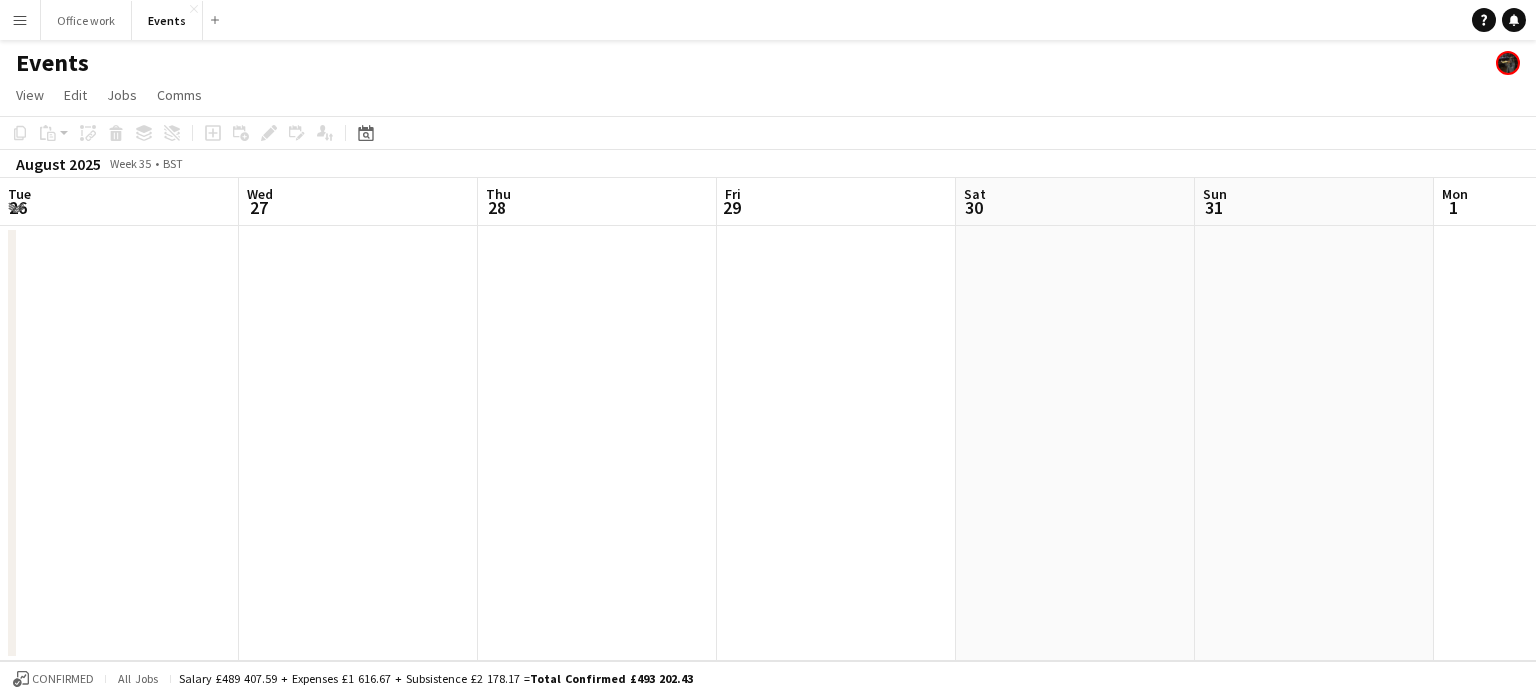 scroll, scrollTop: 0, scrollLeft: 0, axis: both 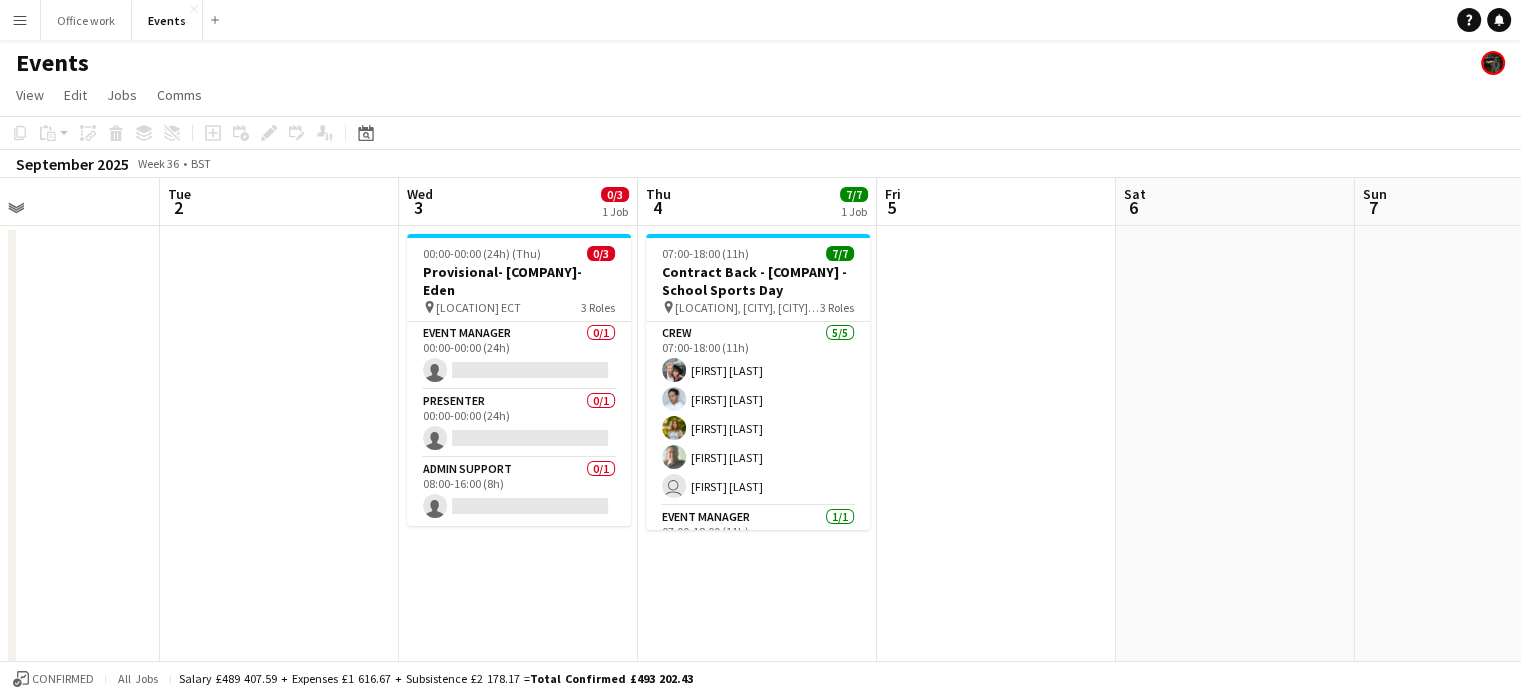 click on "Menu" at bounding box center [20, 20] 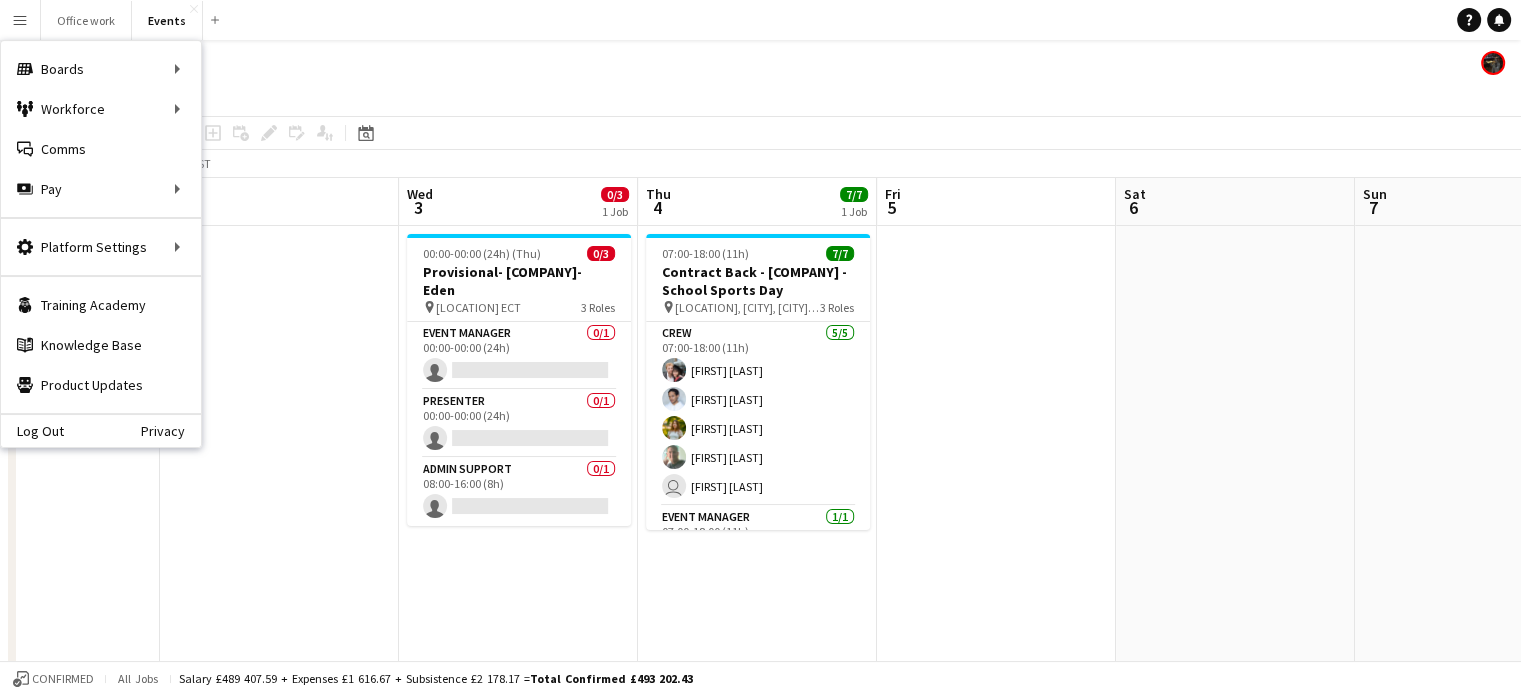 click on "Events" 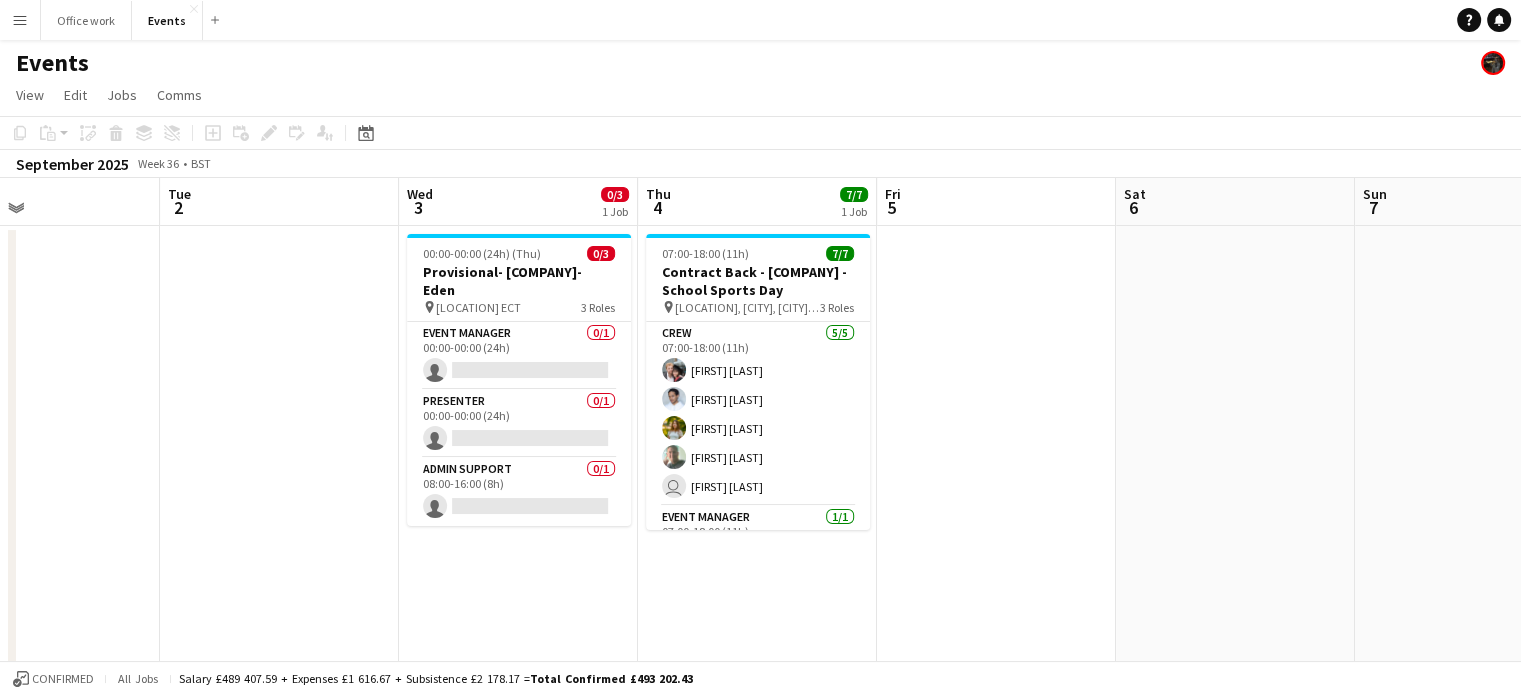 click on "Menu" at bounding box center (20, 20) 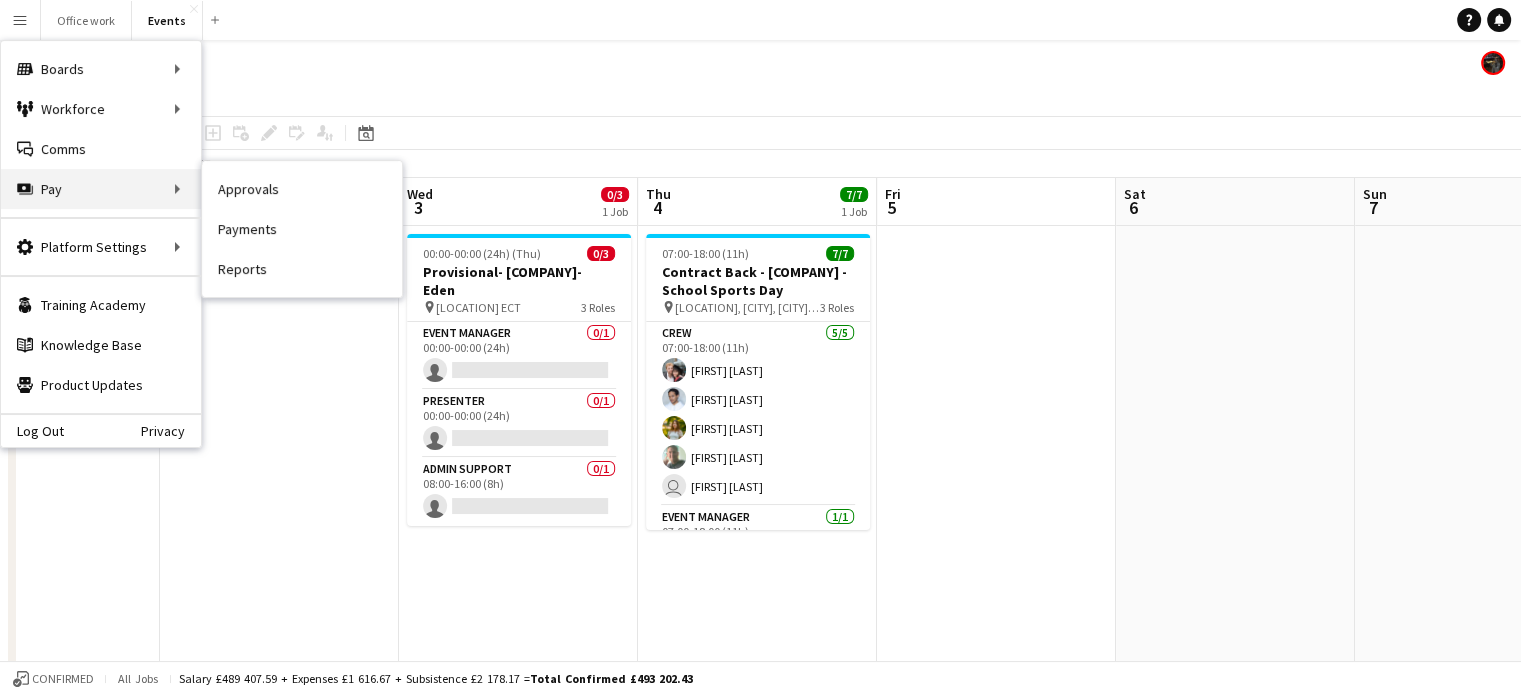 click on "Pay
Pay" at bounding box center [101, 189] 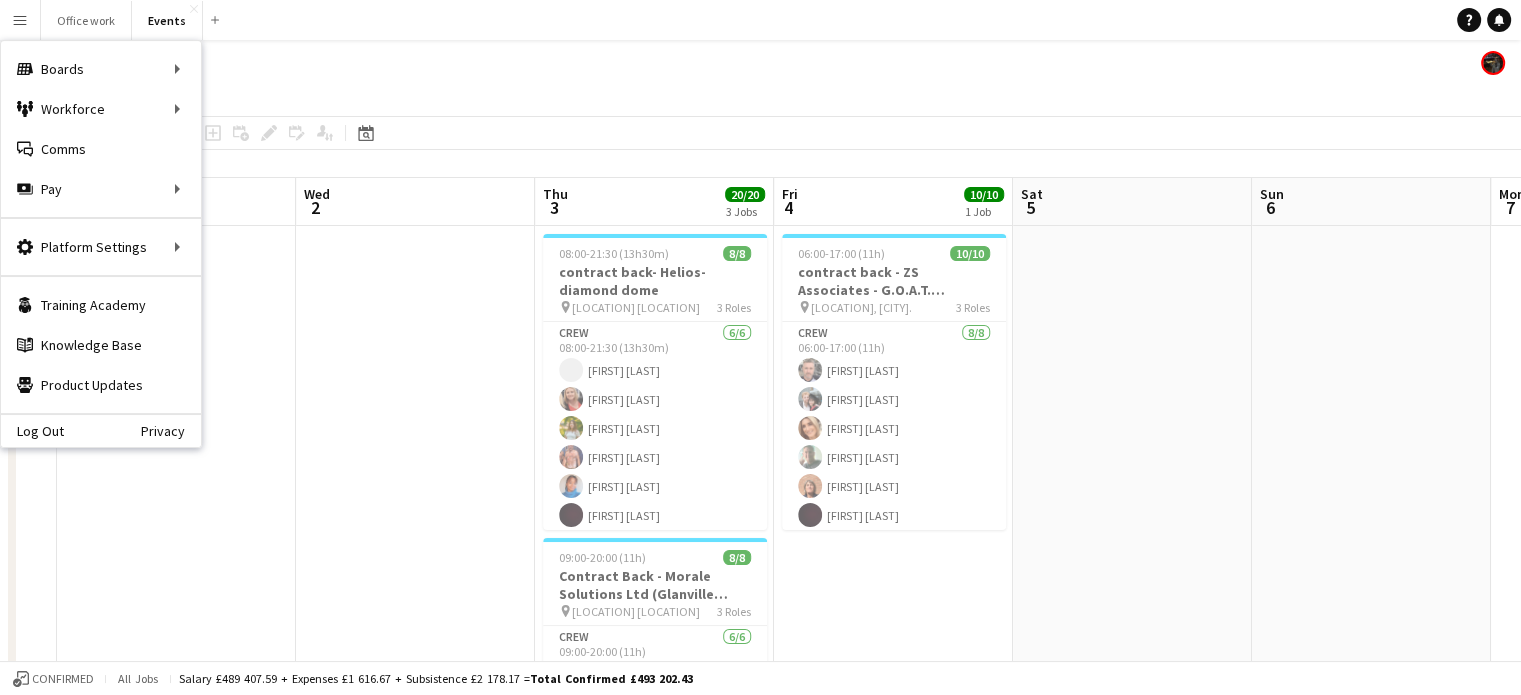 scroll, scrollTop: 0, scrollLeft: 919, axis: horizontal 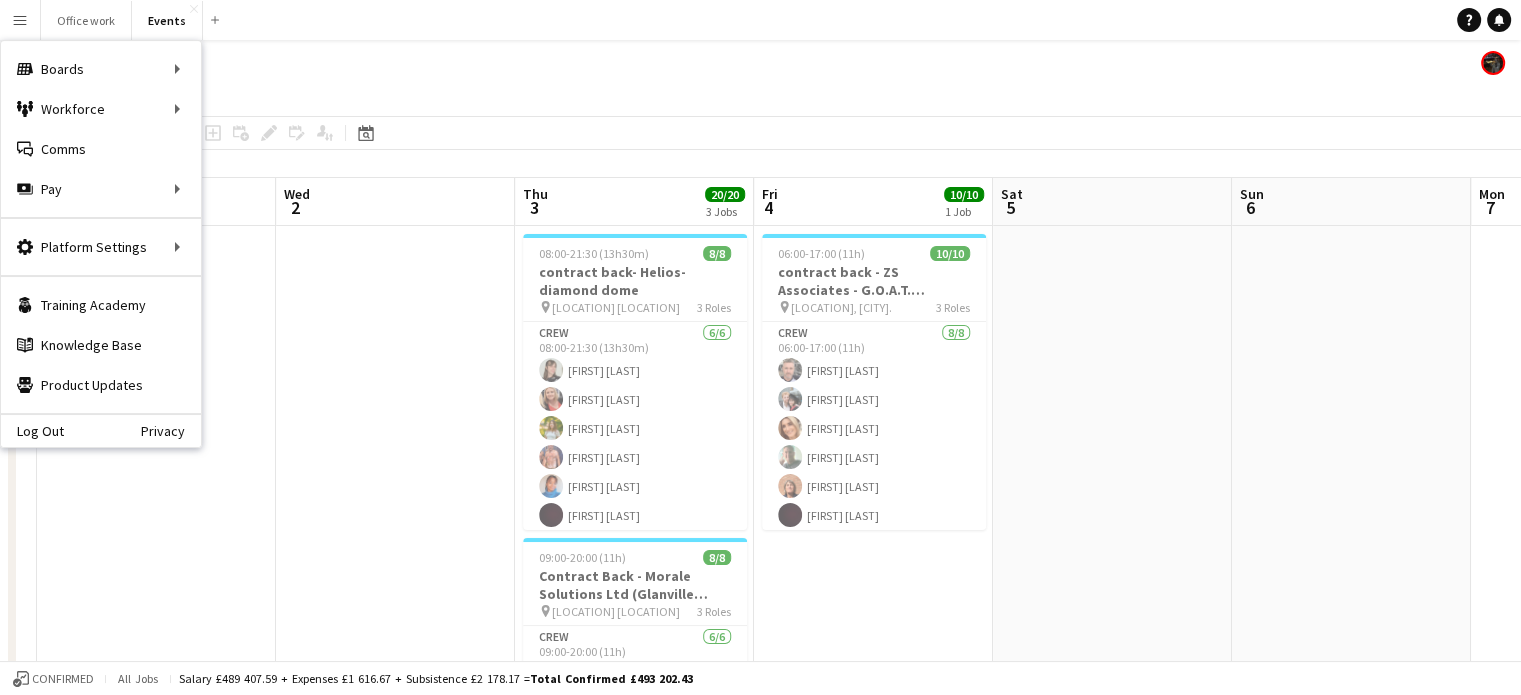 click at bounding box center (395, 702) 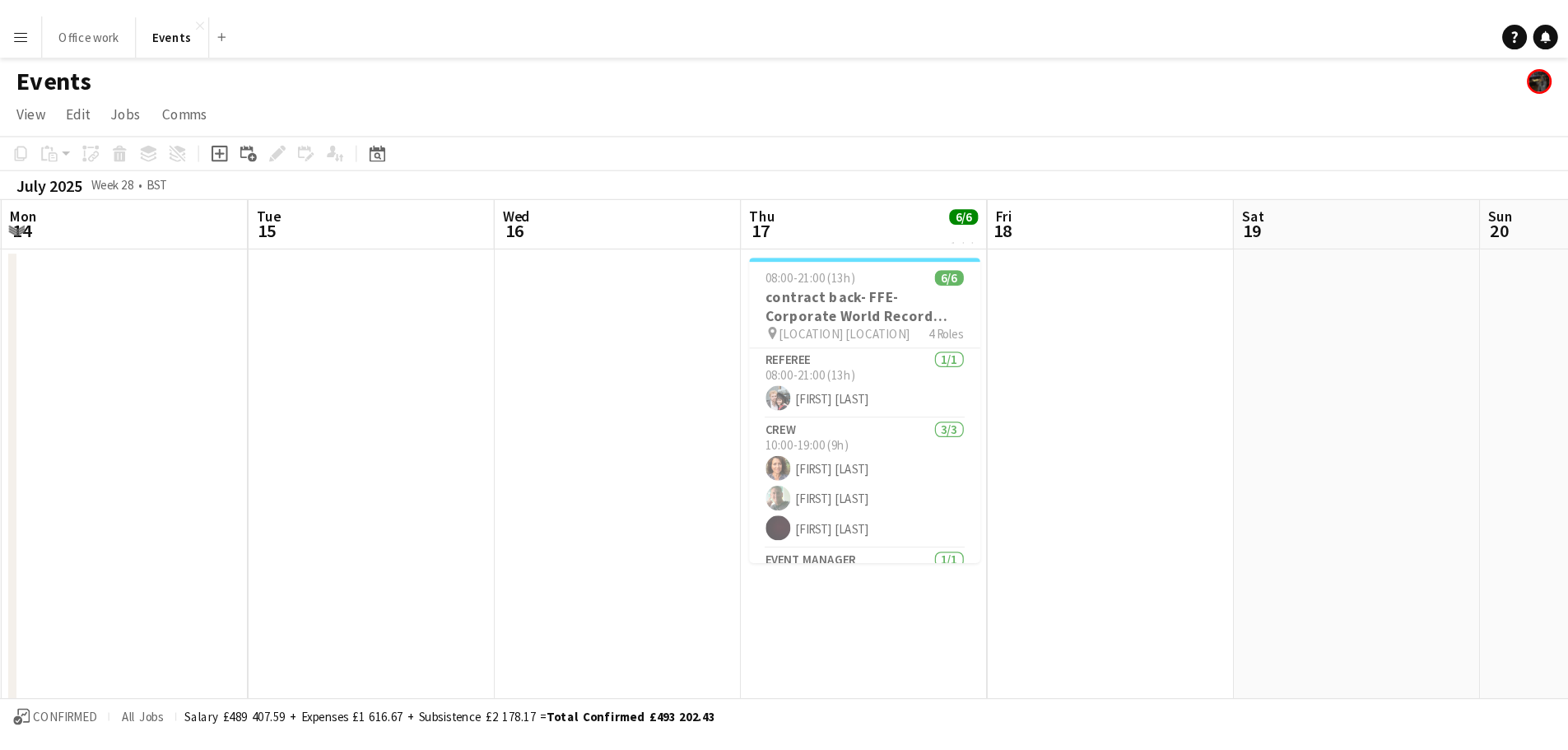 scroll, scrollTop: 0, scrollLeft: 589, axis: horizontal 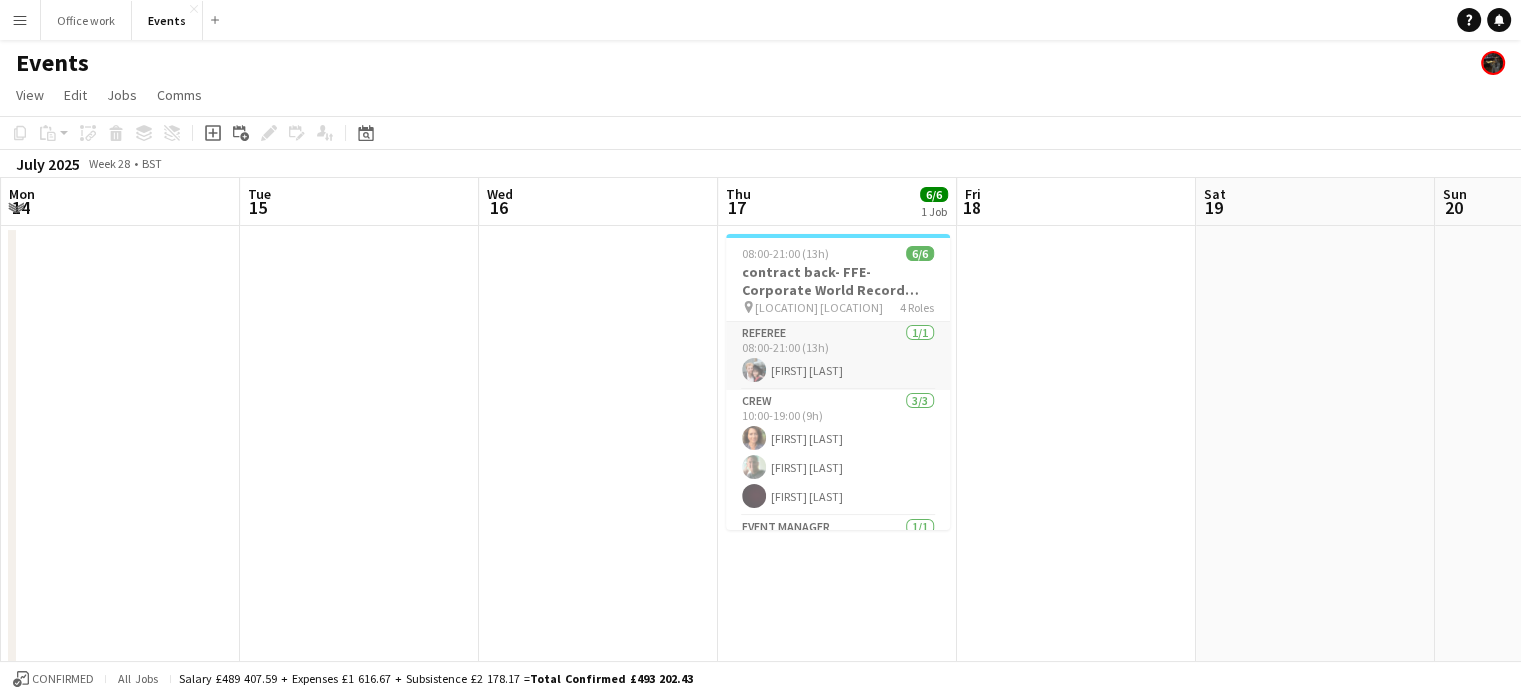 click on "Referee   1/1   08:00-21:00 (13h)
Conor Smith" at bounding box center (838, 356) 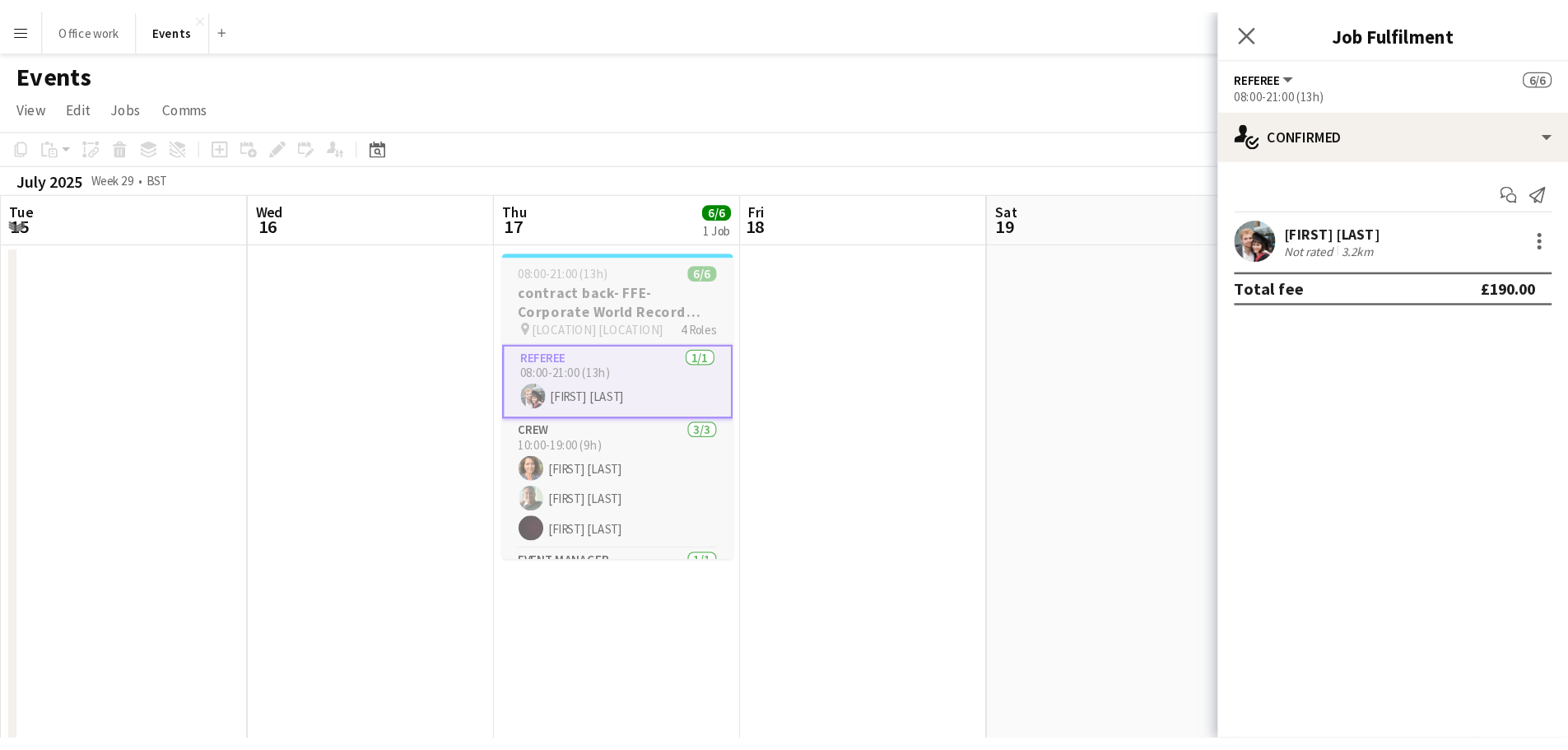 scroll, scrollTop: 0, scrollLeft: 590, axis: horizontal 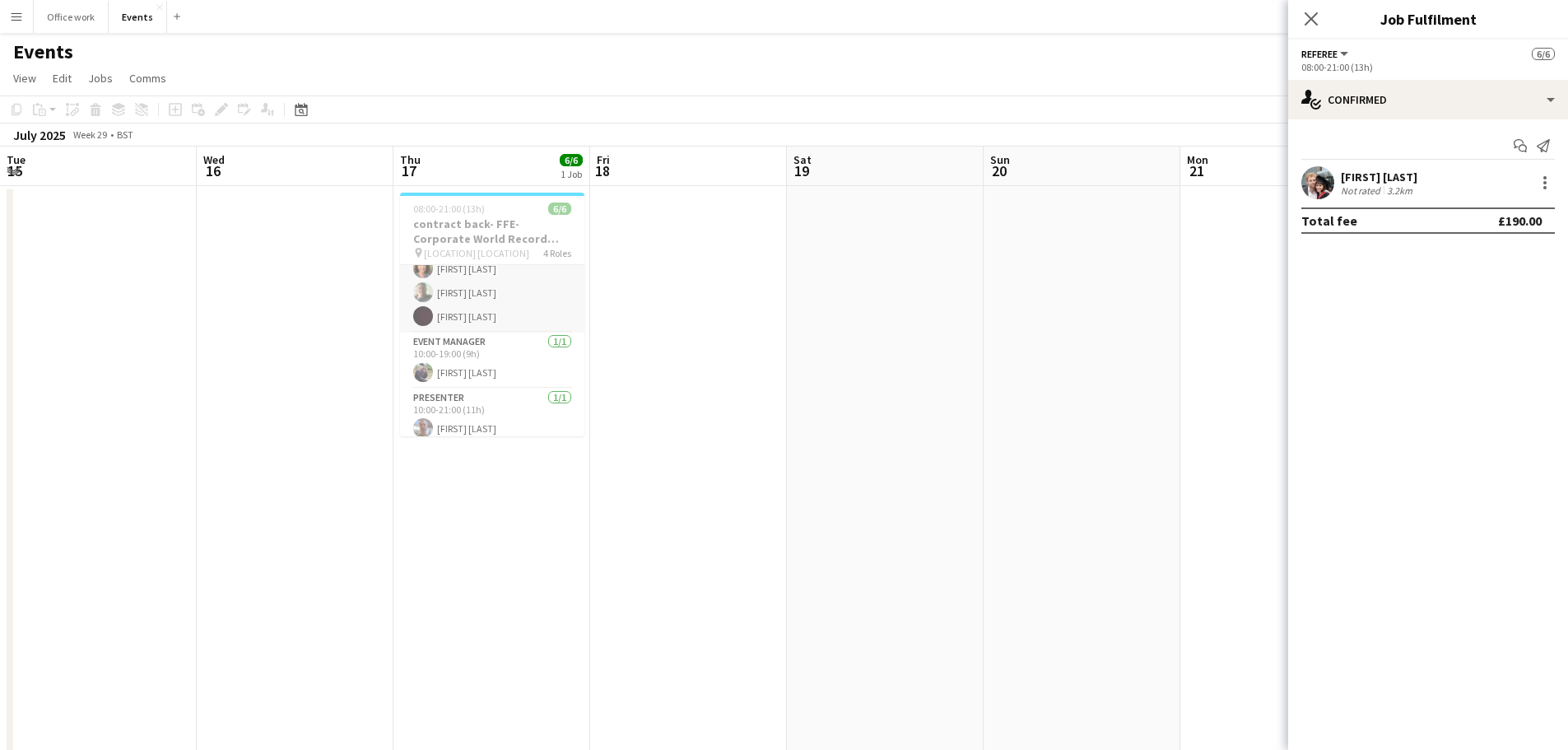 click on "Crew   3/3   10:00-19:00 (9h)
Alison Redbart Neo Neophytou Christopher Michael" at bounding box center (492, 281) 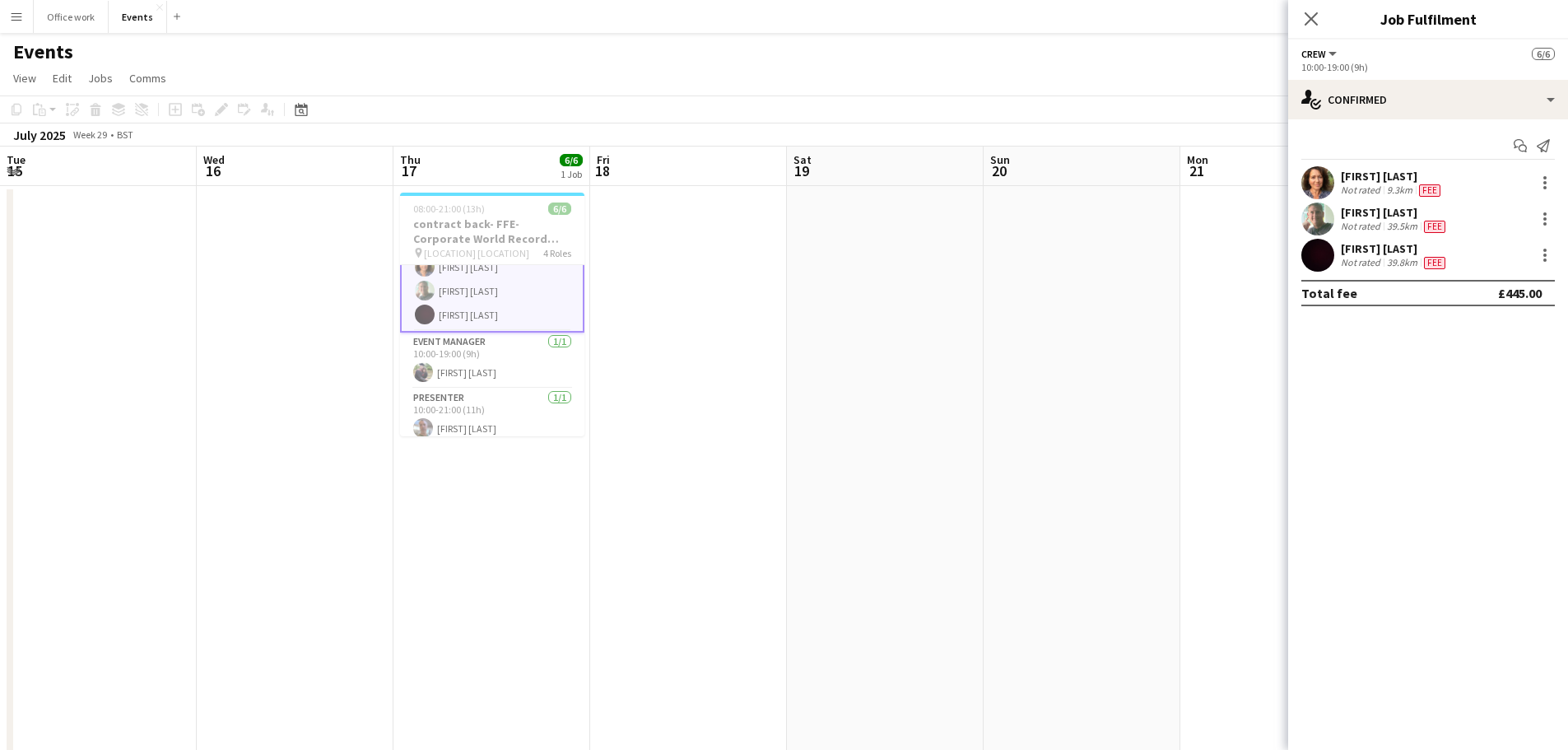 scroll, scrollTop: 94, scrollLeft: 0, axis: vertical 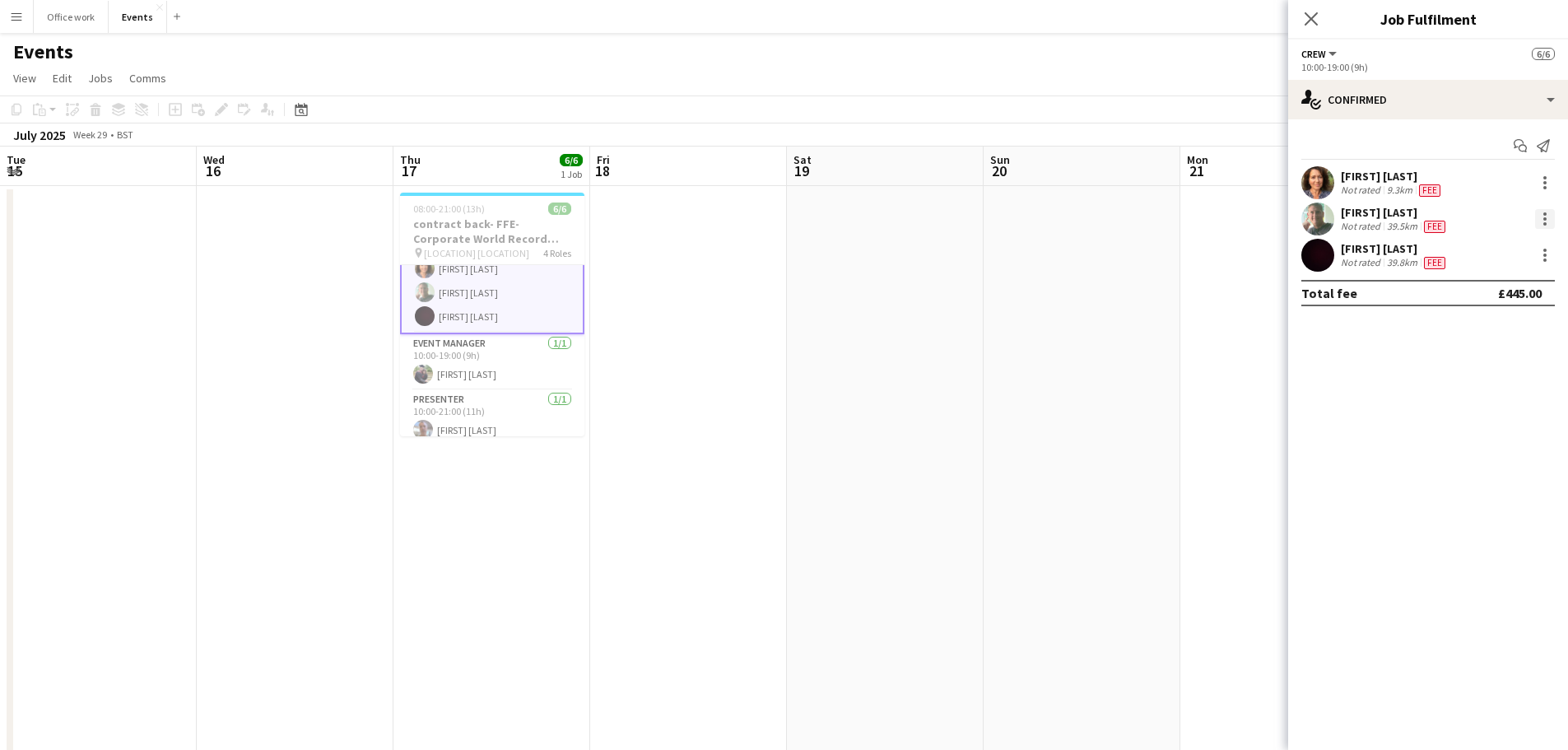 click at bounding box center (1545, 219) 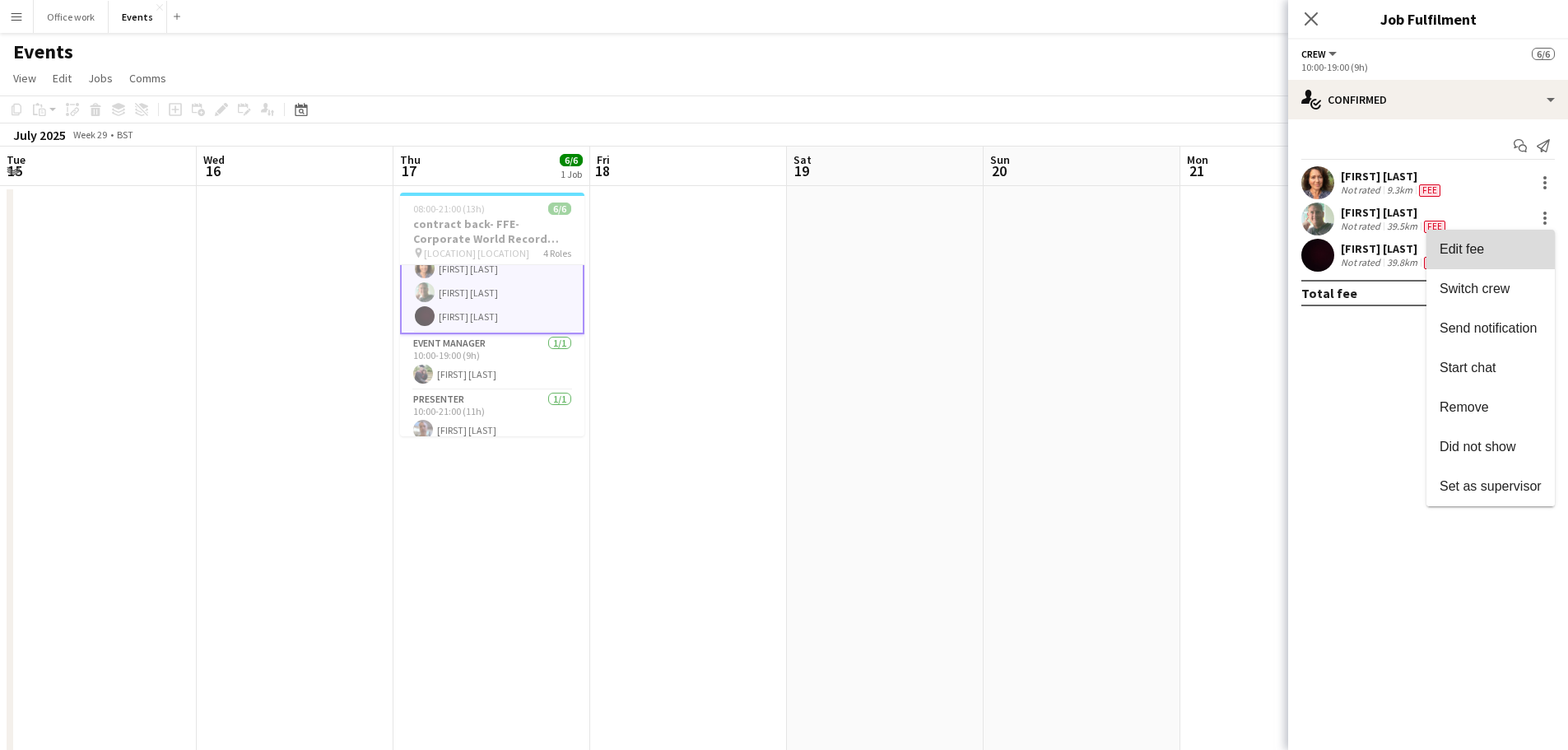 click on "Edit fee" at bounding box center [1491, 249] 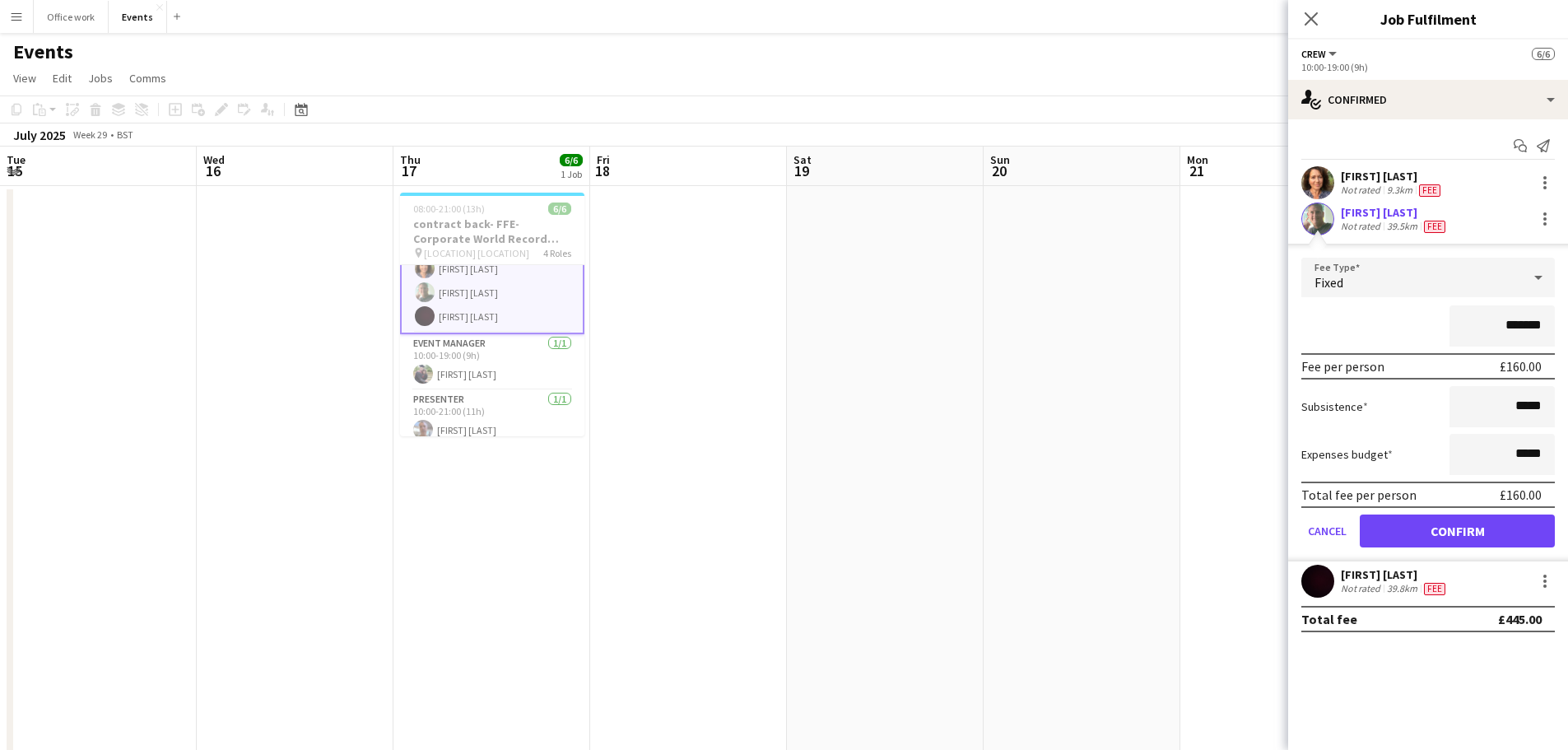 click on "*******" at bounding box center [1502, 326] 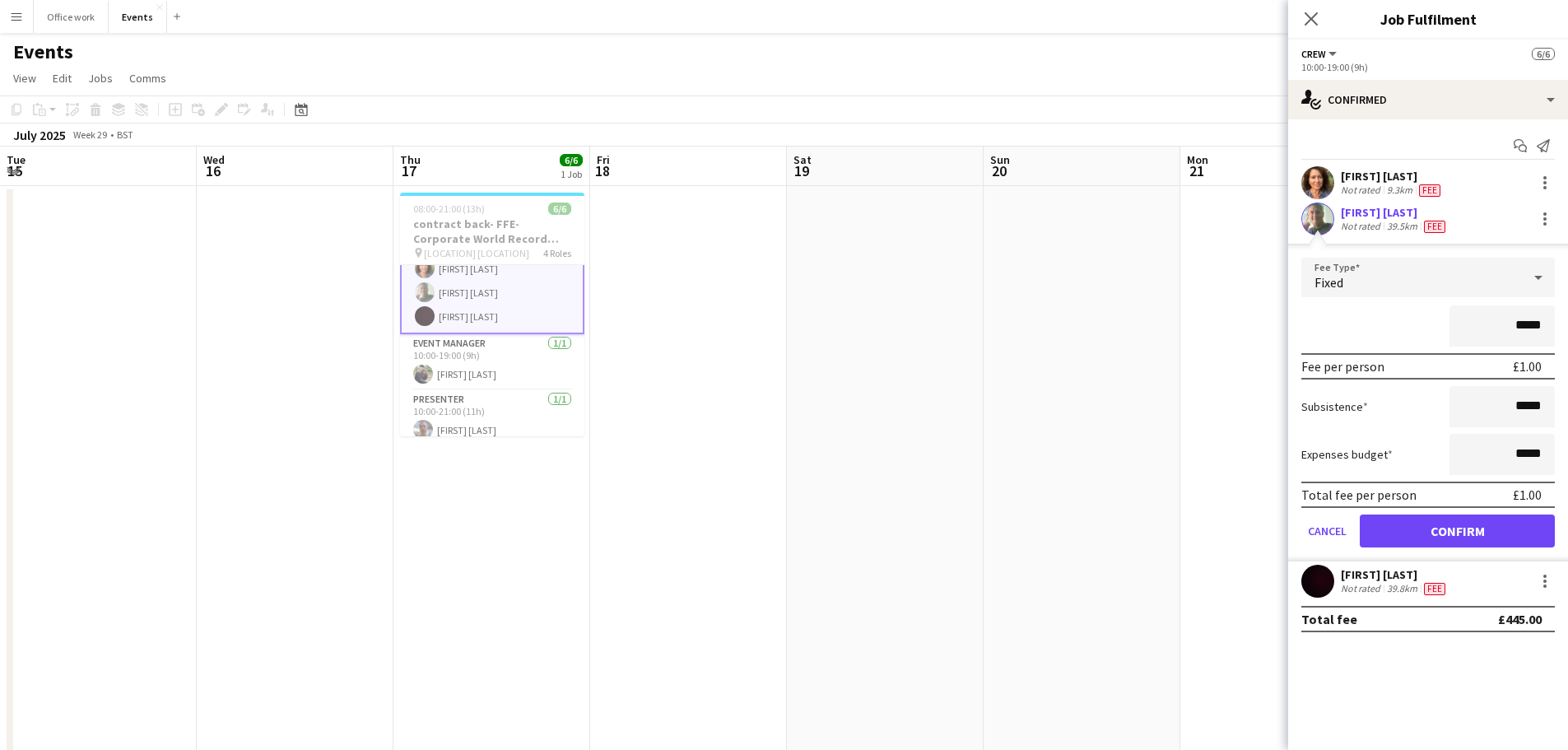 type on "*****" 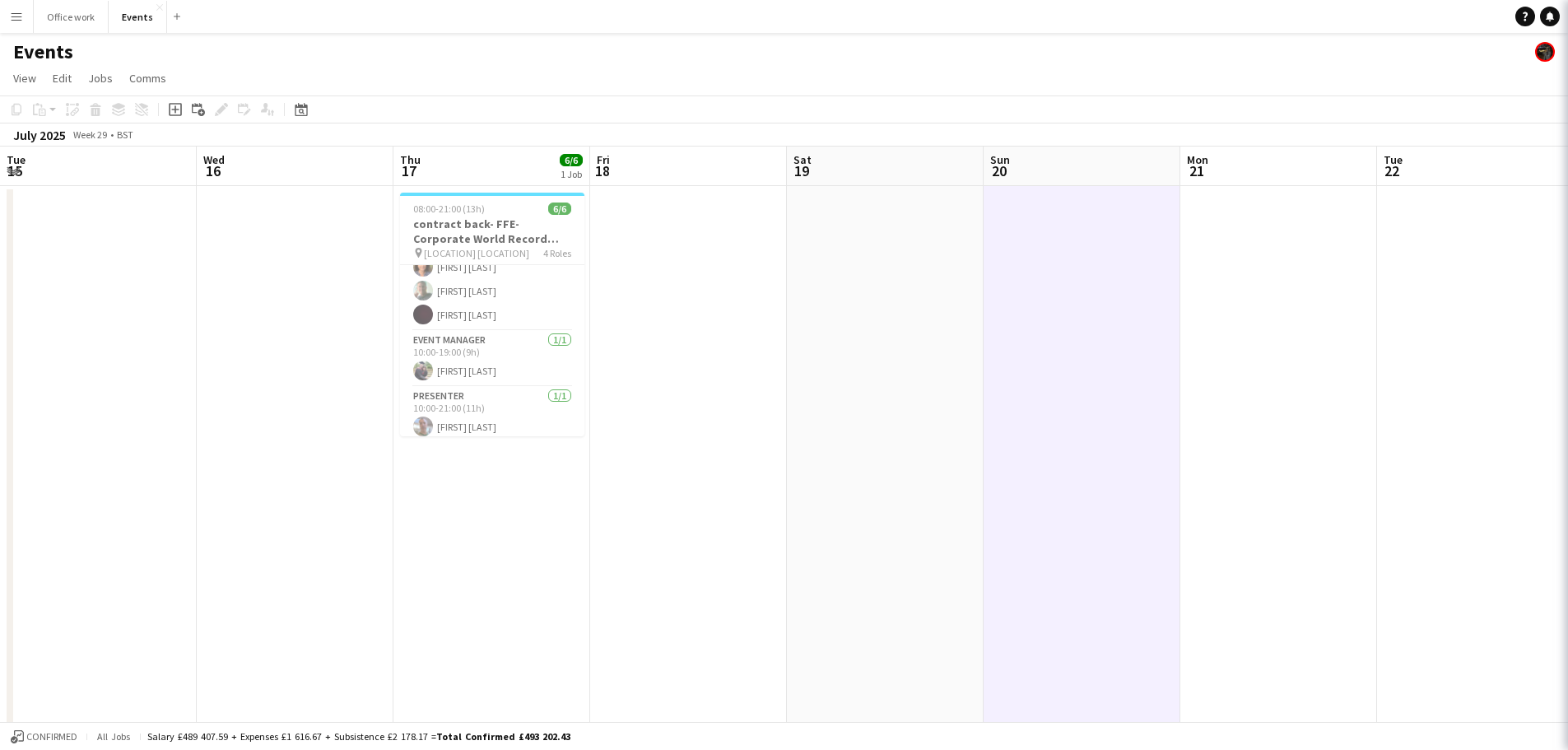 scroll, scrollTop: 92, scrollLeft: 0, axis: vertical 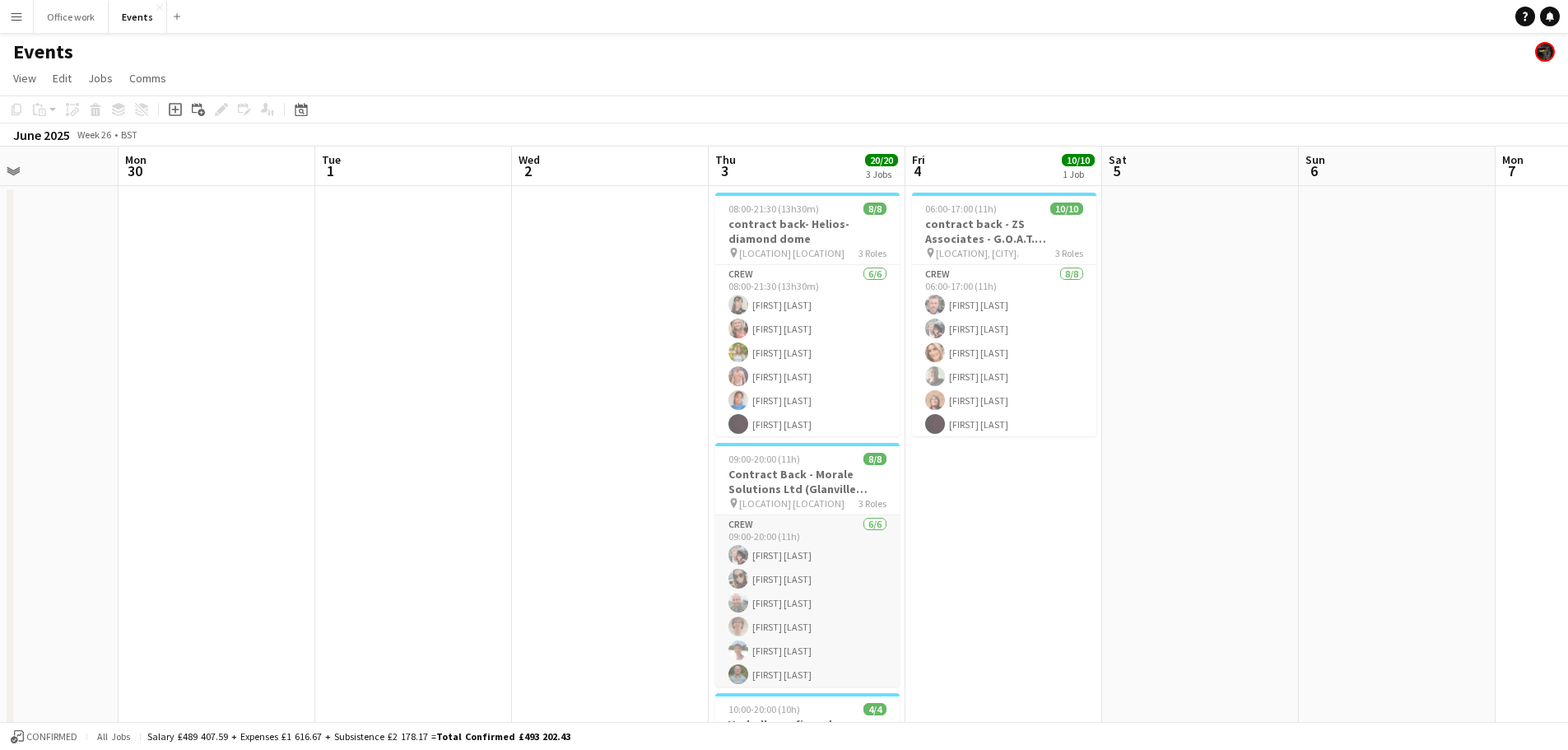 click on "Crew   6/6   09:00-20:00 (11h)
[FIRST] [LAST] [FIRST] [LAST] [FIRST] [LAST] [FIRST] [LAST] [FIRST] [LAST]" at bounding box center [807, 603] 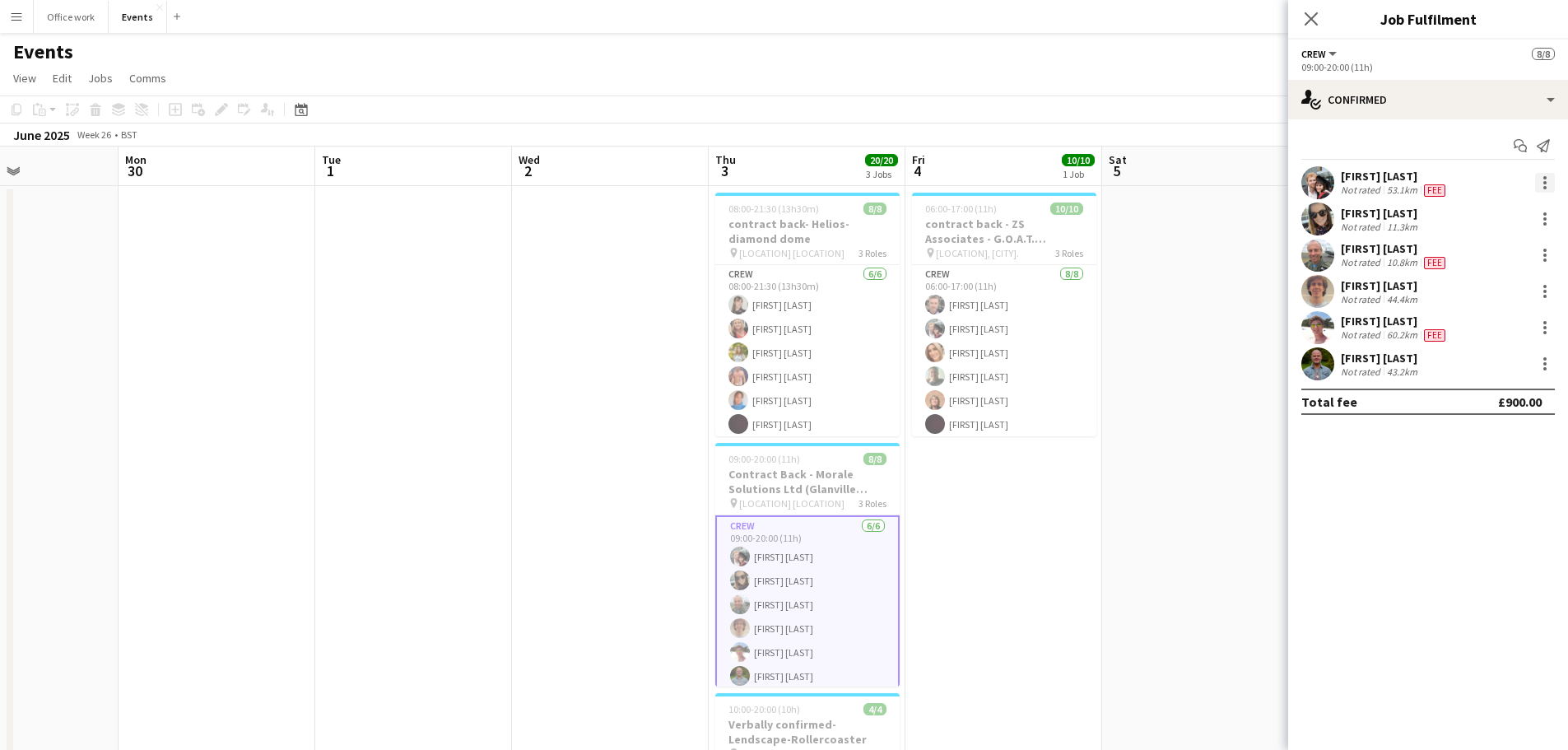 click at bounding box center [1545, 183] 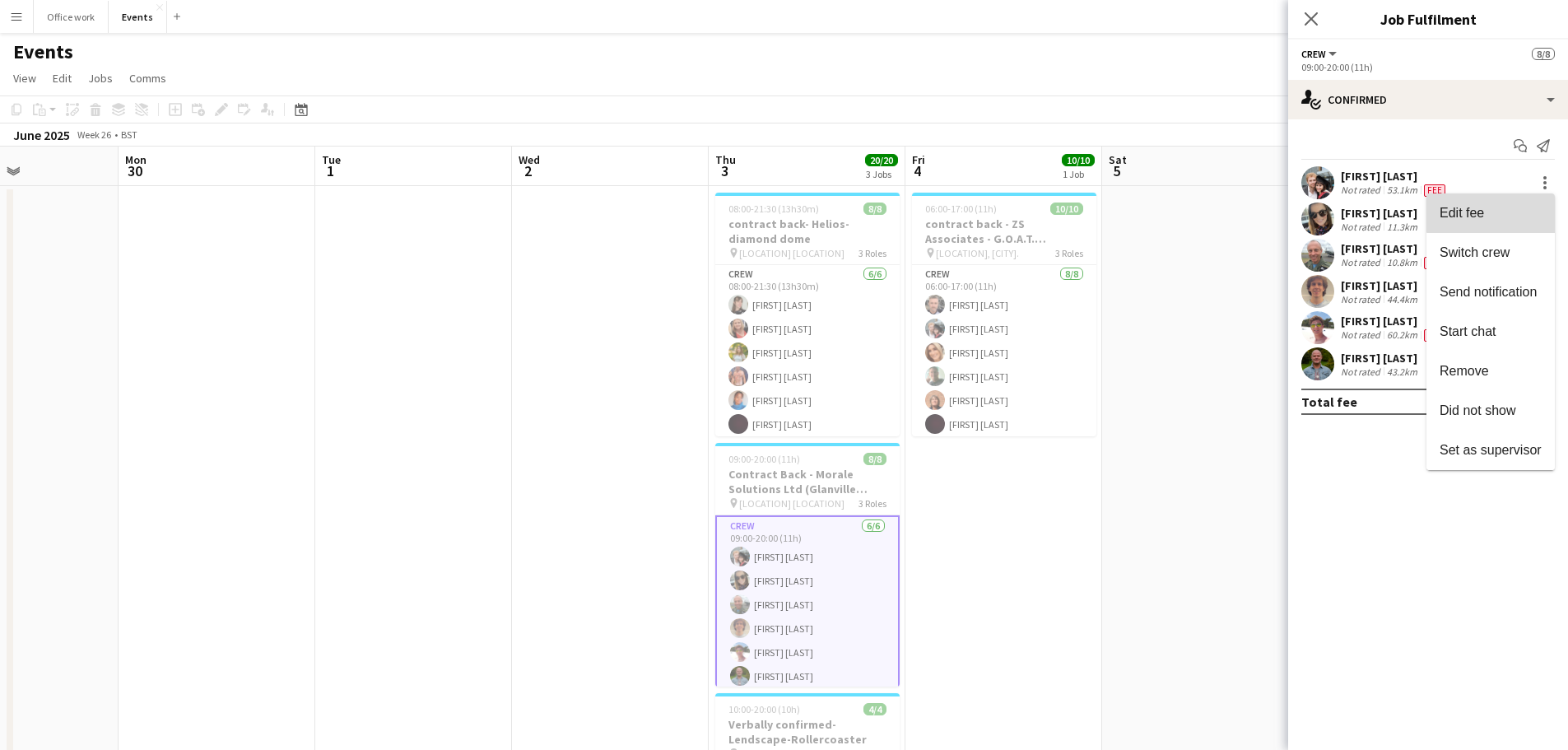 click on "Edit fee" at bounding box center [1491, 213] 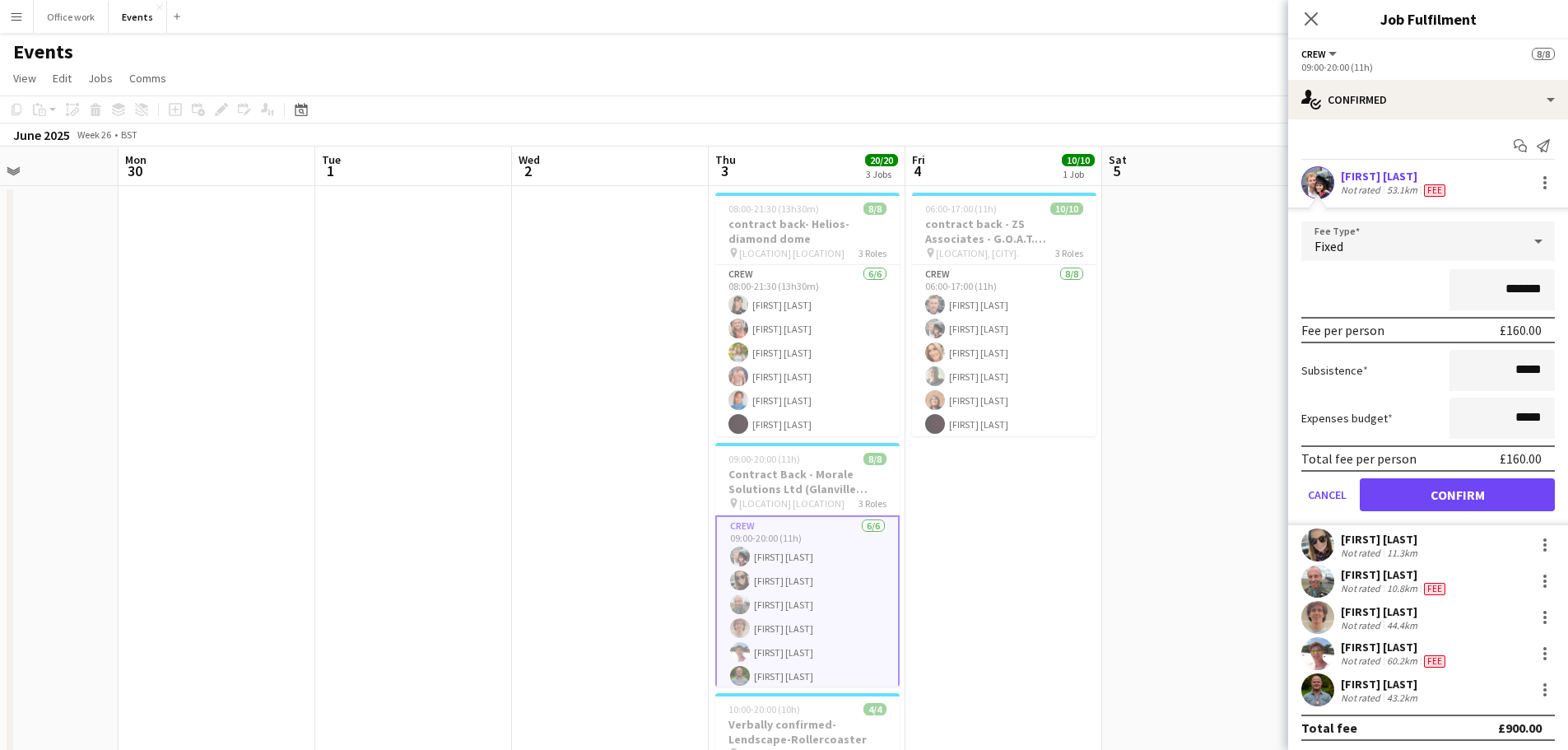 click on "*******" at bounding box center [1502, 290] 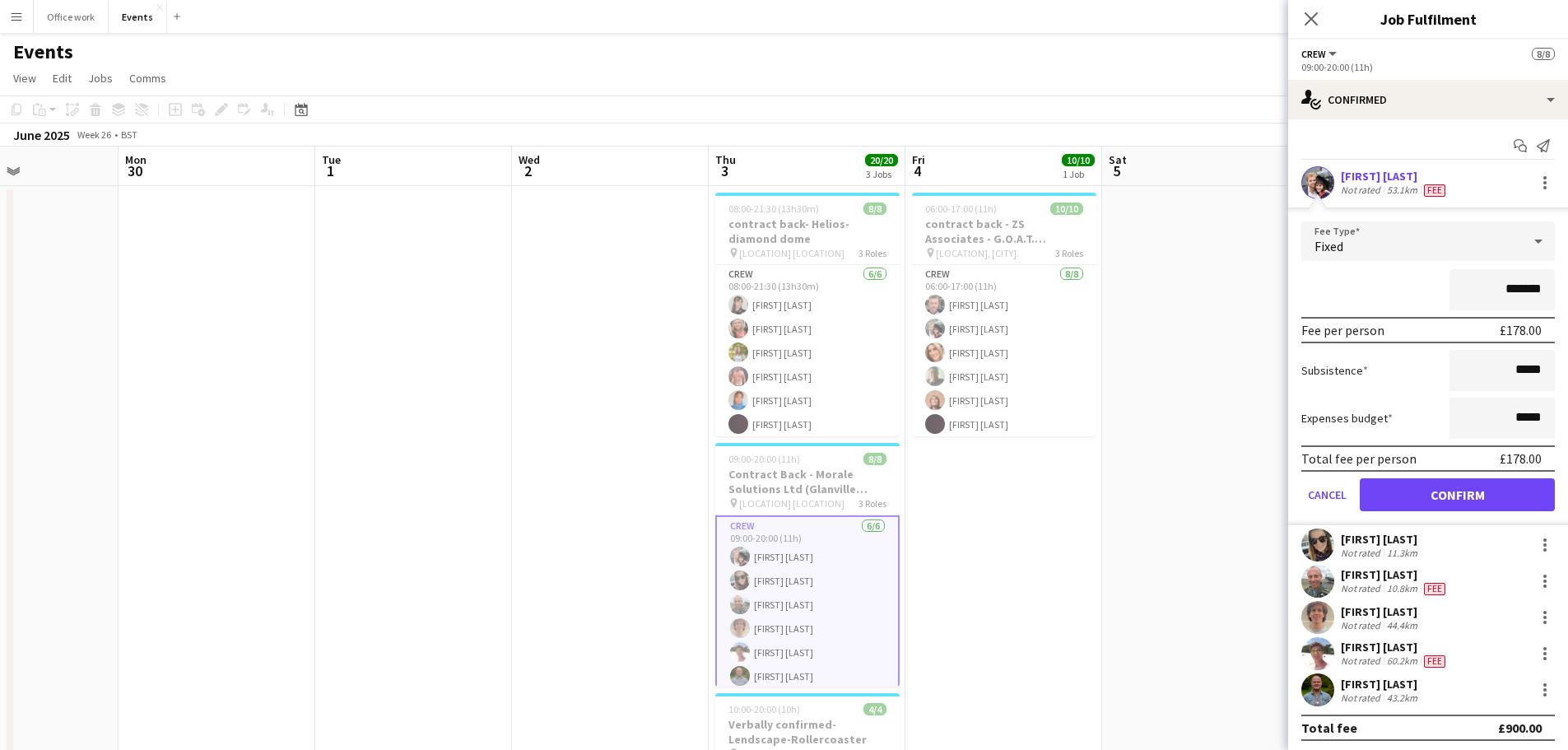 type on "*******" 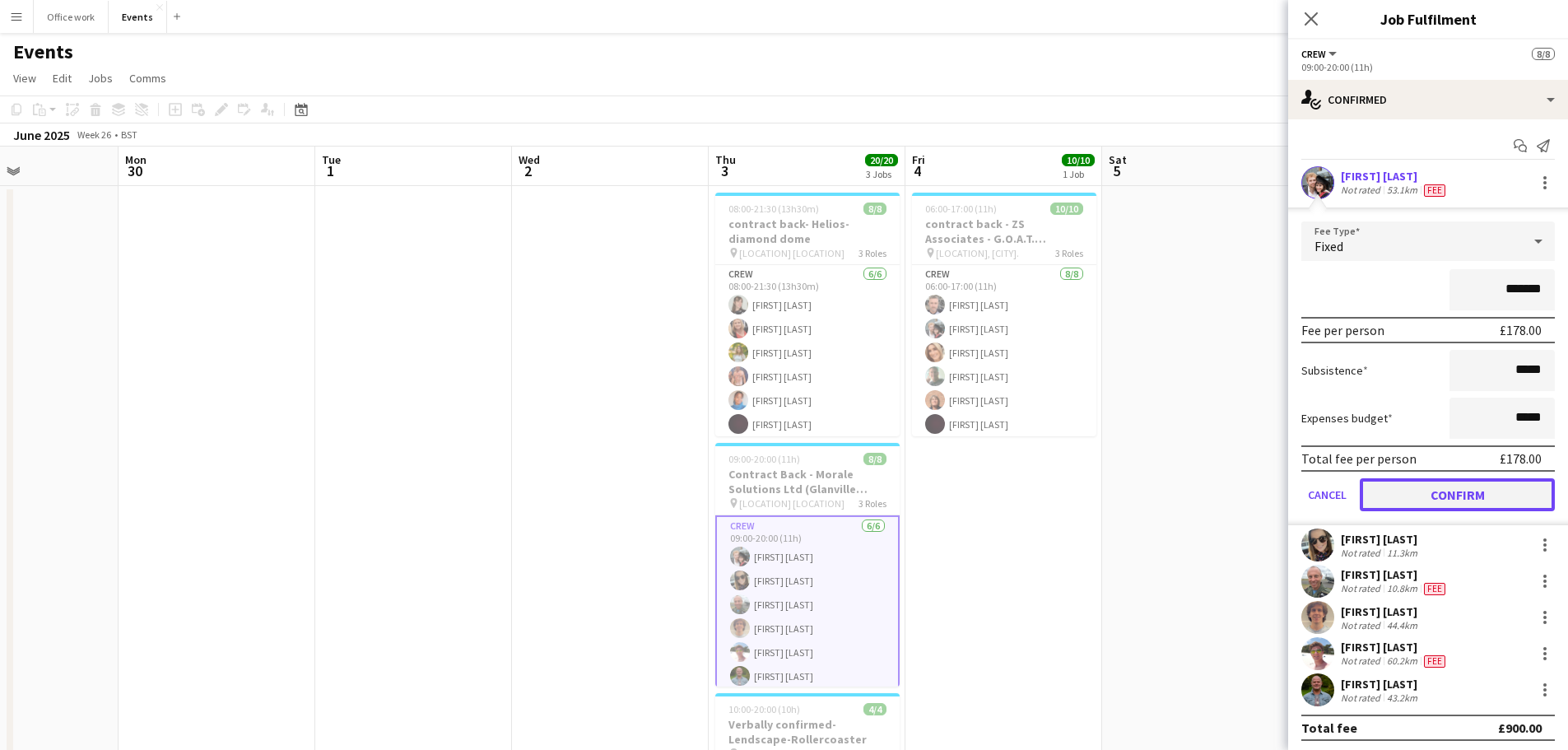click on "Confirm" at bounding box center [1457, 495] 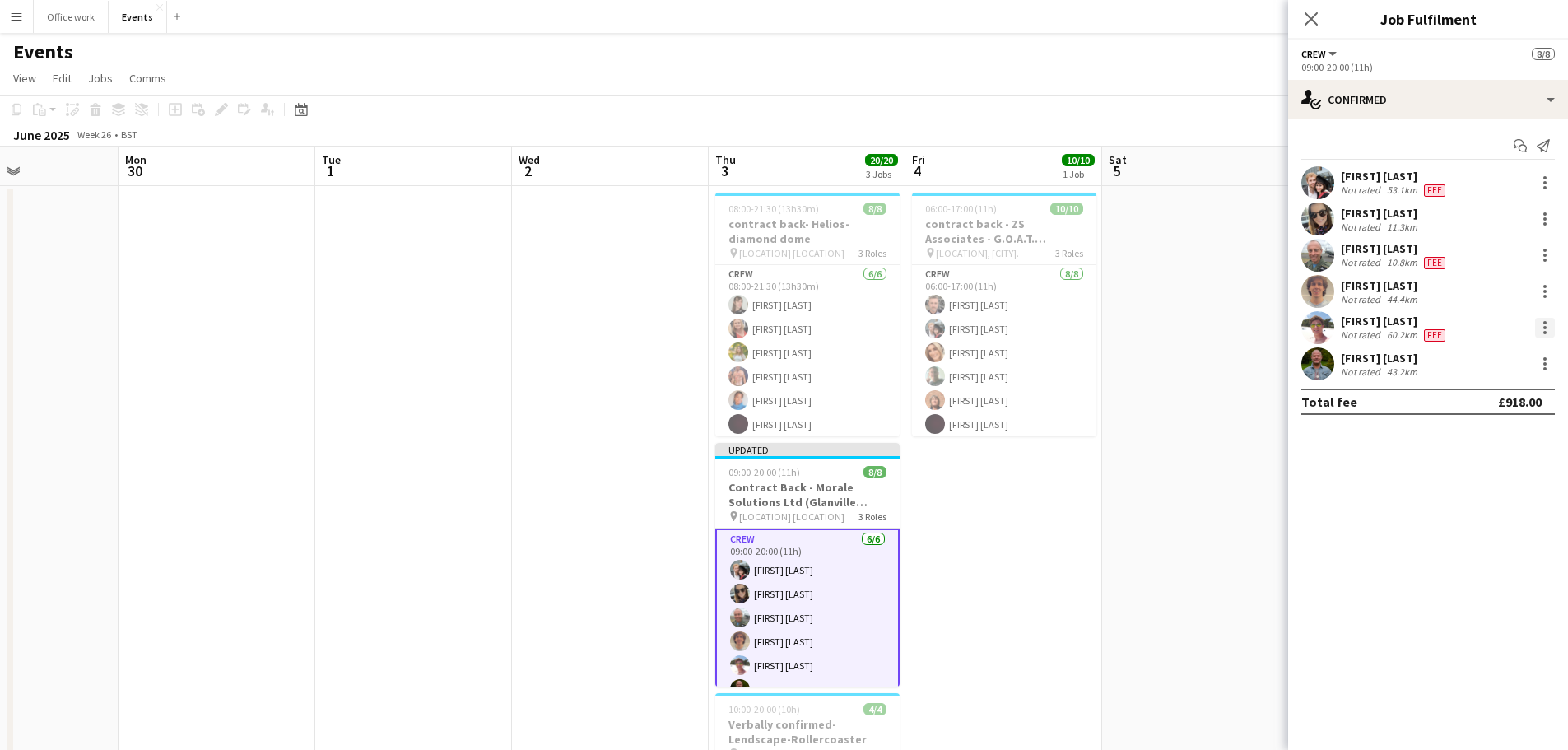 click at bounding box center (1545, 328) 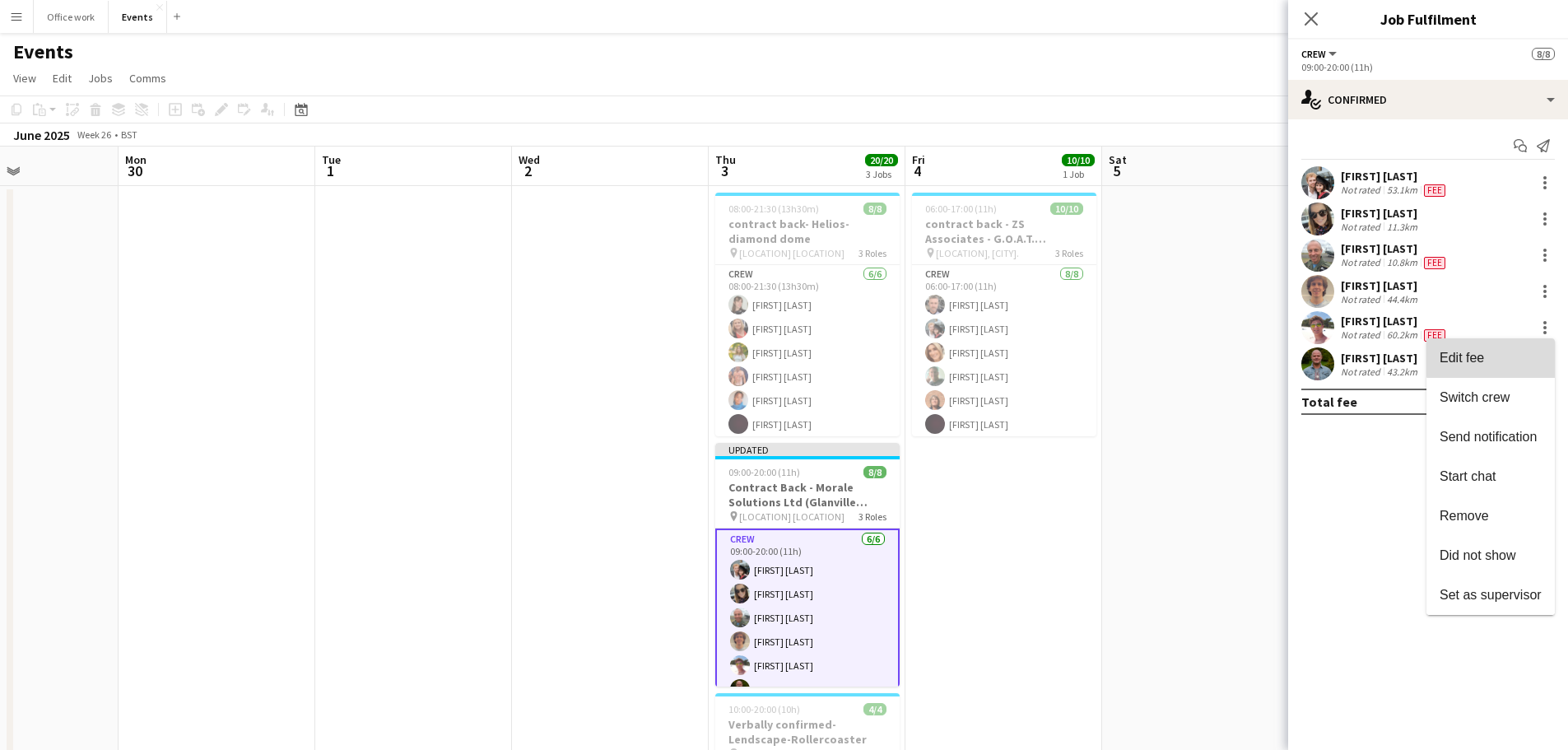 click on "Edit fee" at bounding box center (1491, 358) 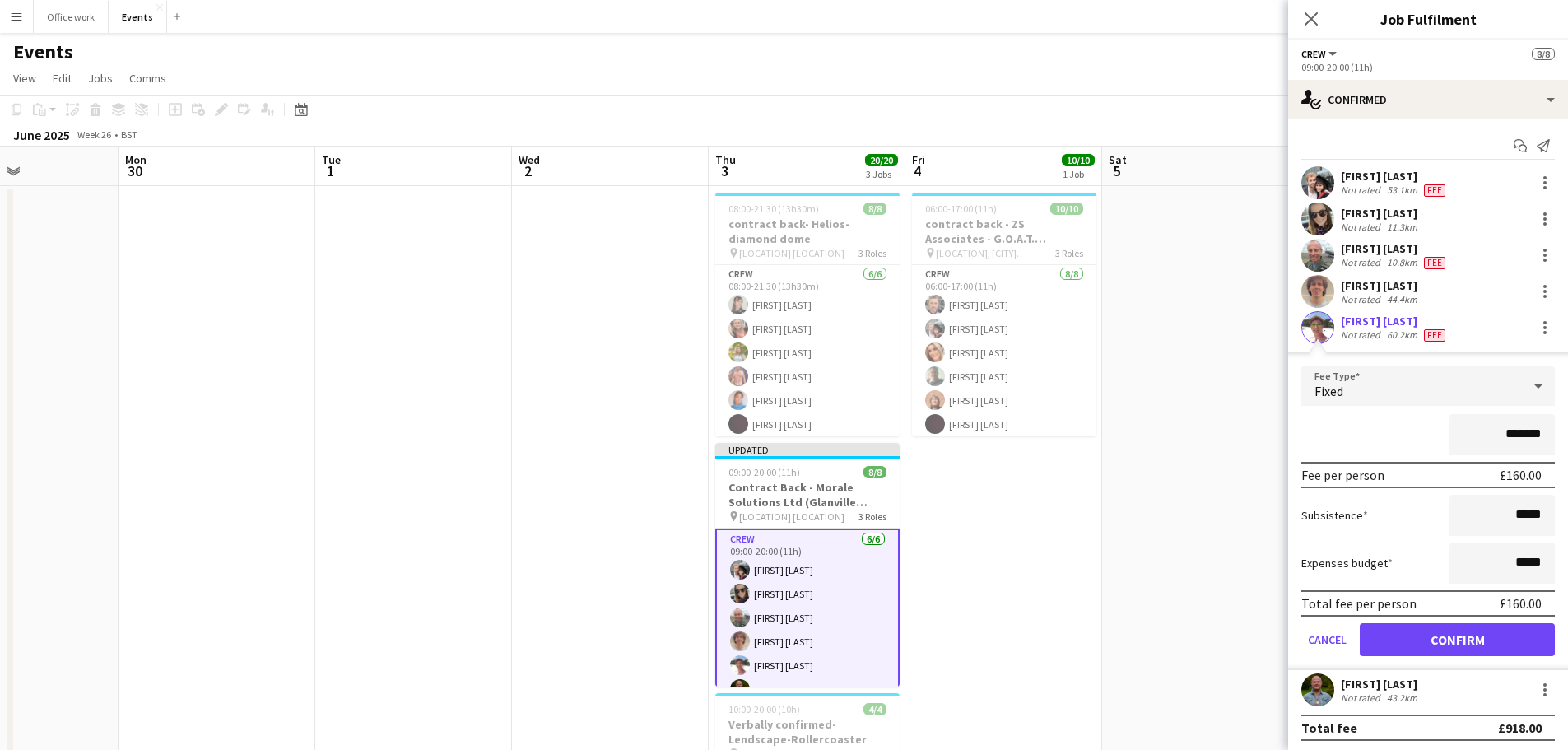 click on "*******" at bounding box center (1502, 435) 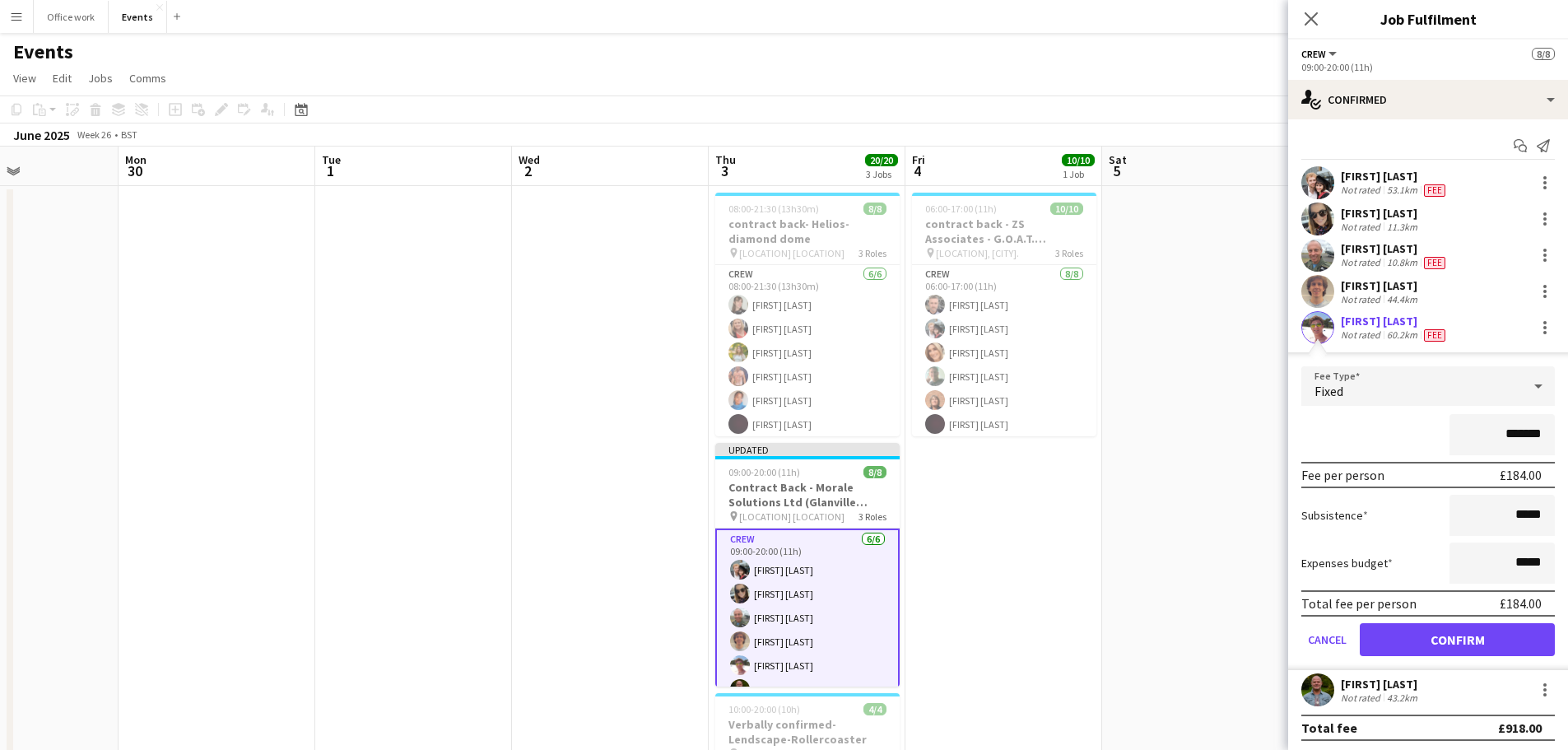 type on "*******" 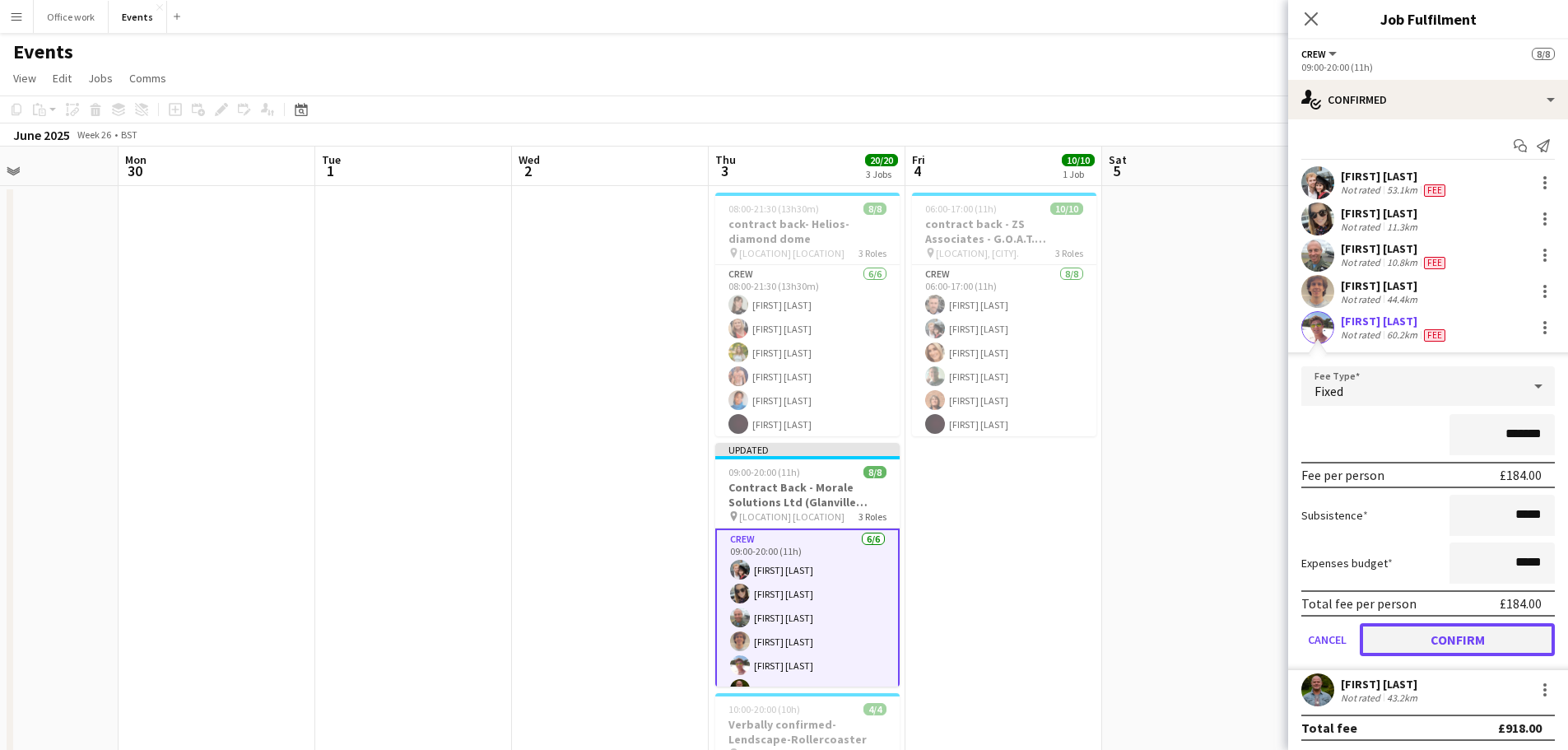click on "Confirm" at bounding box center (1457, 640) 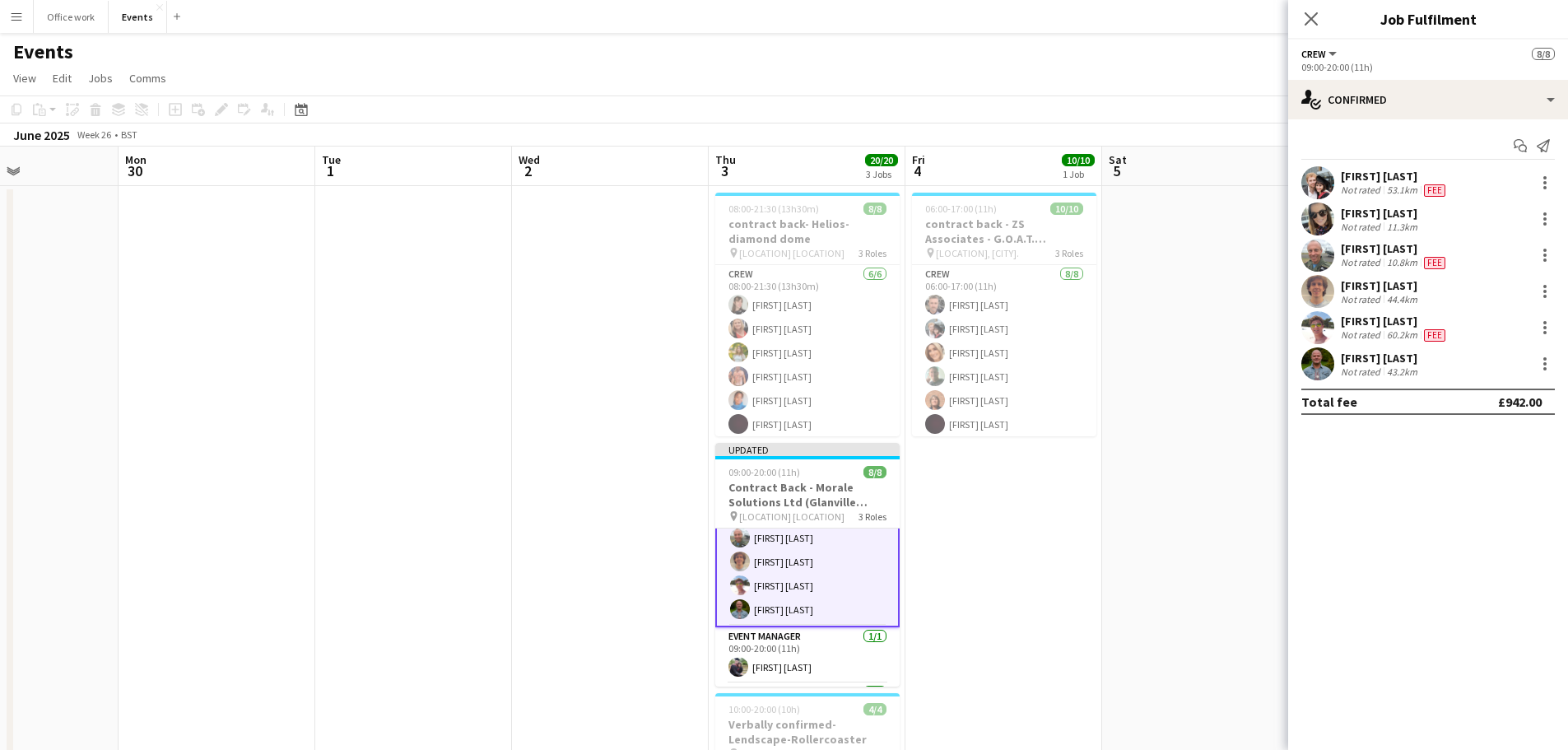 scroll, scrollTop: 93, scrollLeft: 0, axis: vertical 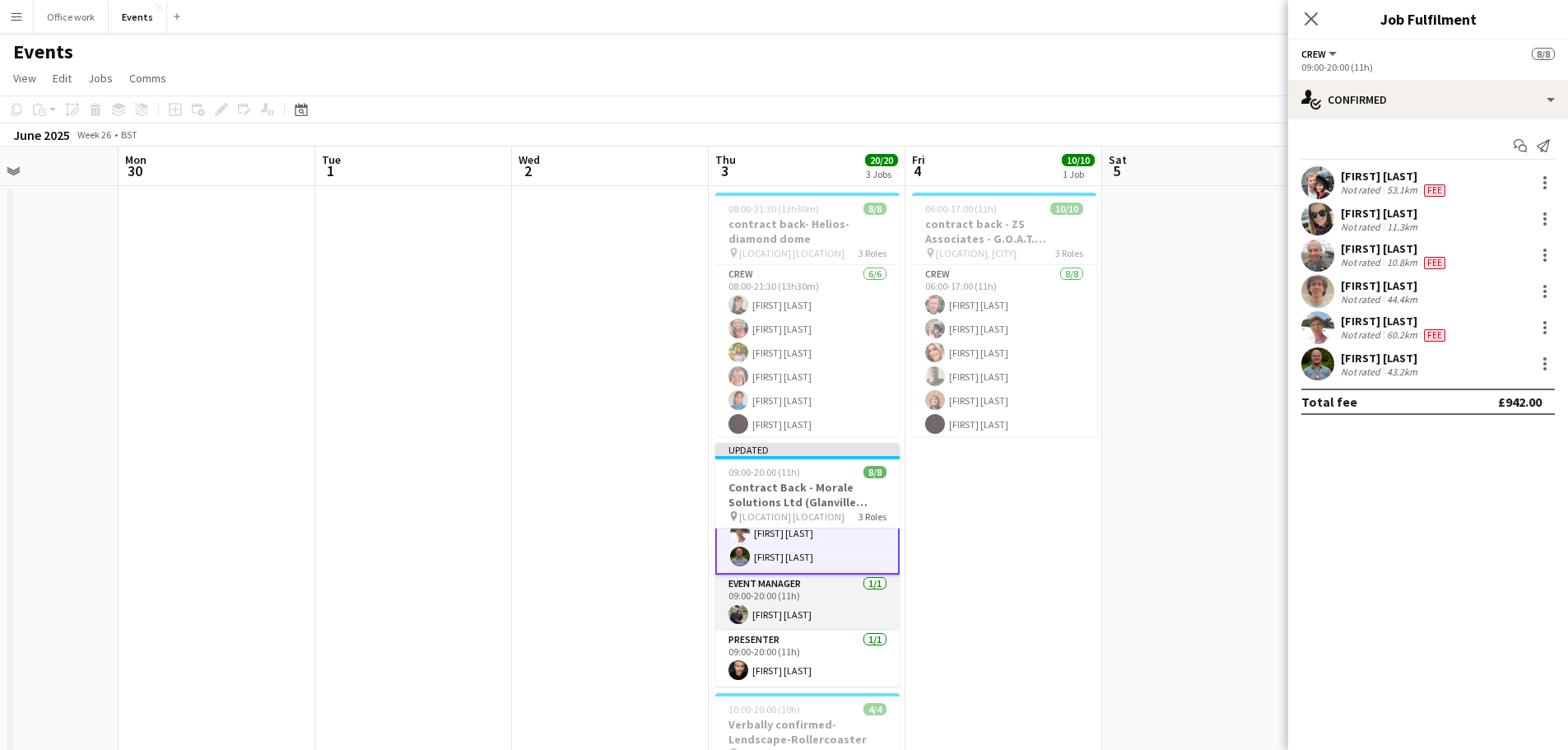 click on "Presenter   1/1   09:00-20:00 (11h)
Ben Watson" at bounding box center (807, 659) 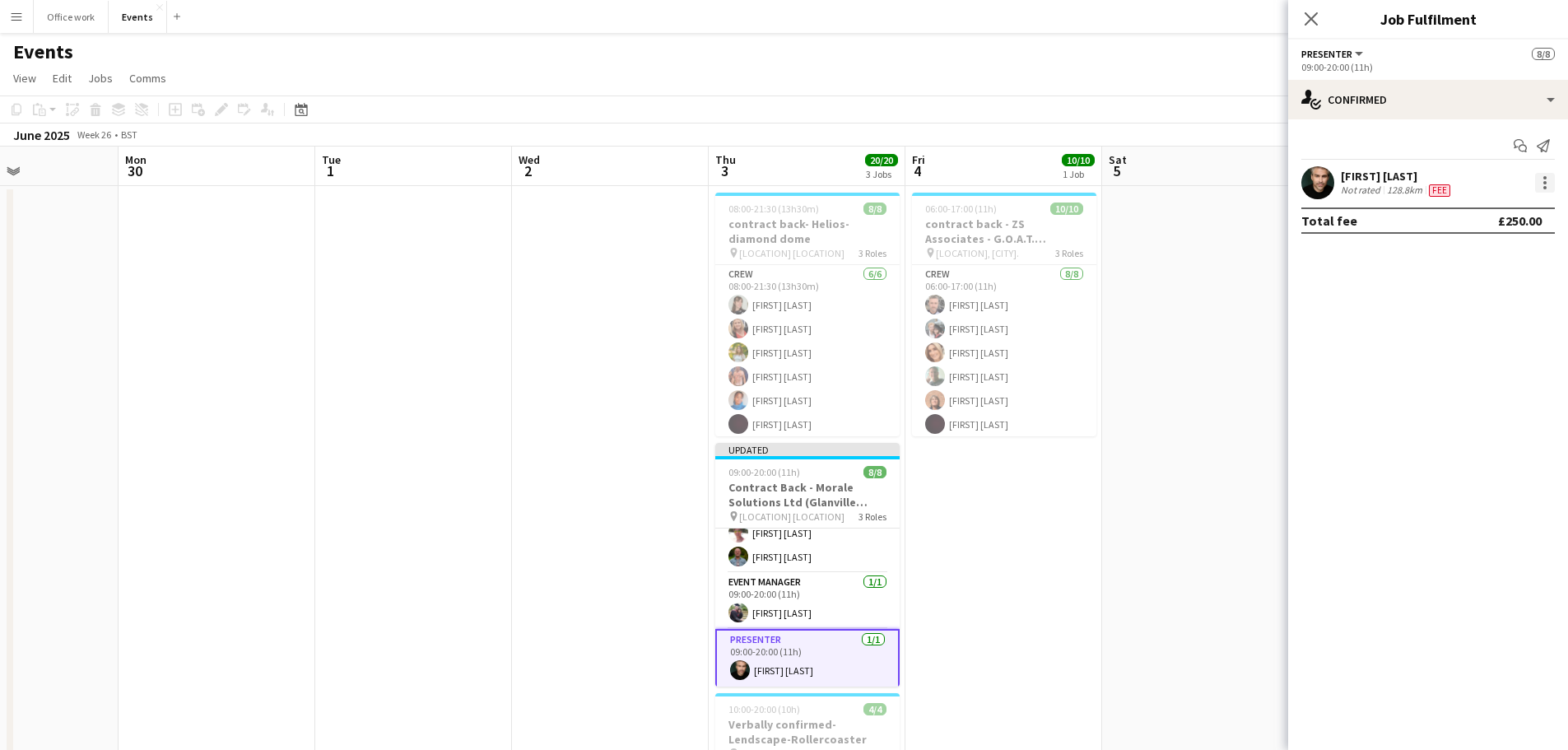 click at bounding box center (1545, 183) 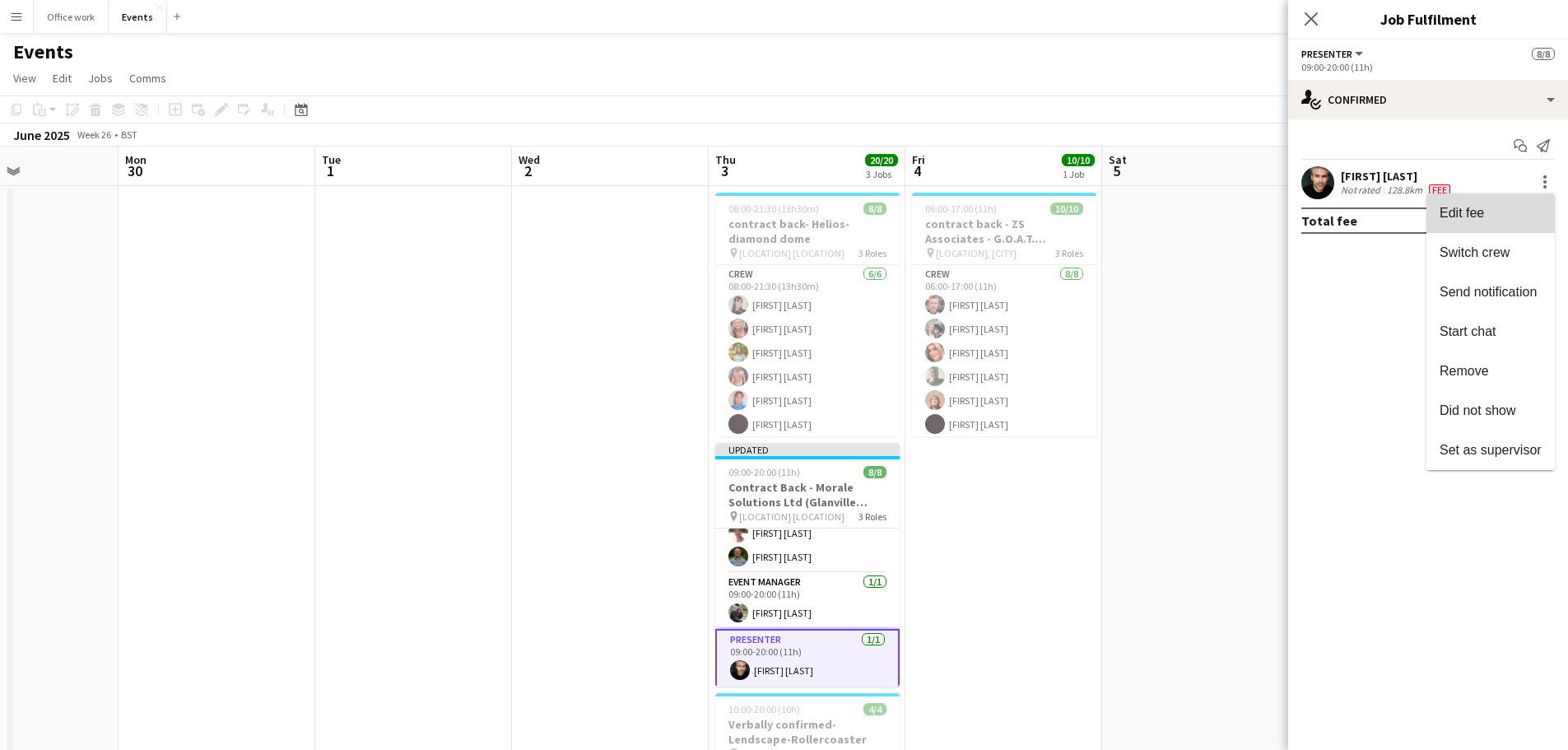 click on "Edit fee" at bounding box center [1491, 213] 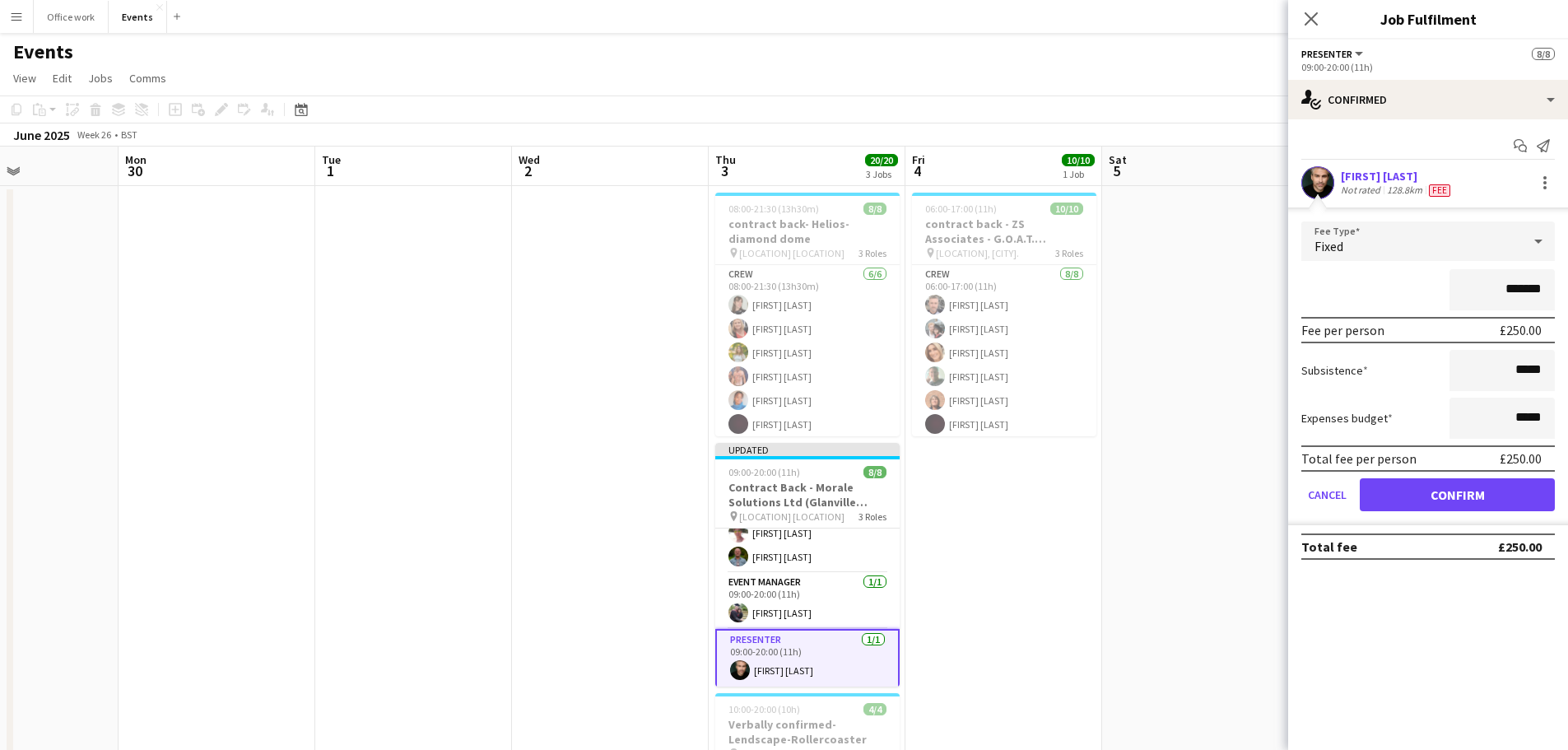 click on "*******" at bounding box center [1502, 290] 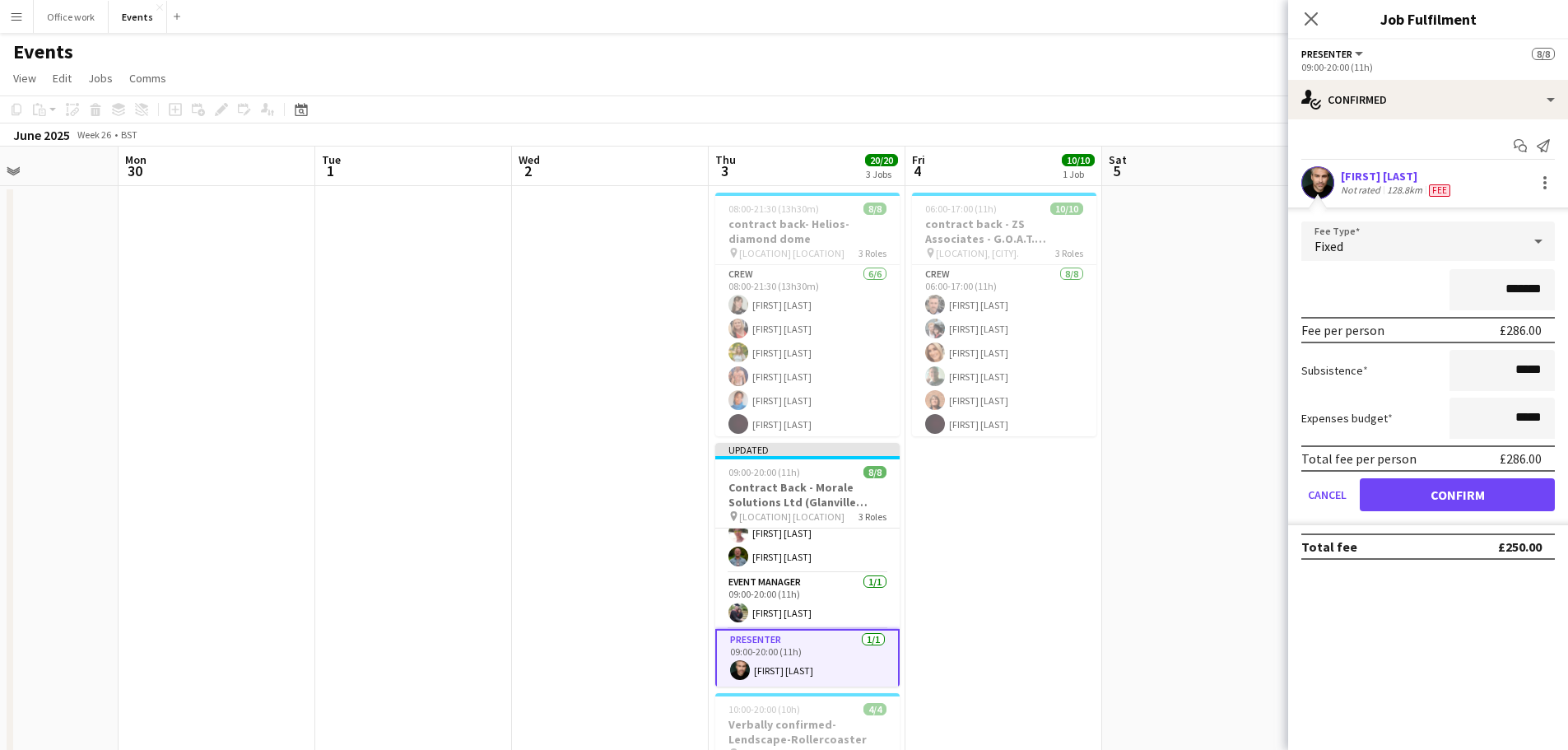 type on "*******" 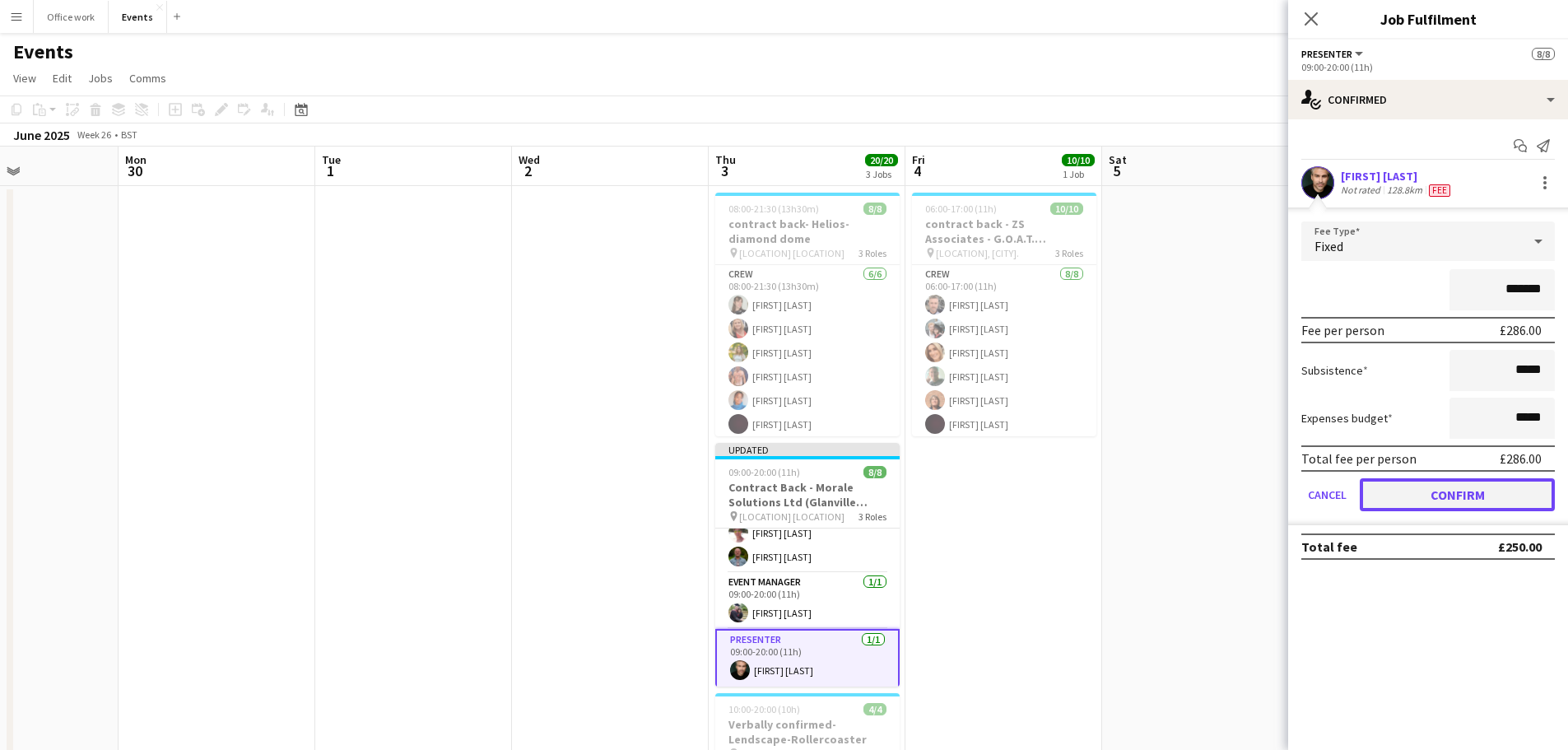 click on "Confirm" at bounding box center (1457, 495) 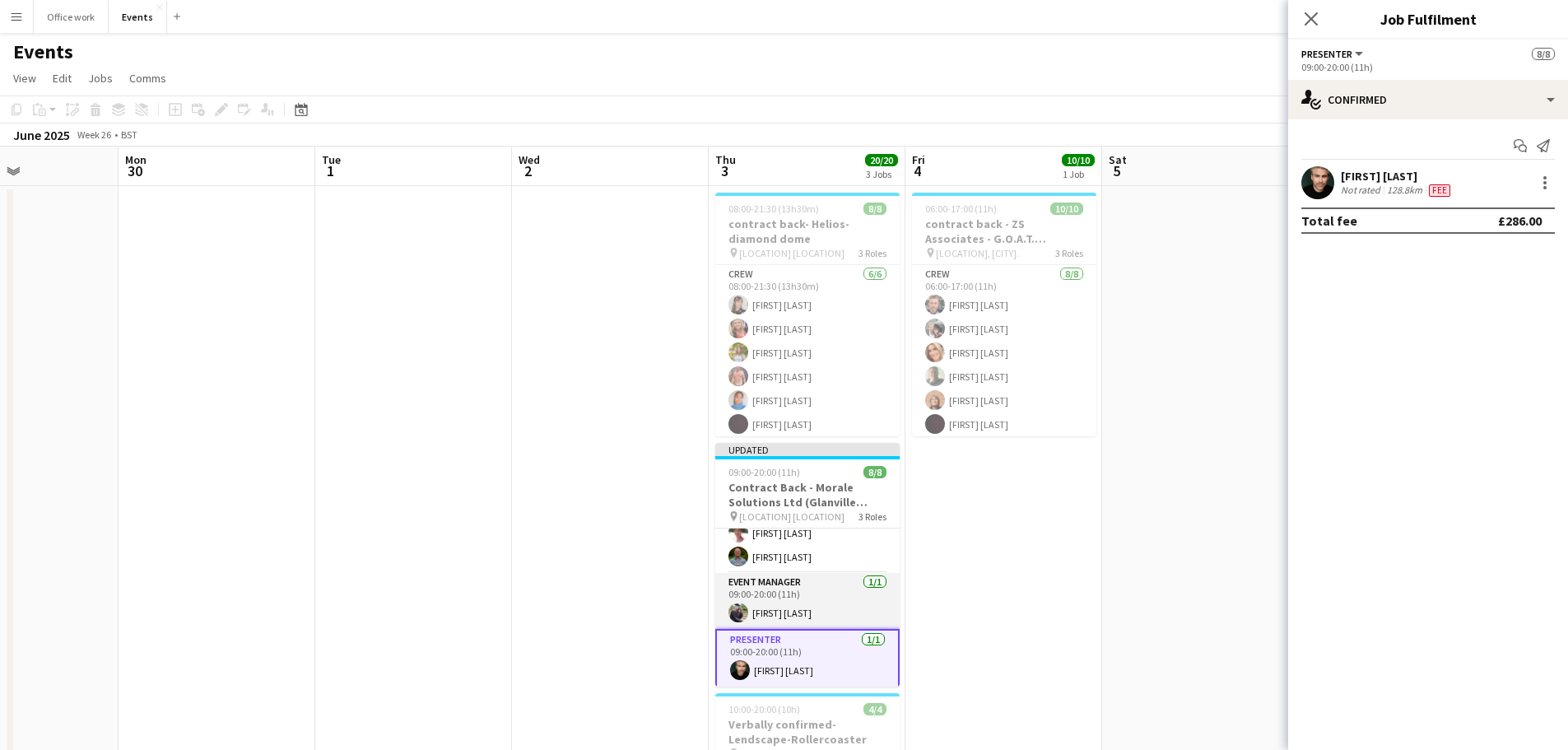 click on "Event Manager   1/1   09:00-20:00 (11h)
Luutsche Ozinga" at bounding box center [807, 601] 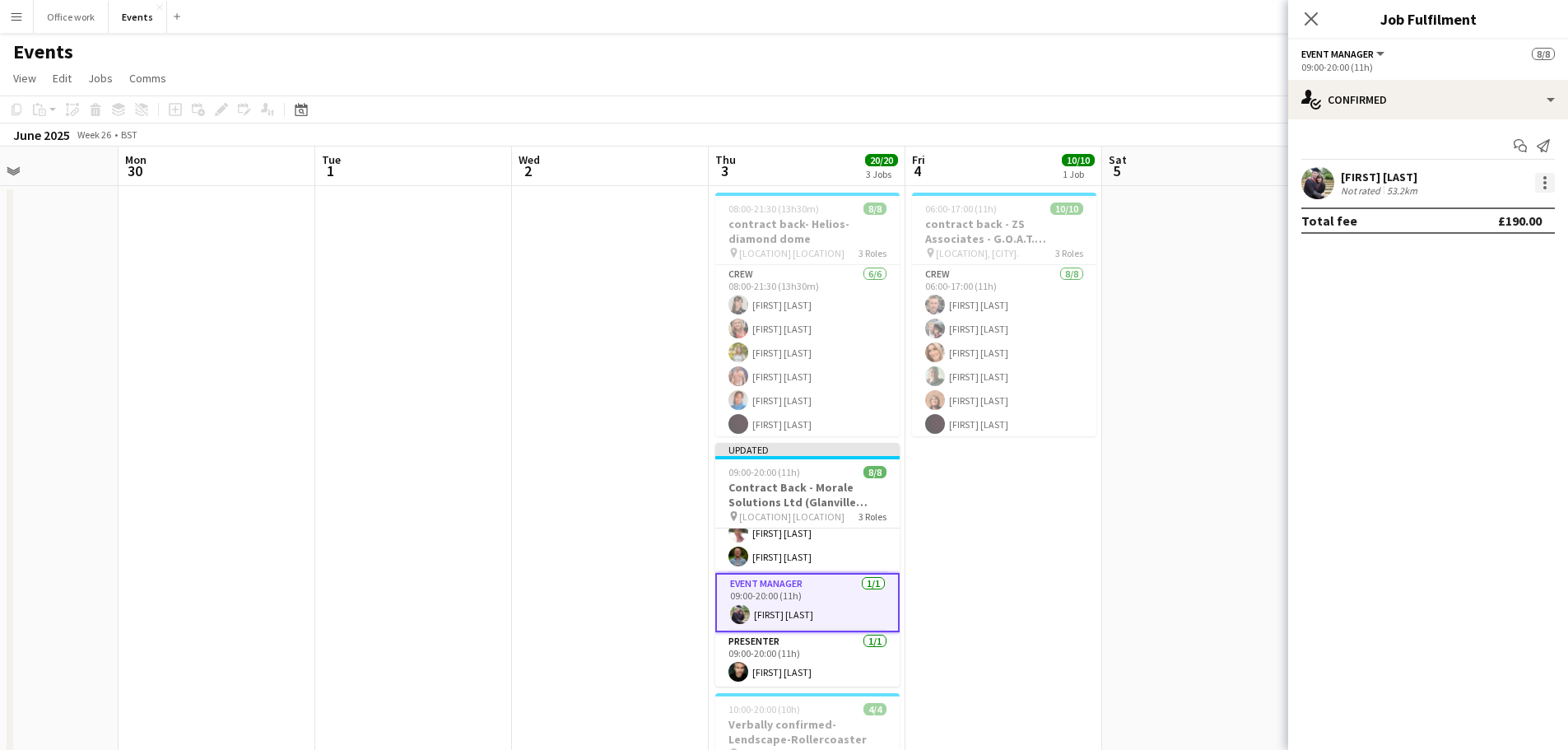 click at bounding box center (1545, 183) 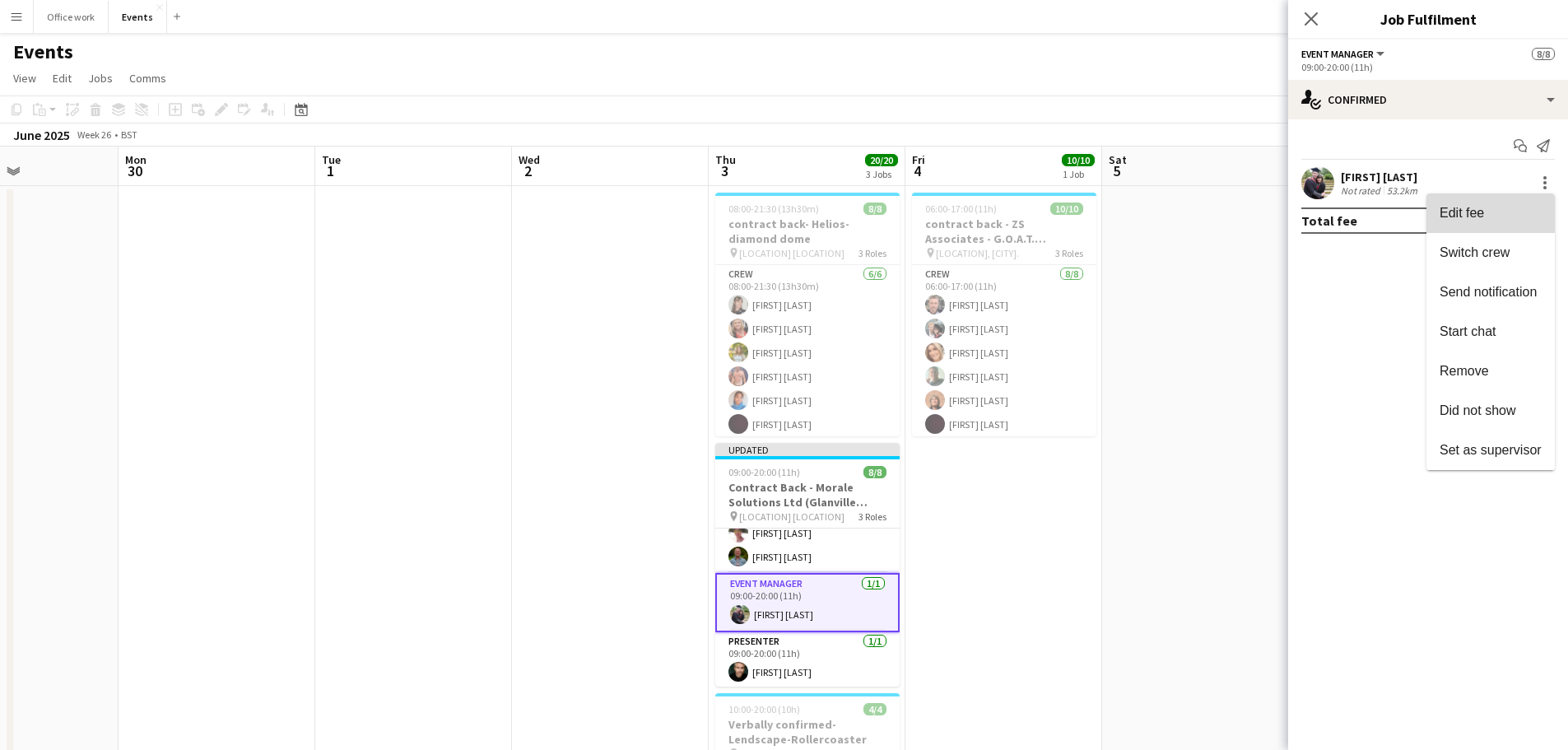 click on "Edit fee" at bounding box center (1491, 213) 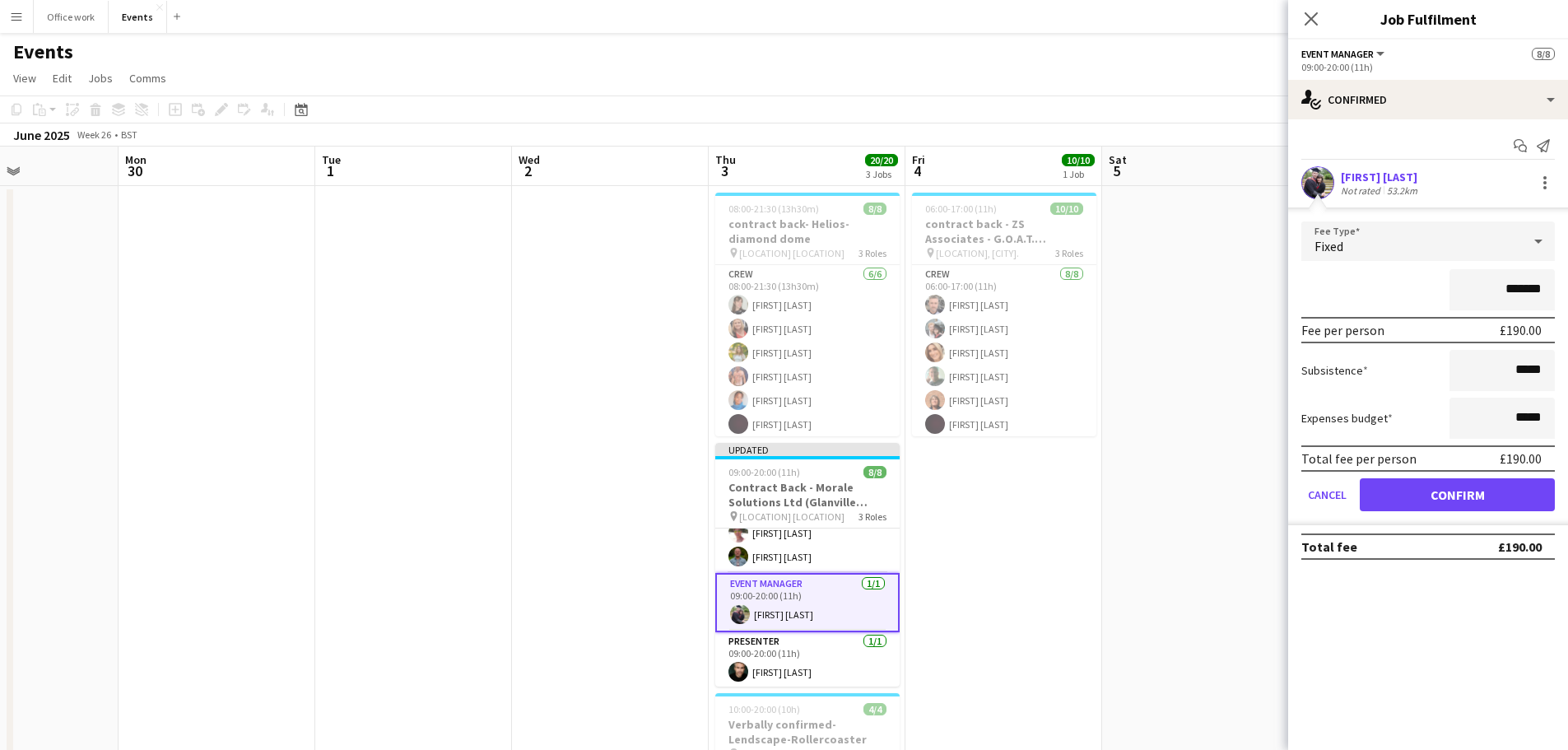 click on "*******" at bounding box center (1502, 290) 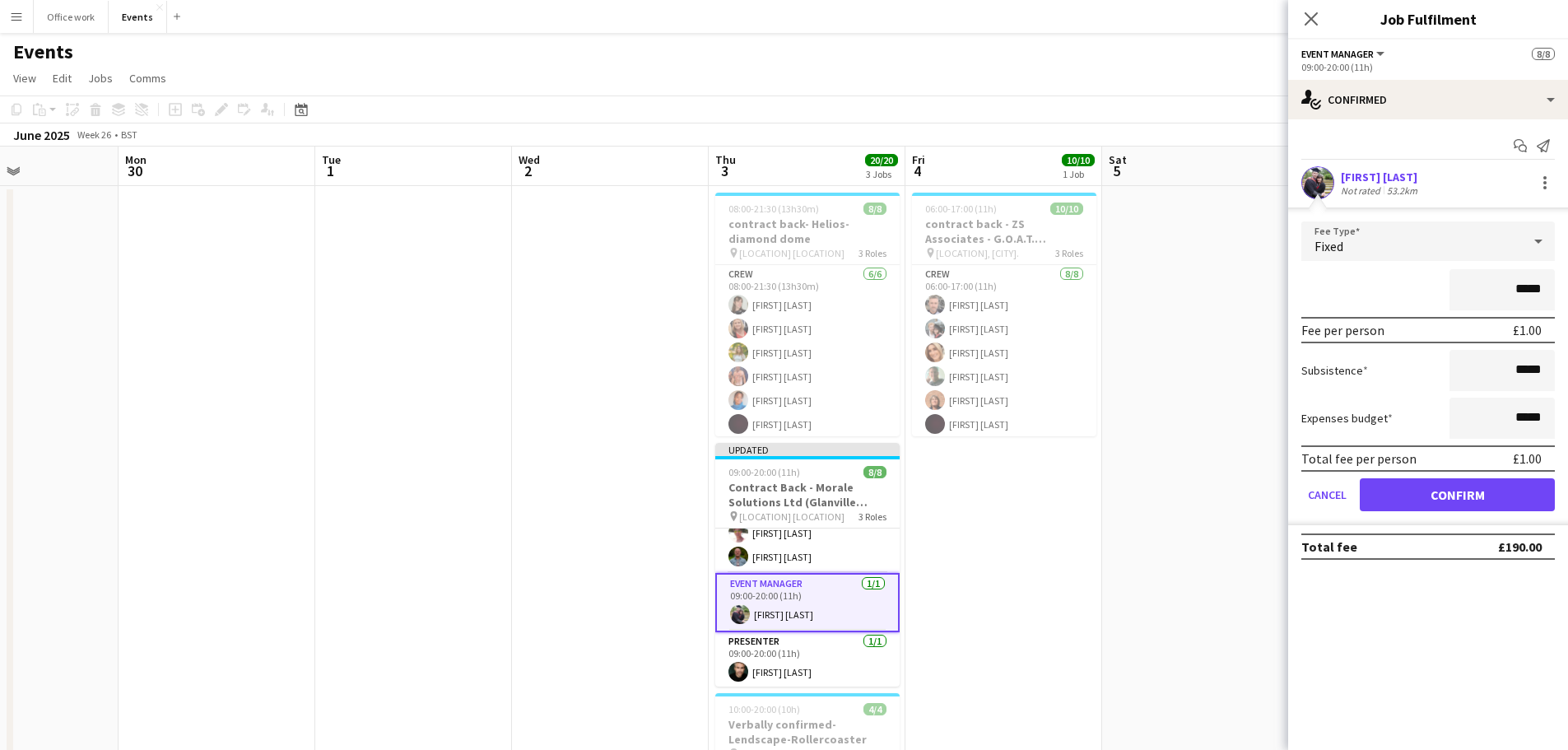 type on "**" 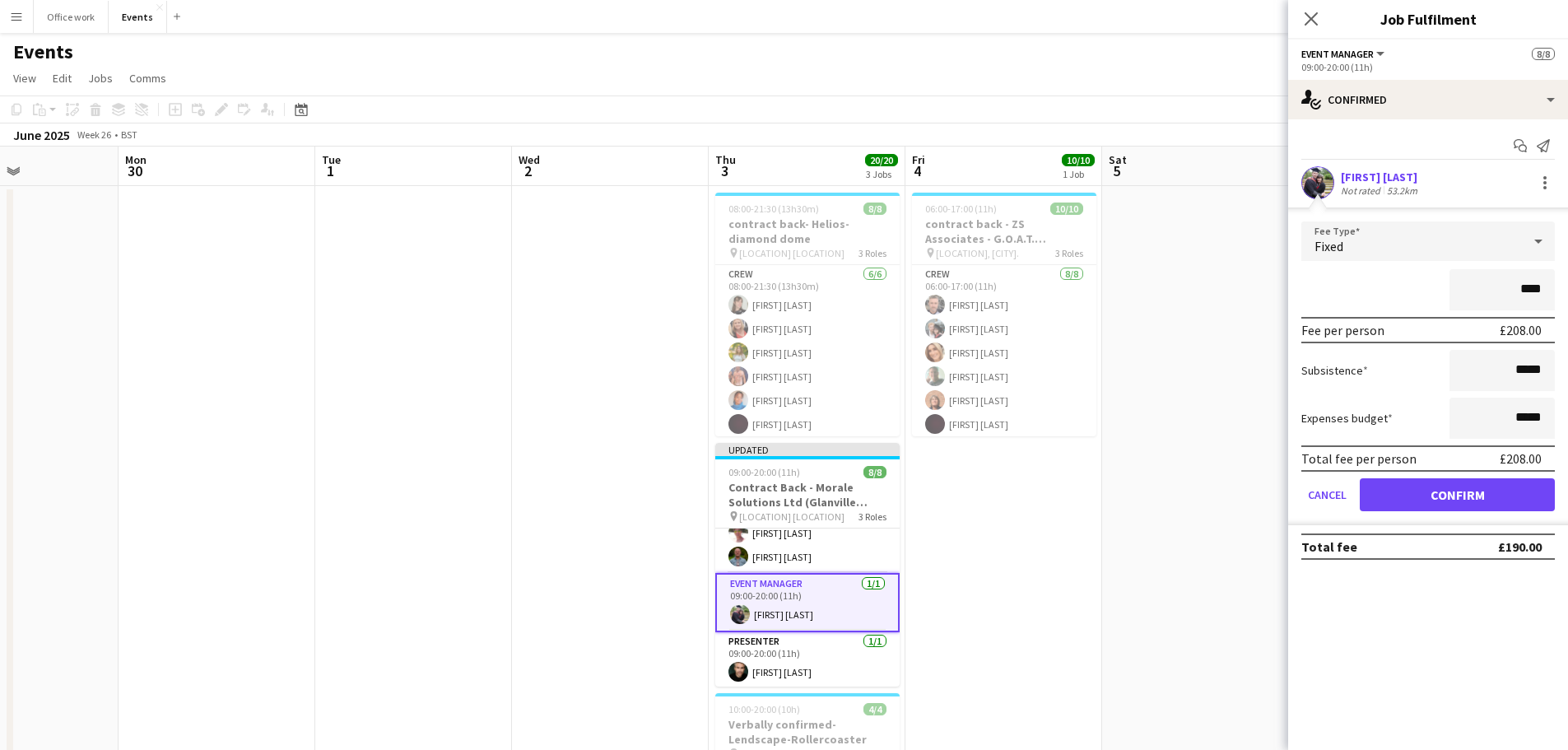 type on "****" 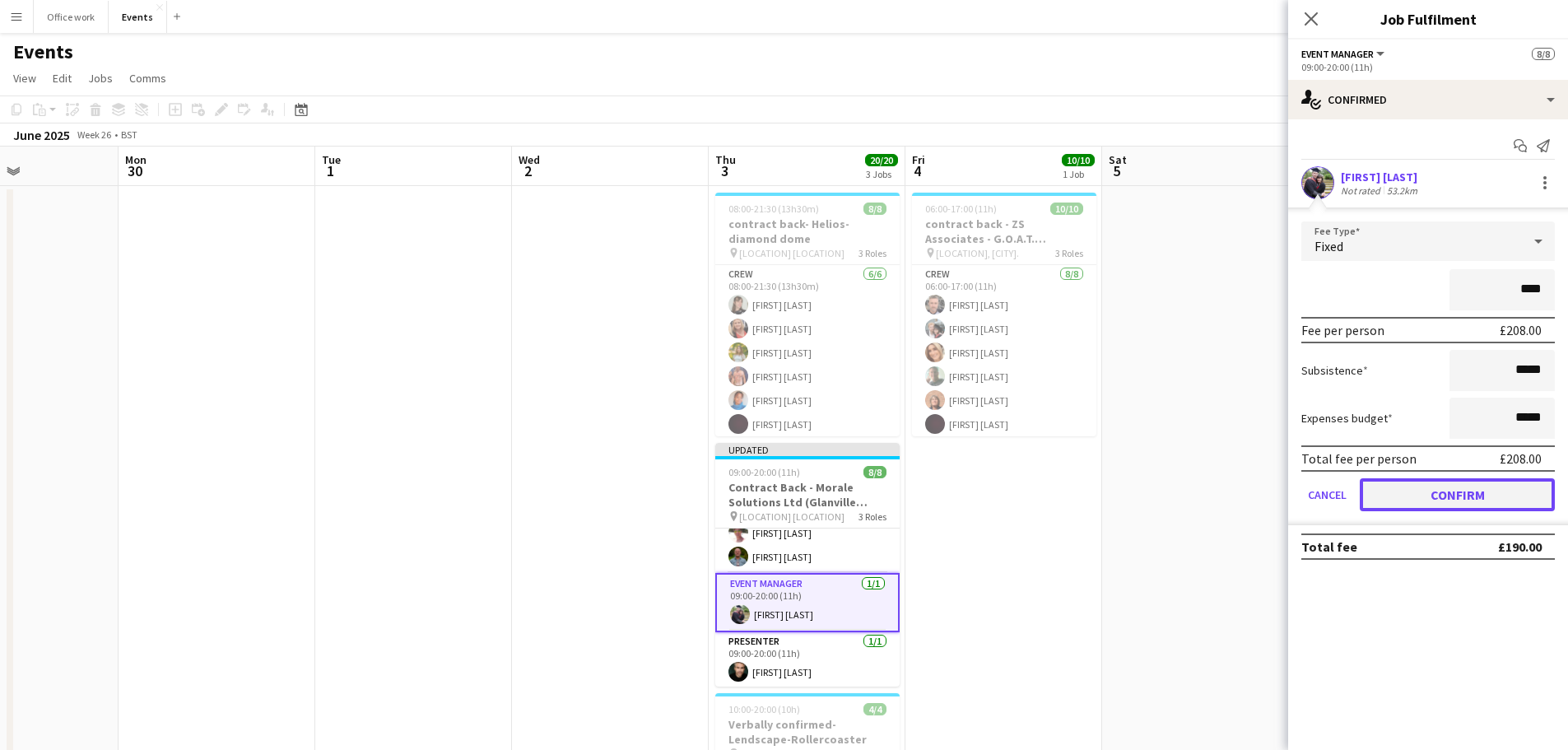 click on "Confirm" at bounding box center (1457, 495) 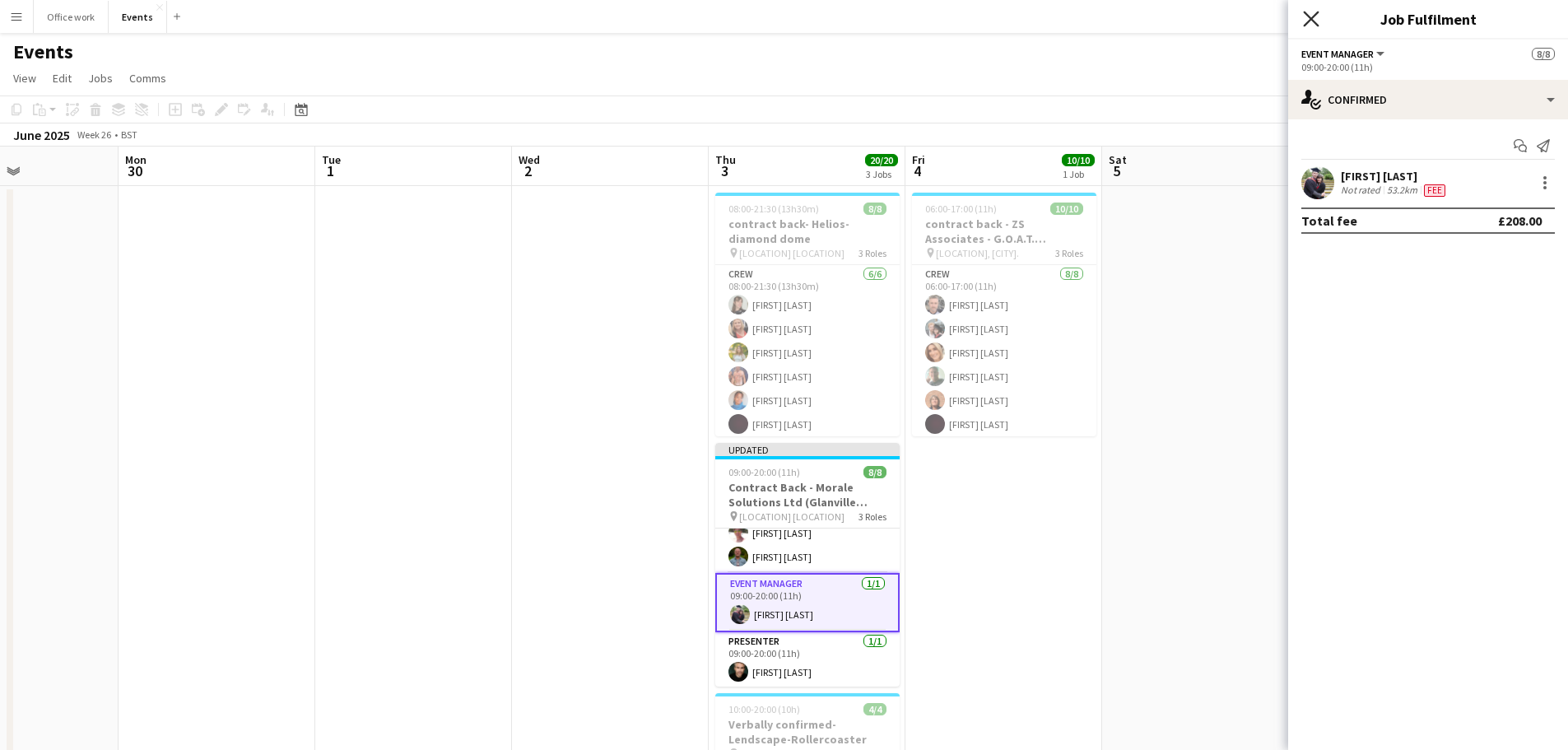 click on "Close pop-in" 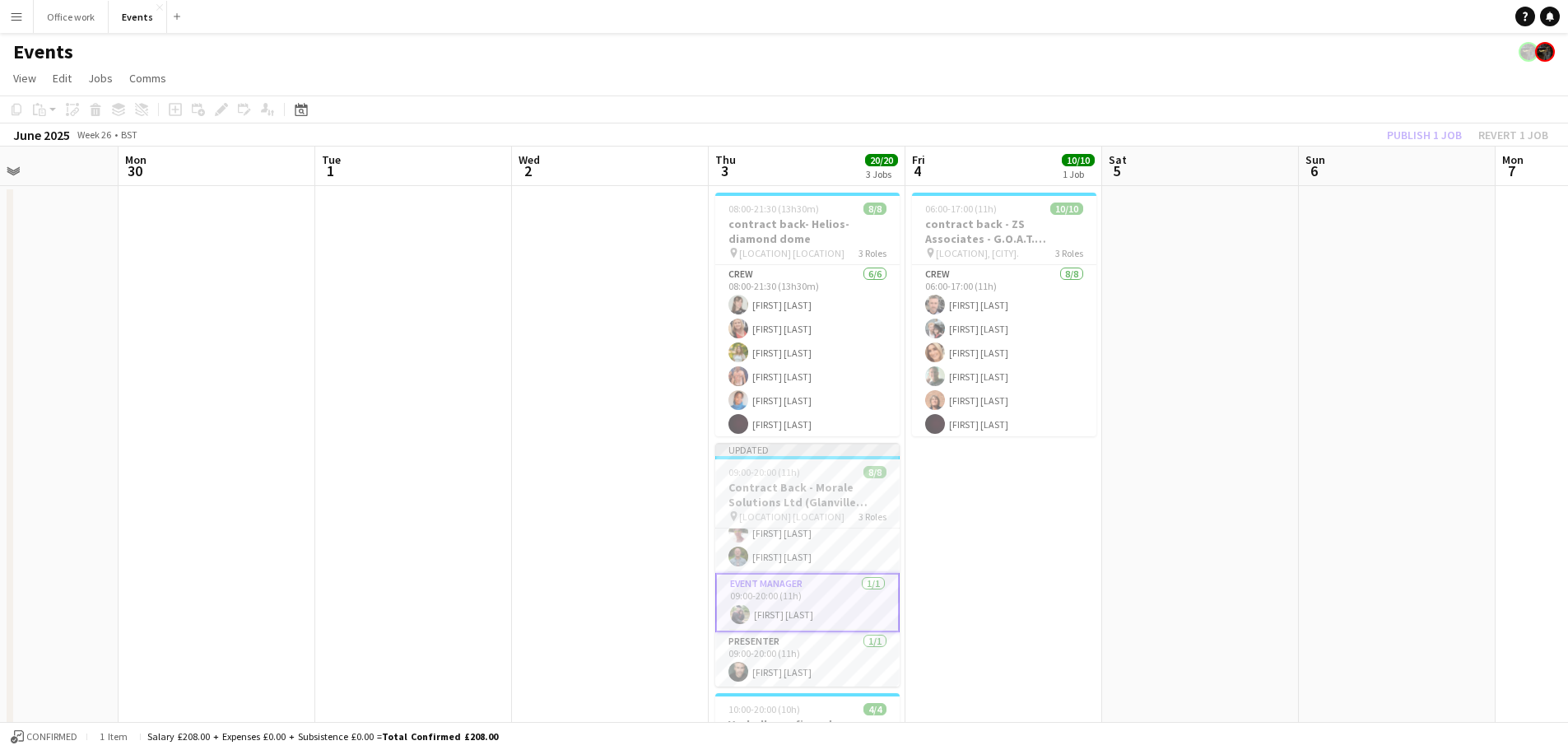 click at bounding box center [610, 578] 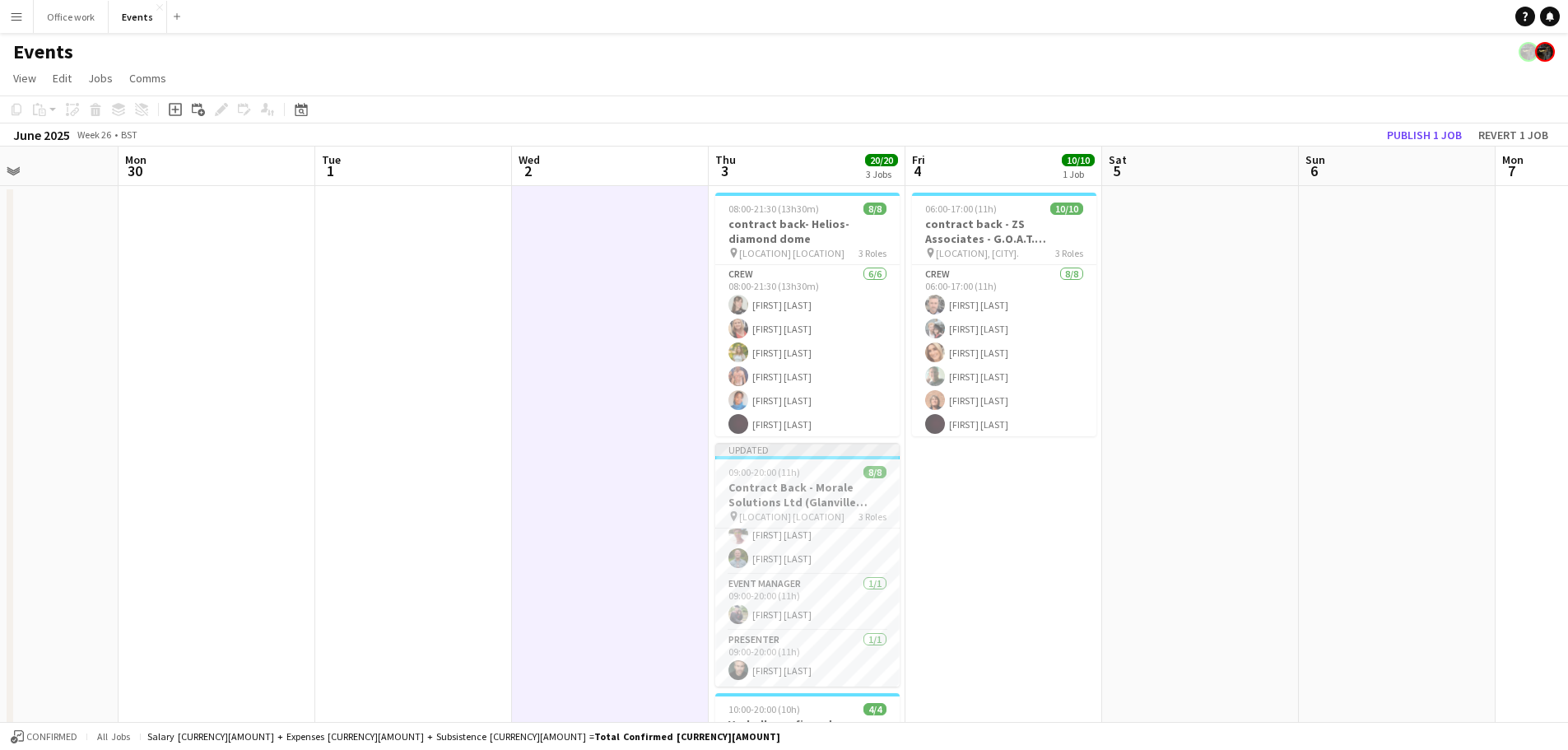 scroll, scrollTop: 129, scrollLeft: 0, axis: vertical 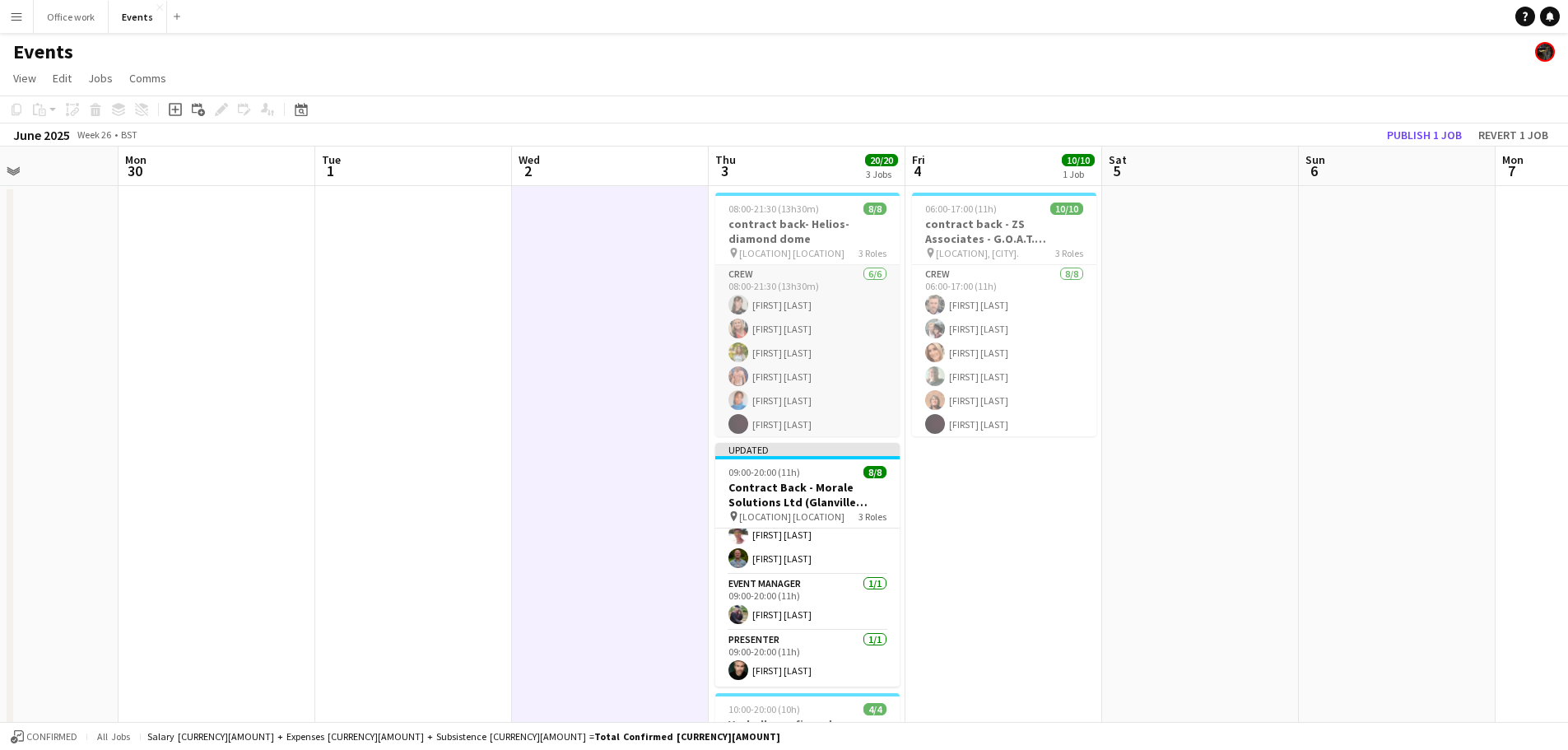 click on "Crew   6/6   08:00-21:30 (13h30m)
Isla Fox Jemma Wilson Alexandra Tanase Chris Ebbon Chrystal Williams Christopher Michael" at bounding box center [807, 352] 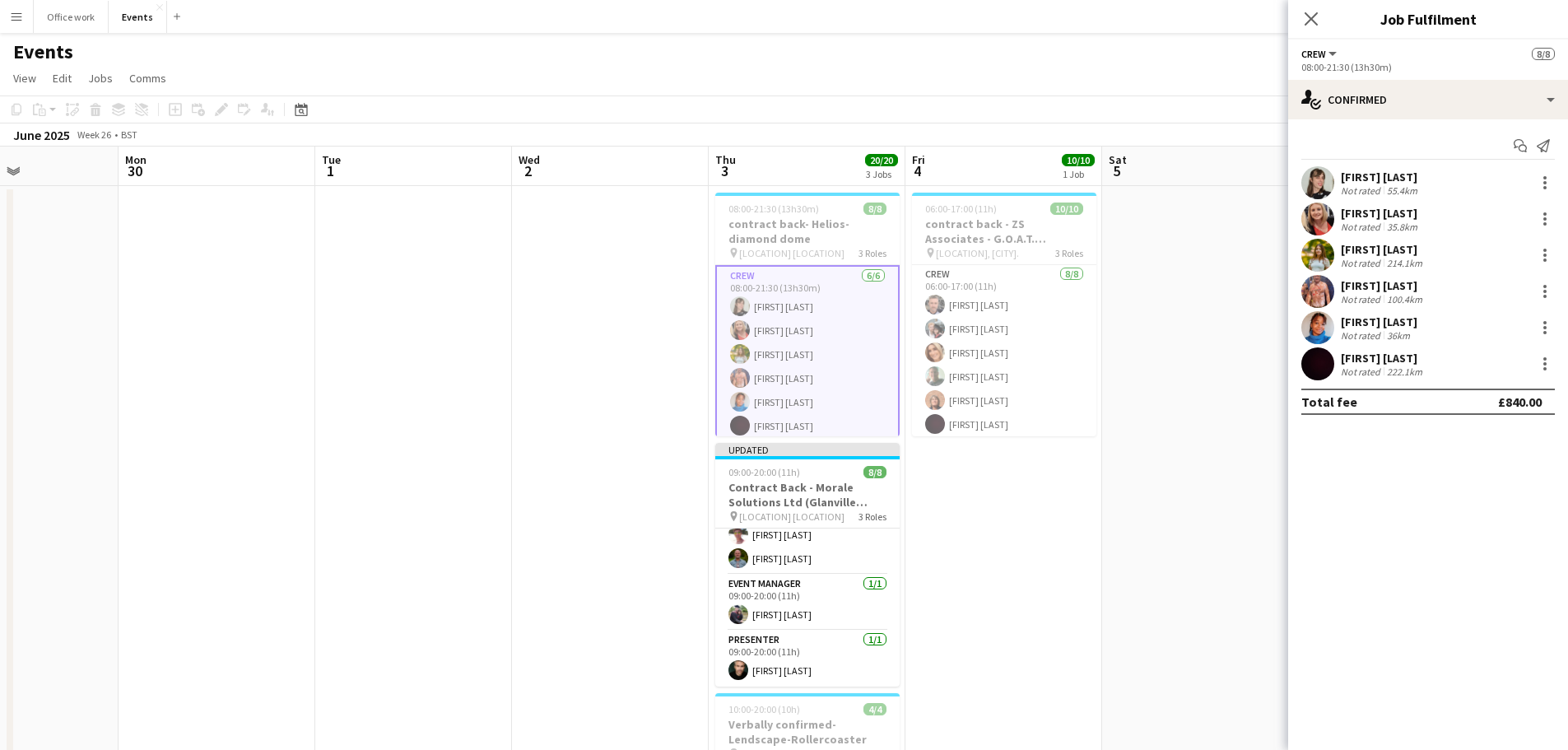 click on "June 2025   Week 26
•   BST   Publish 1 job   Revert 1 job" 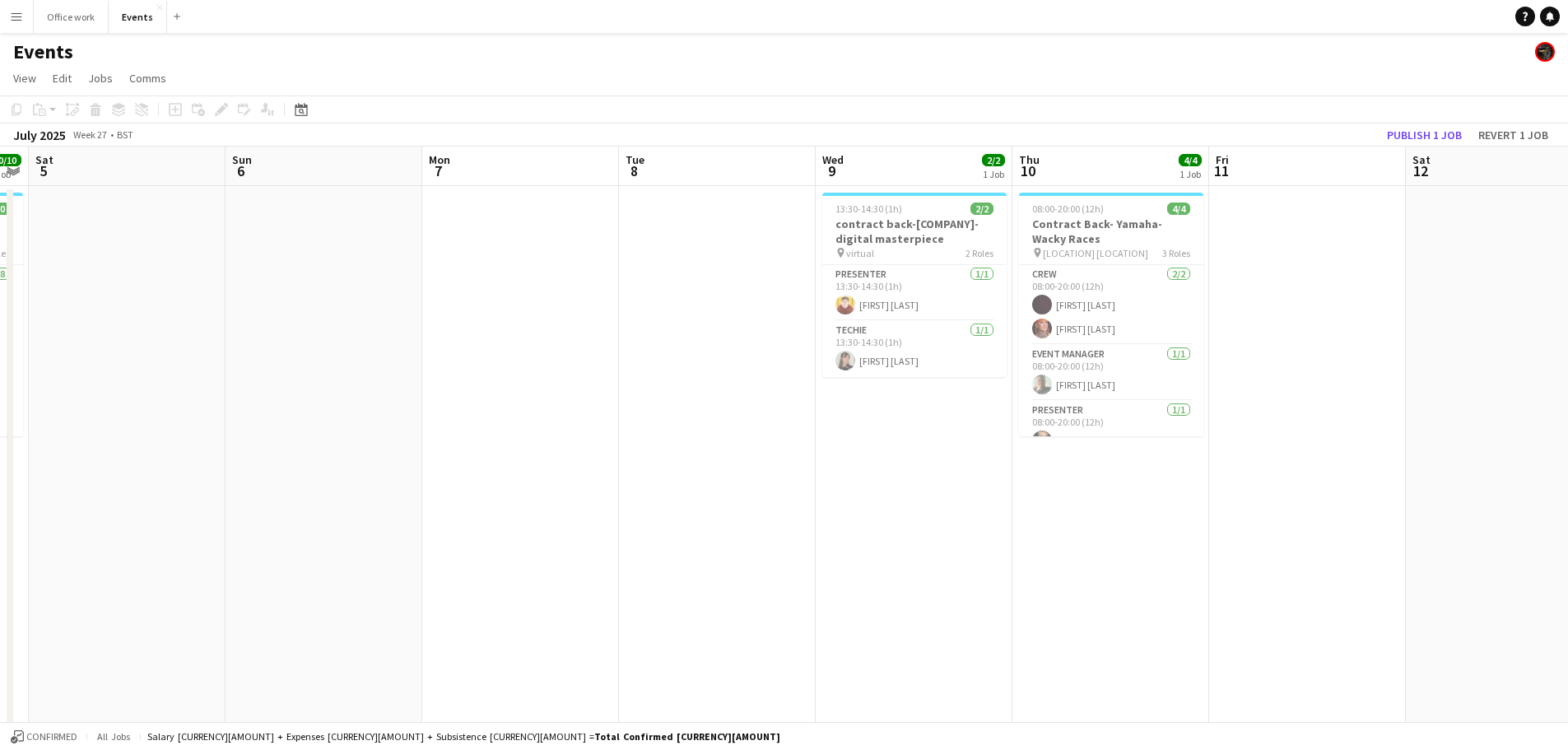 scroll, scrollTop: 0, scrollLeft: 565, axis: horizontal 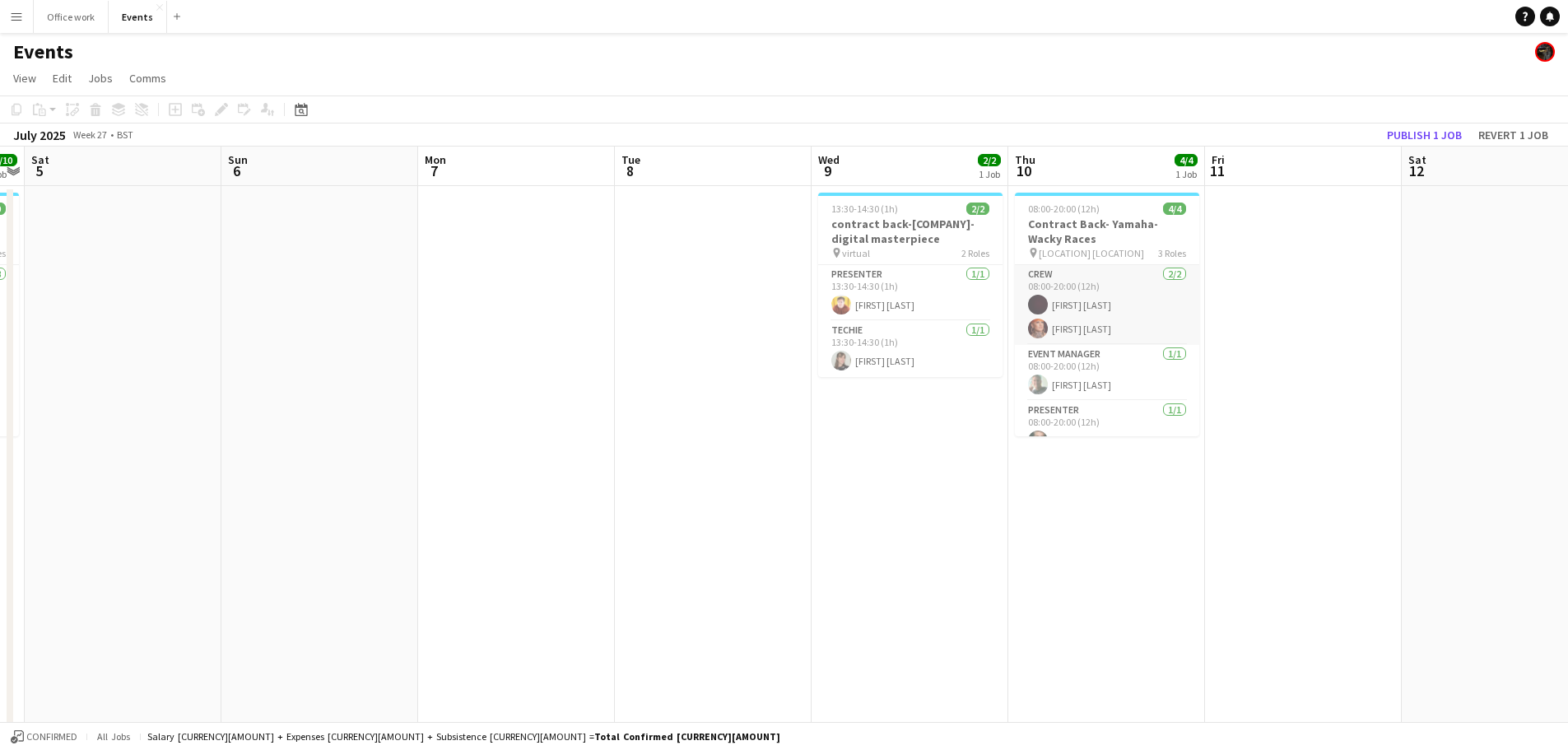 click on "Crew   2/2   08:00-20:00 (12h)
Christopher Michael Cheryl Quantick" at bounding box center [1107, 305] 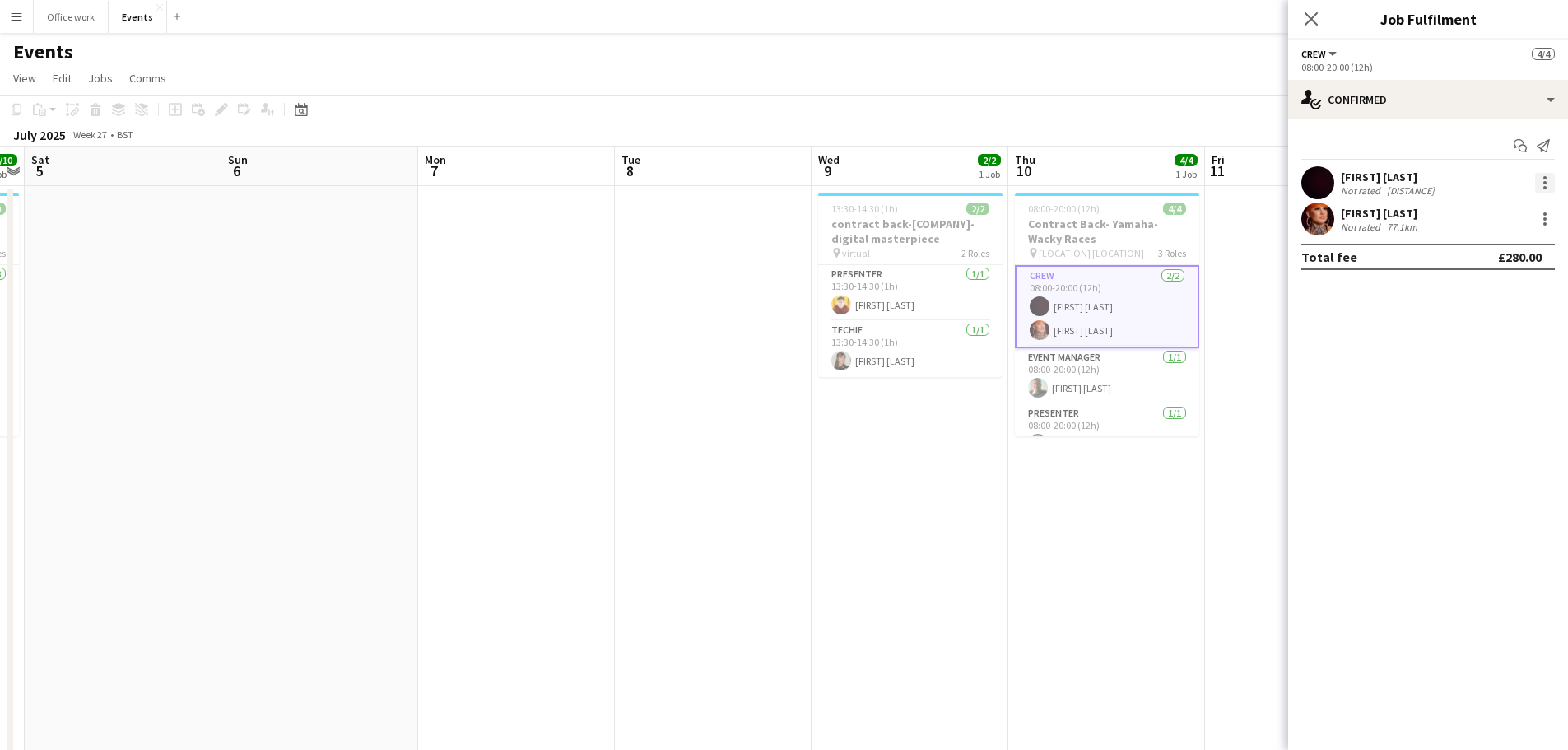 click at bounding box center [1545, 188] 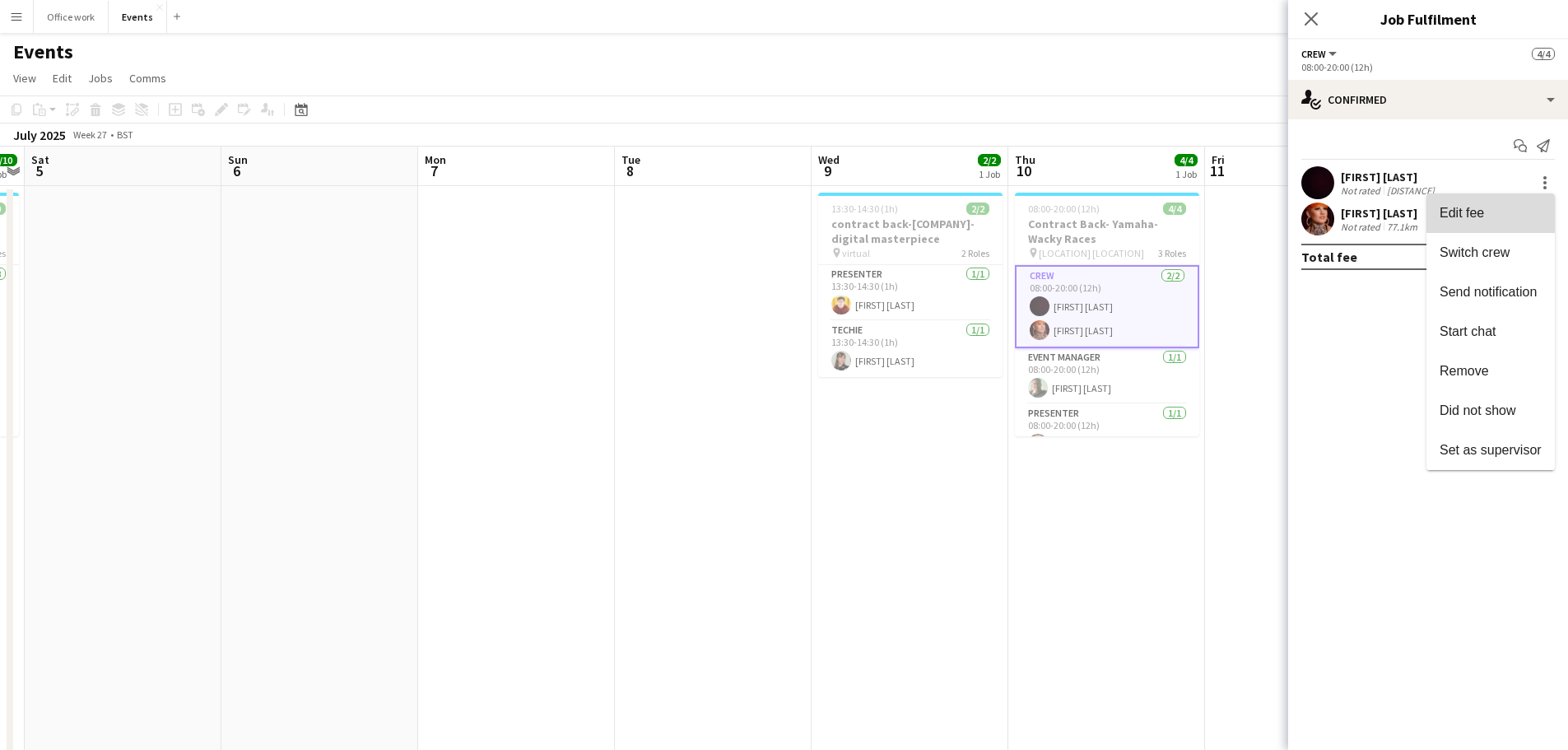 click on "Edit fee" at bounding box center (1491, 213) 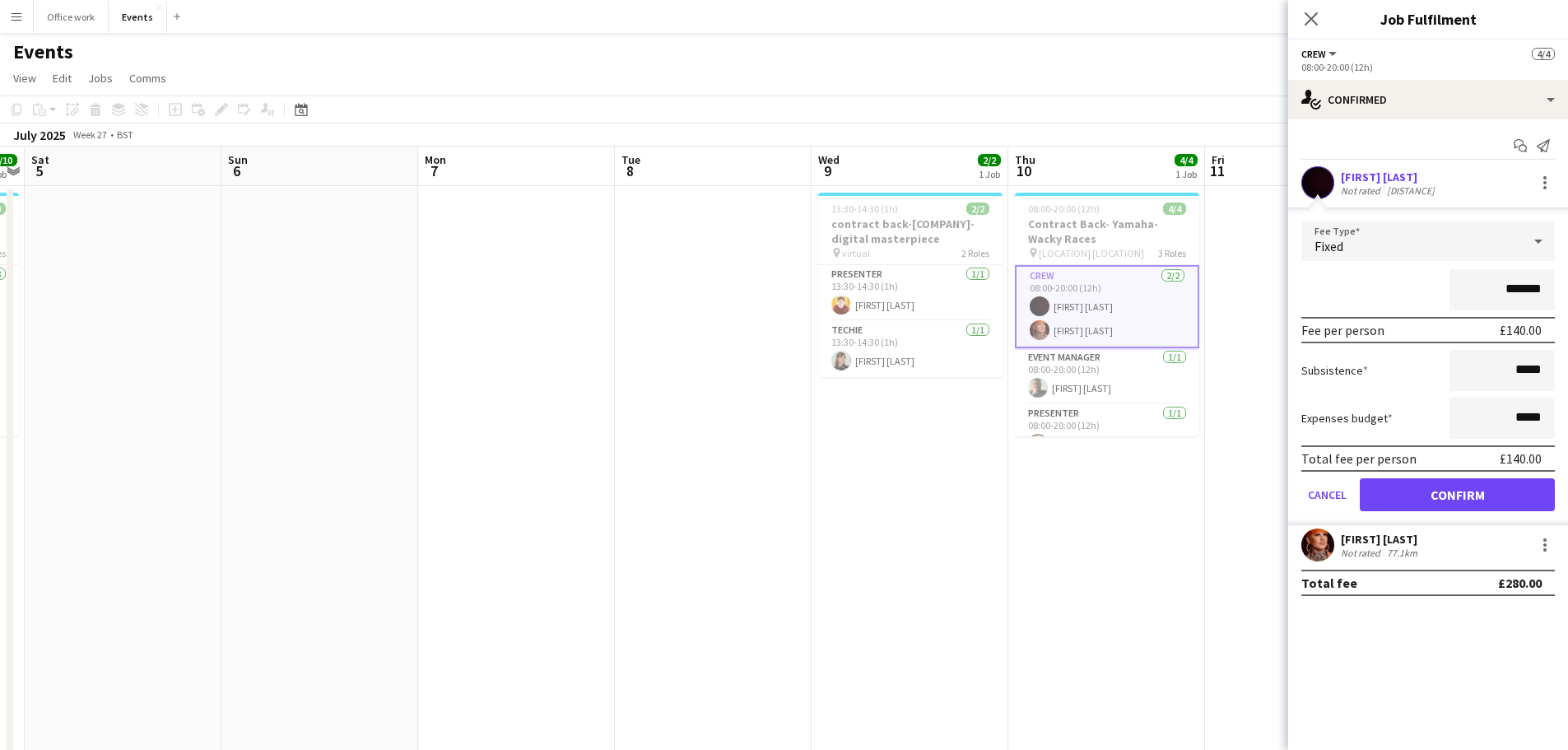 click on "*******" at bounding box center (1502, 290) 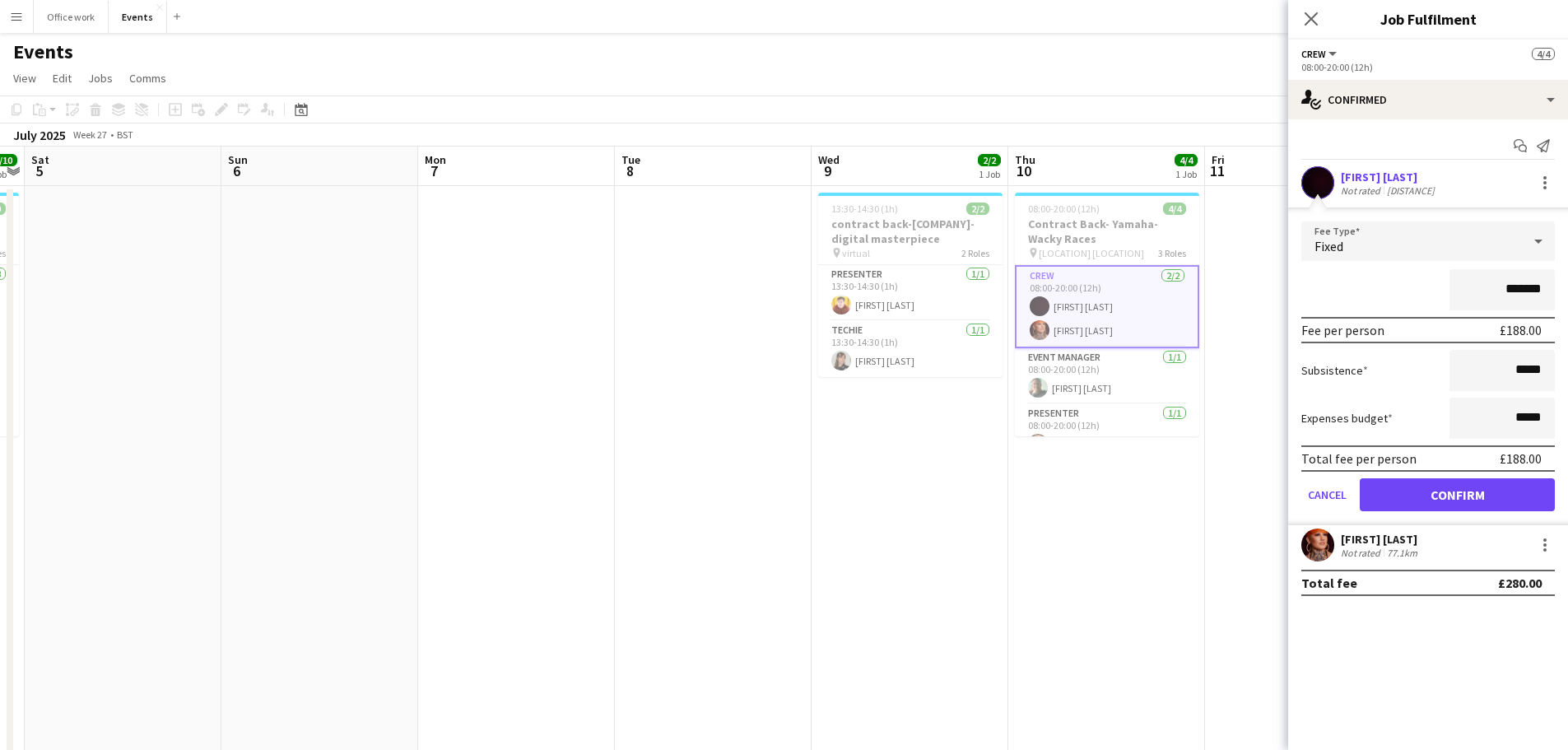 type on "*******" 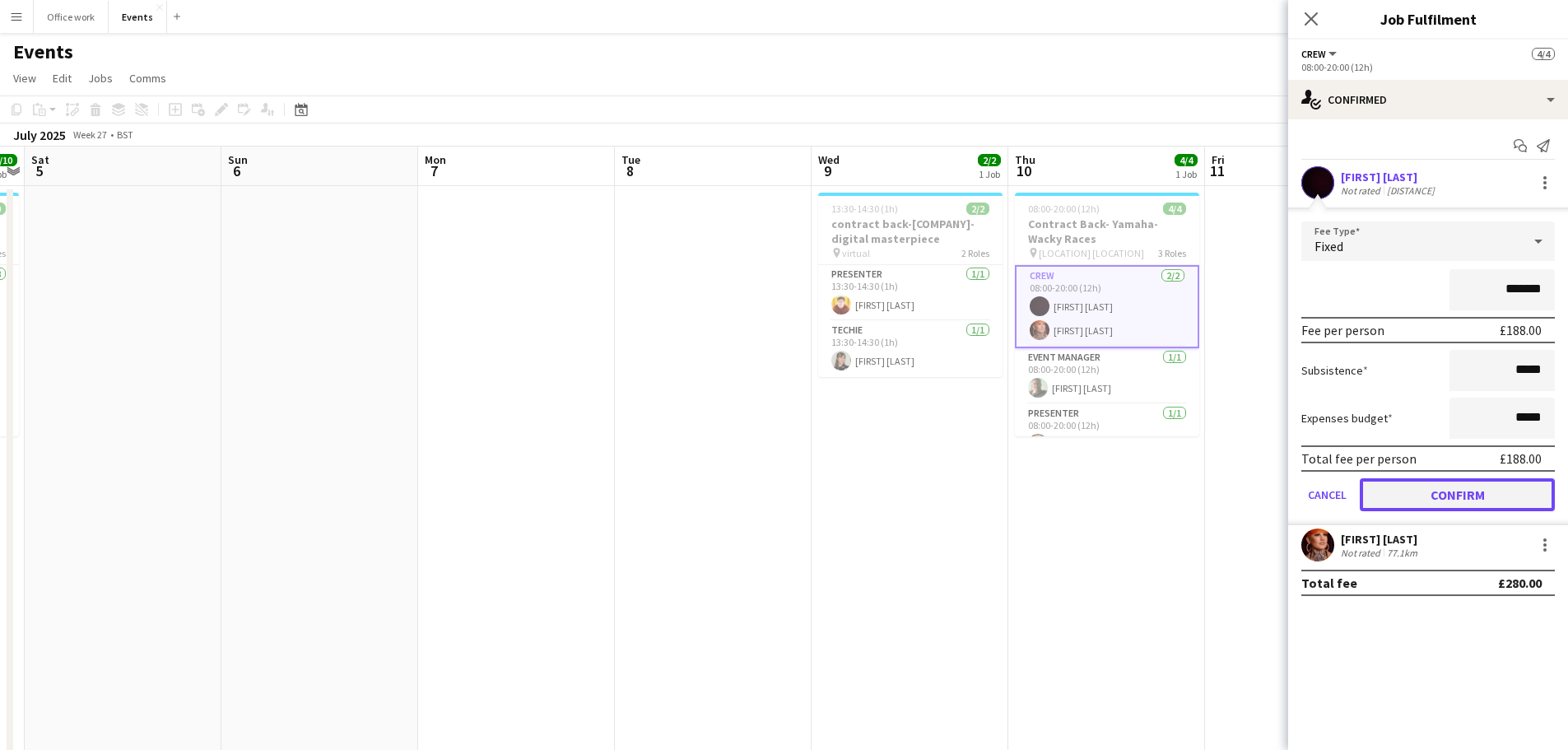 click on "Confirm" at bounding box center [1457, 495] 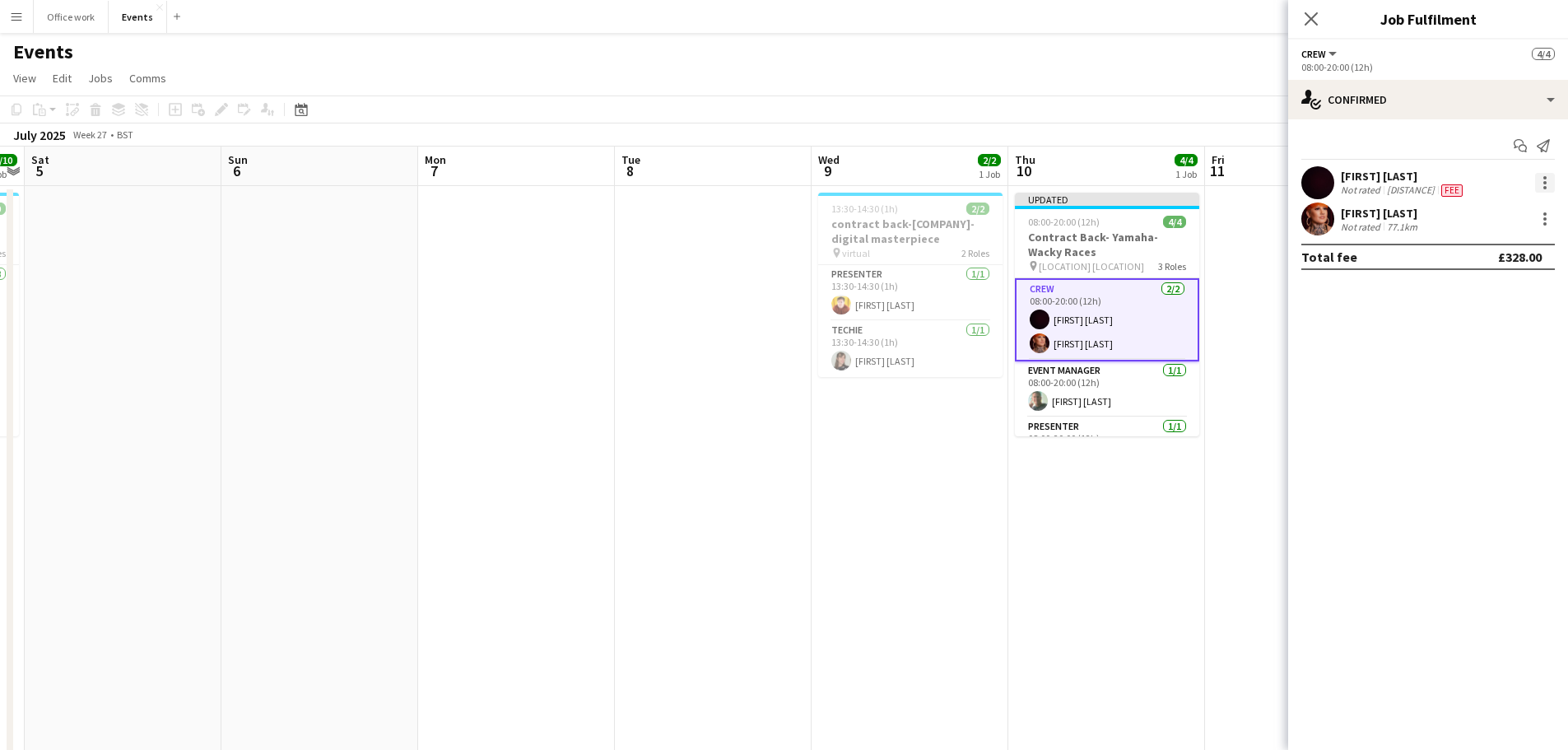 click at bounding box center [1545, 178] 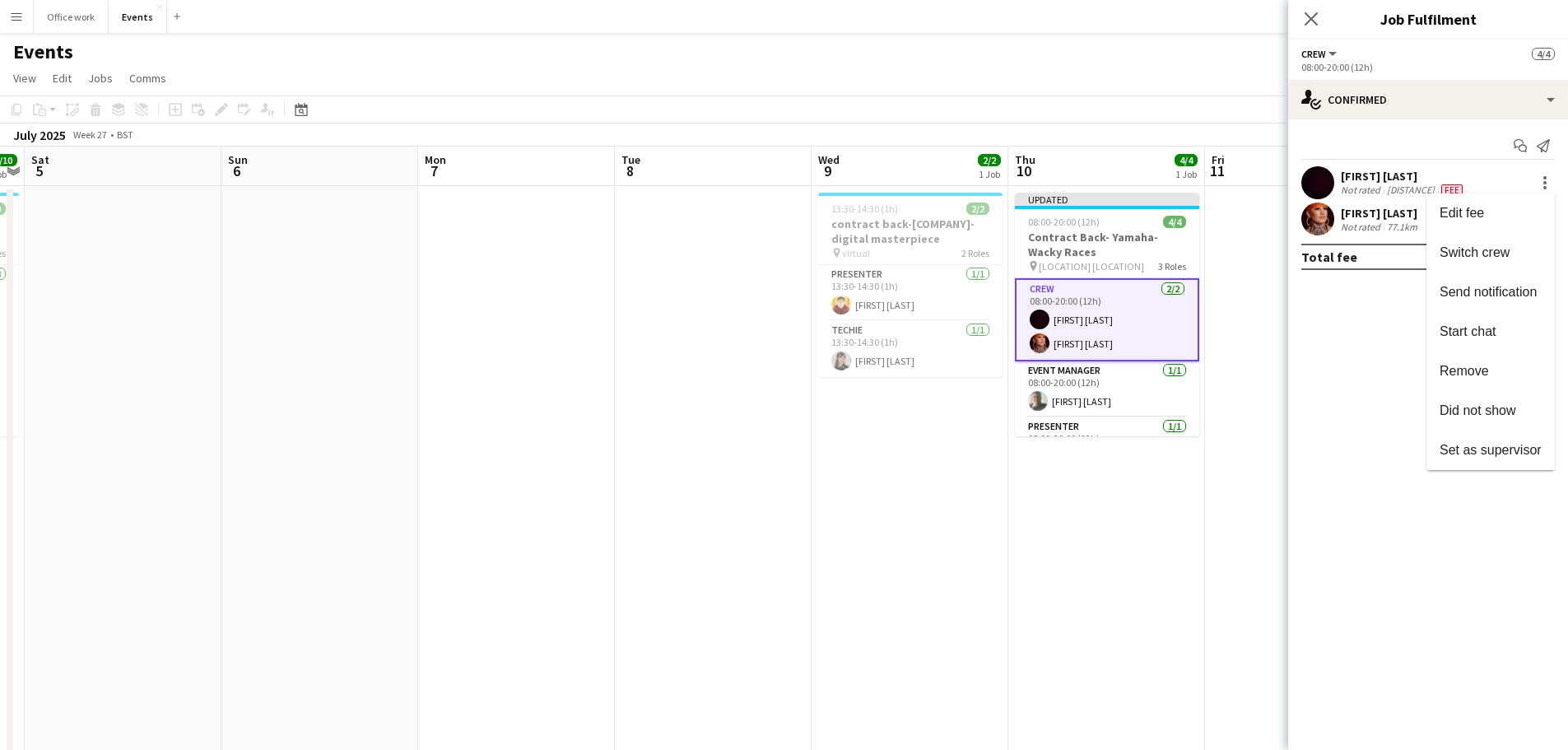 click at bounding box center [784, 375] 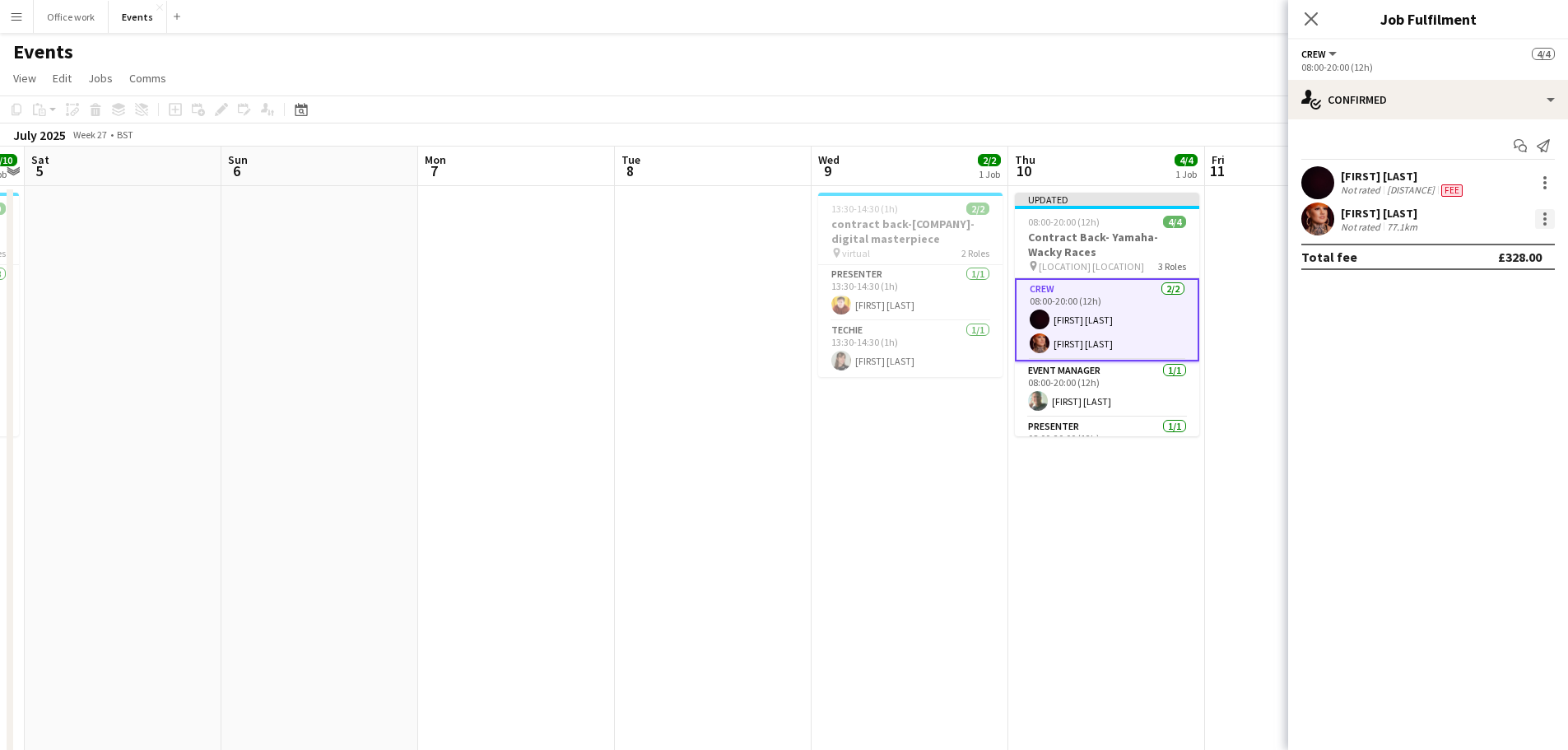 click at bounding box center (1545, 214) 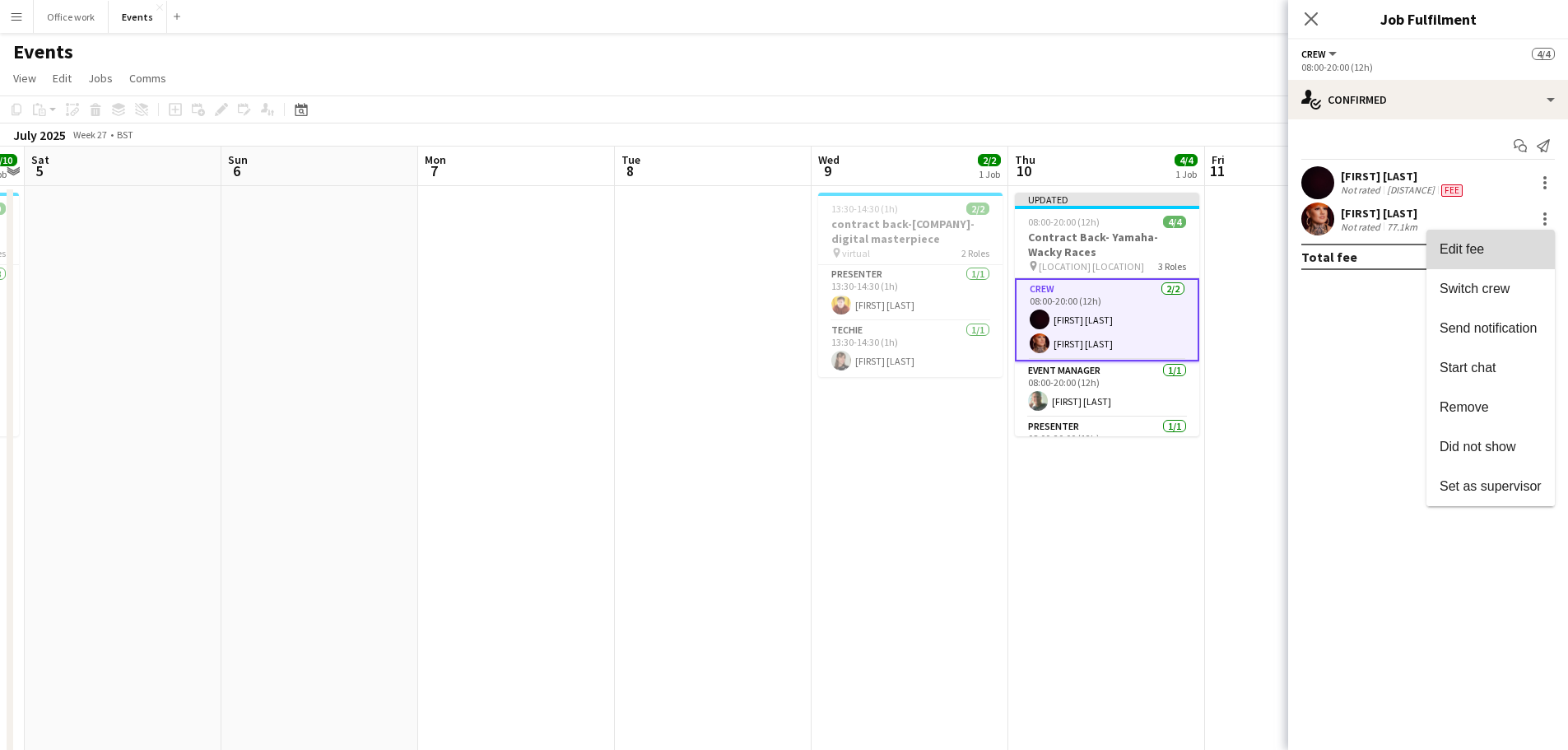 click on "Edit fee" at bounding box center [1491, 249] 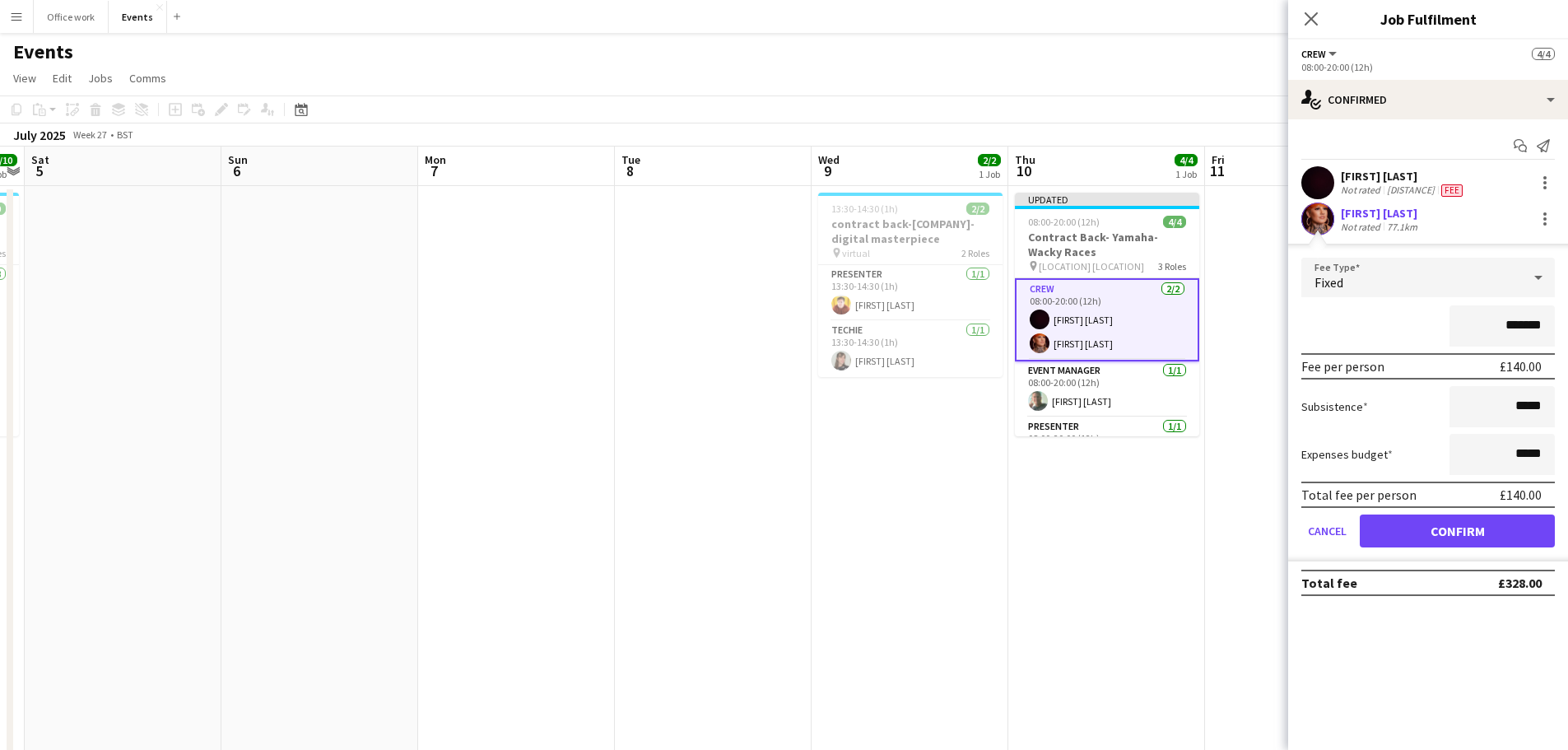 click on "*******" at bounding box center (1502, 326) 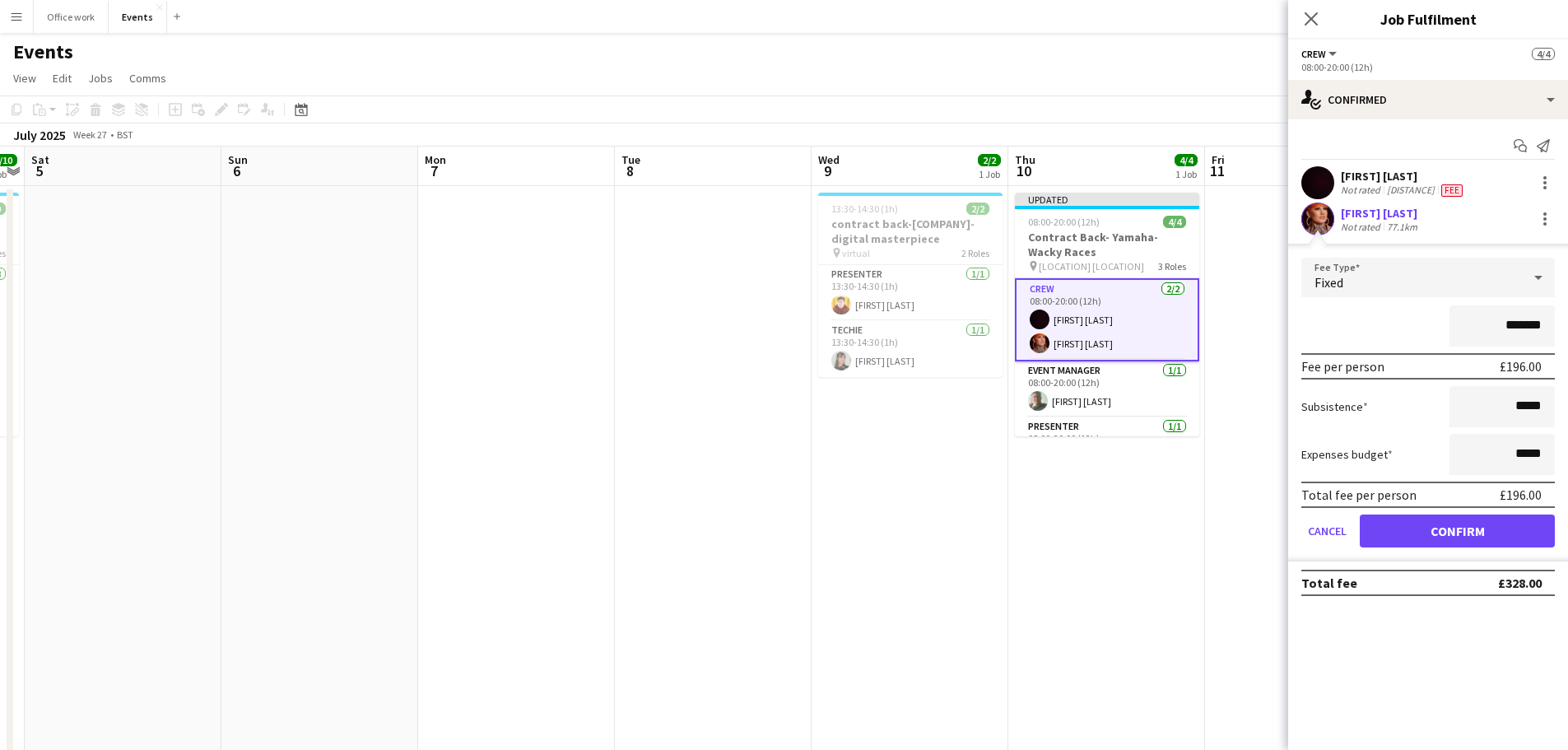 type on "*******" 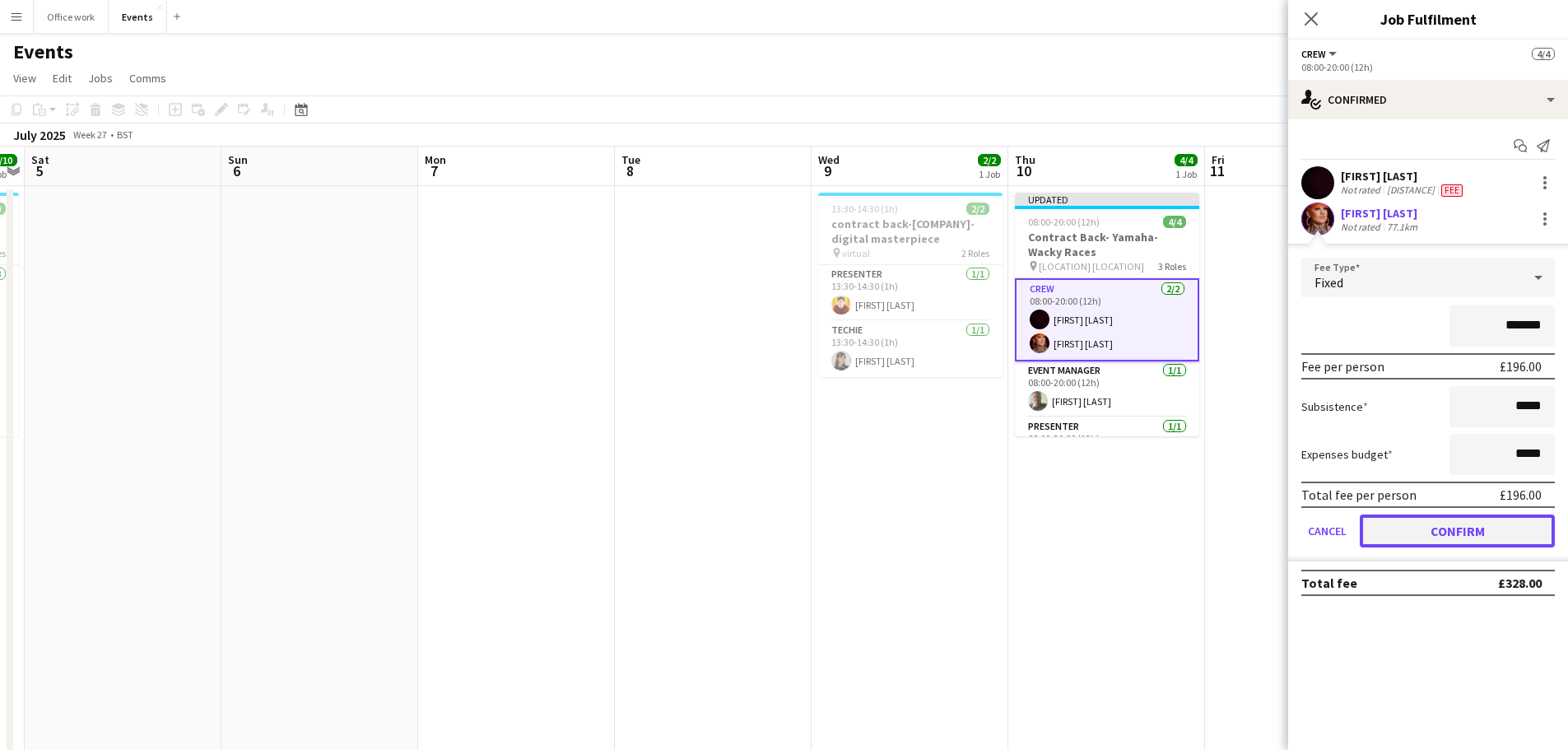 click on "Confirm" at bounding box center (1457, 531) 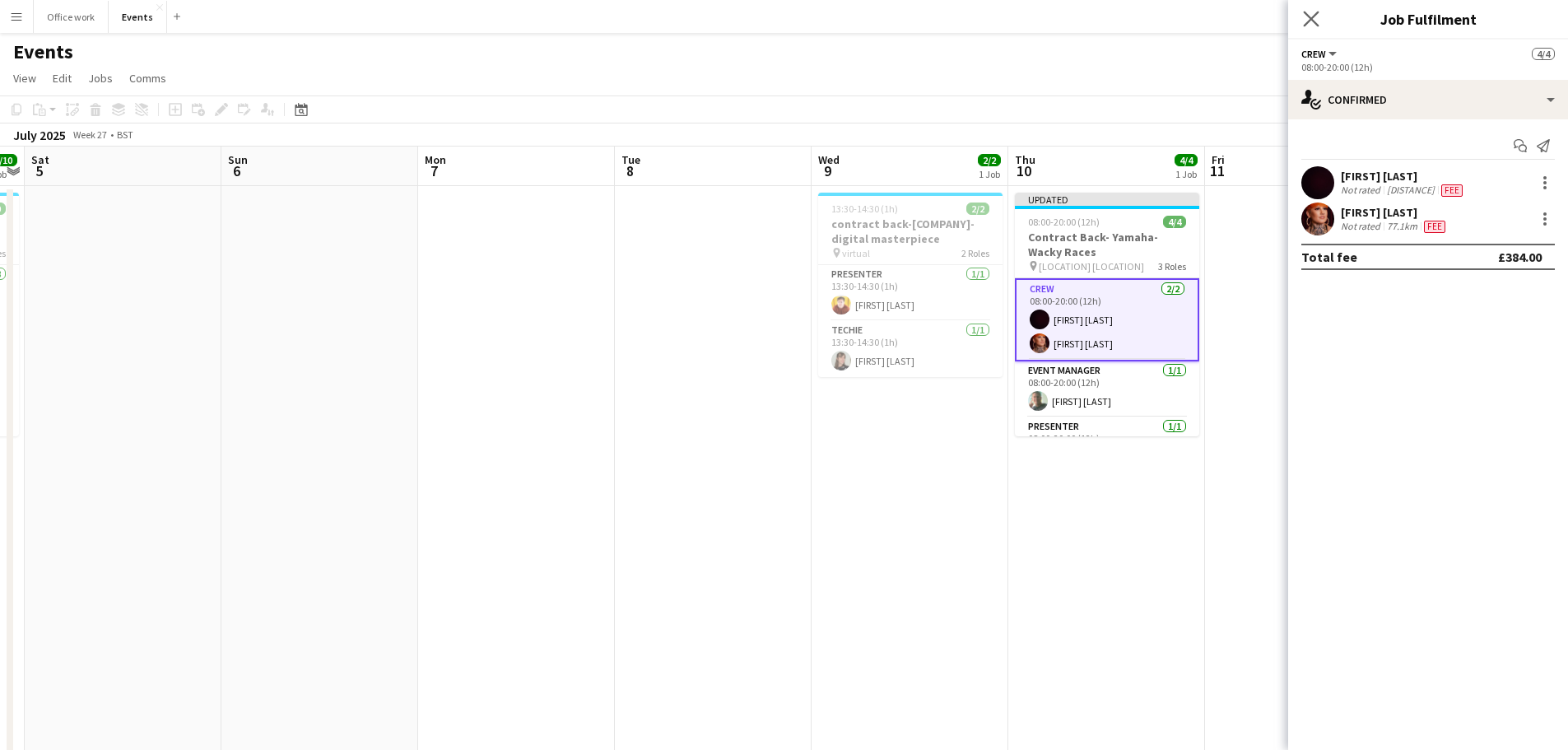 click on "Close pop-in" 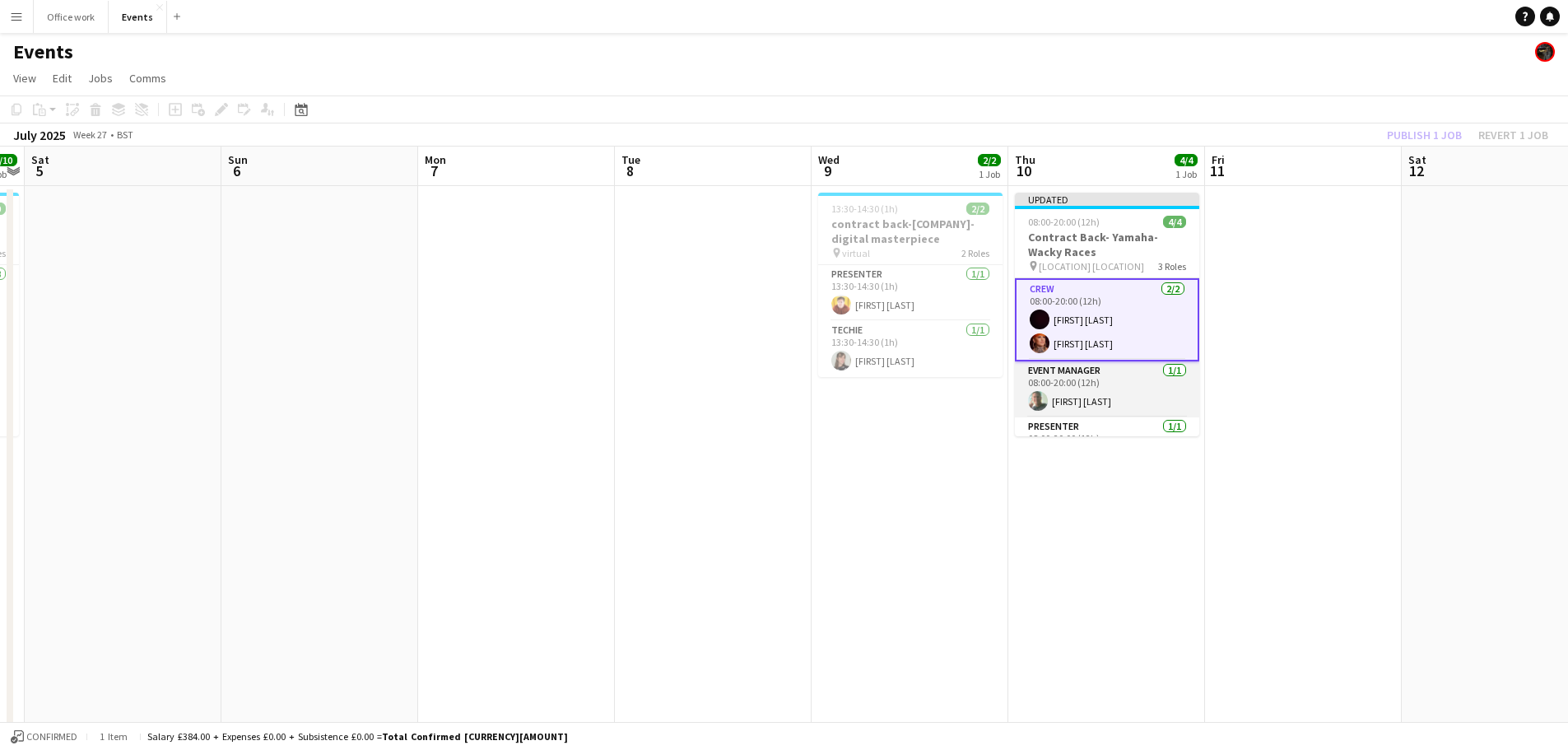 click on "Event Manager   1/1   08:00-20:00 (12h)
Neo Neophytou" at bounding box center (1107, 389) 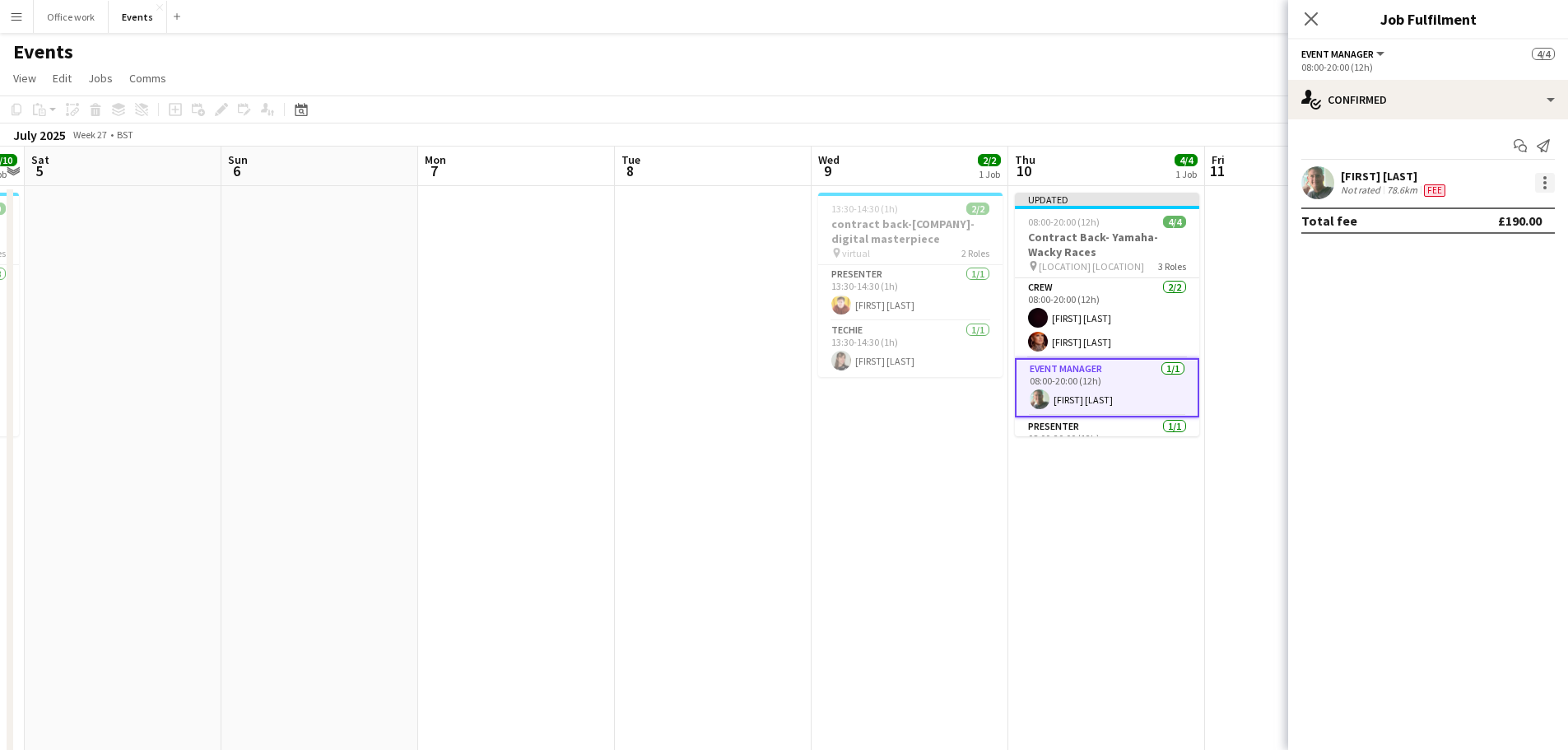 click at bounding box center [1545, 183] 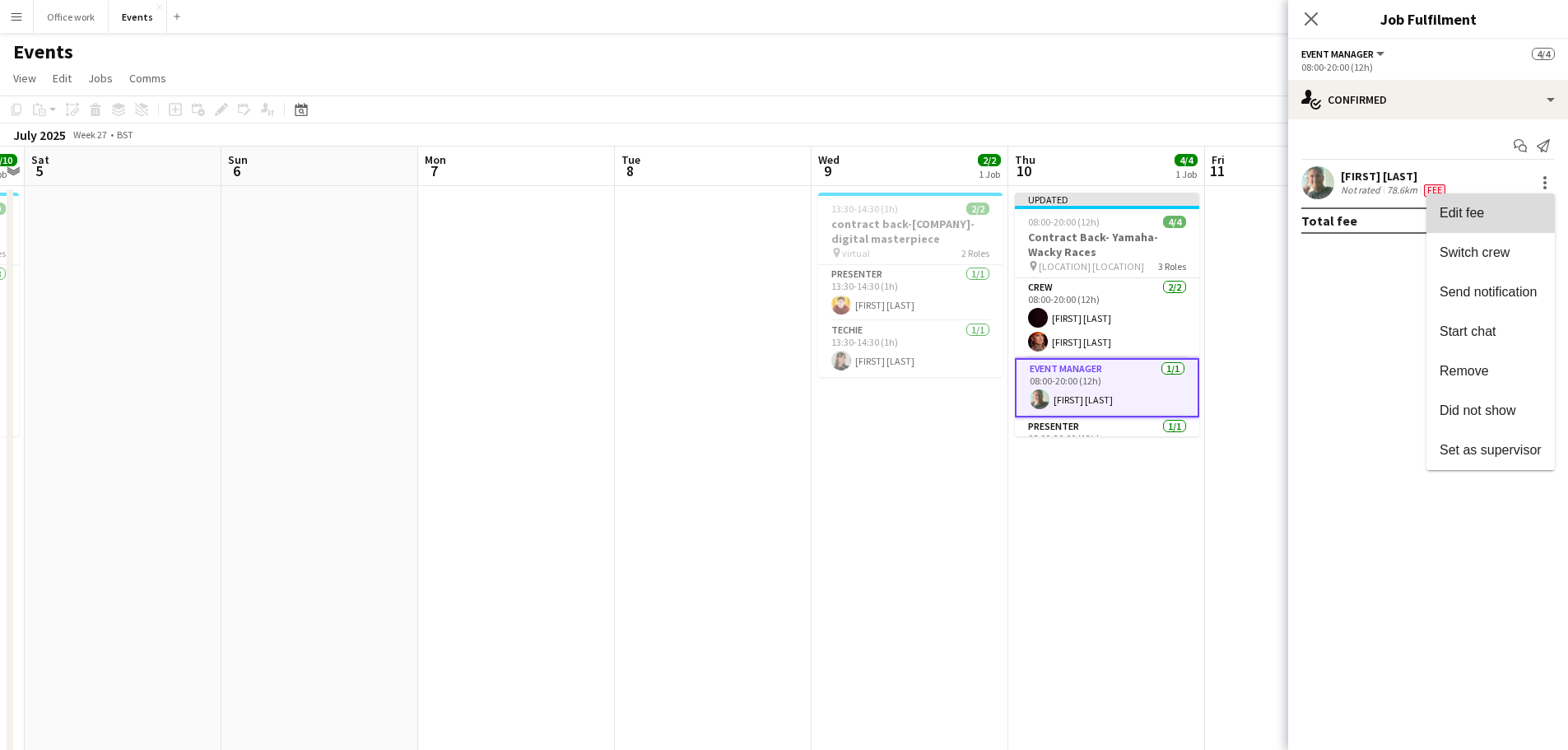click on "Edit fee" at bounding box center (1491, 213) 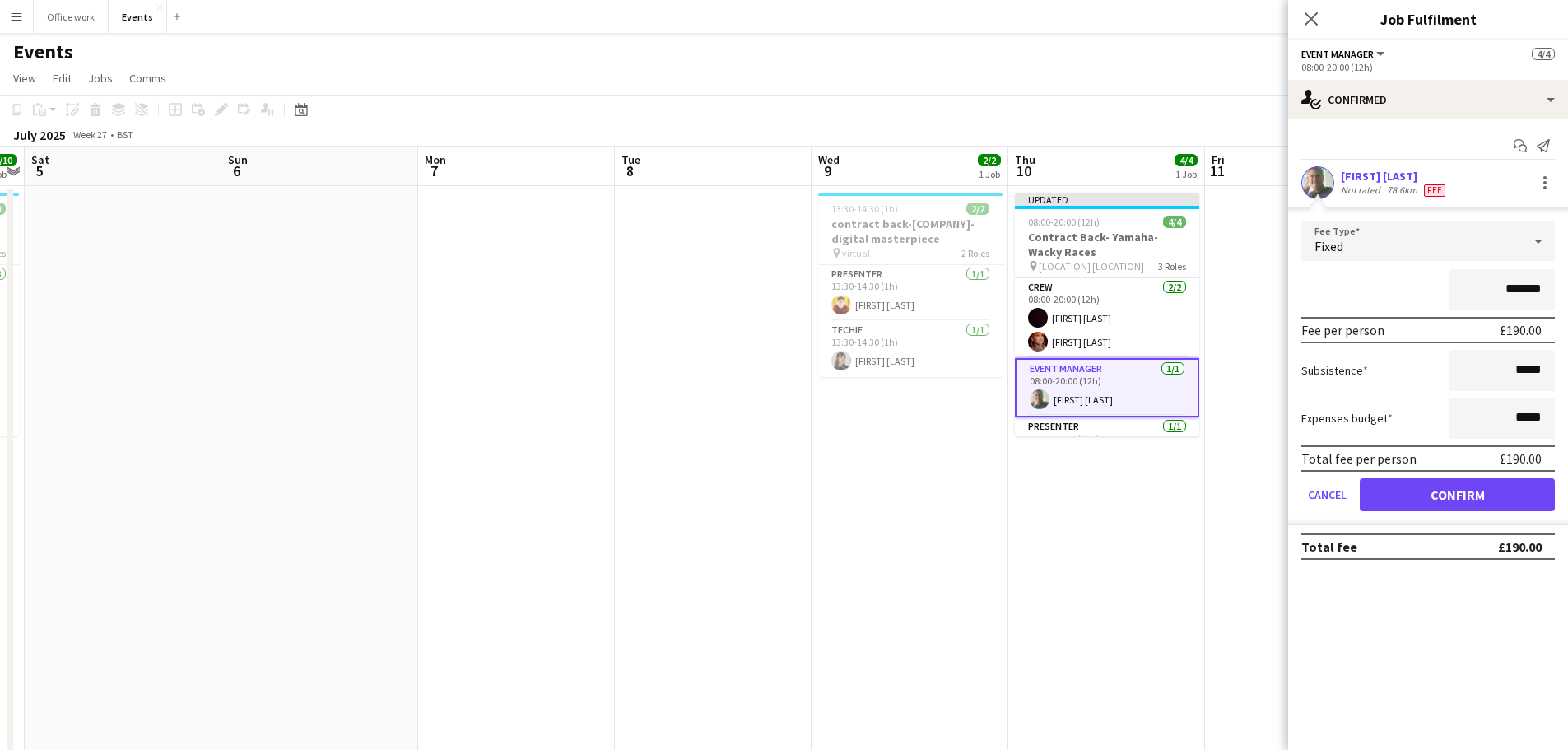 click on "*******" at bounding box center [1502, 290] 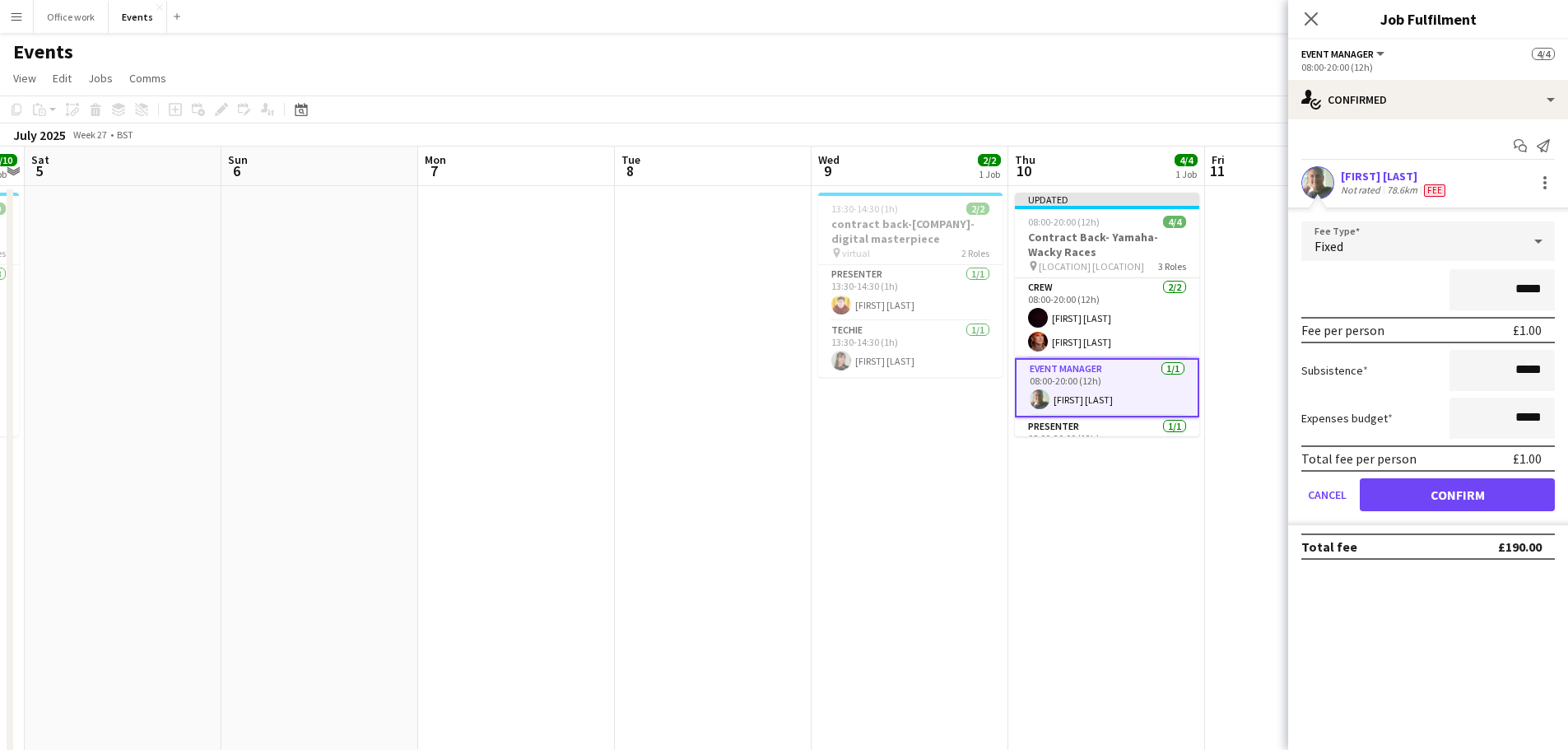 type on "**" 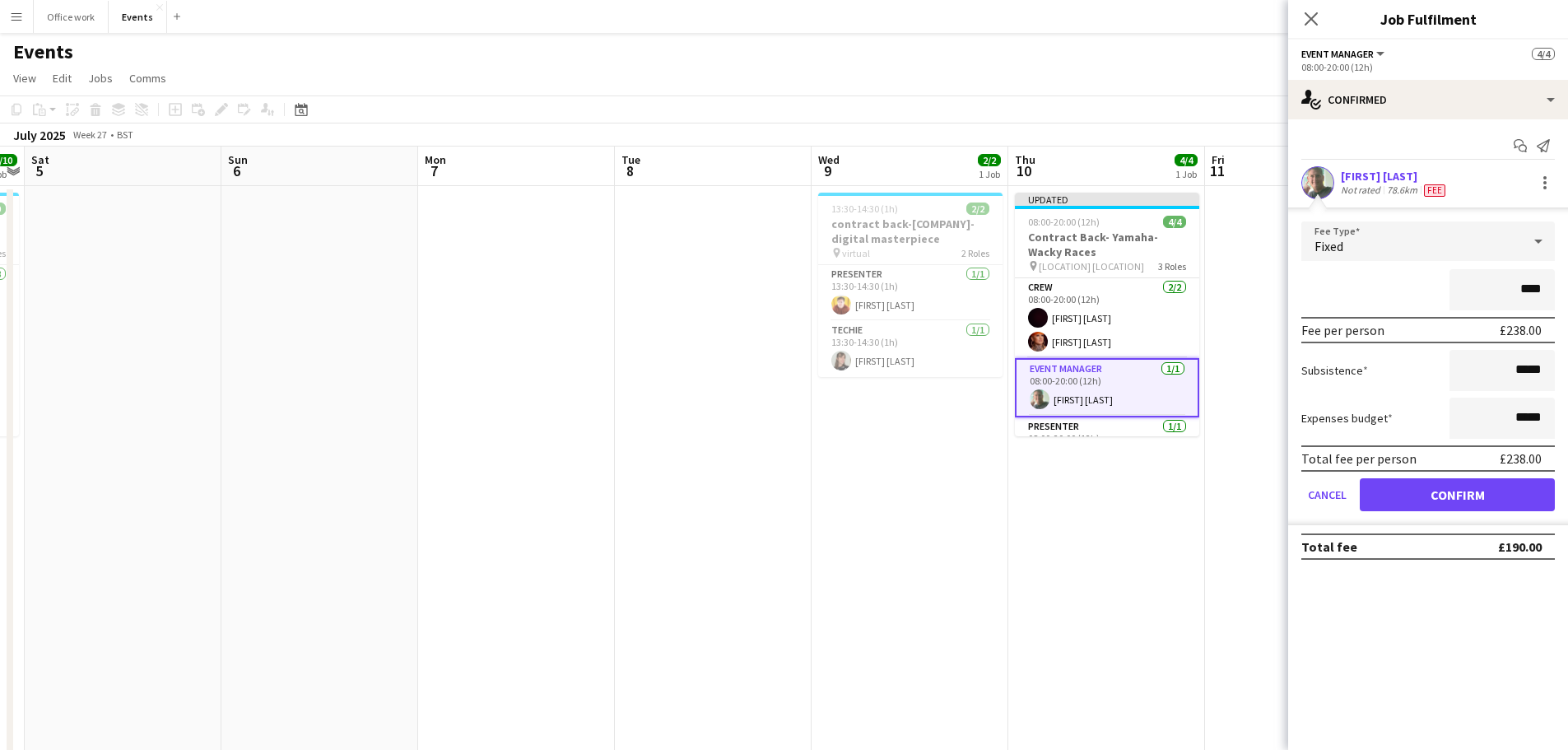 type on "****" 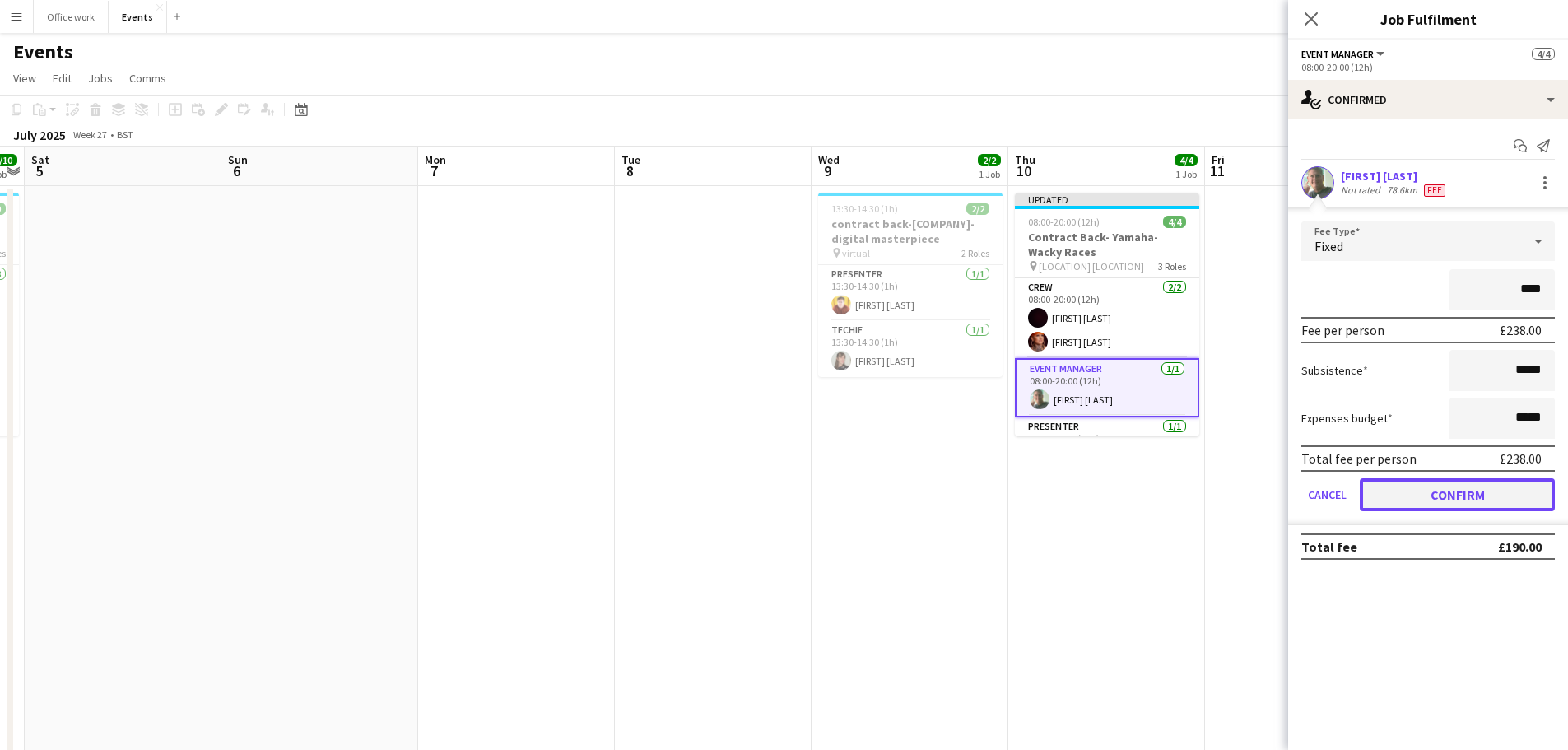 click on "Confirm" at bounding box center (1457, 495) 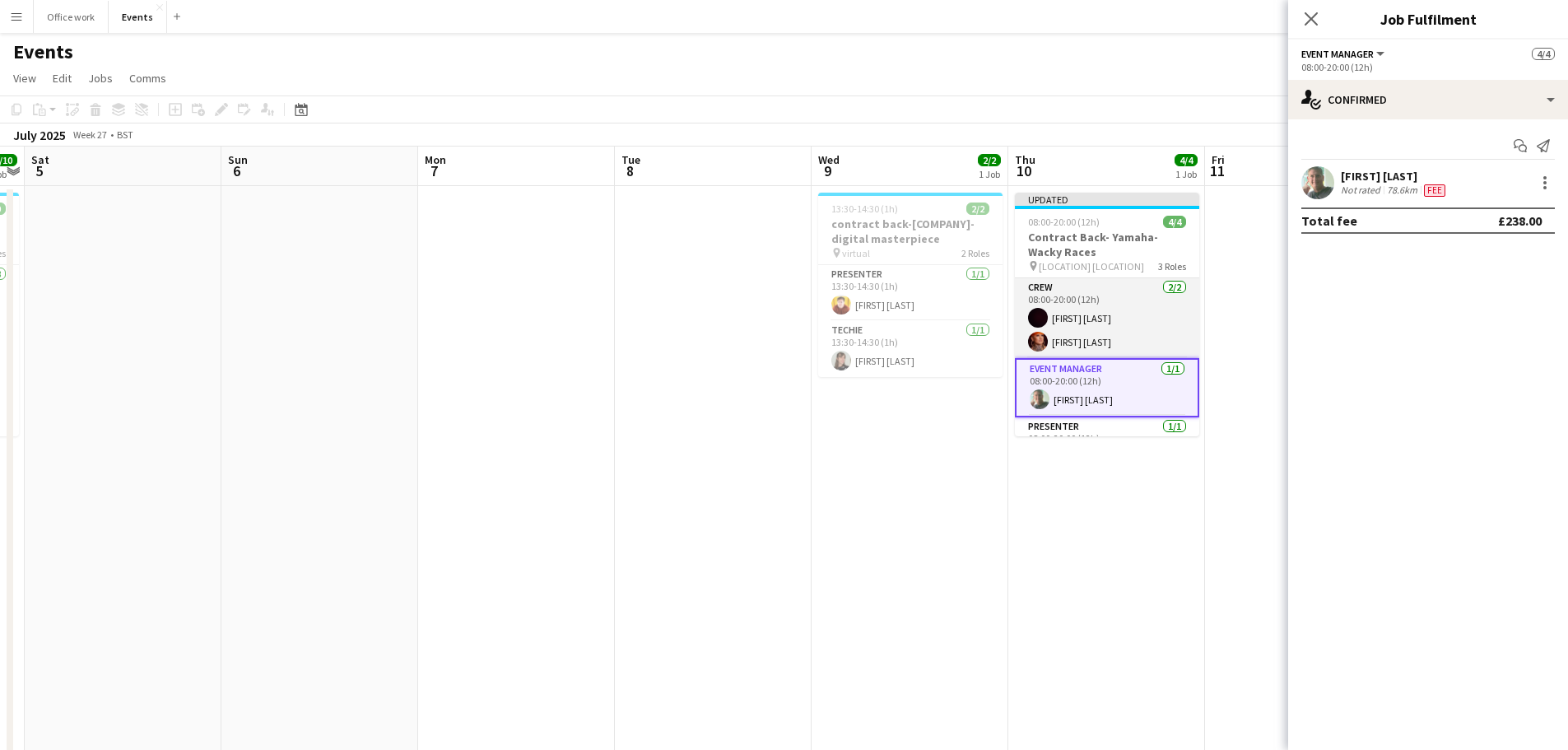 scroll, scrollTop: 37, scrollLeft: 0, axis: vertical 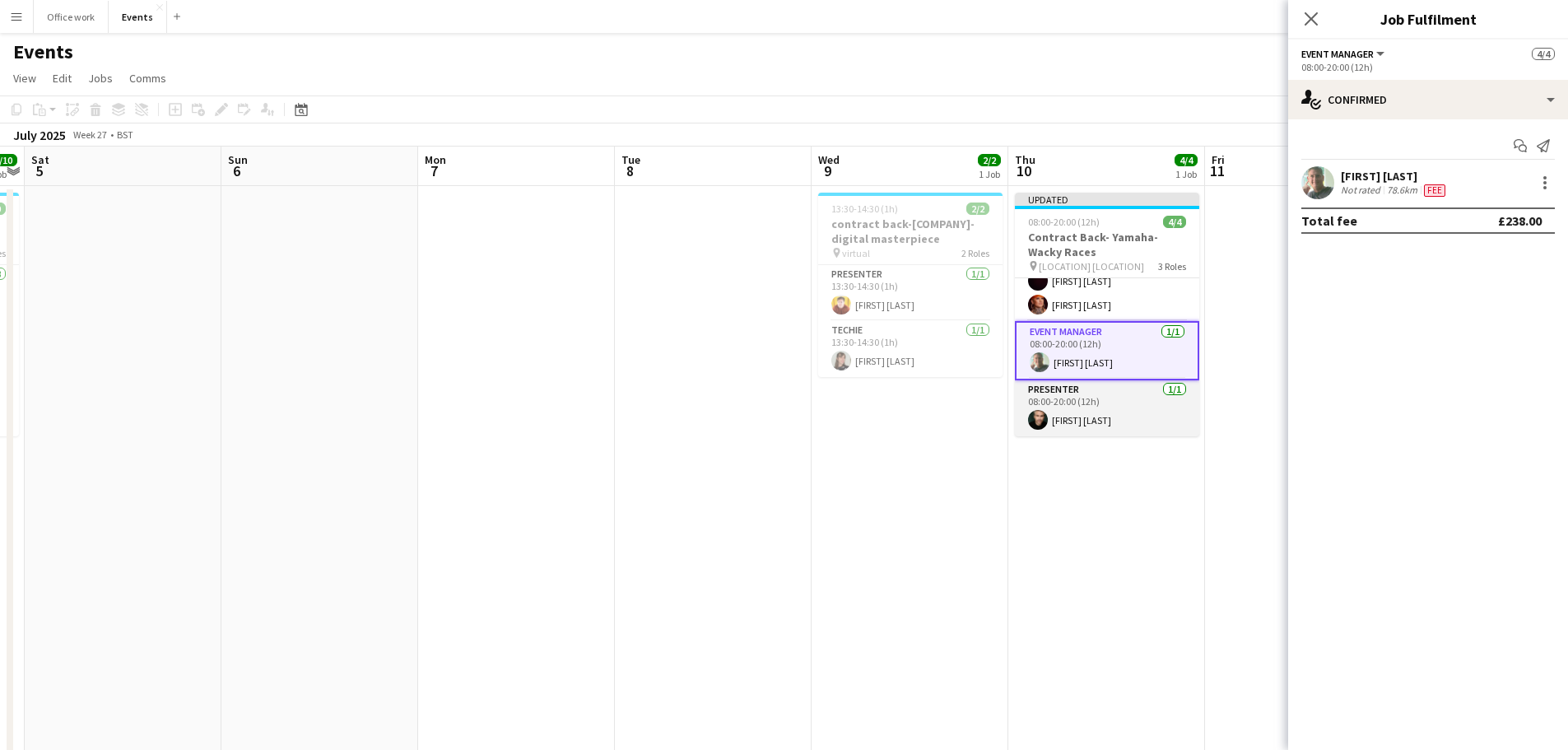 click on "Presenter   1/1   08:00-20:00 (12h)
Ben Watson" at bounding box center [1107, 408] 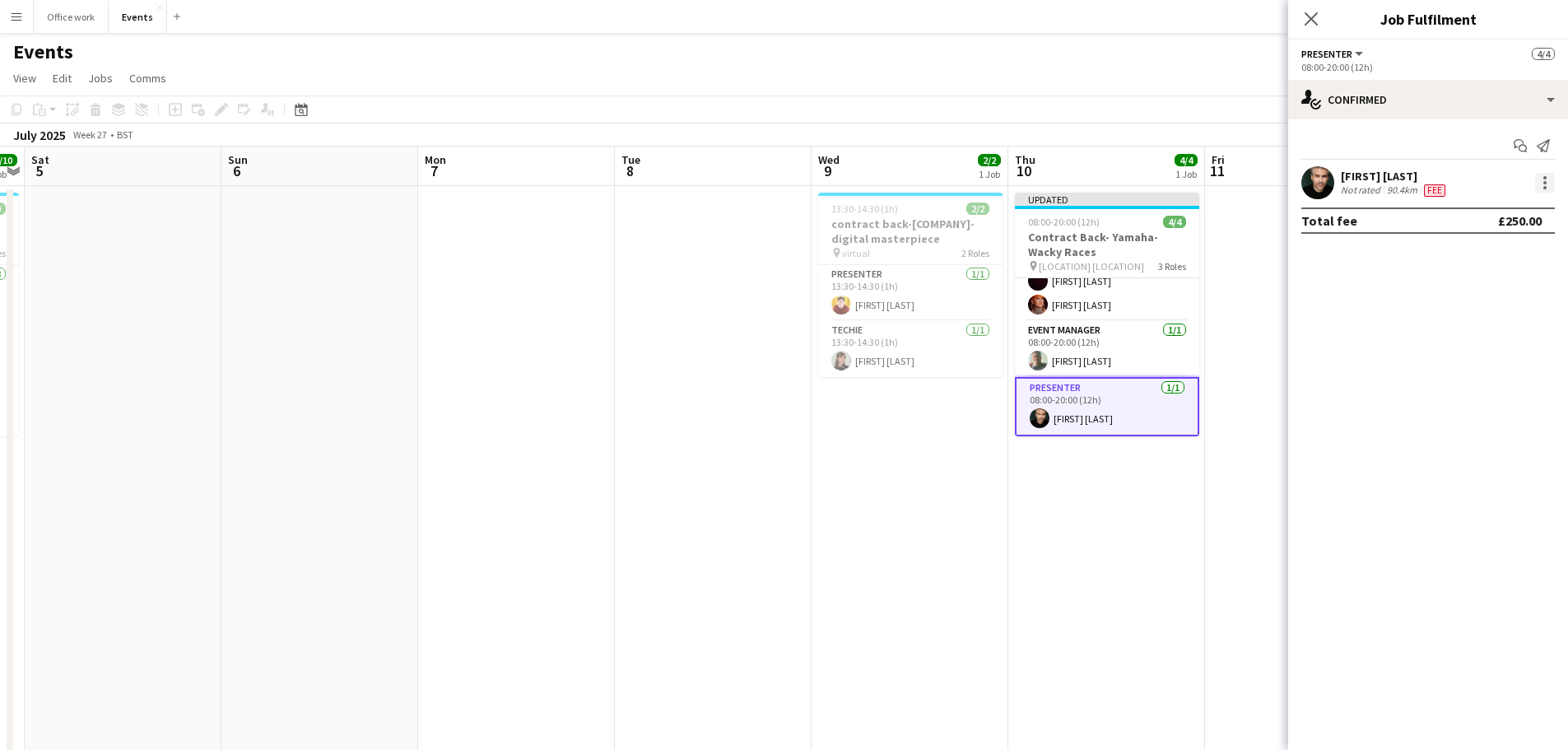 click at bounding box center [1545, 183] 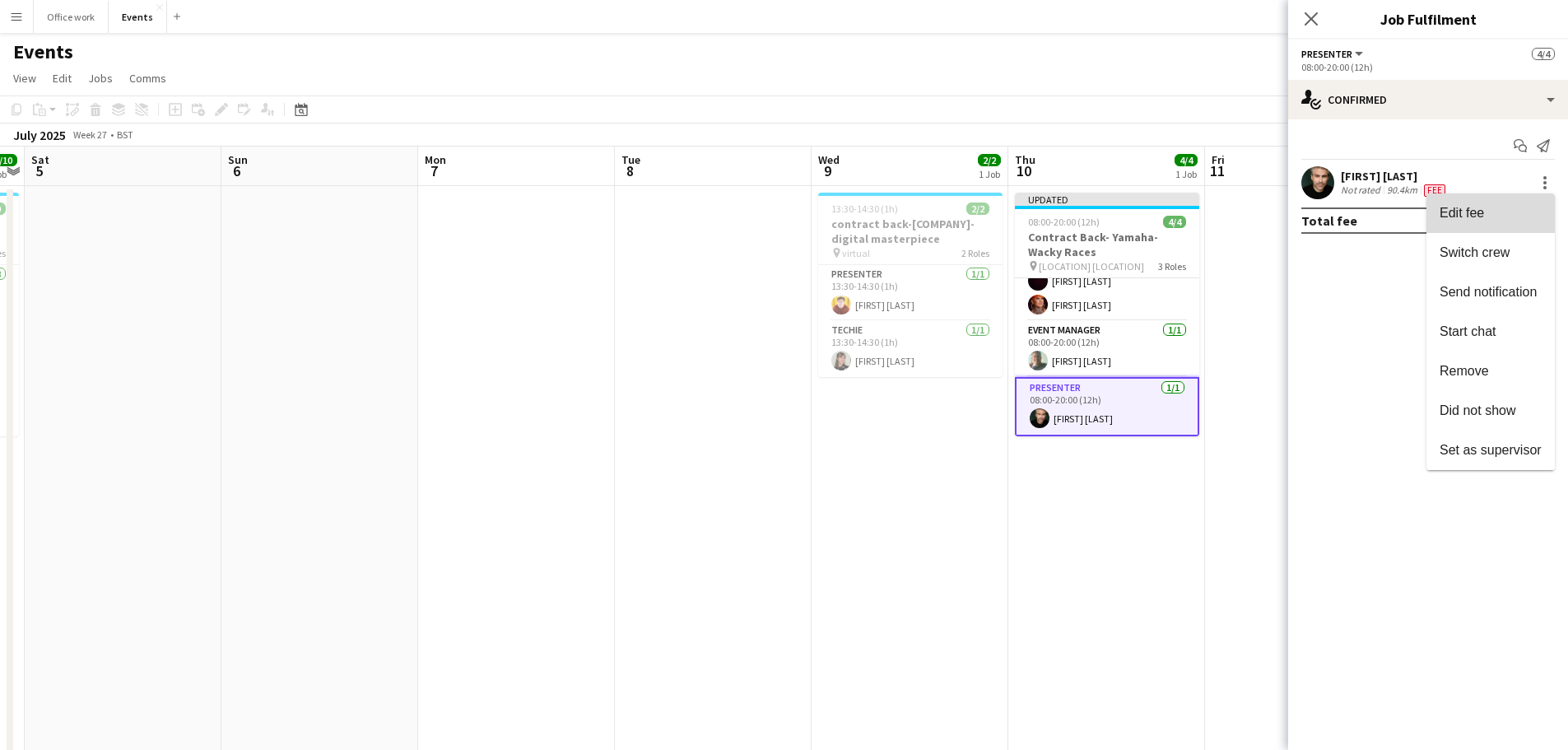 click on "Edit fee" at bounding box center [1491, 213] 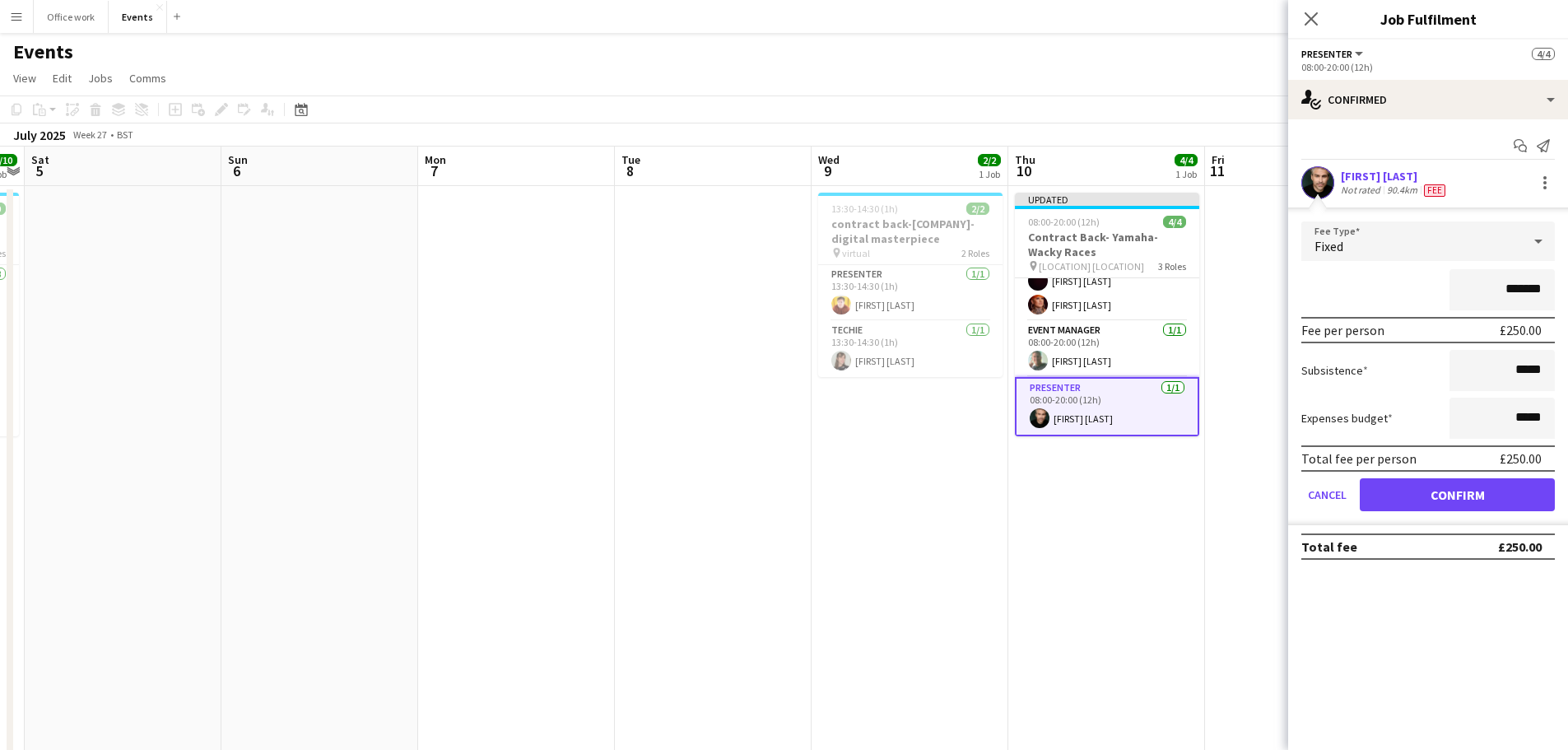 click on "*******" at bounding box center [1502, 290] 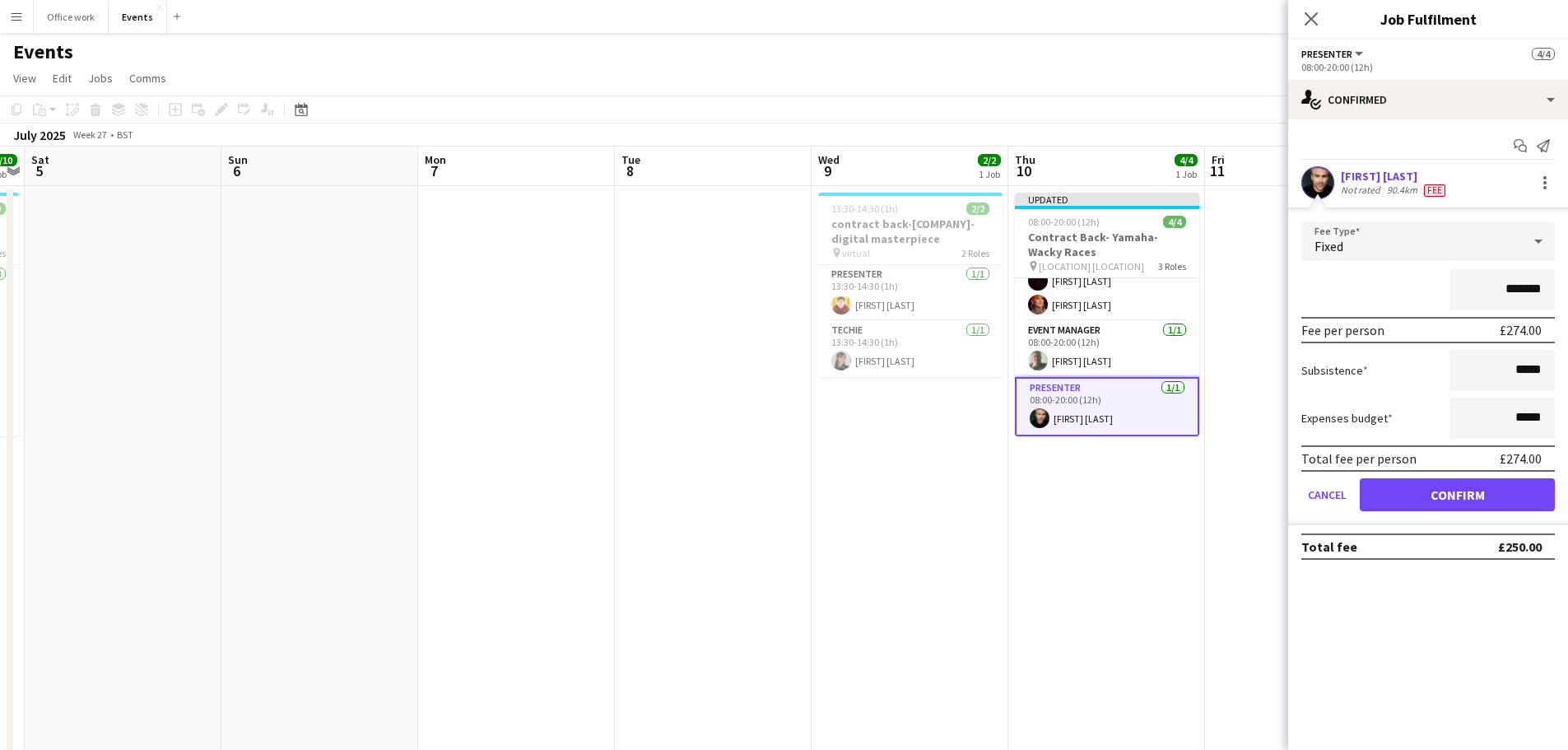 type on "*******" 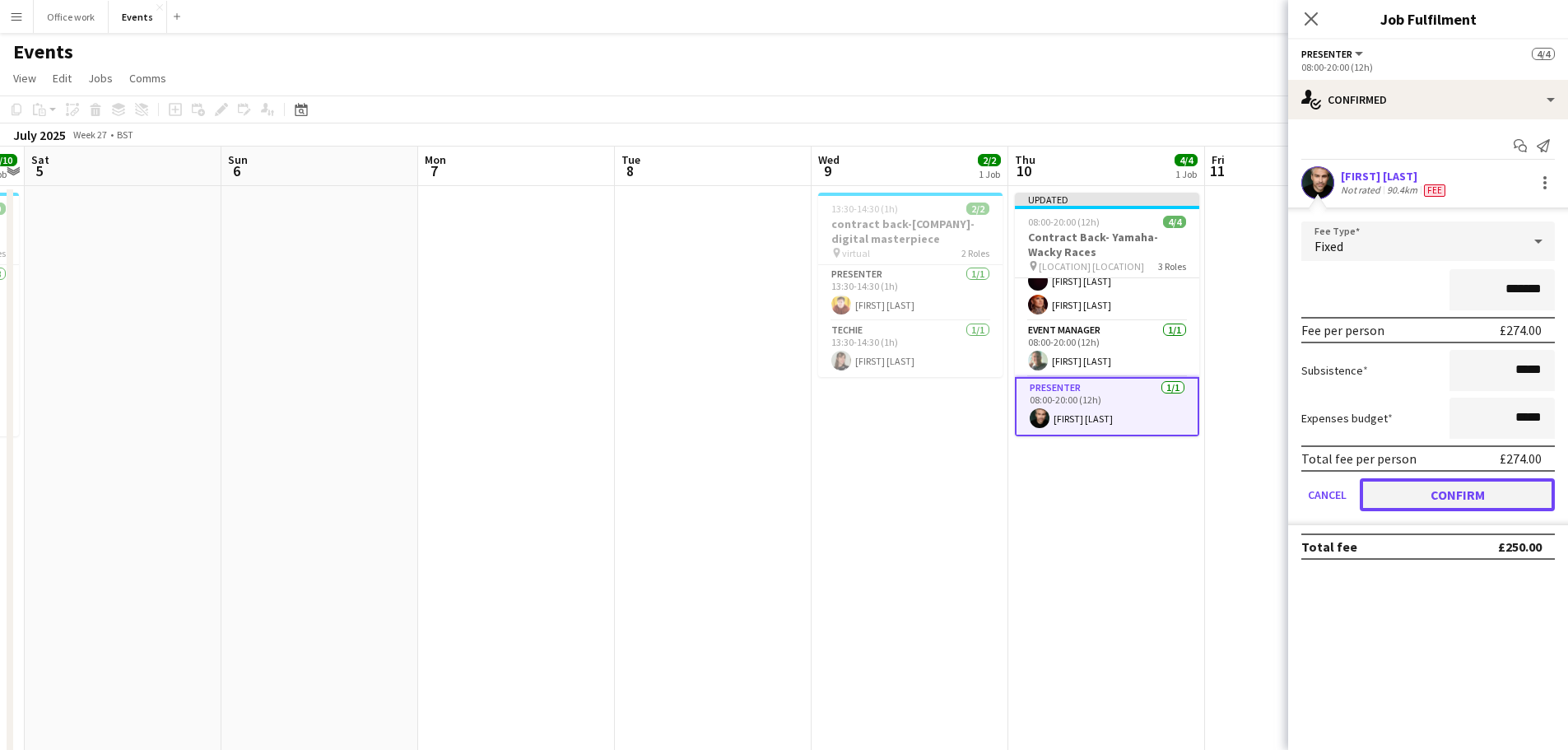 click on "Confirm" at bounding box center (1457, 495) 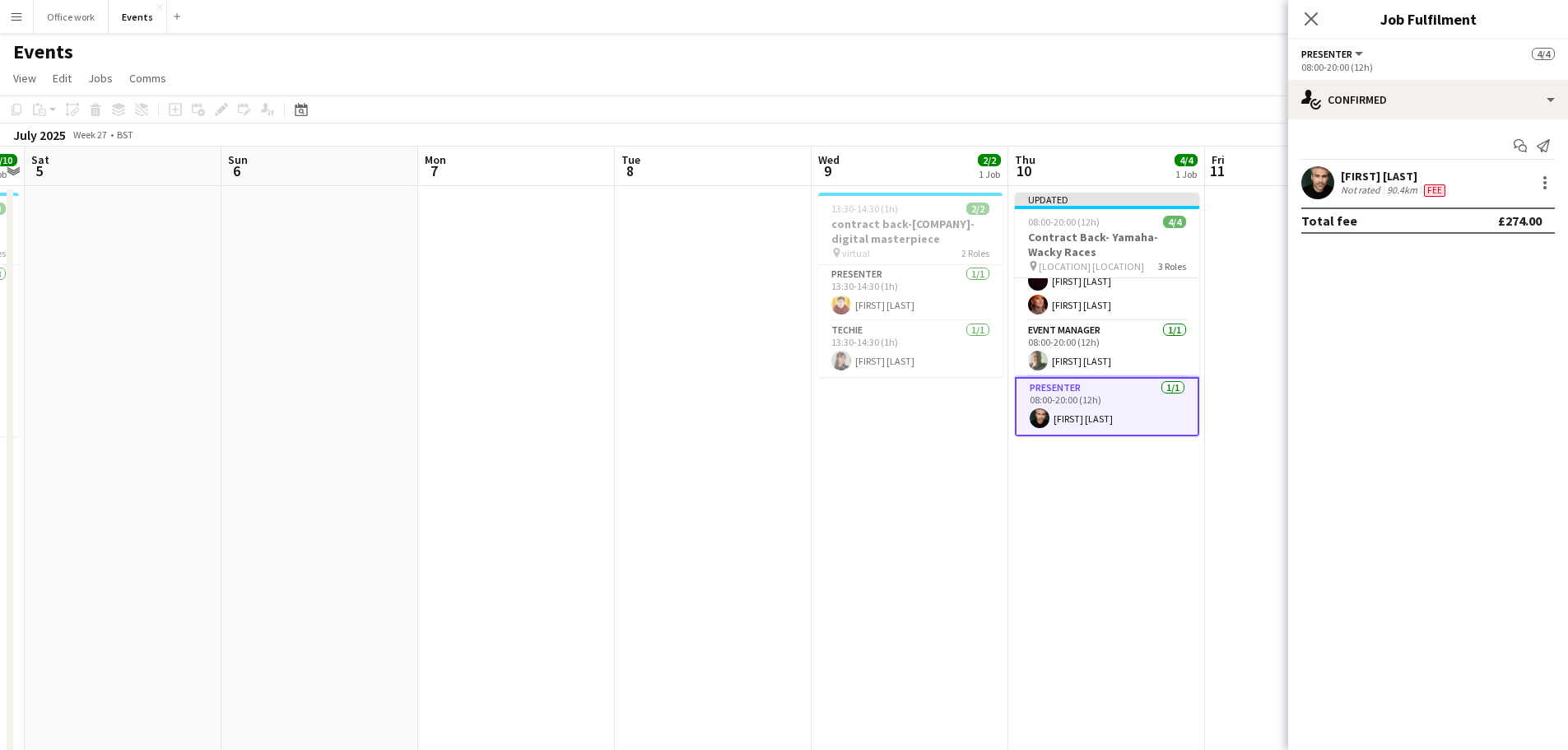 click on "13:30-14:30 (1h)    2/2   contract back- Bristol-Myers Squibb- digital masterpiece
pin
virtual   2 Roles   Presenter   1/1   13:30-14:30 (1h)
Robin Parsons  Techie   1/1   13:30-14:30 (1h)
Isla Fox" at bounding box center (910, 578) 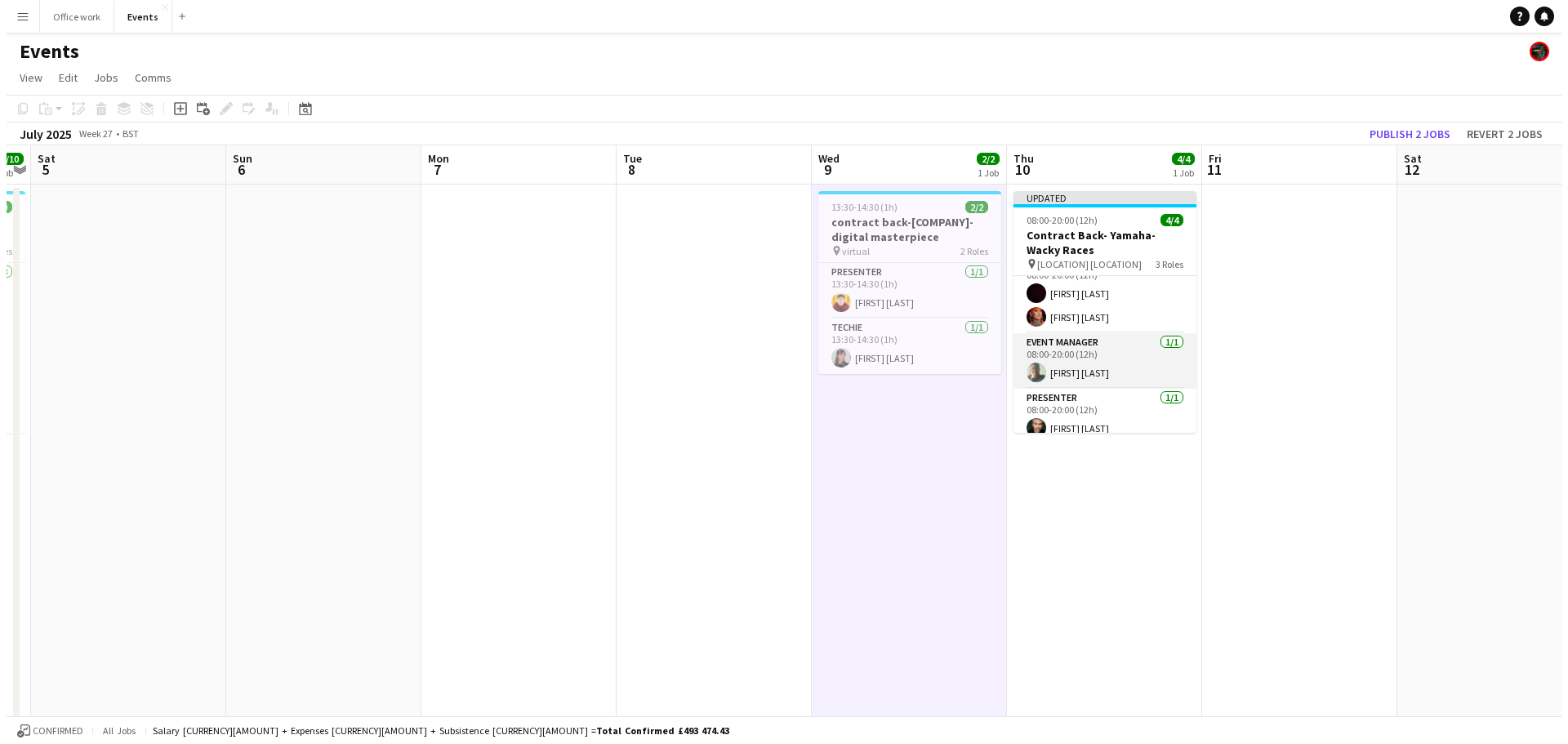 scroll, scrollTop: 33, scrollLeft: 0, axis: vertical 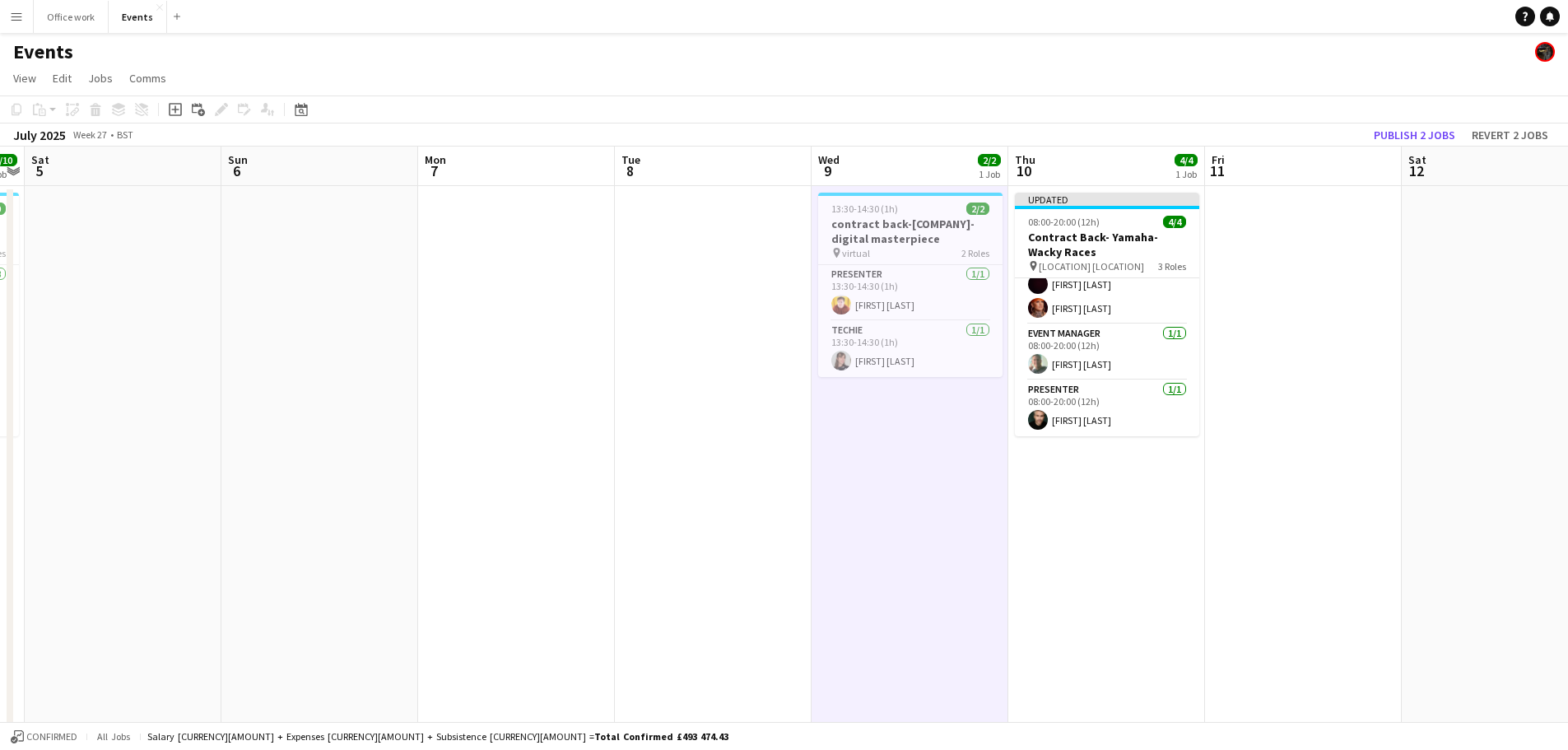 click on "Menu" at bounding box center [16, 16] 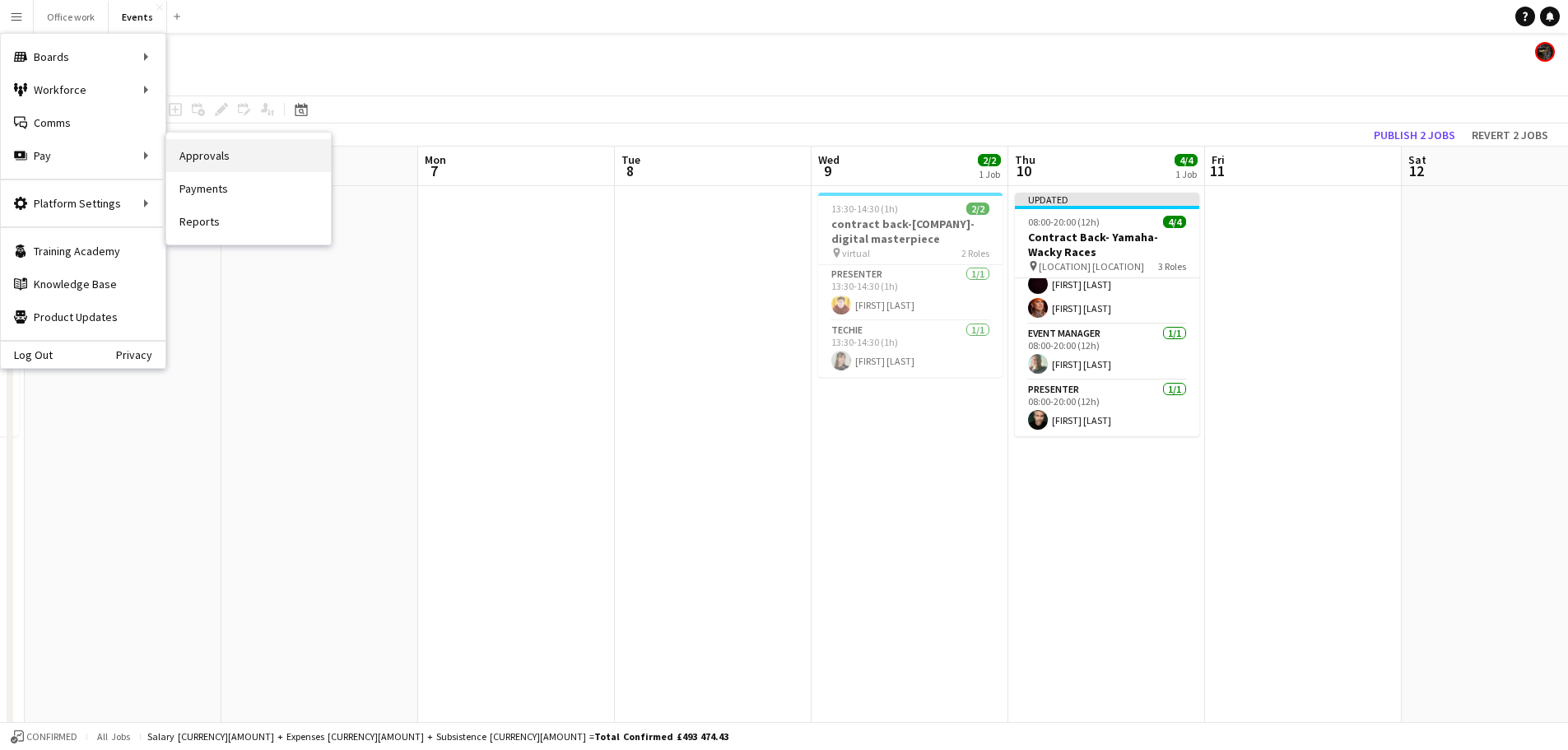 click on "Approvals" at bounding box center (249, 156) 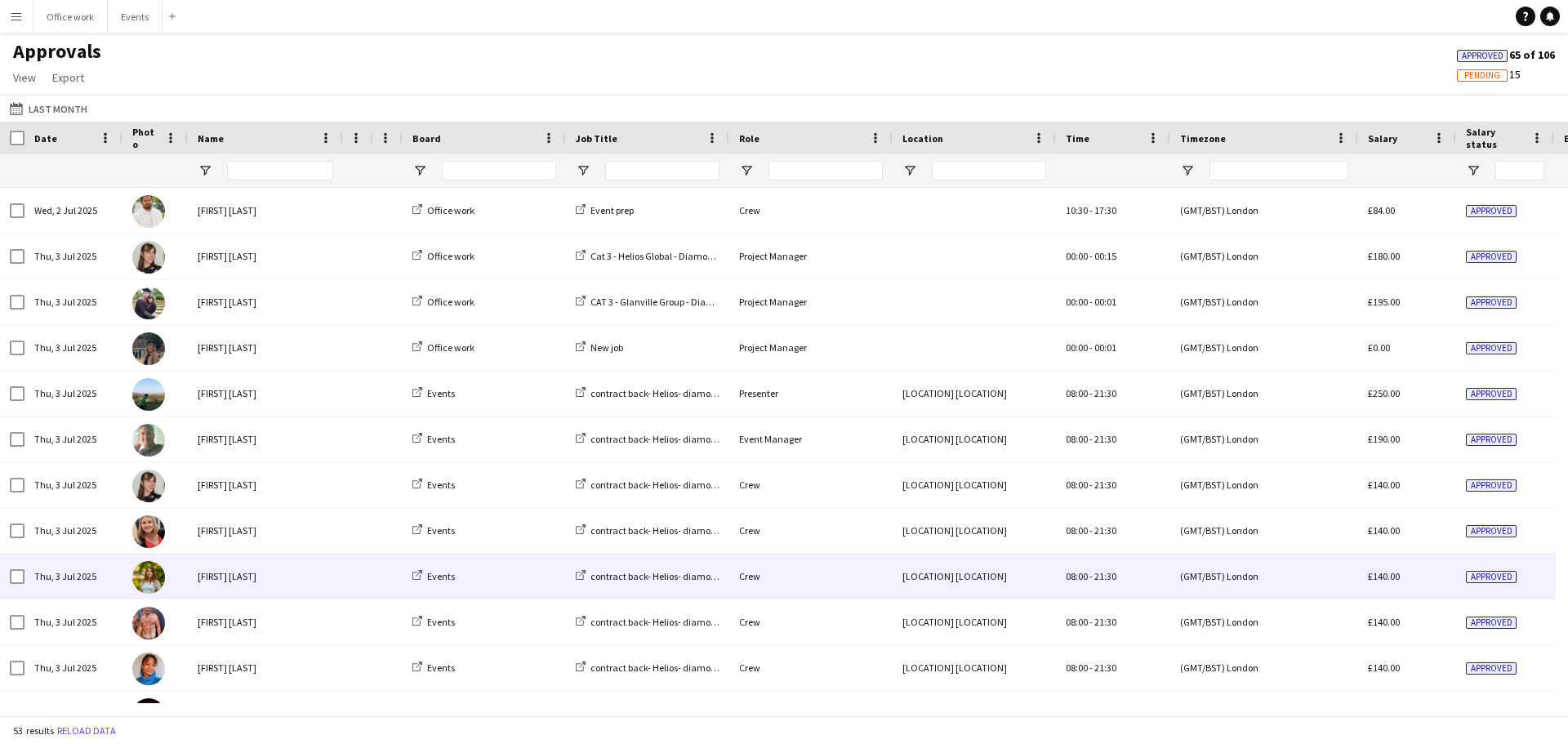 scroll, scrollTop: 443, scrollLeft: 0, axis: vertical 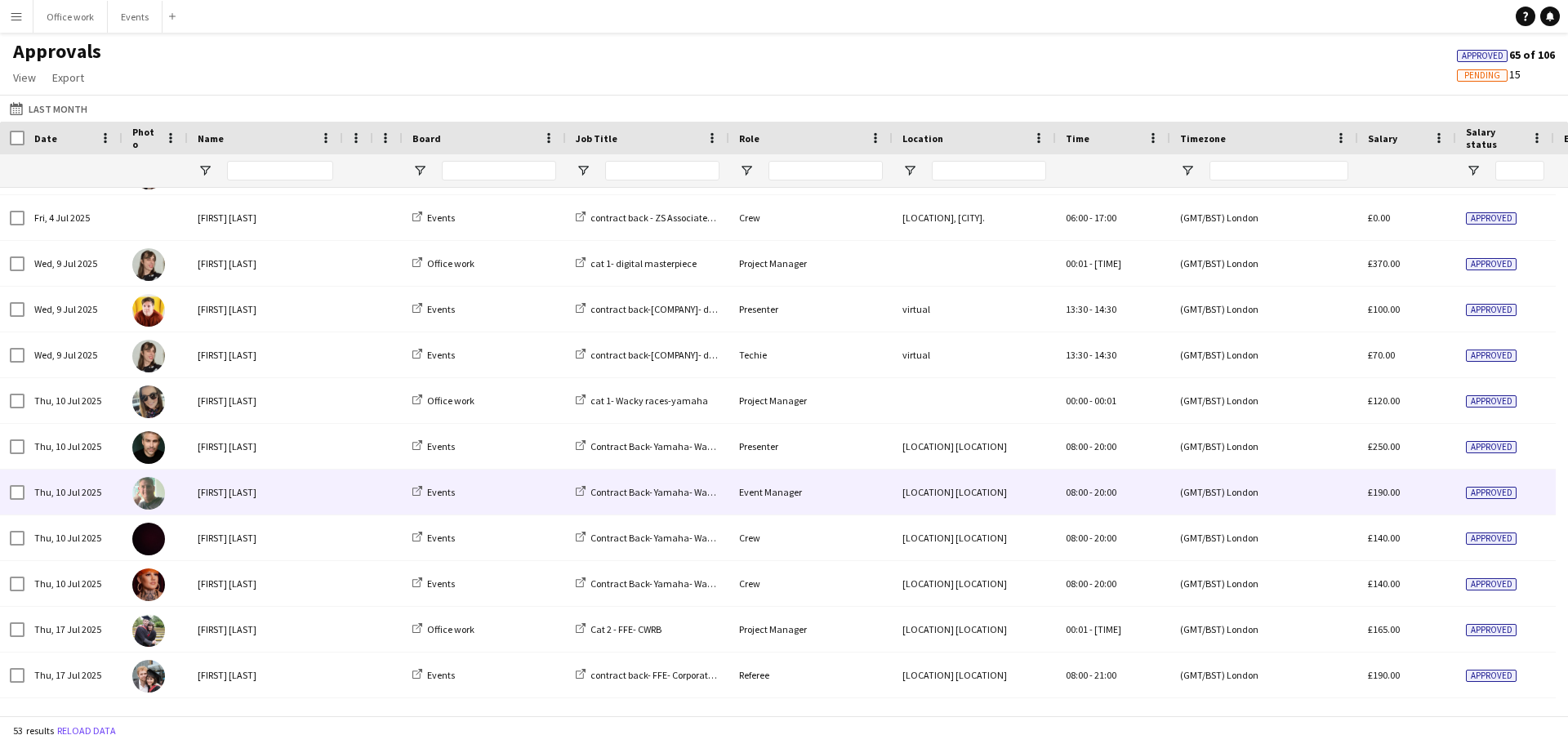 click on "Events" at bounding box center (484, 492) 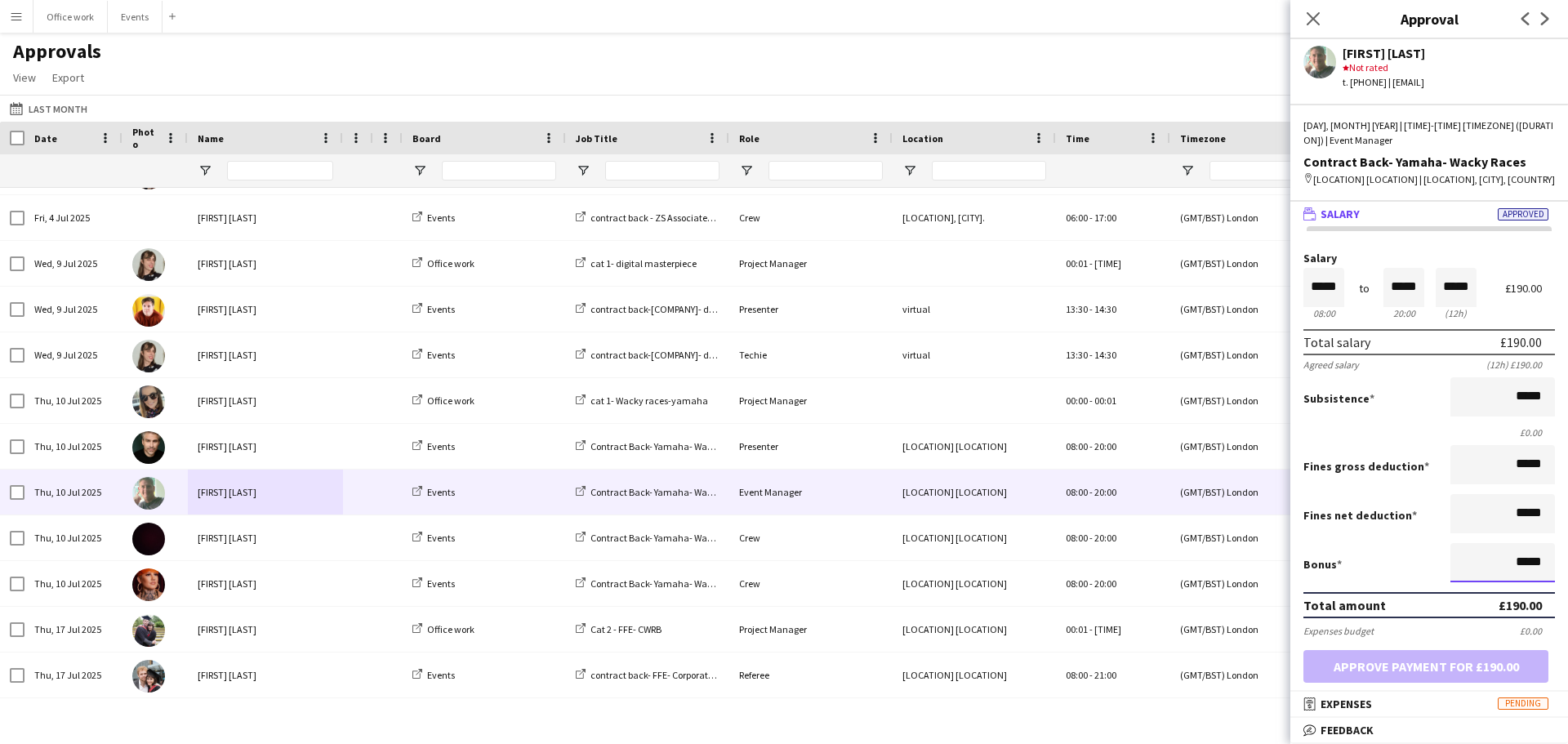 click on "*****" at bounding box center [1503, 563] 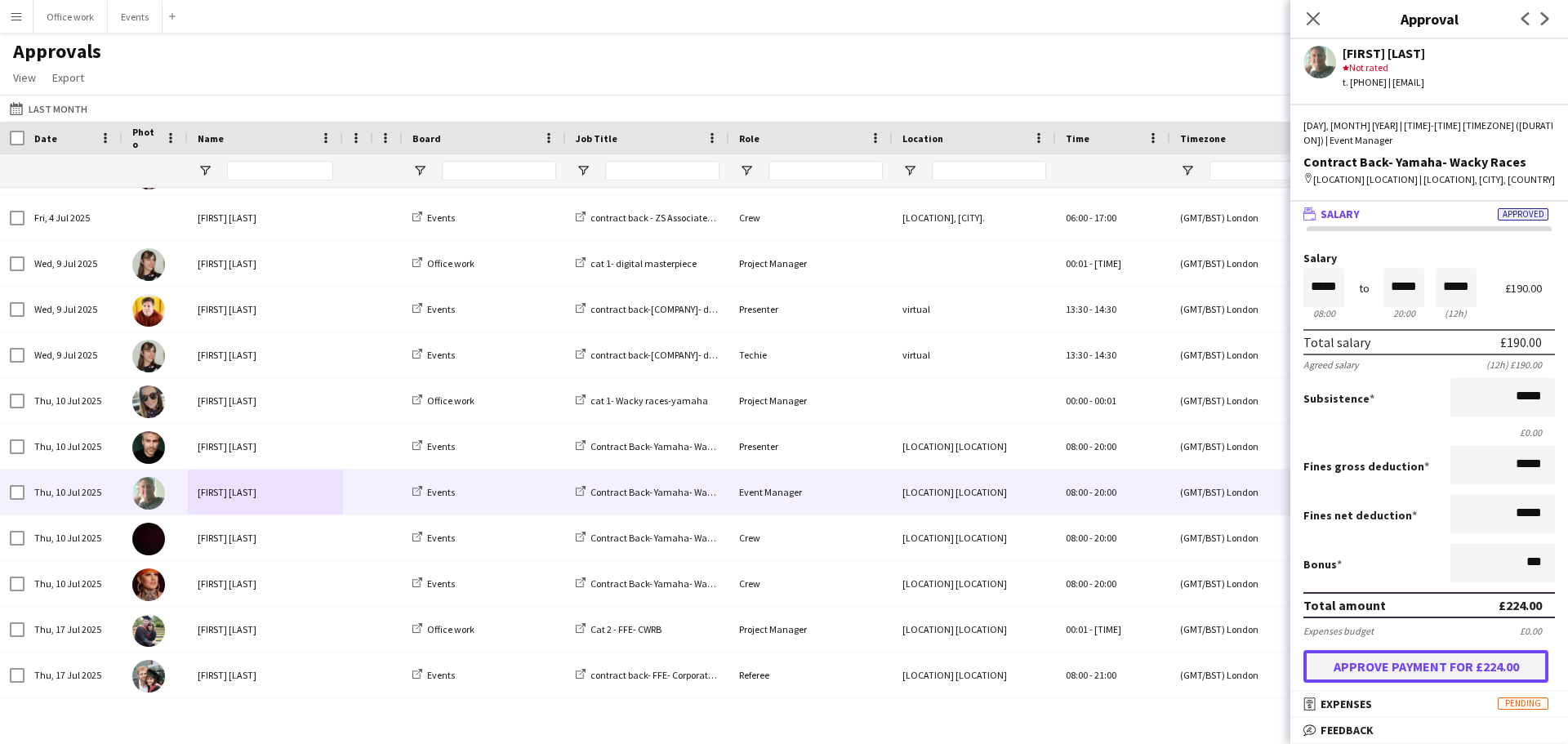 type on "******" 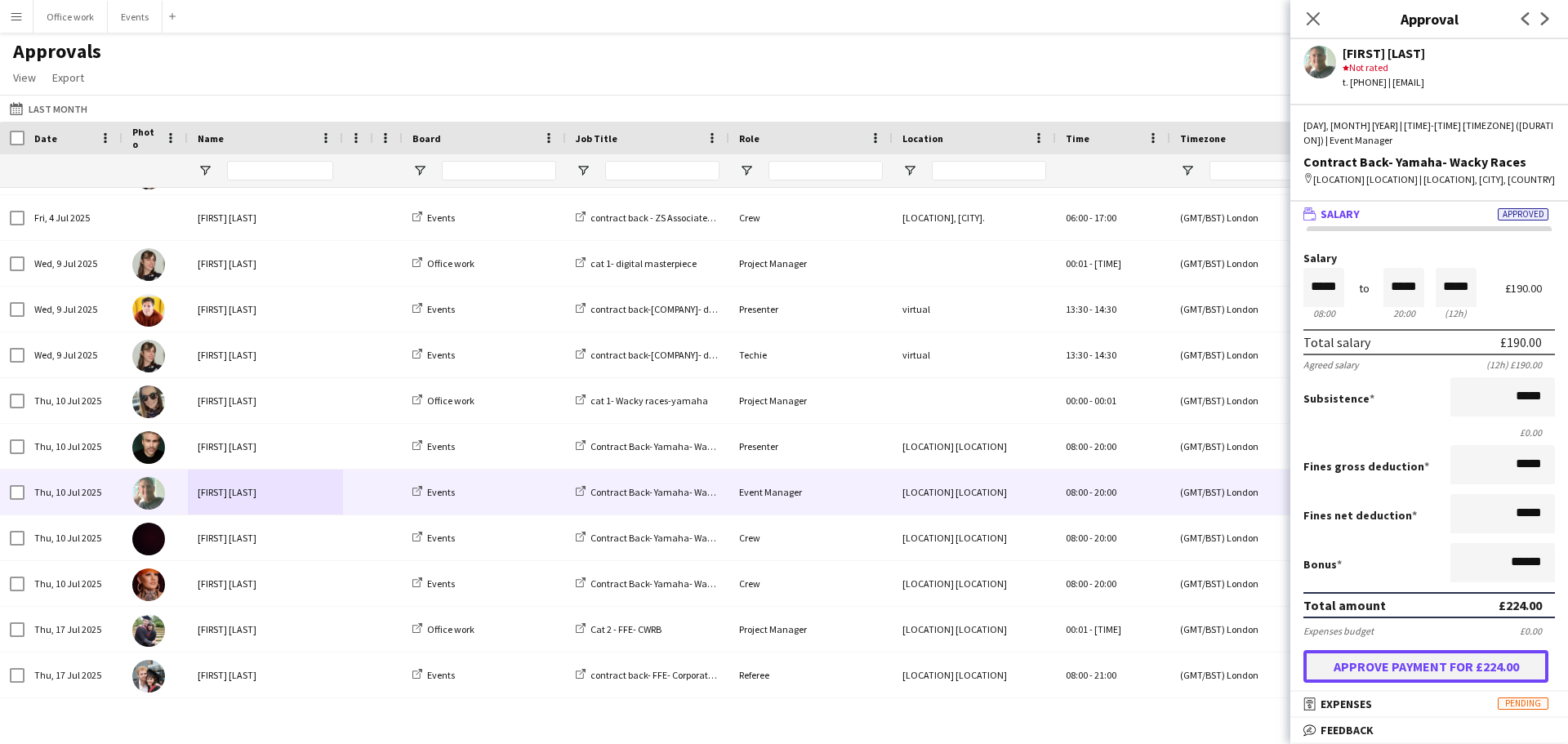 click on "Approve payment for £224.00" at bounding box center [1426, 666] 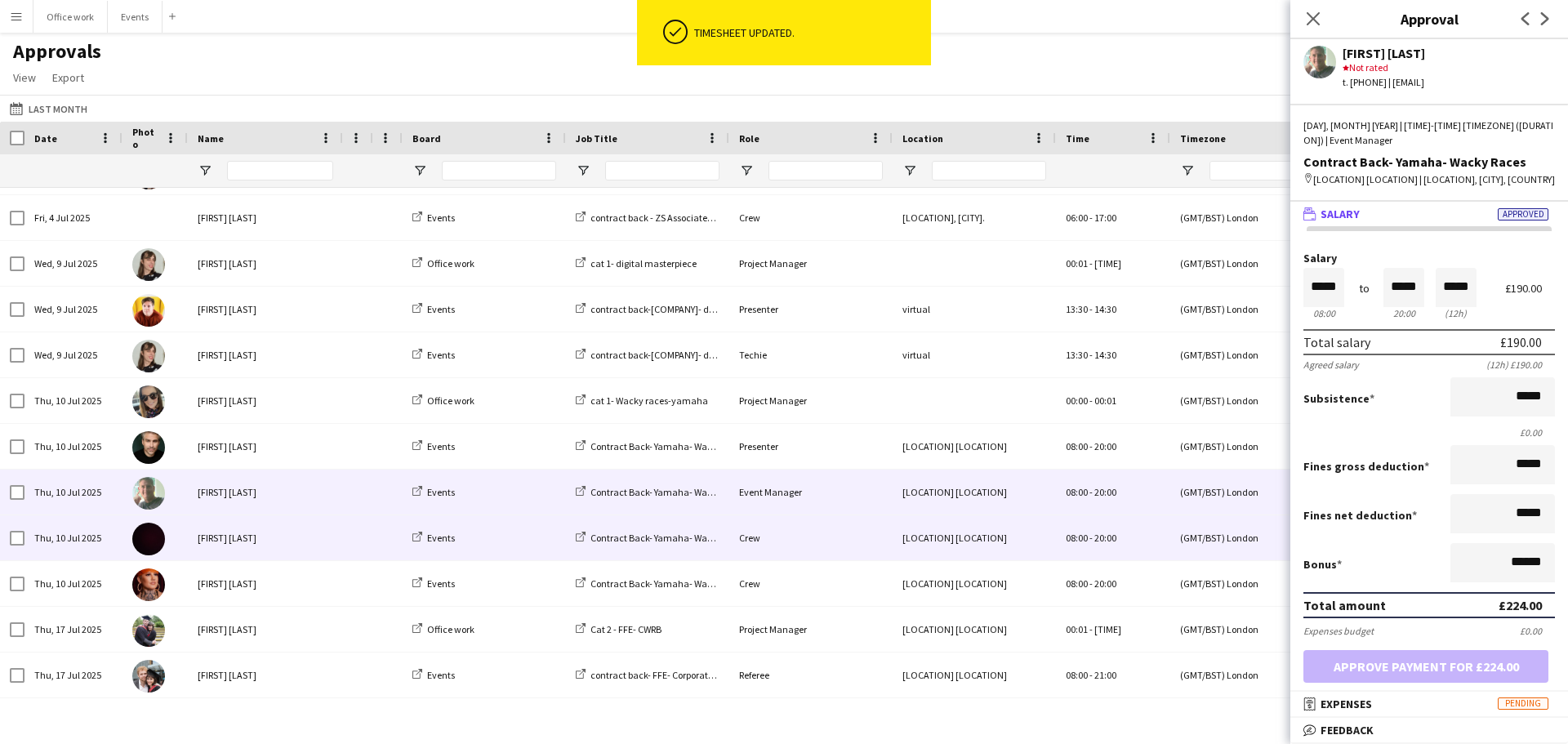 click on "Crew" at bounding box center (811, 537) 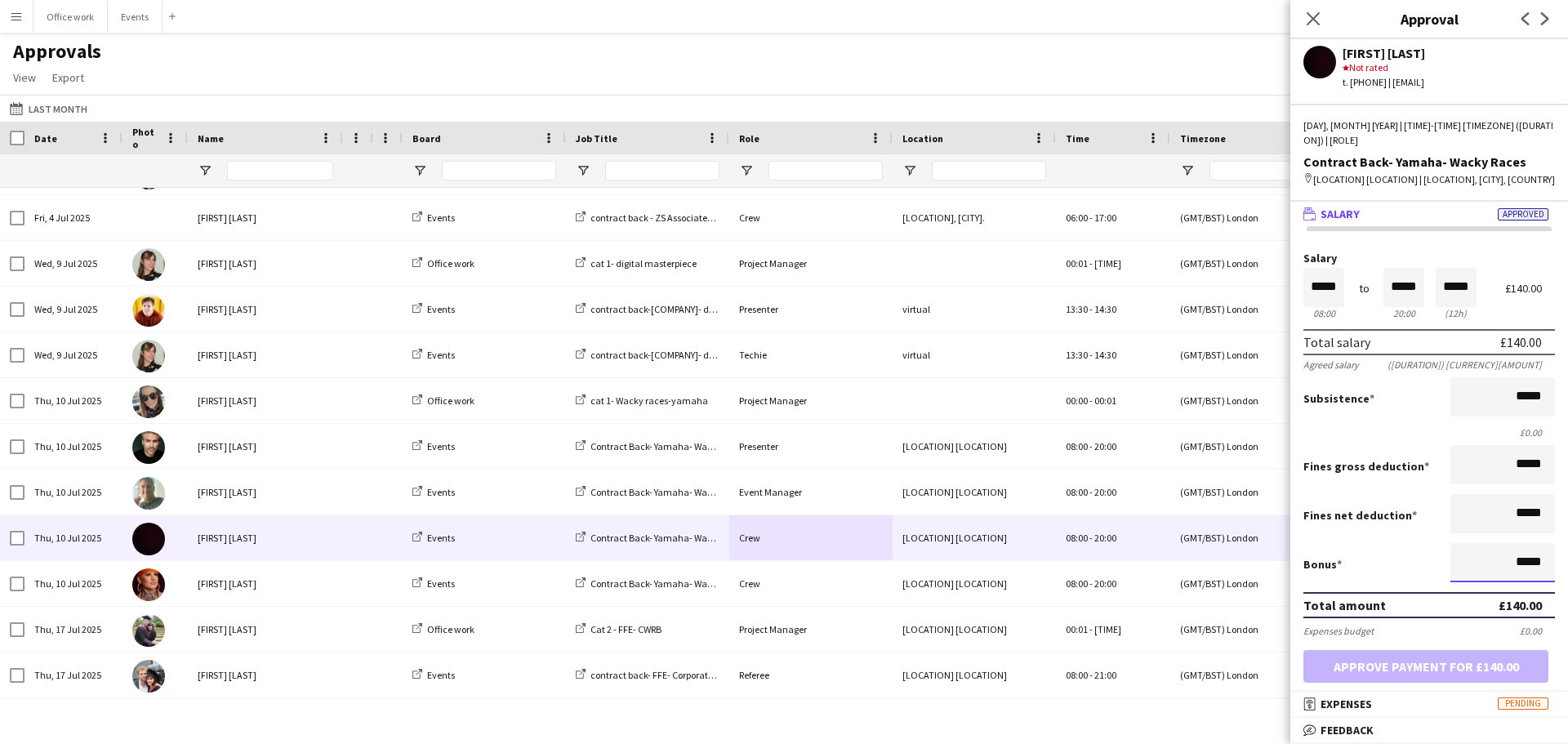 click on "*****" at bounding box center (1503, 563) 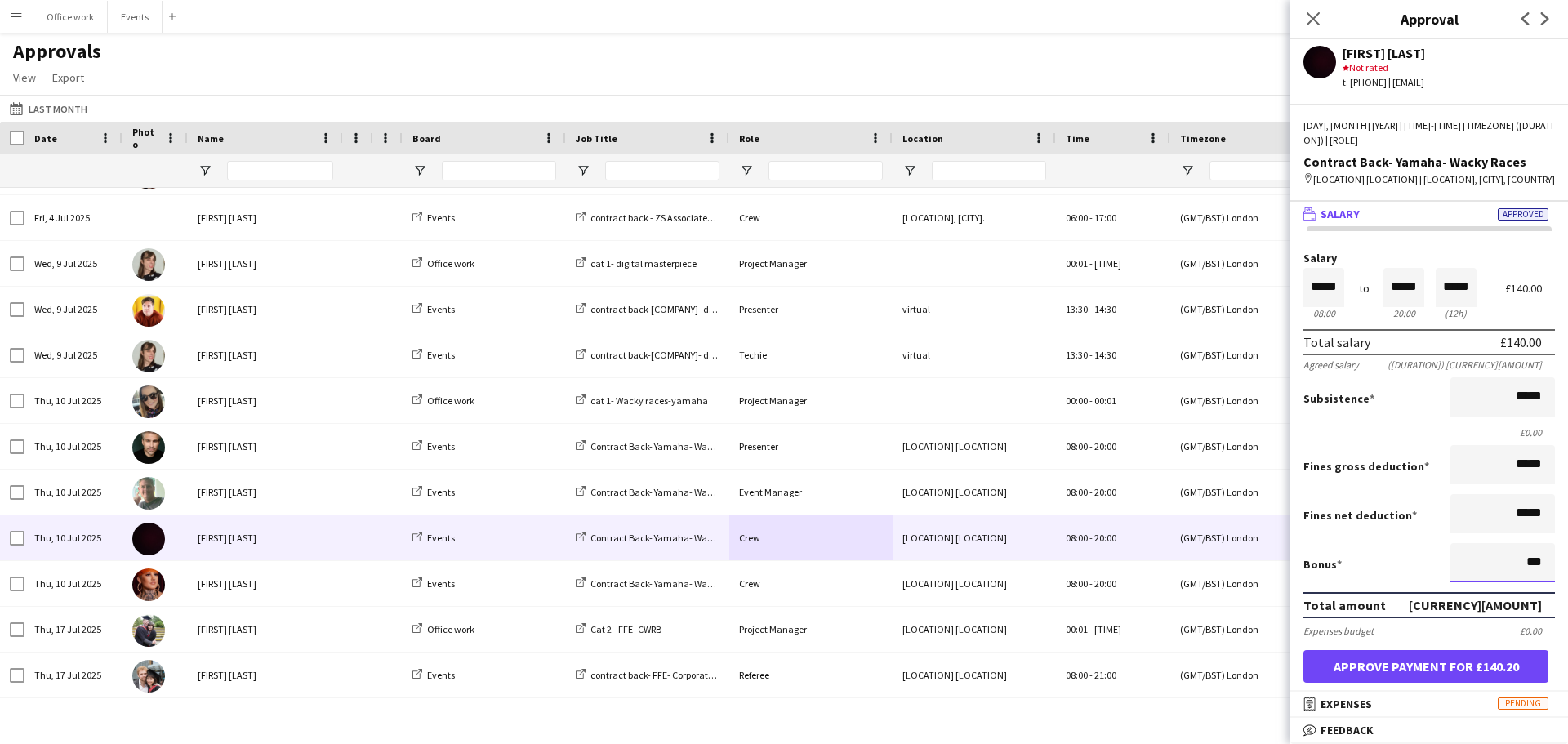 type on "**" 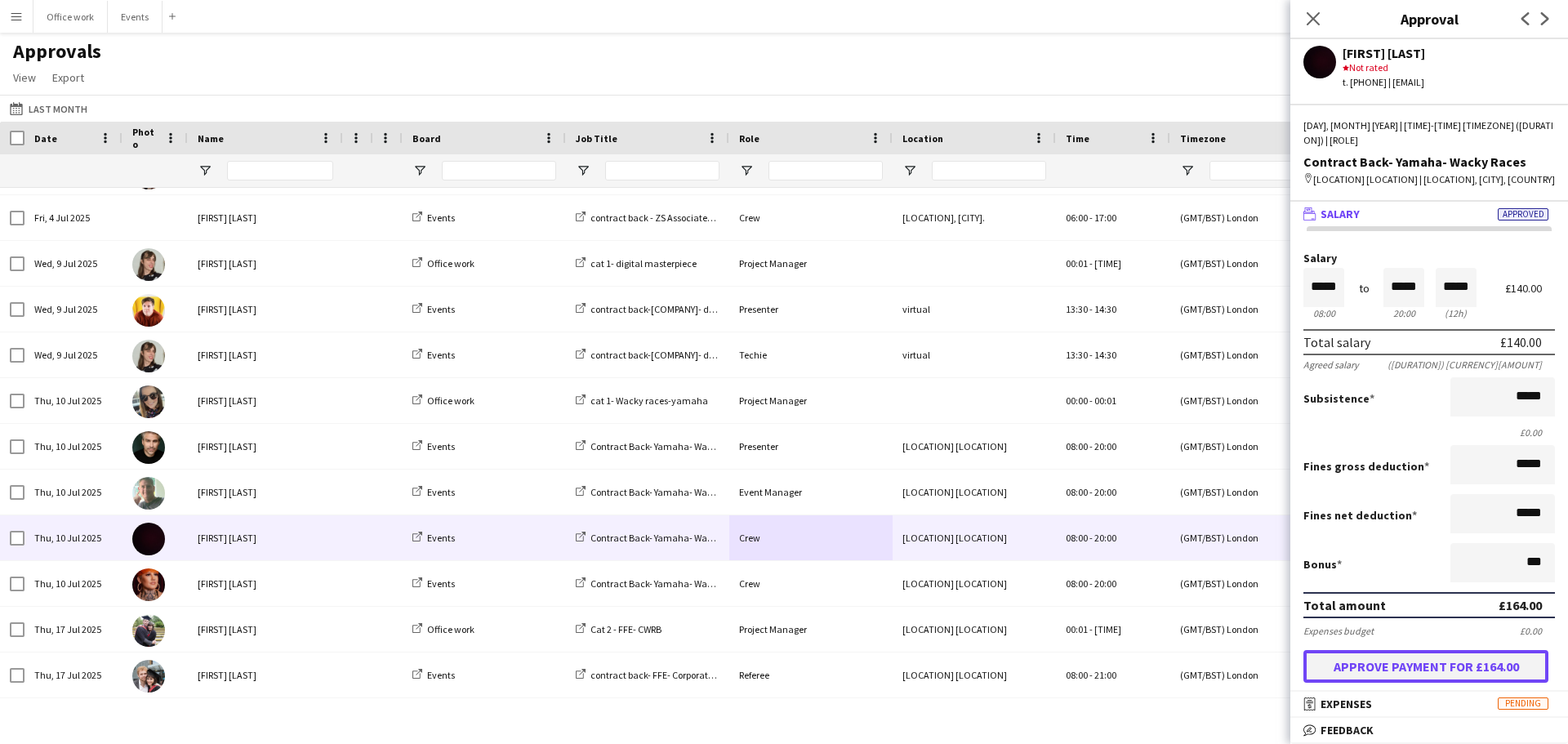 type on "******" 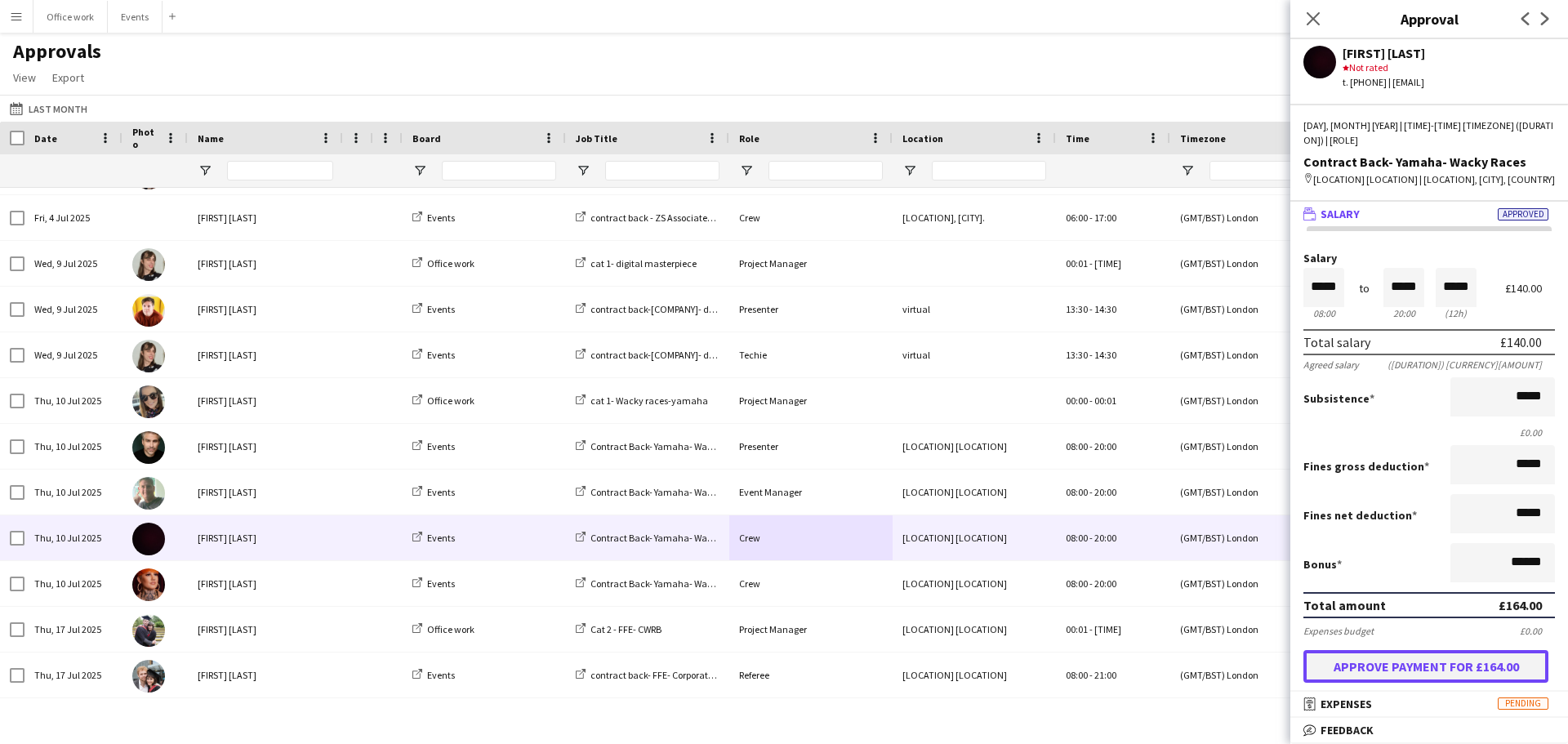 click on "Approve payment for £164.00" at bounding box center [1426, 666] 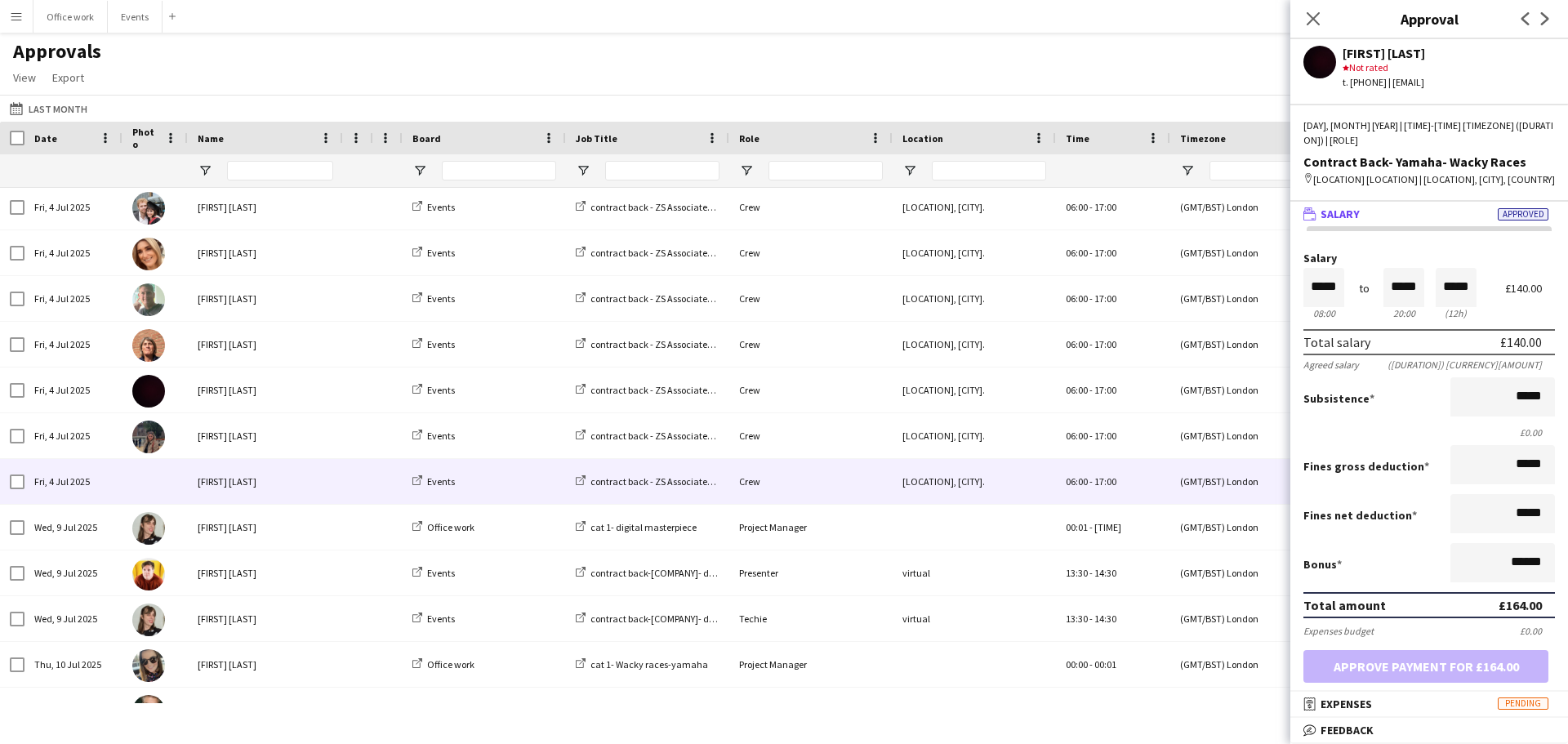 scroll, scrollTop: 1268, scrollLeft: 0, axis: vertical 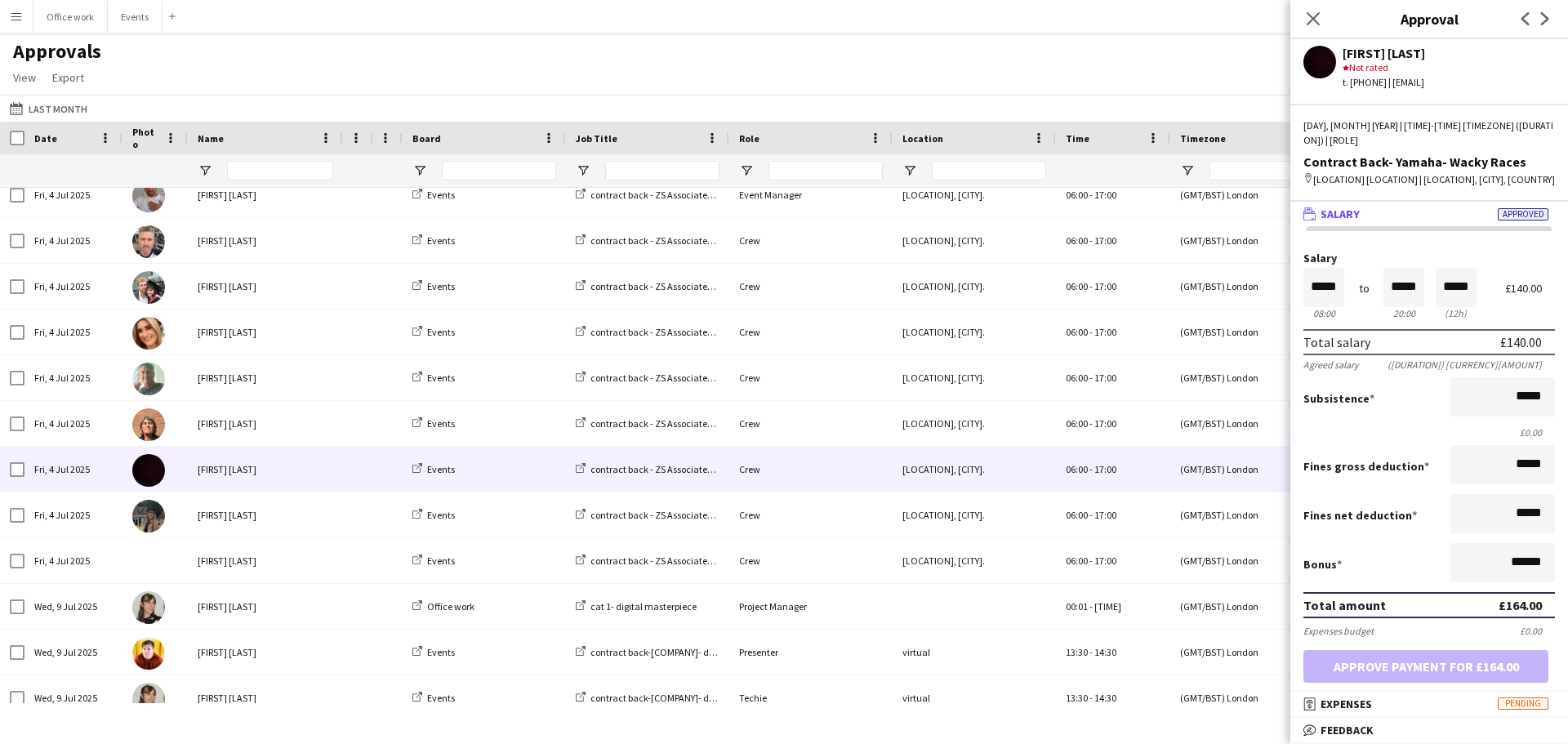 click at bounding box center [388, 469] 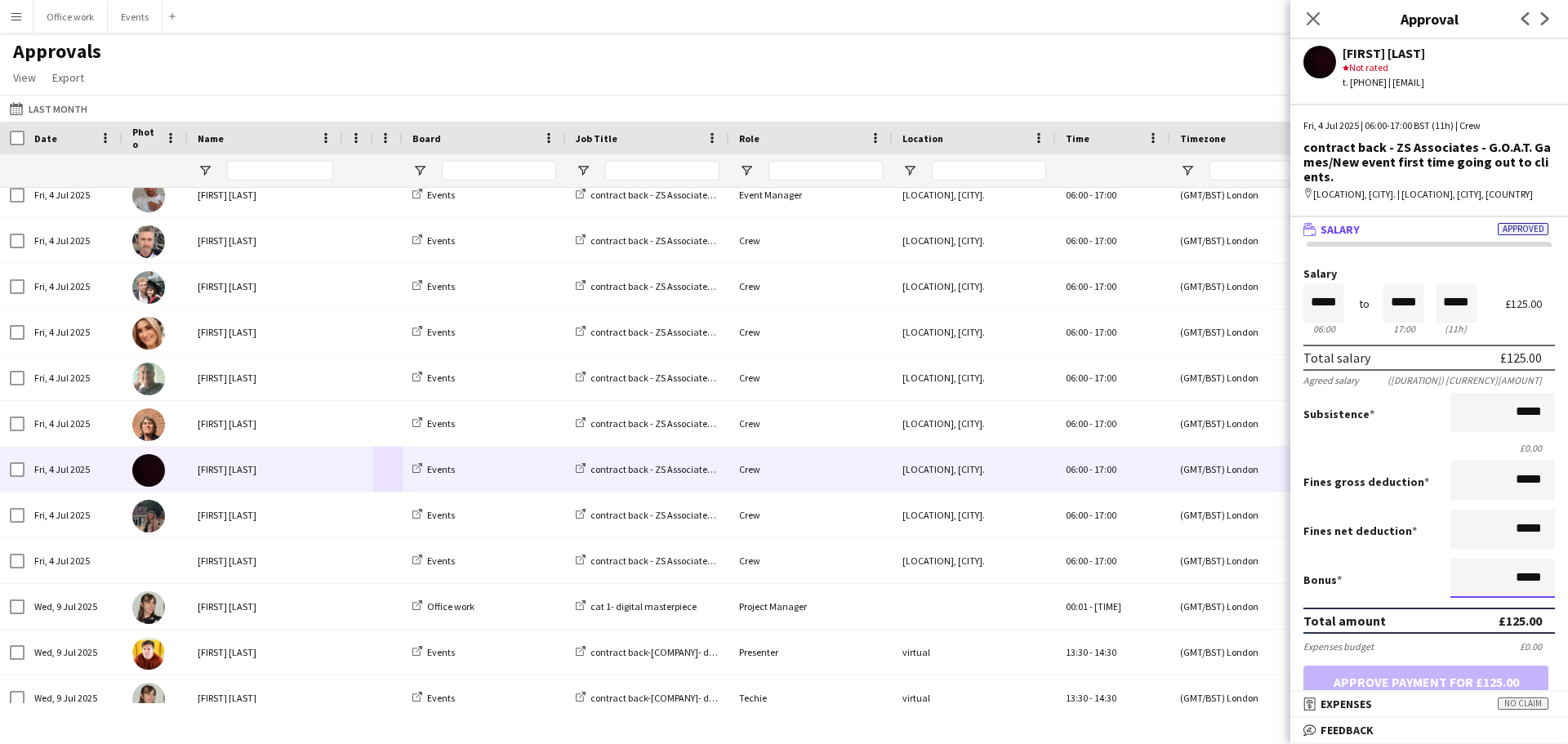 click on "*****" at bounding box center (1503, 578) 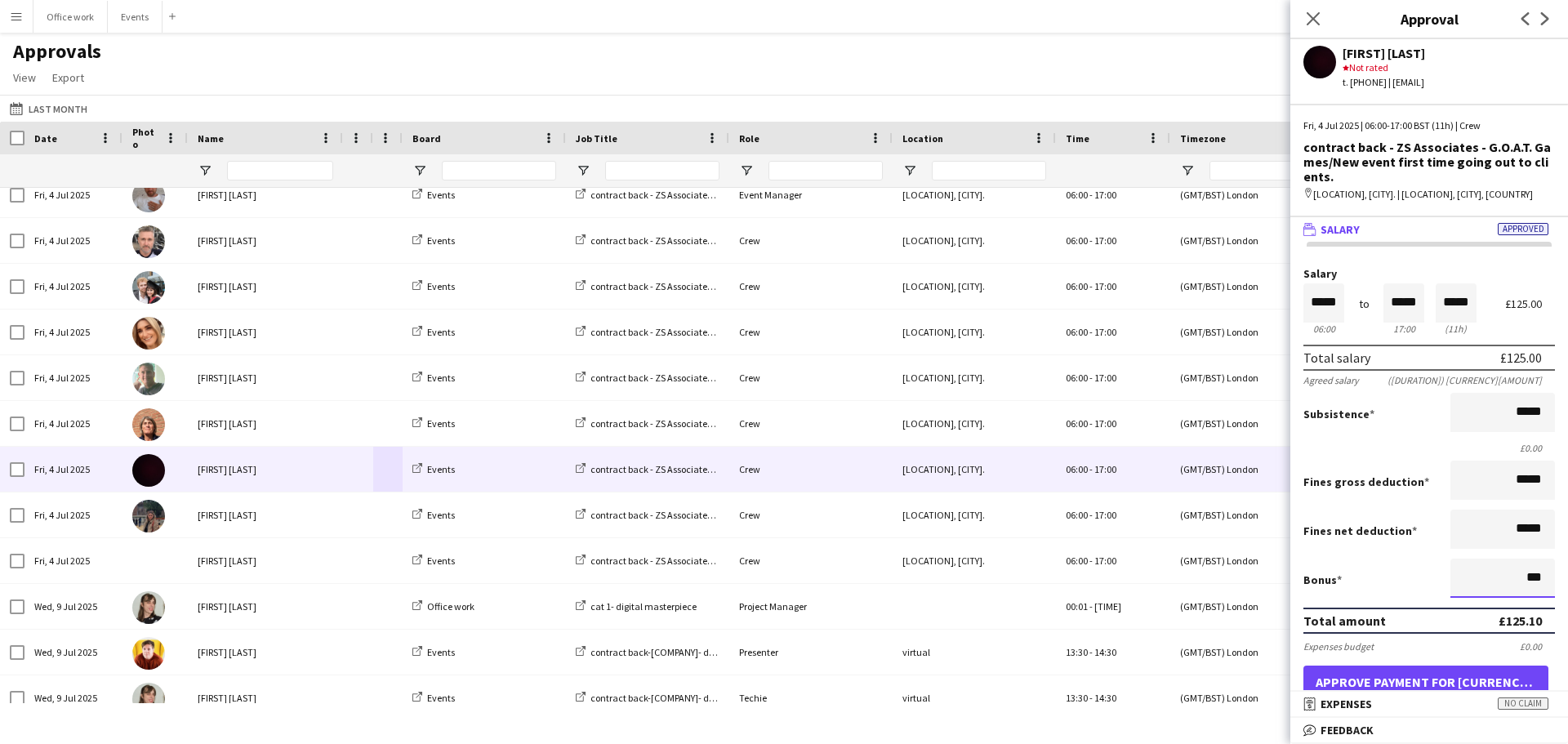 type on "**" 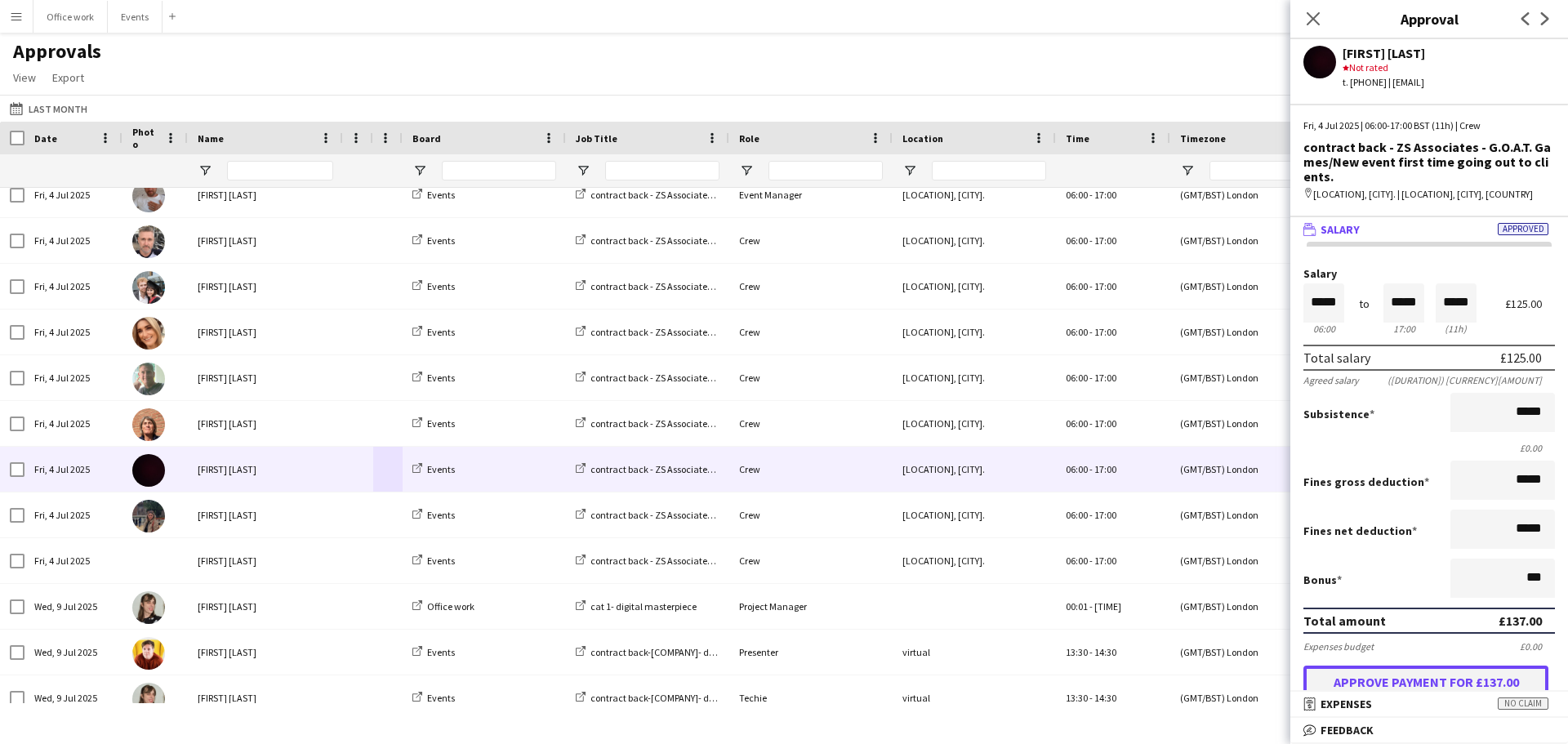 type on "******" 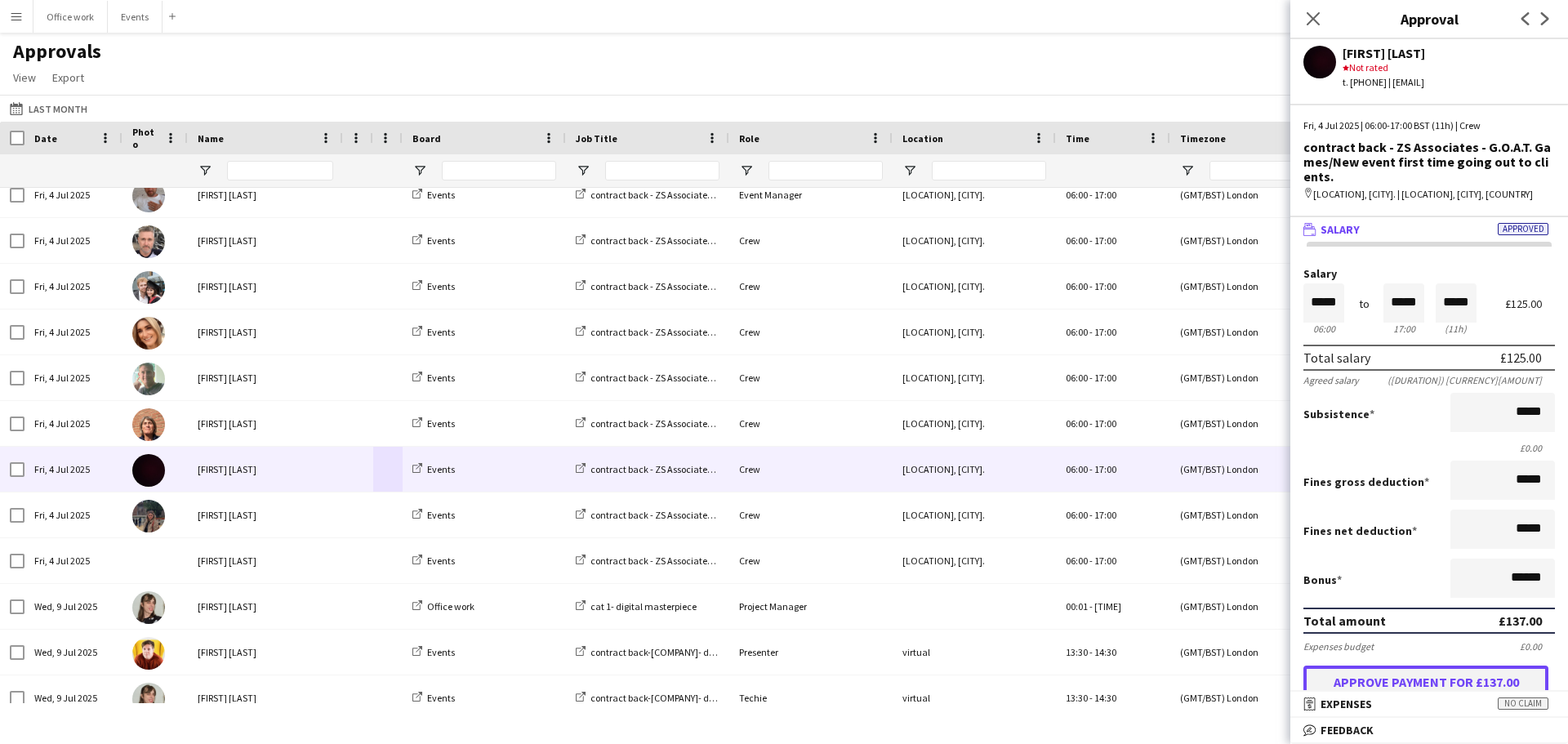click on "Approve payment for £137.00" at bounding box center (1426, 682) 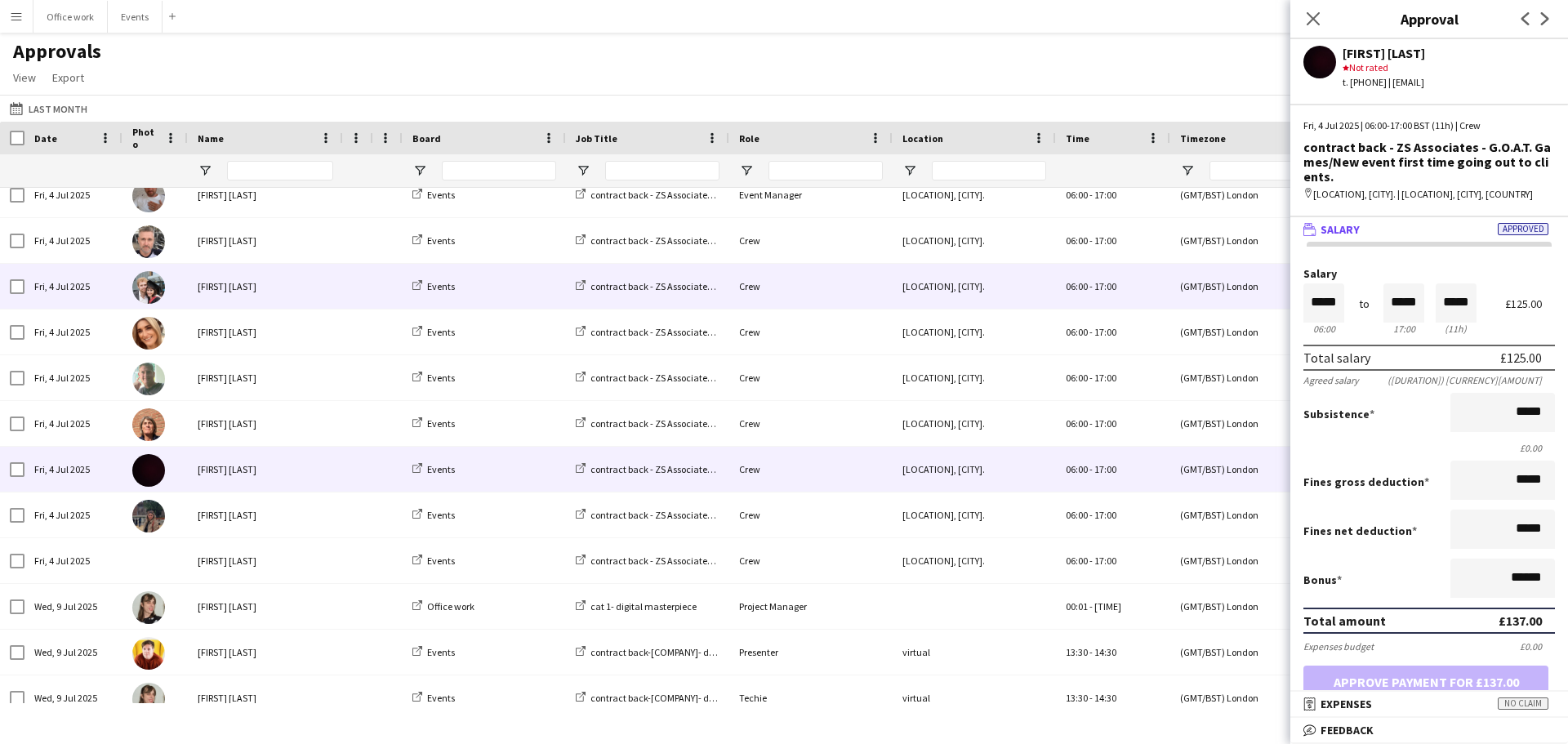 click on "[FIRST] [LAST]" at bounding box center (265, 286) 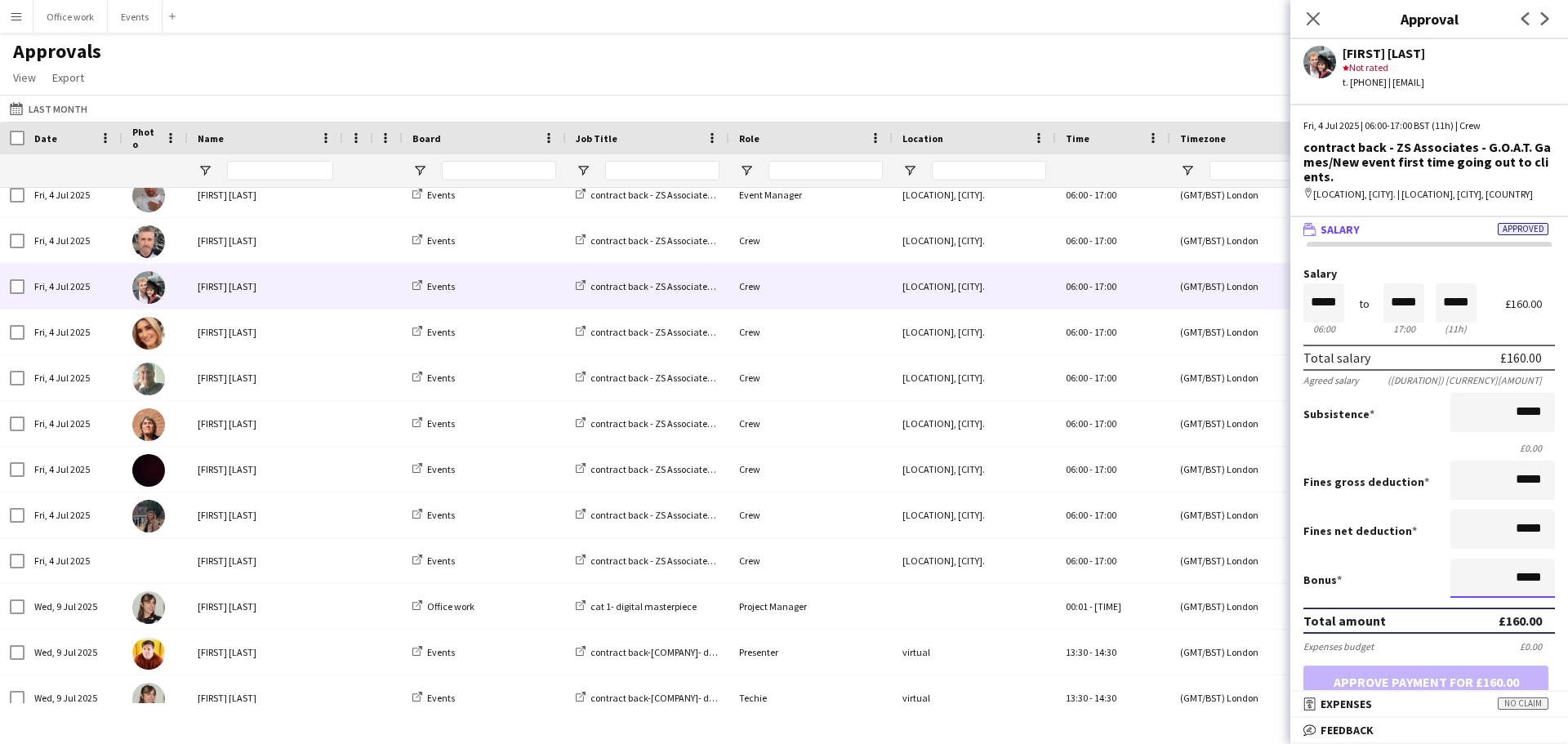 click on "*****" at bounding box center (1503, 578) 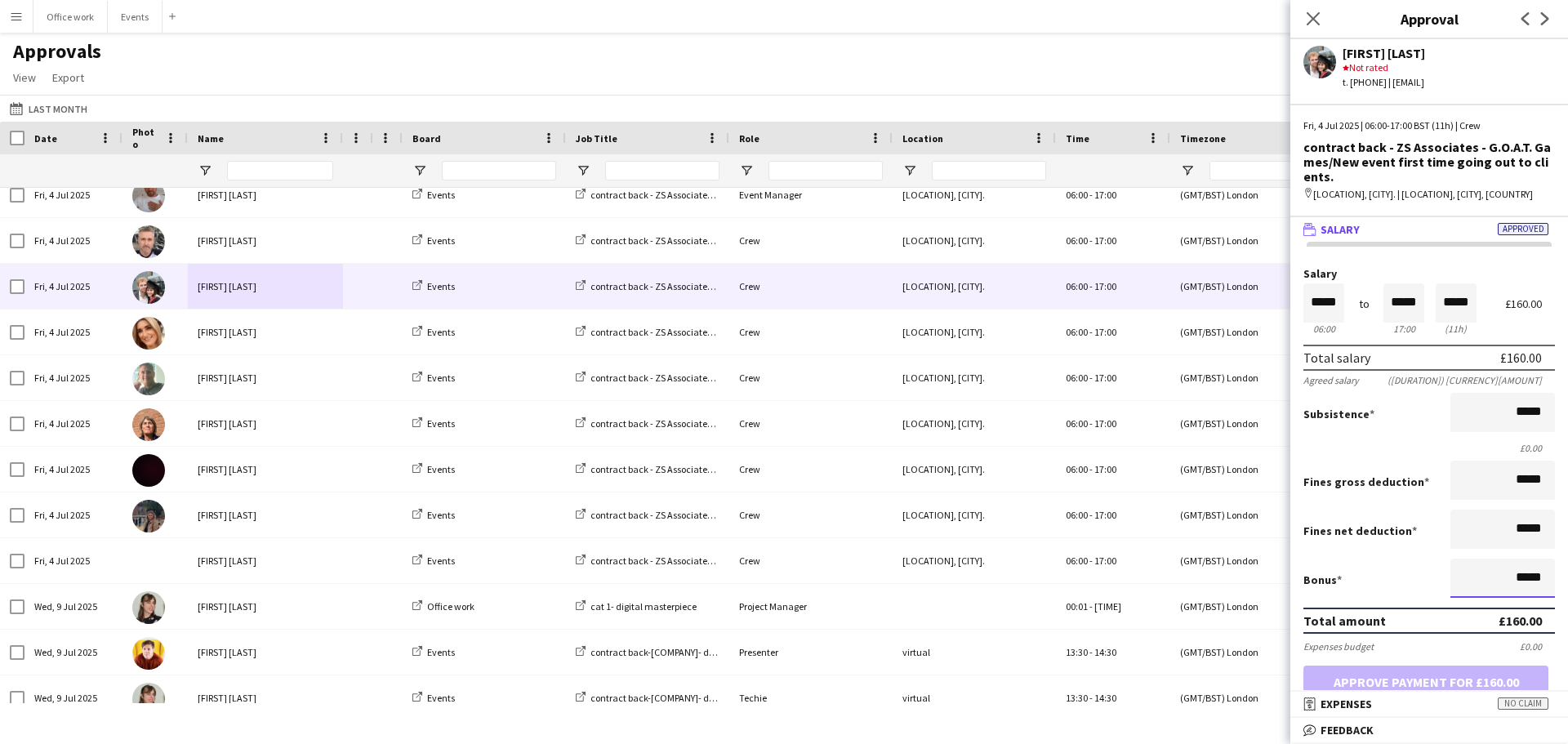 type on "**" 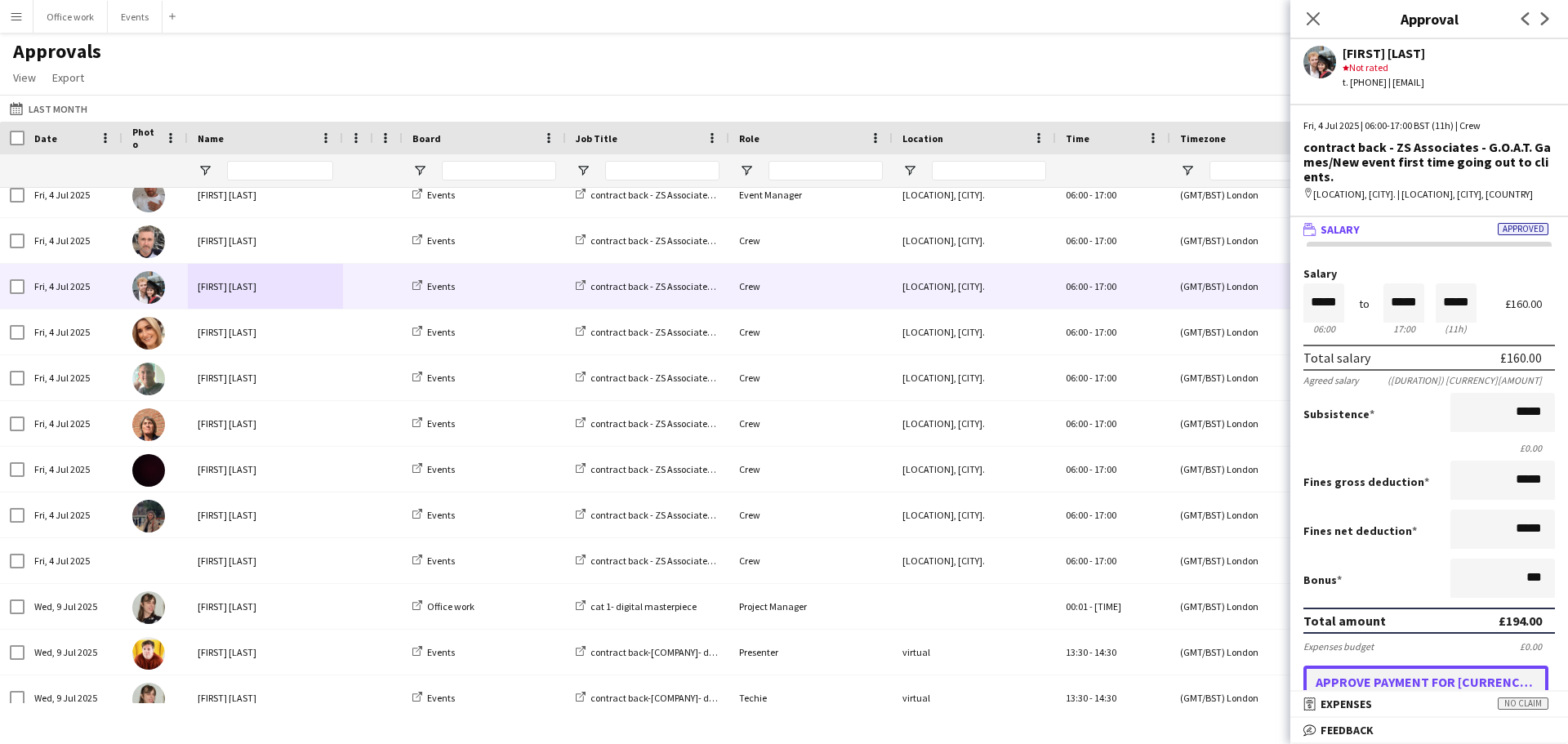 type on "******" 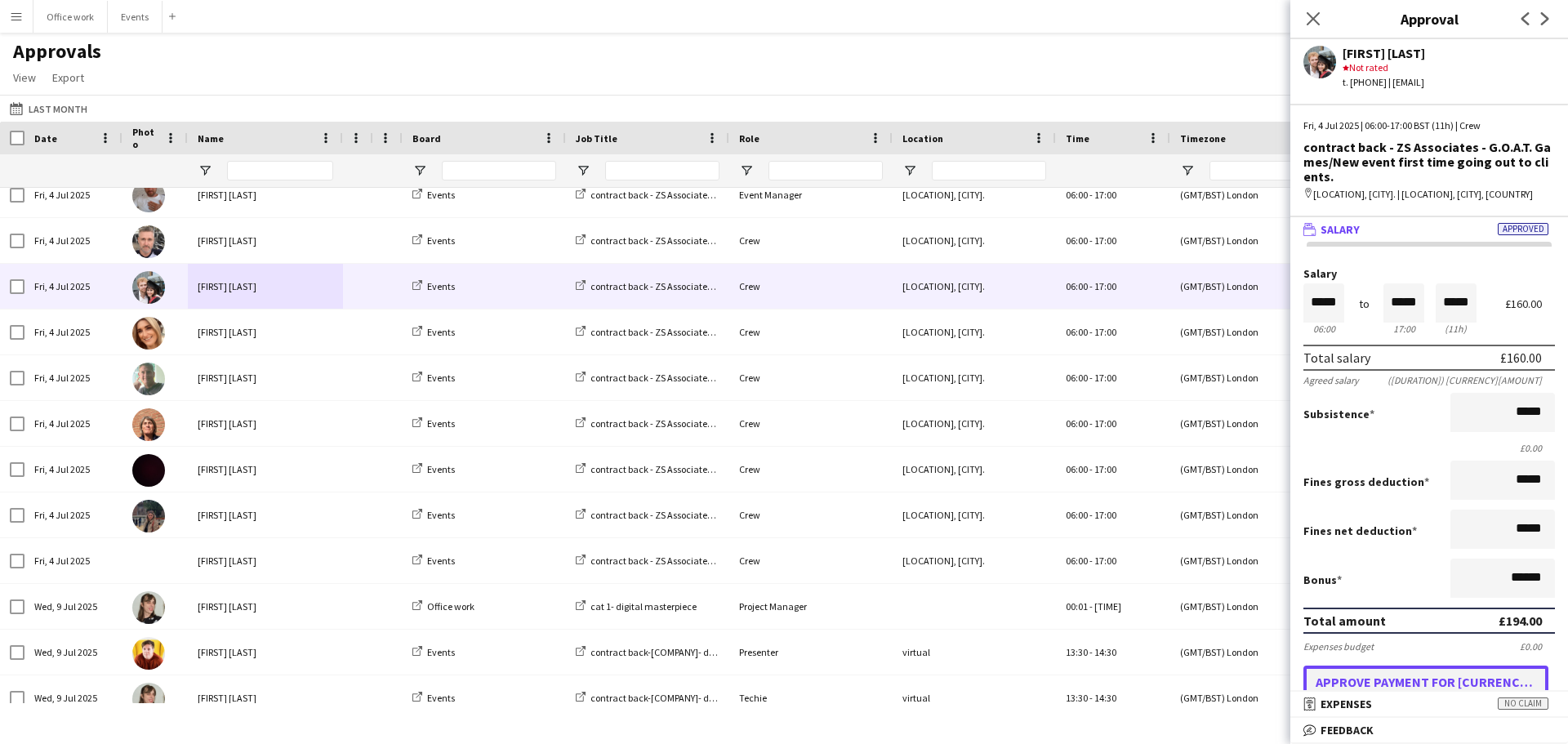click on "Approve payment for £194.00" at bounding box center (1426, 682) 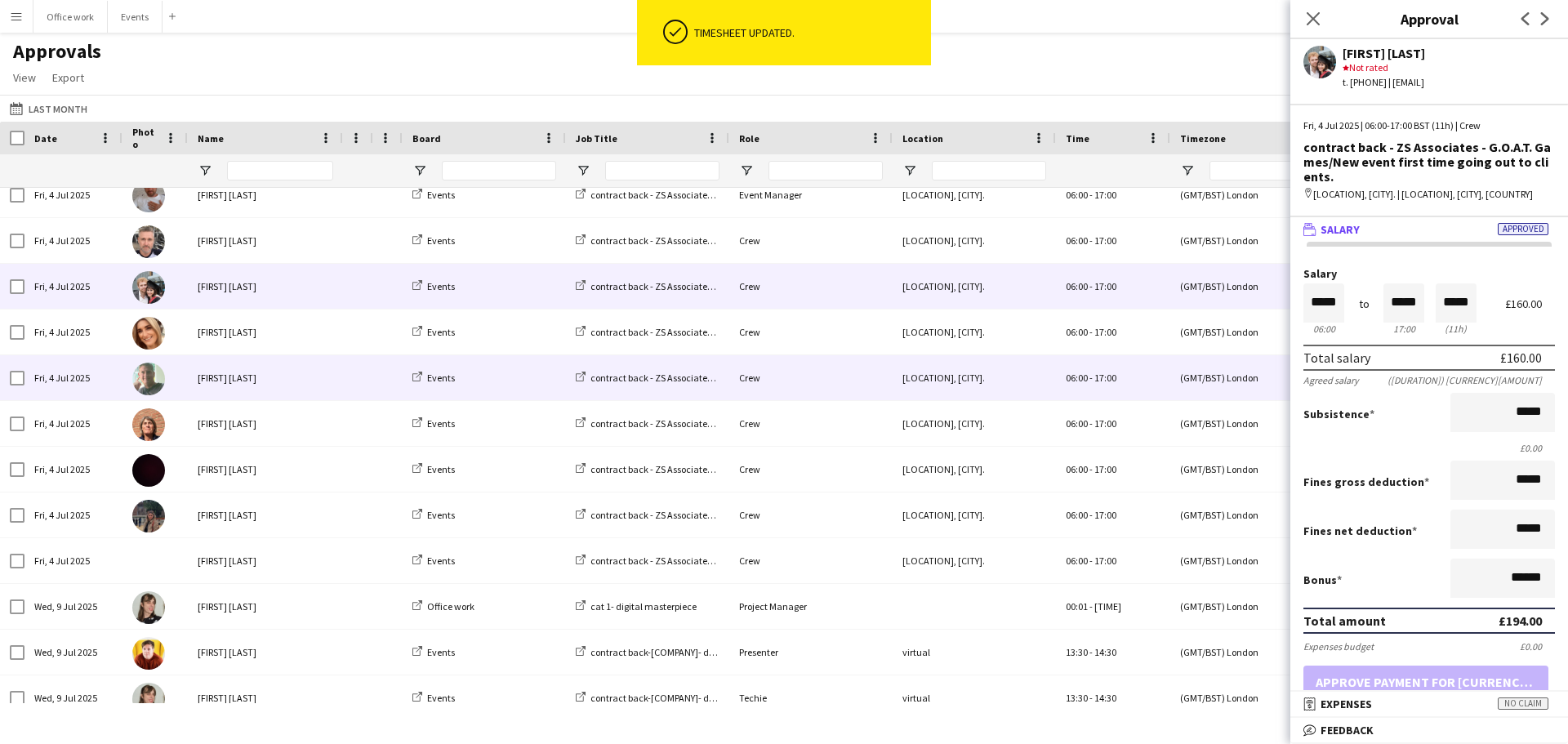 click on "Crew" at bounding box center [811, 377] 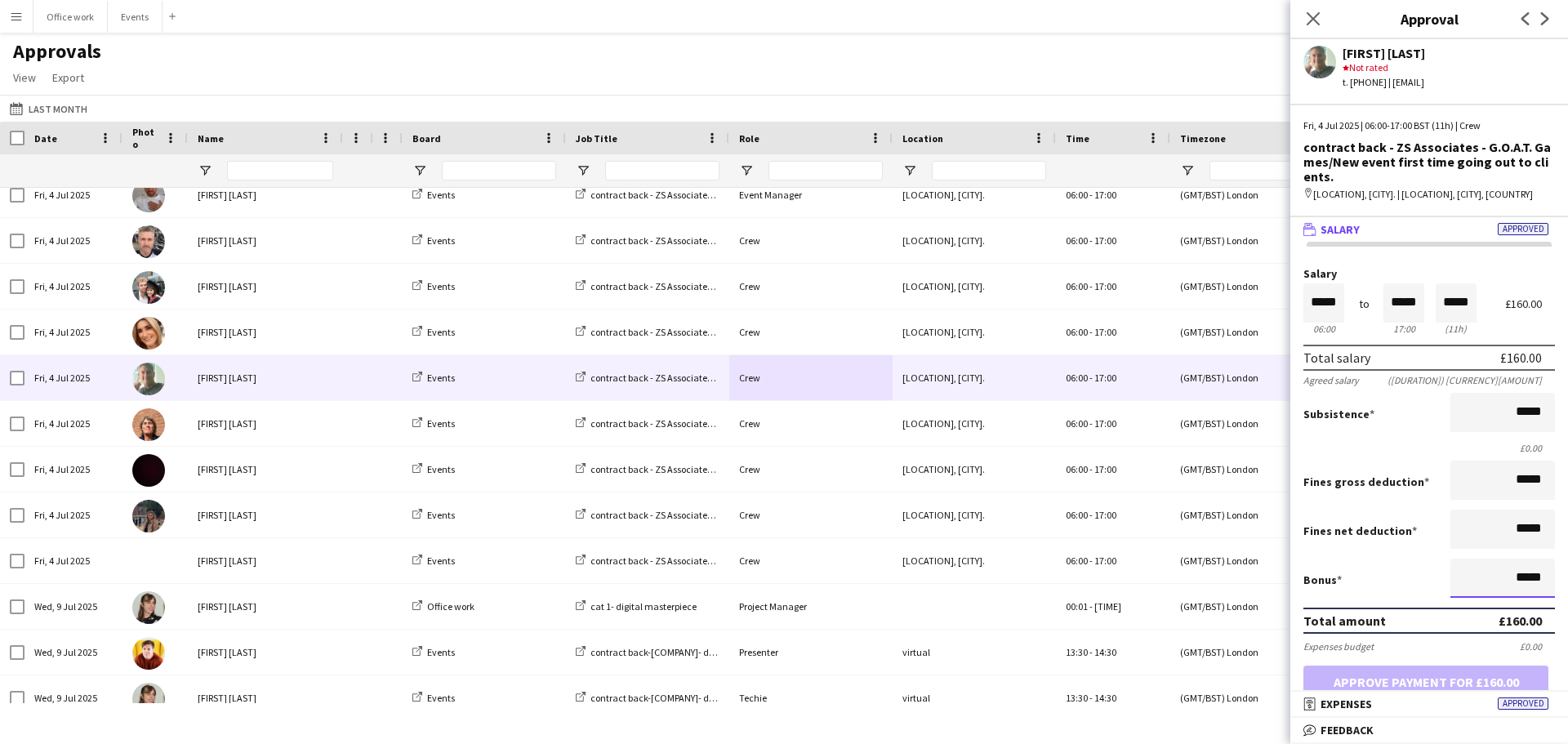 click on "*****" at bounding box center [1503, 578] 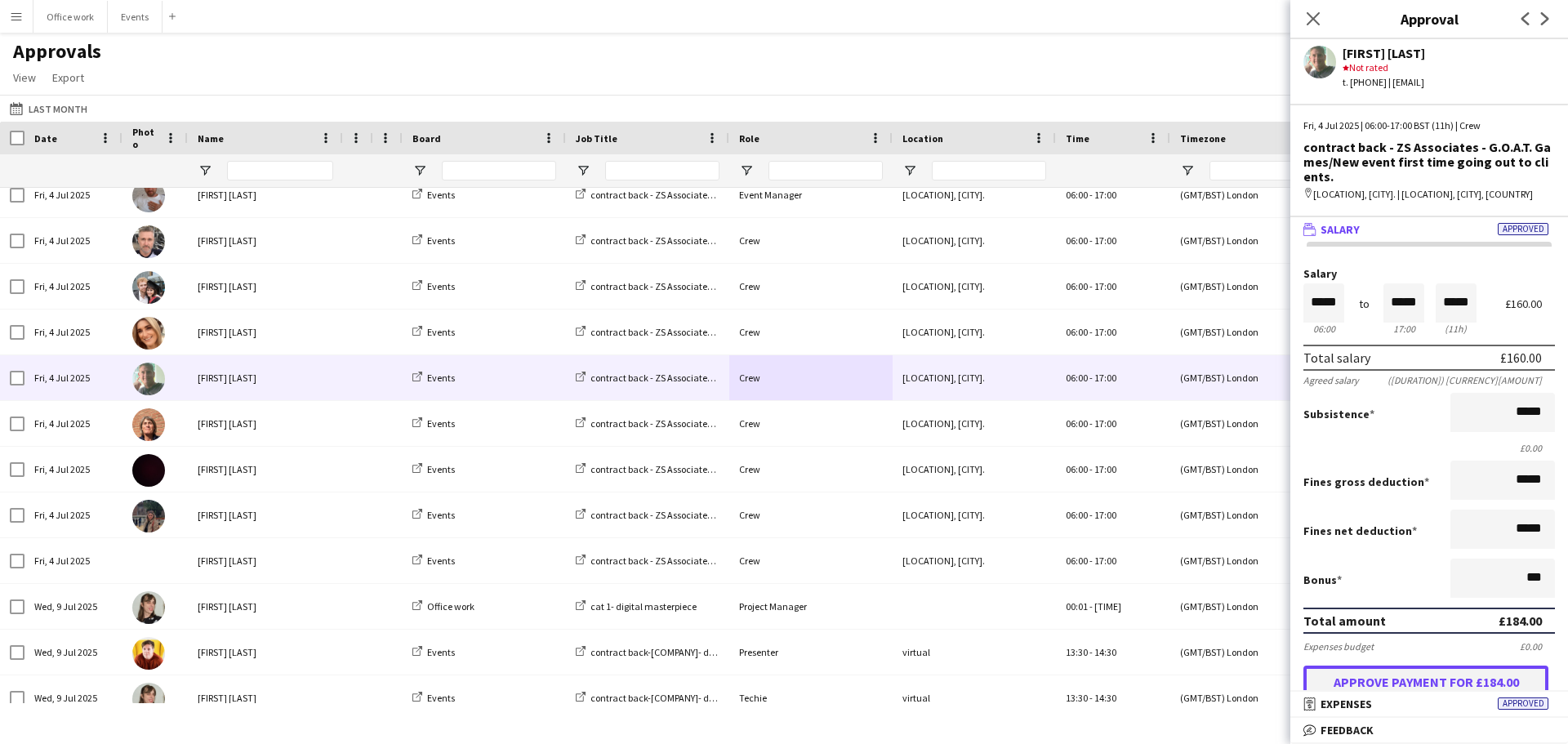 type on "******" 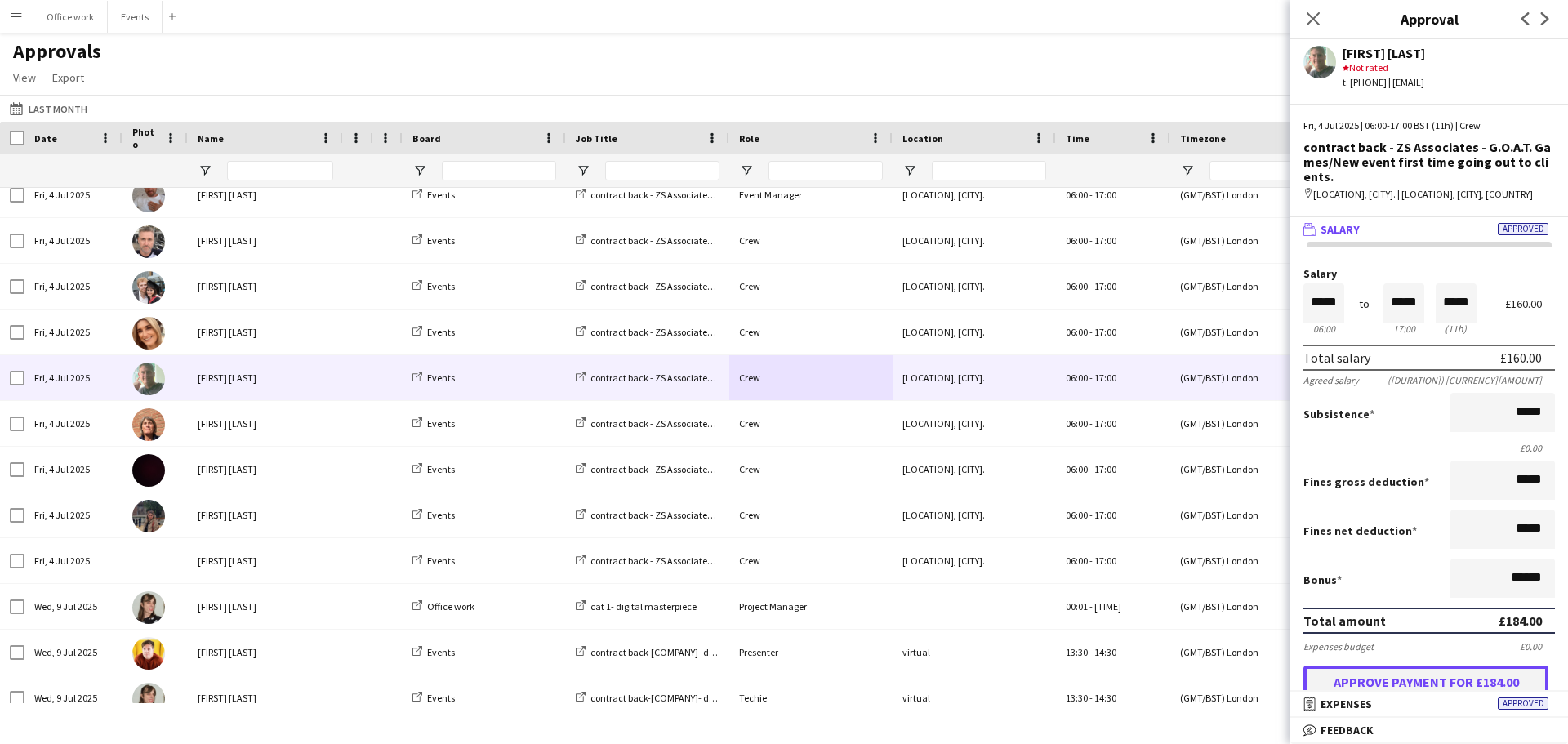 click on "Approve payment for £184.00" at bounding box center [1426, 682] 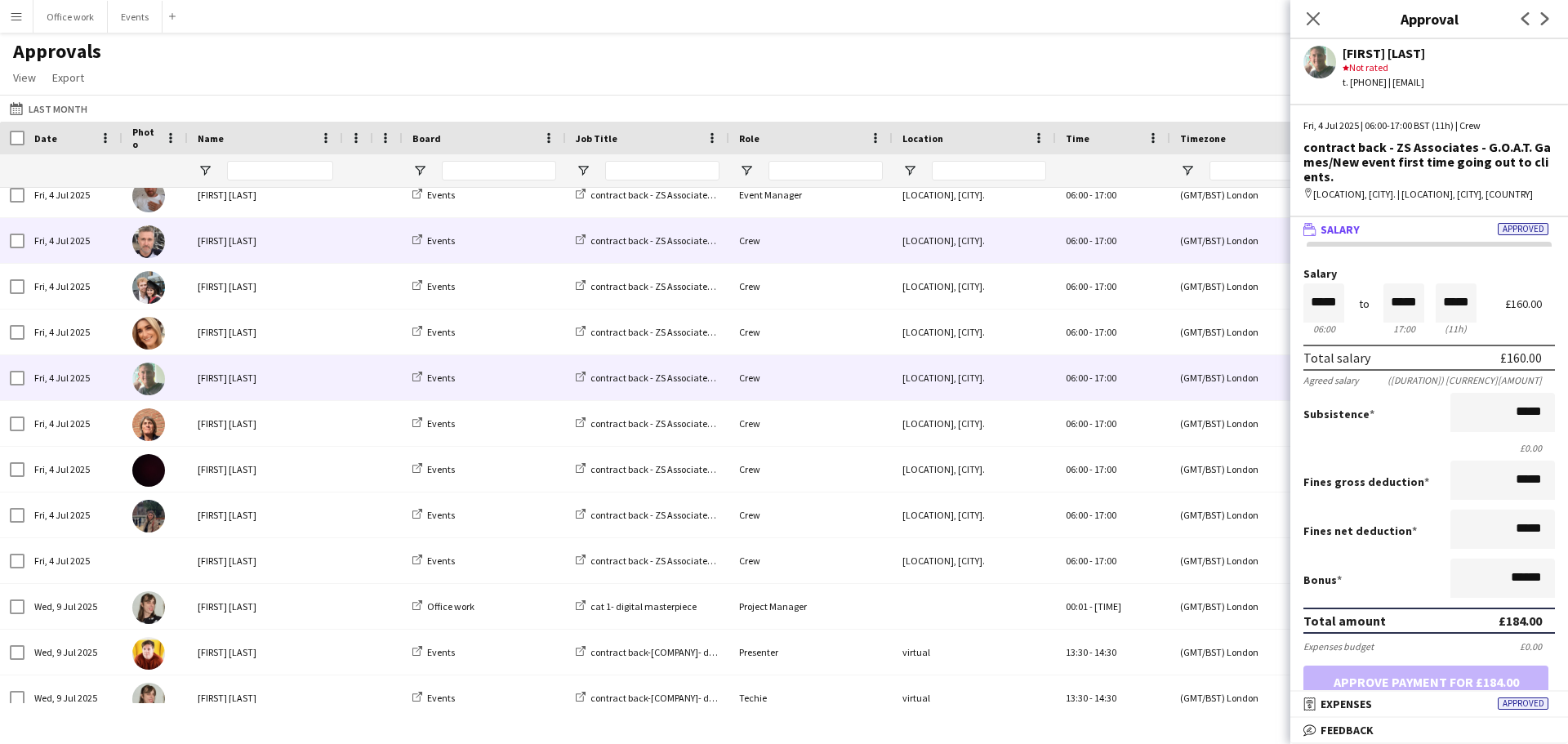 click on "Events" at bounding box center [484, 240] 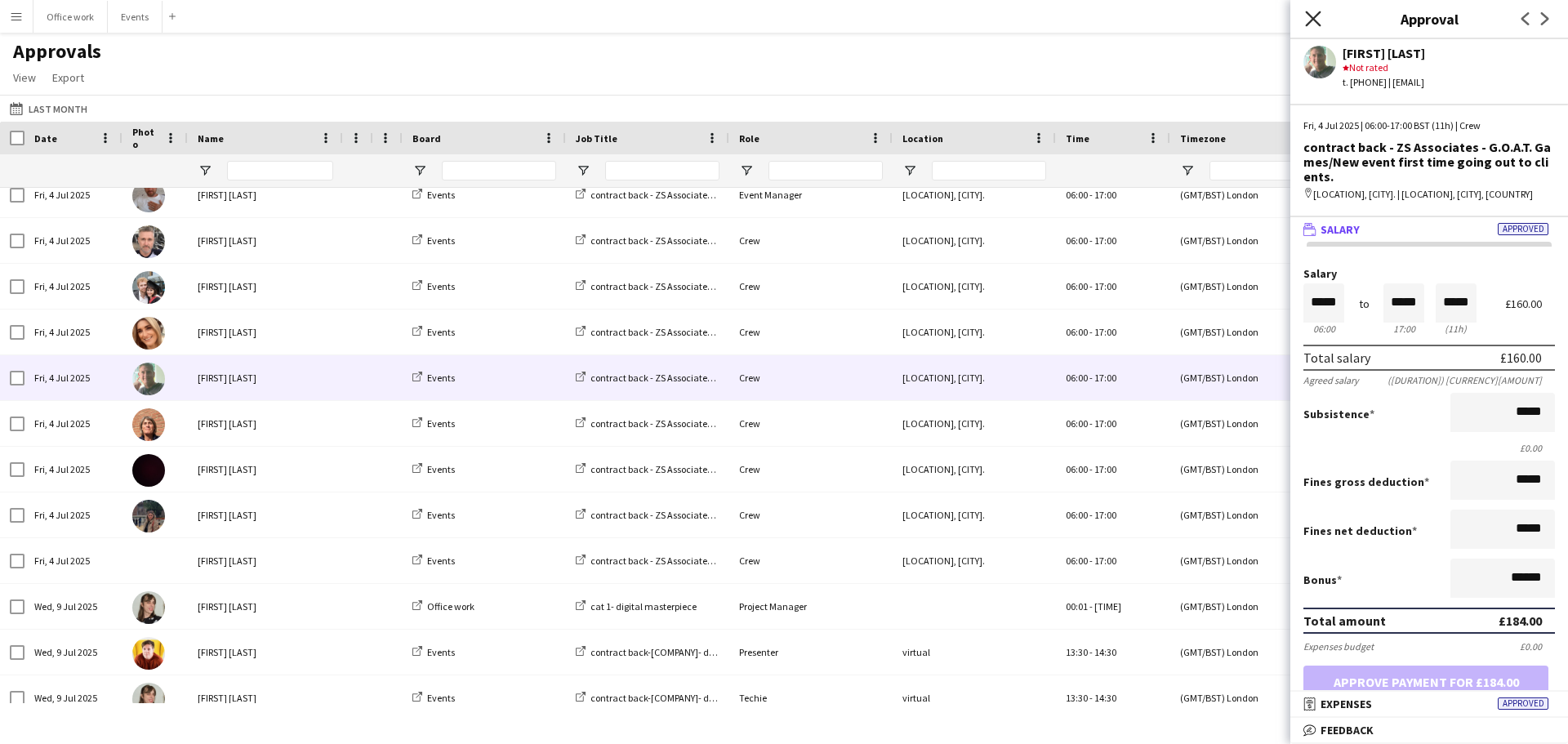 click on "Close pop-in" 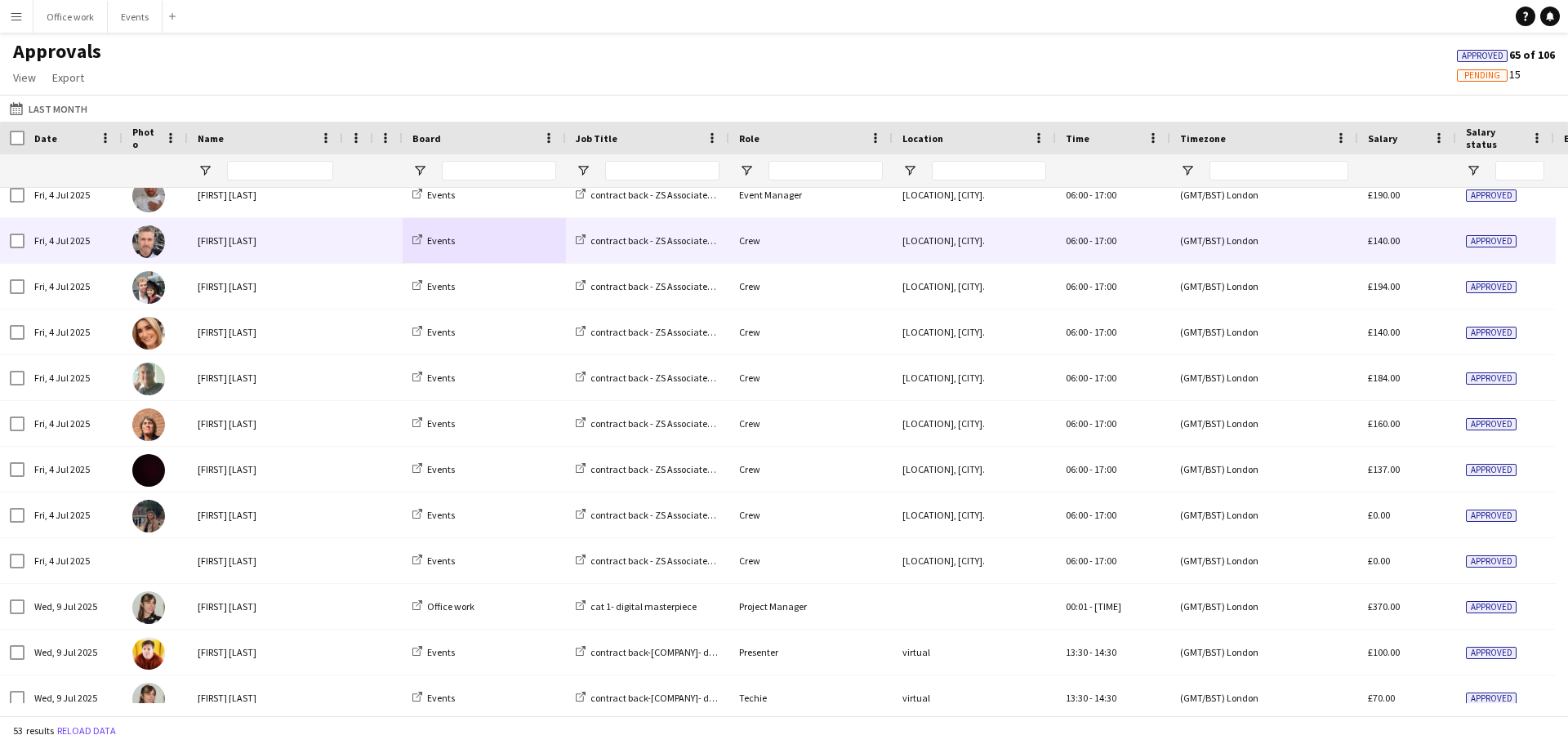 click on "[FIRST] [LAST]" at bounding box center [265, 240] 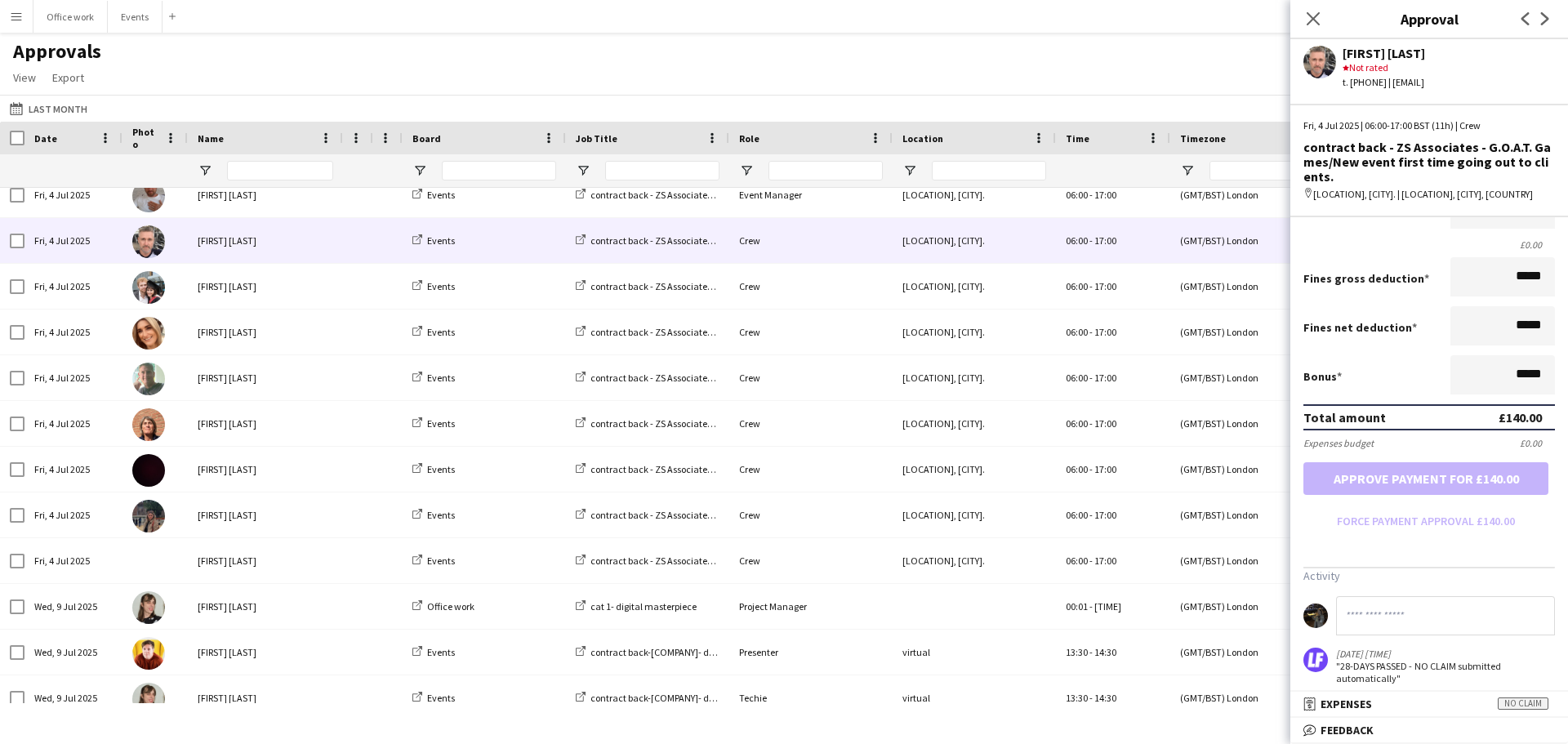 scroll, scrollTop: 0, scrollLeft: 0, axis: both 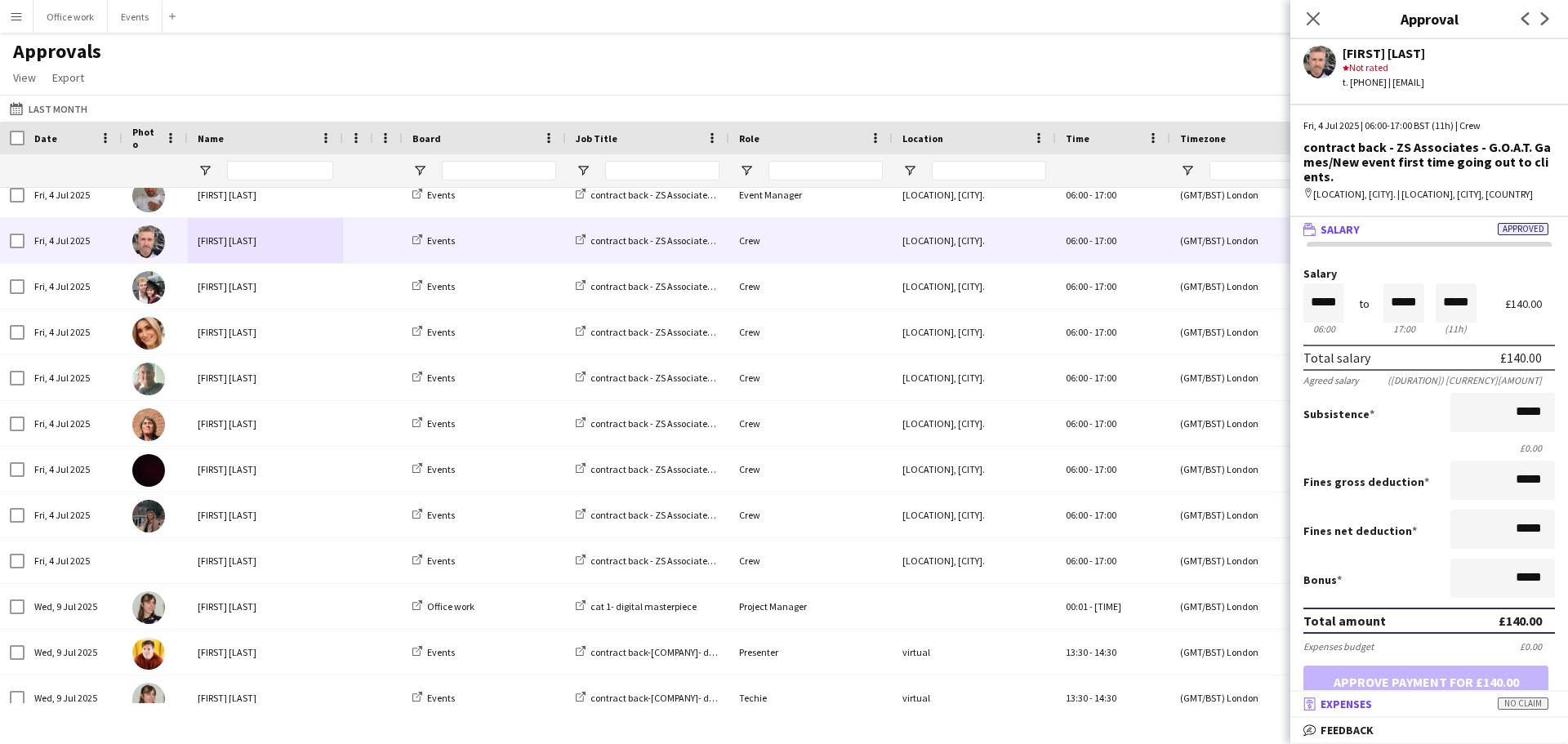 click on "receipt
Expenses   No claim" at bounding box center [1429, 704] 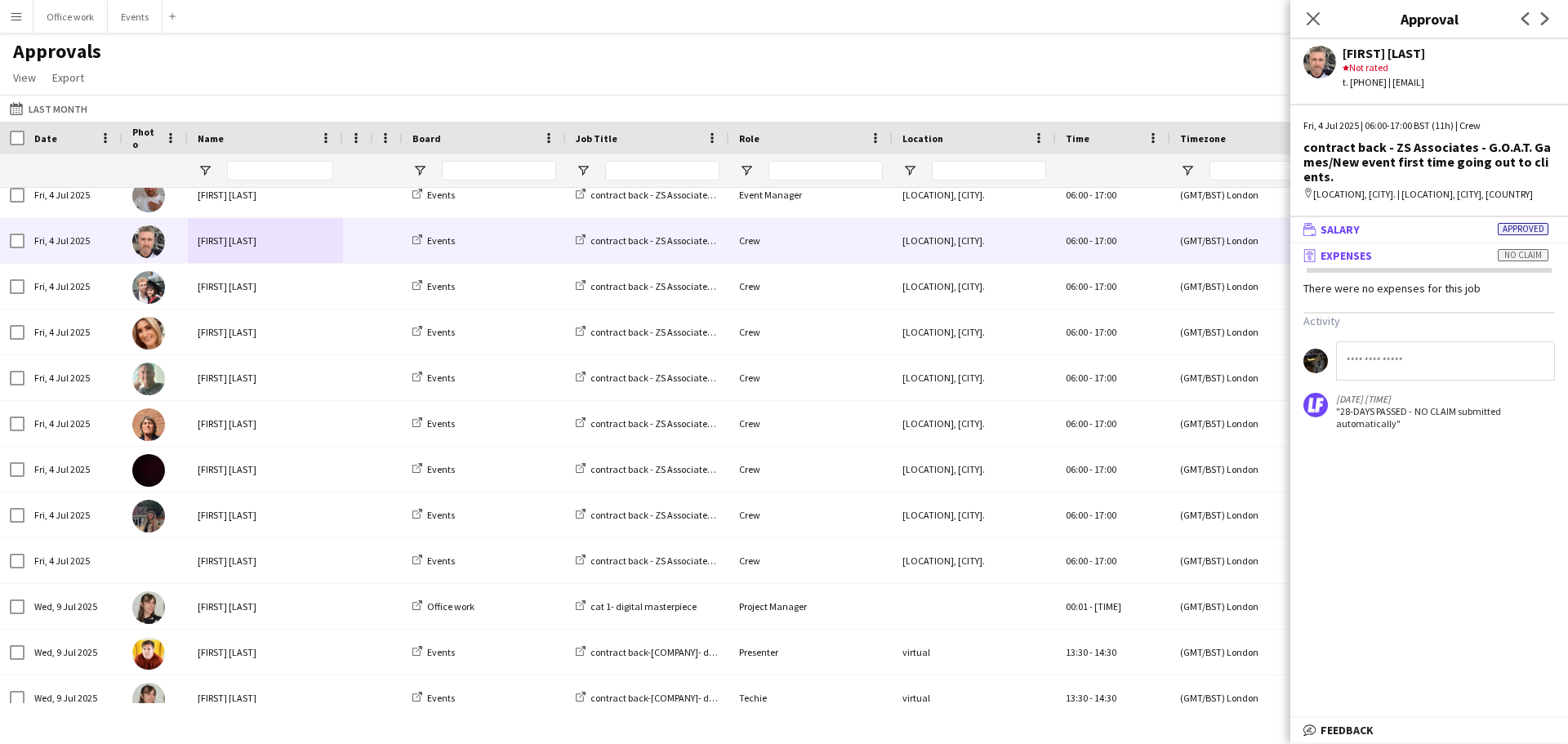 click on "wallet
Salary   Approved" at bounding box center [1426, 229] 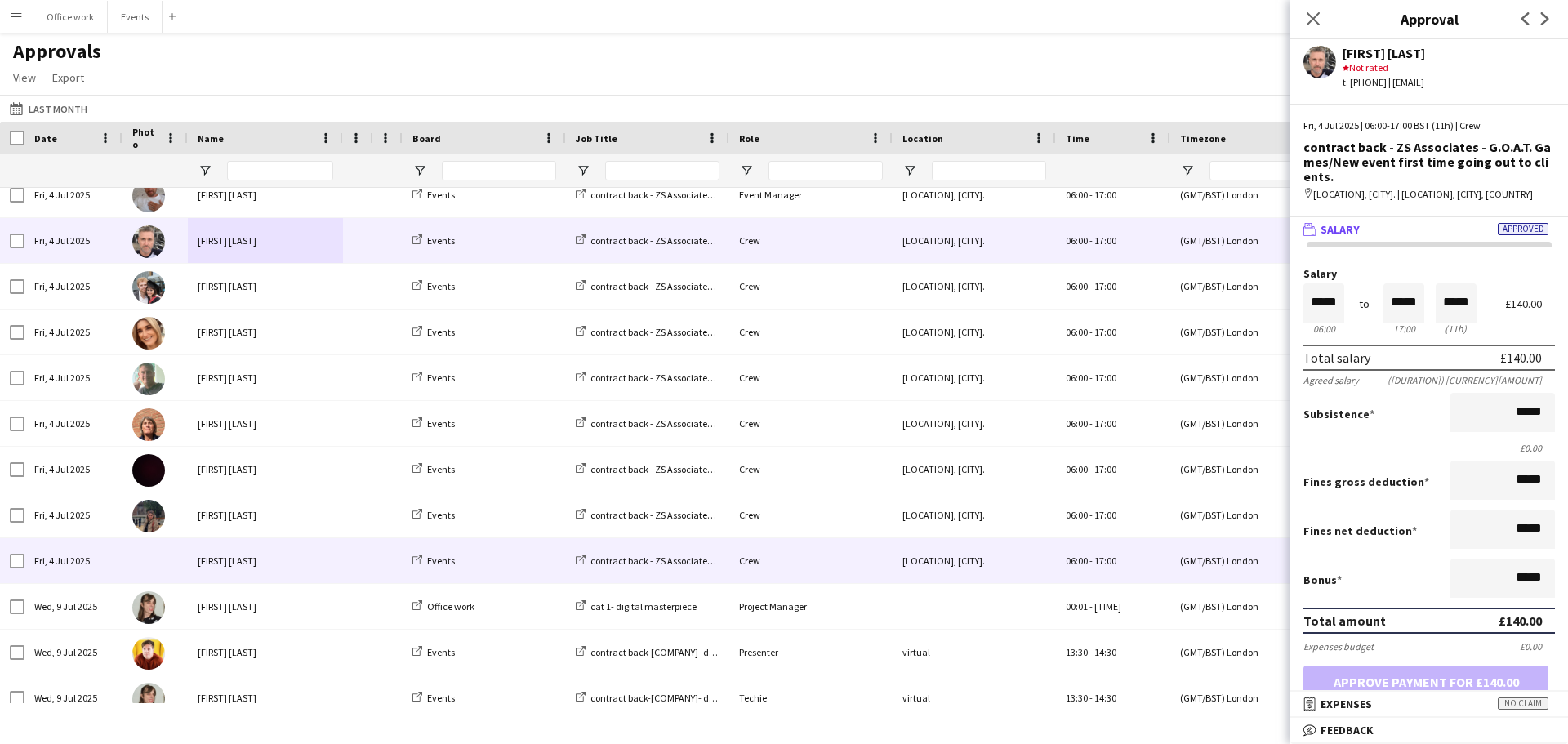 scroll, scrollTop: 1251, scrollLeft: 0, axis: vertical 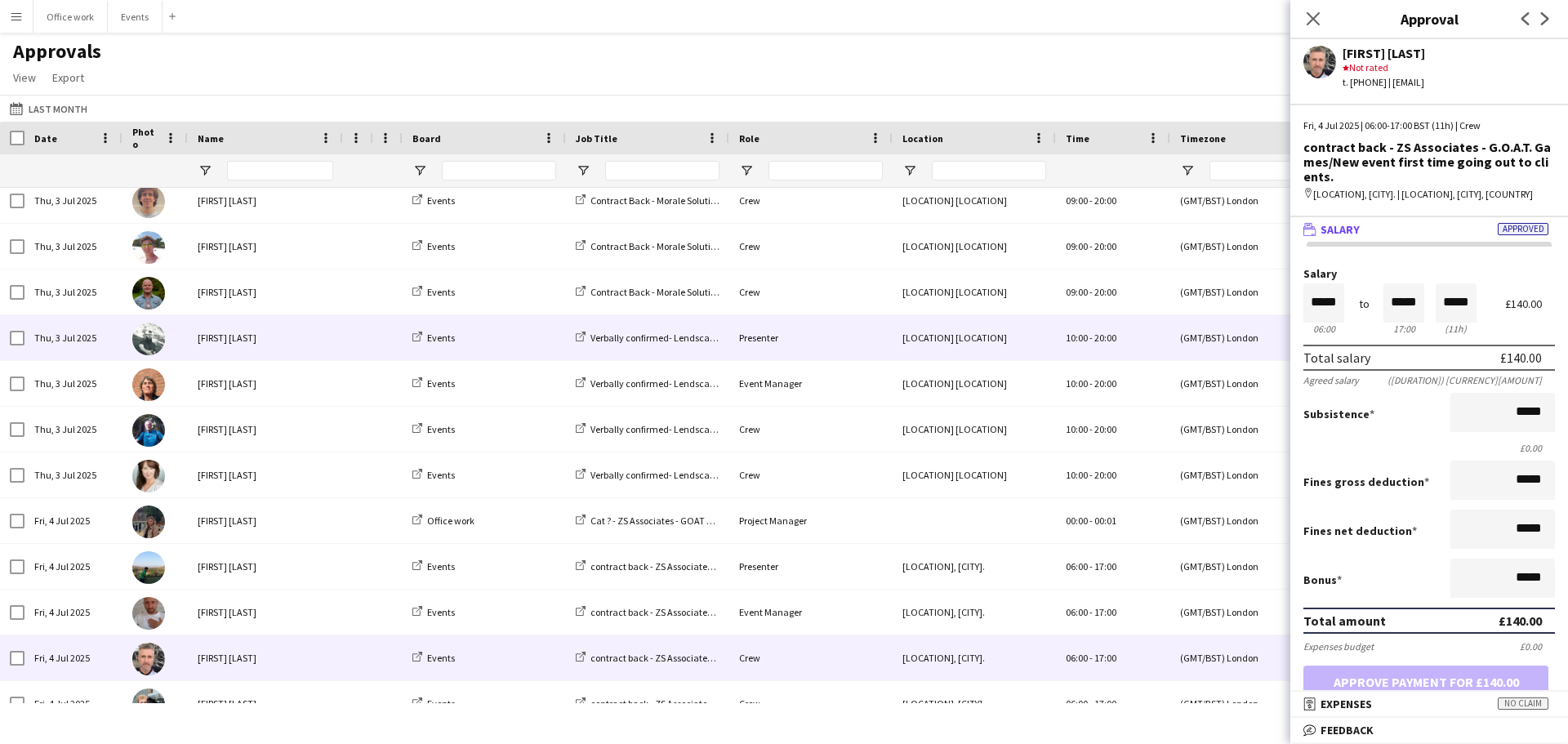 click on "[FIRST] [LAST]" at bounding box center (265, 337) 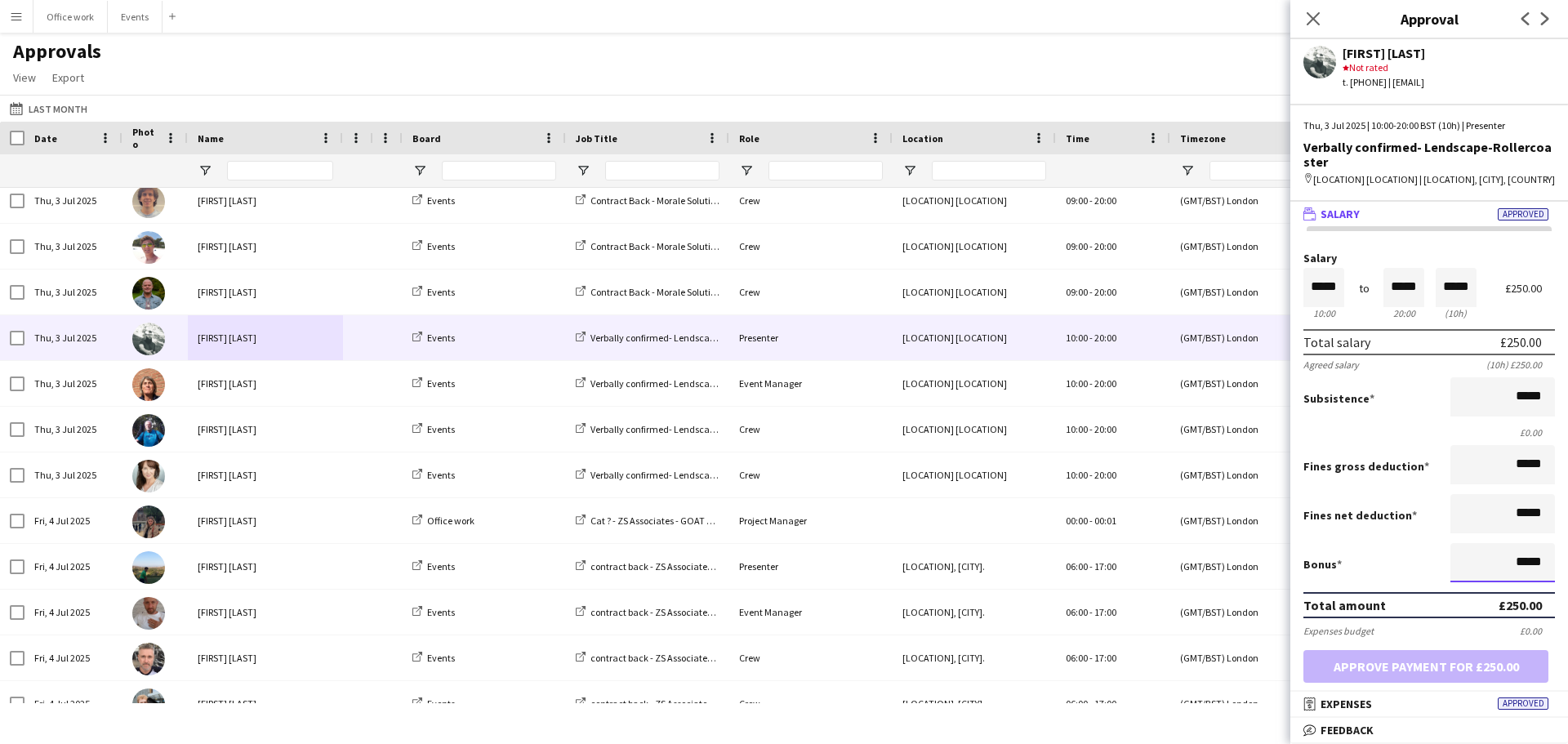 click on "*****" at bounding box center [1503, 563] 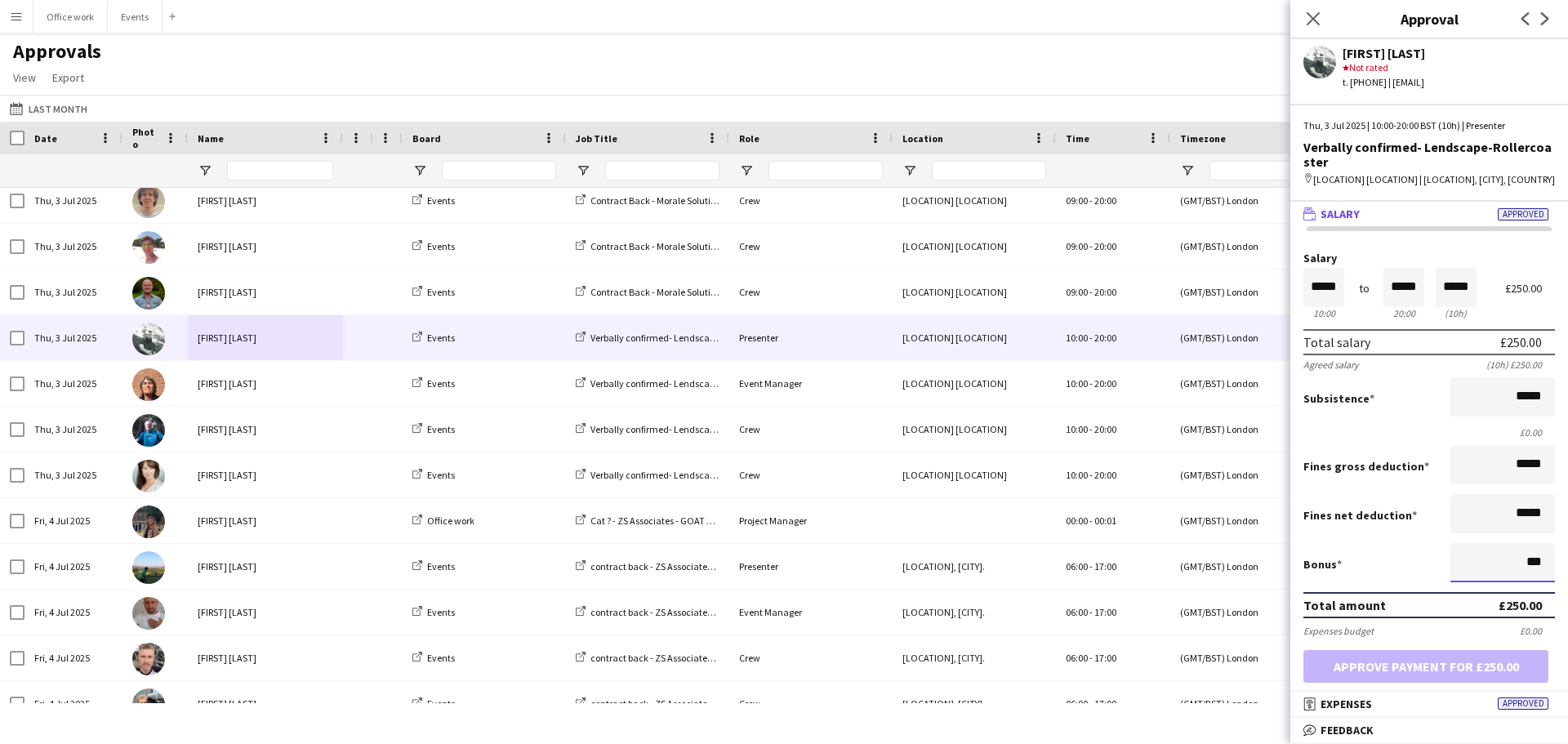 type on "**" 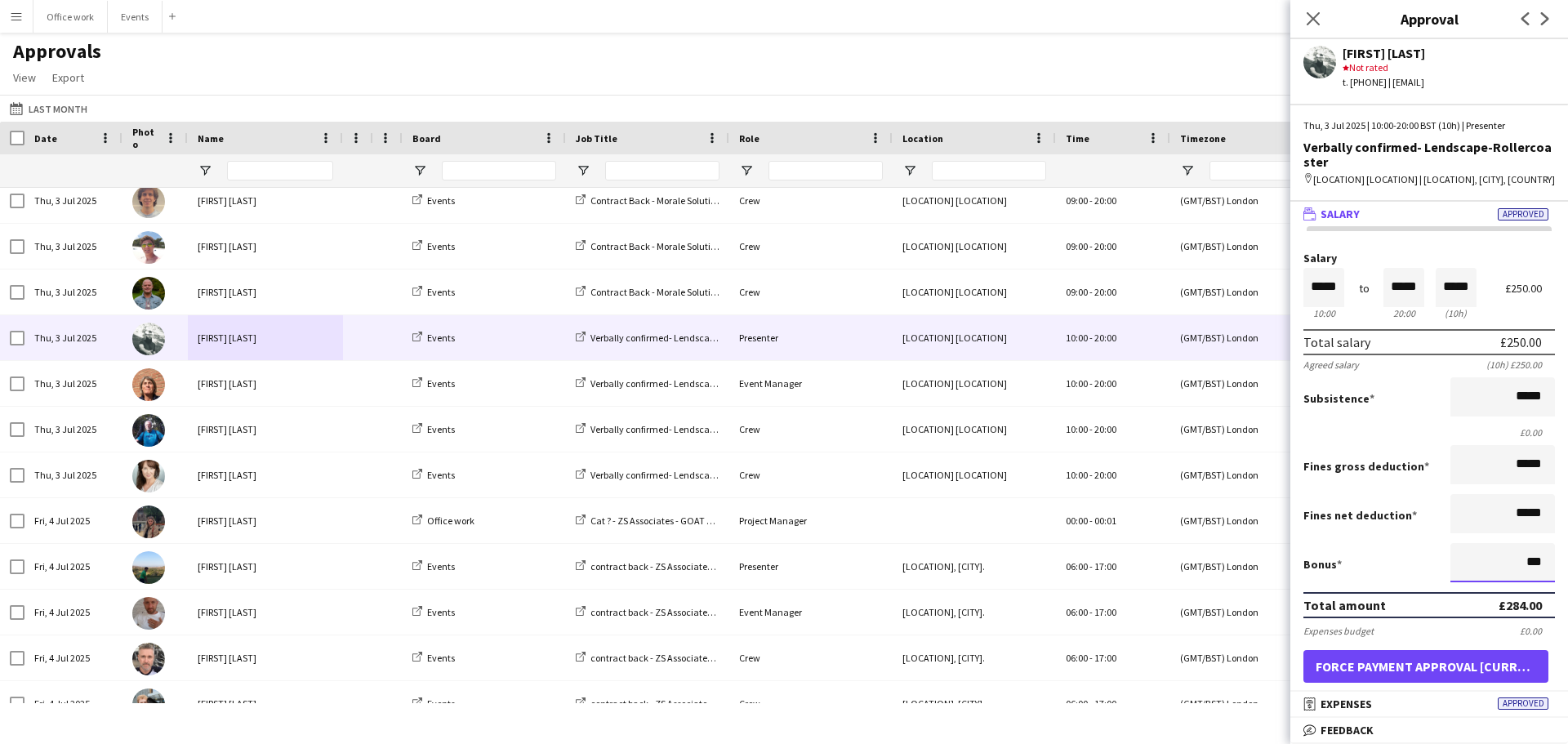 type on "**" 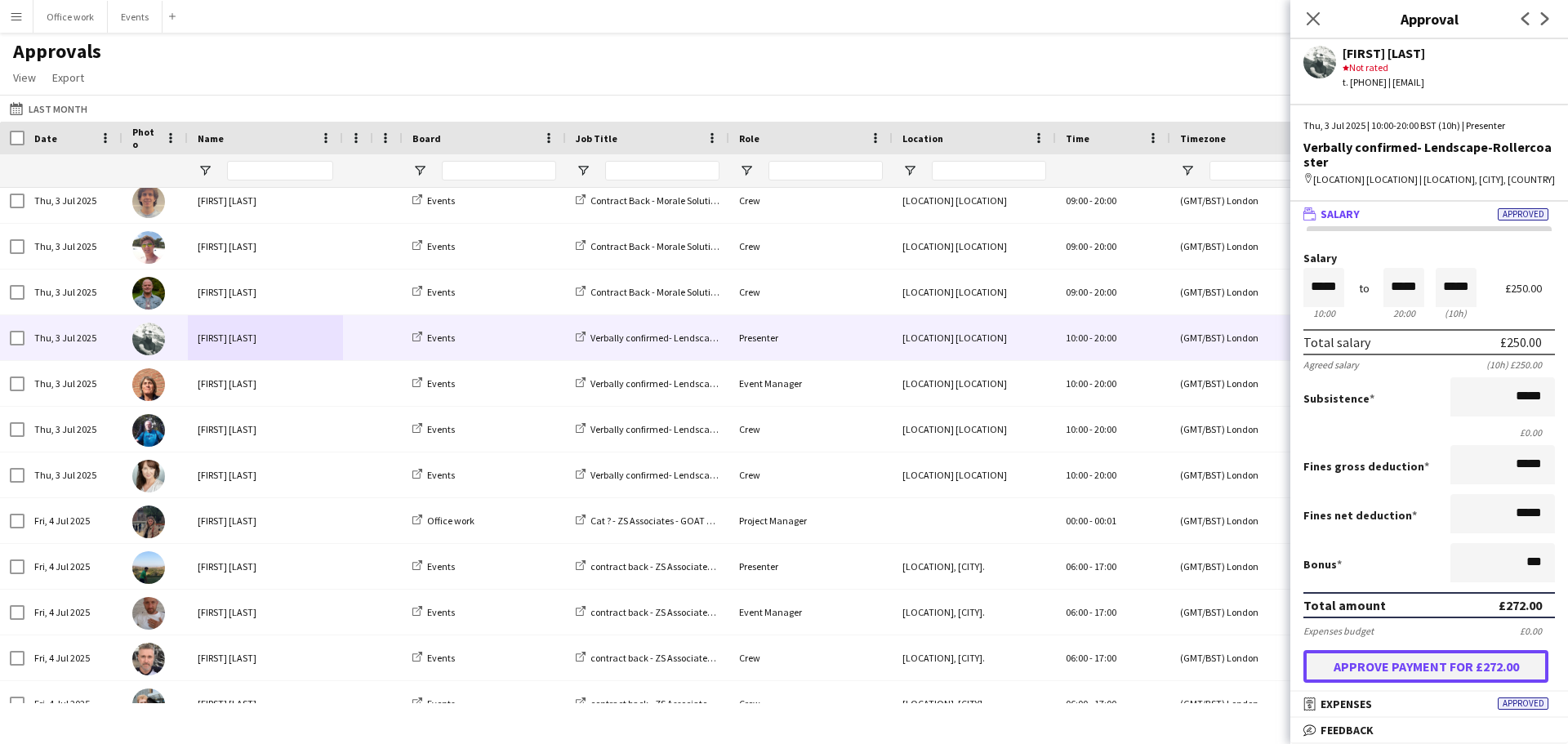 type on "******" 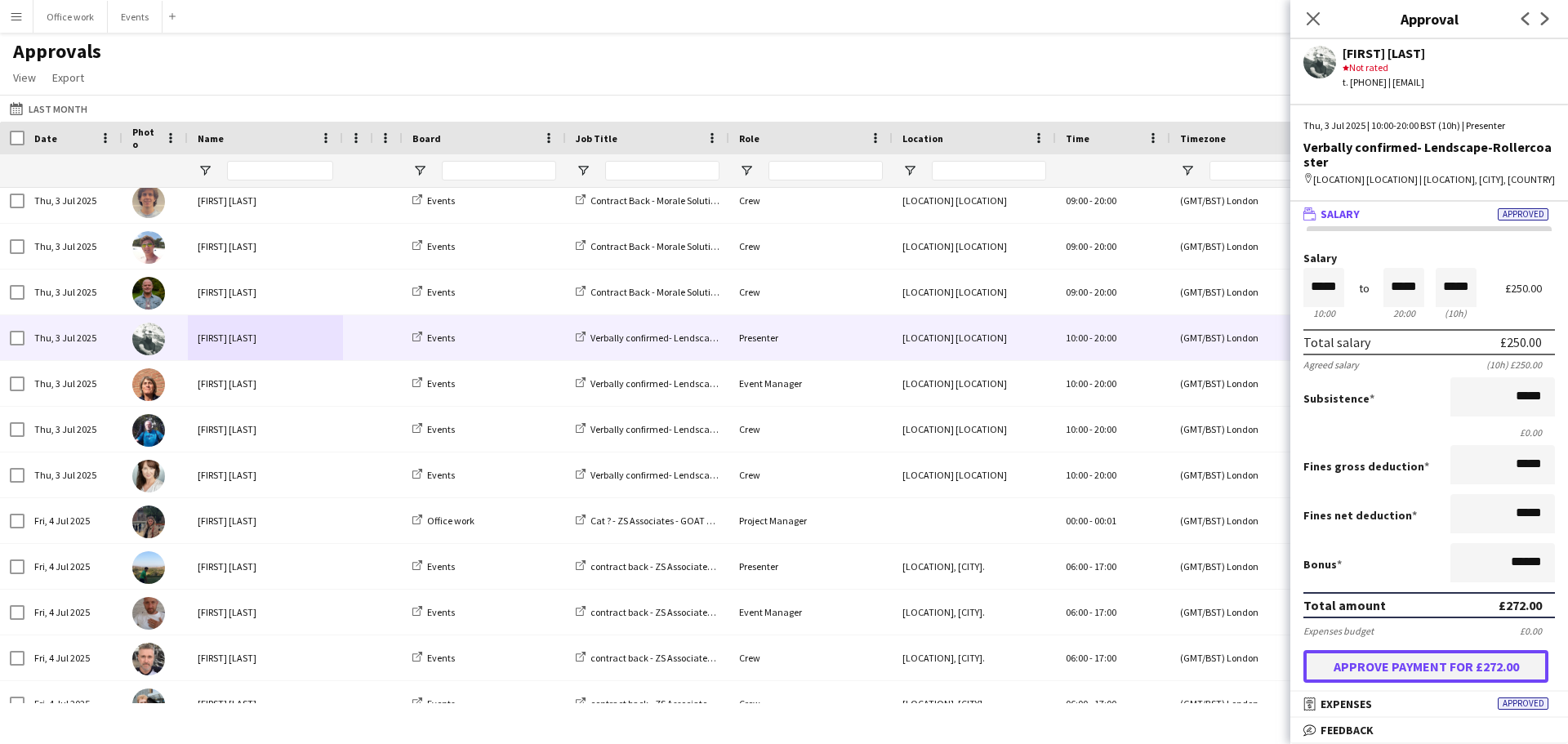 click on "Approve payment for £272.00" at bounding box center (1426, 666) 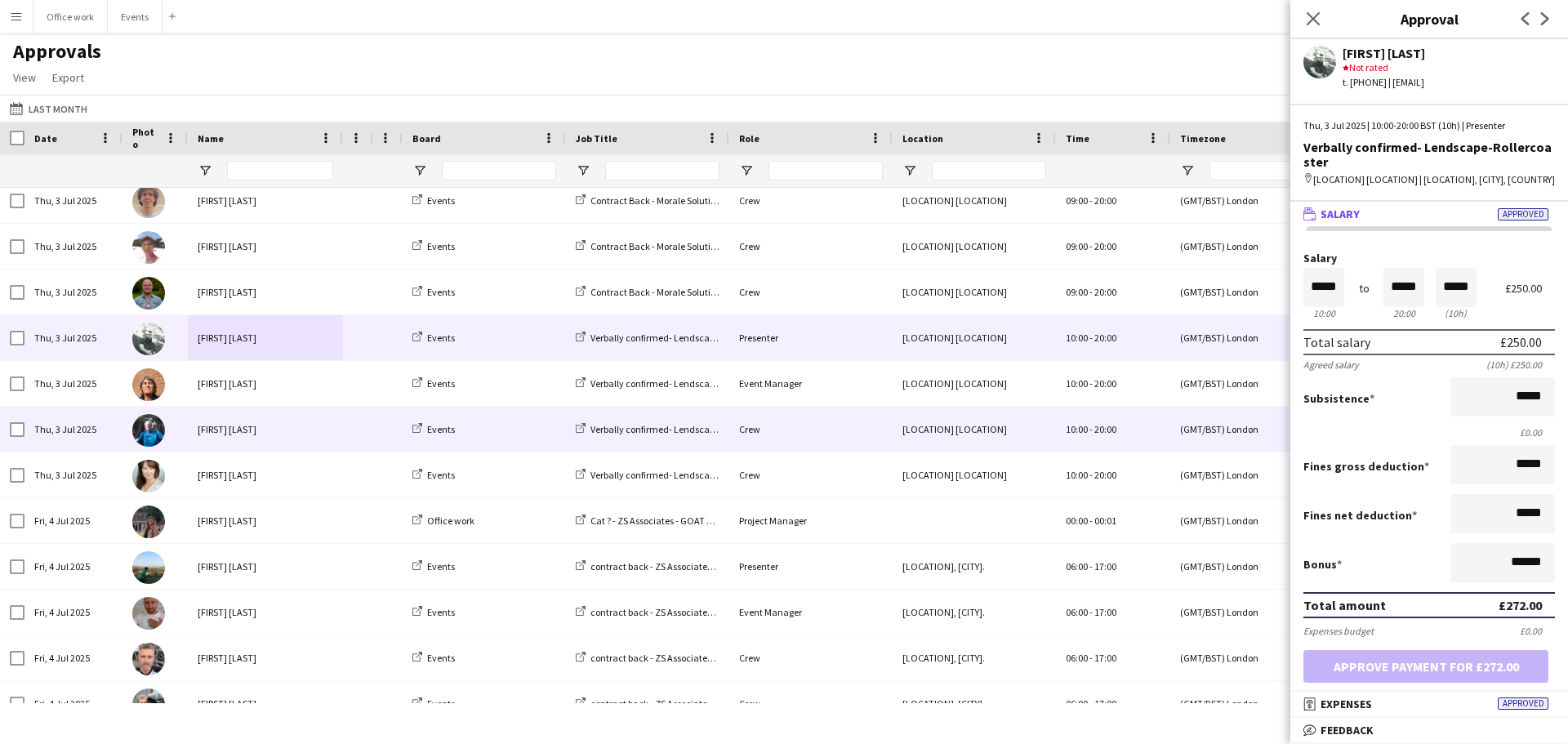 scroll, scrollTop: 758, scrollLeft: 0, axis: vertical 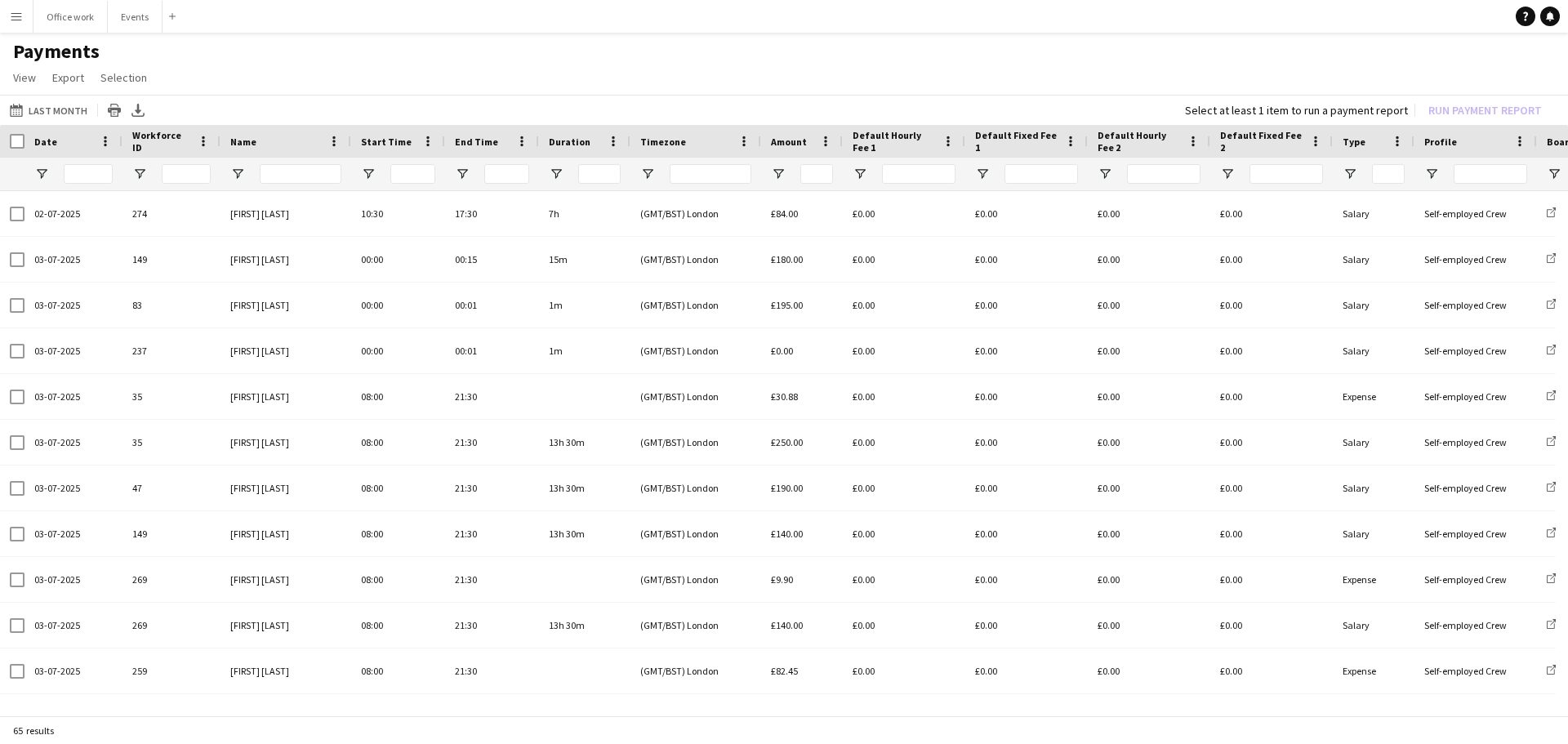 click on "Menu" at bounding box center (16, 16) 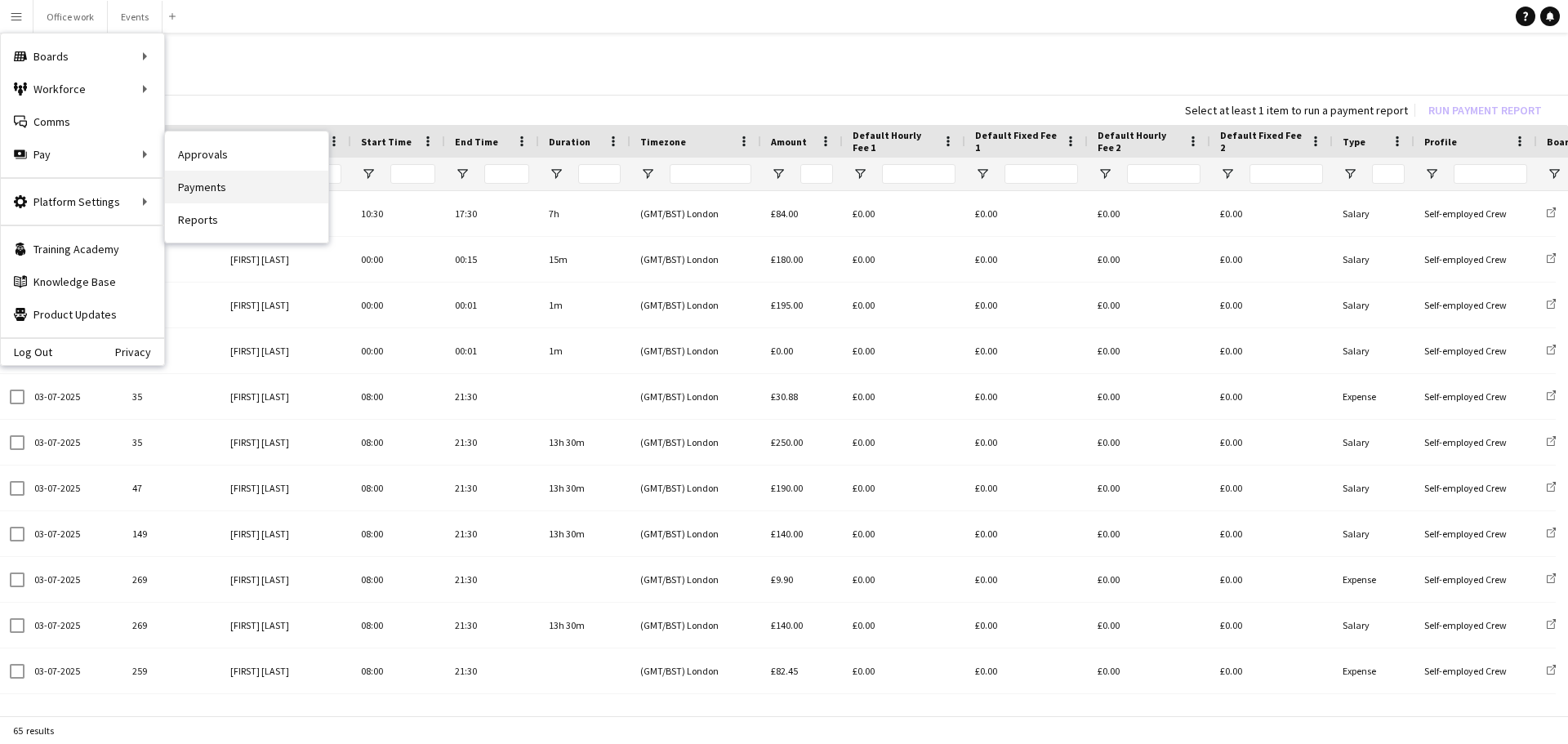 click on "Payments" at bounding box center (247, 187) 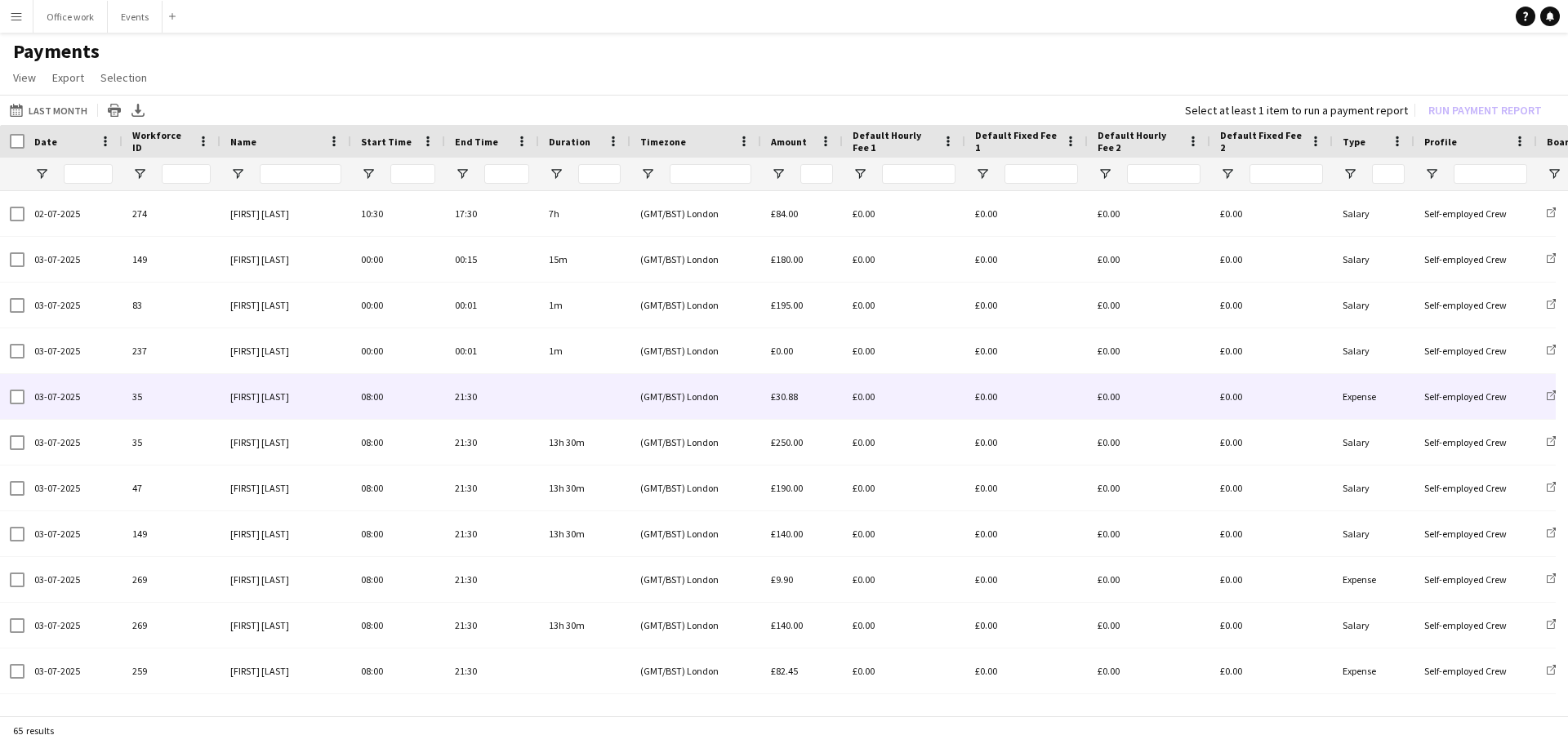 scroll, scrollTop: 96, scrollLeft: 0, axis: vertical 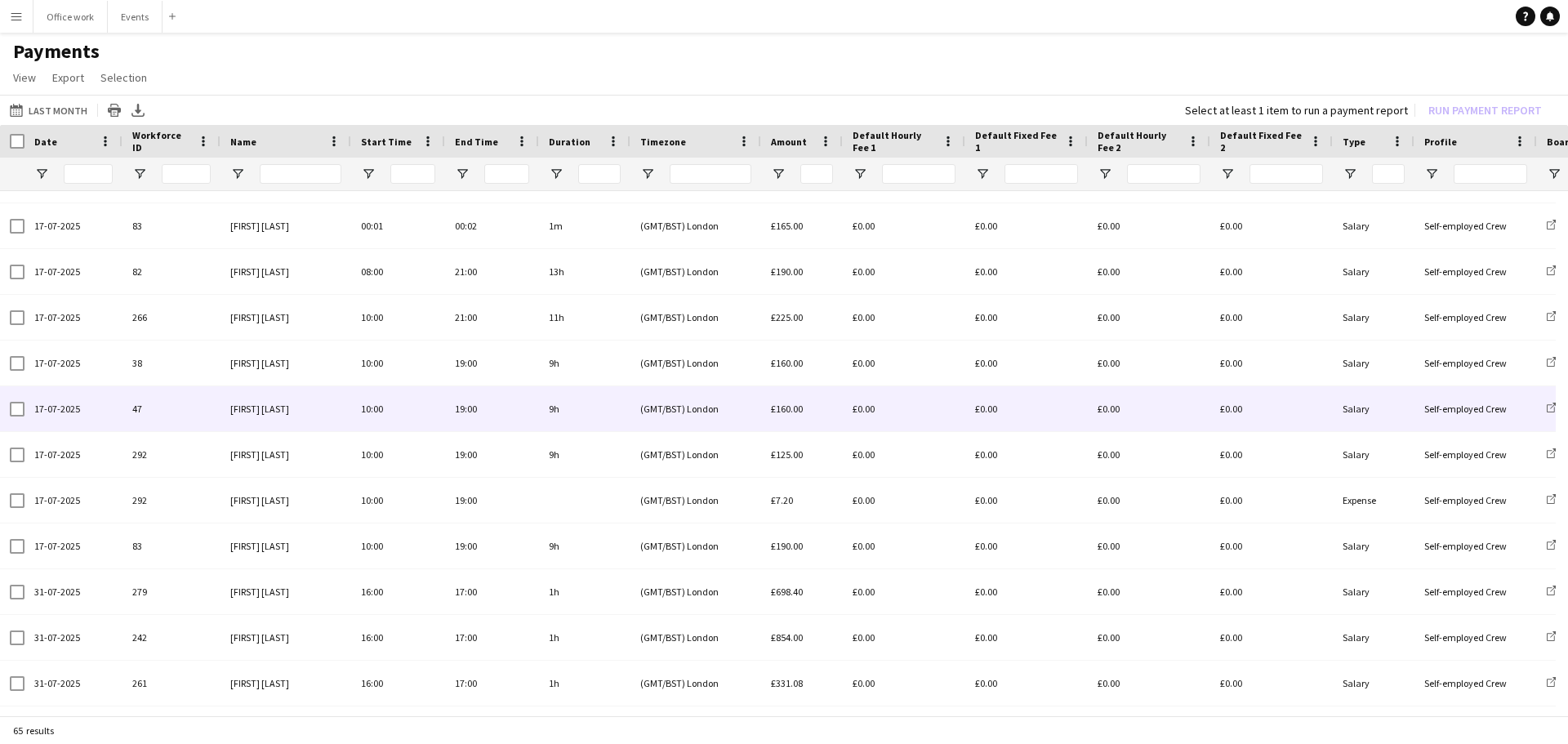 click on "[FIRST] [LAST]" at bounding box center [286, 408] 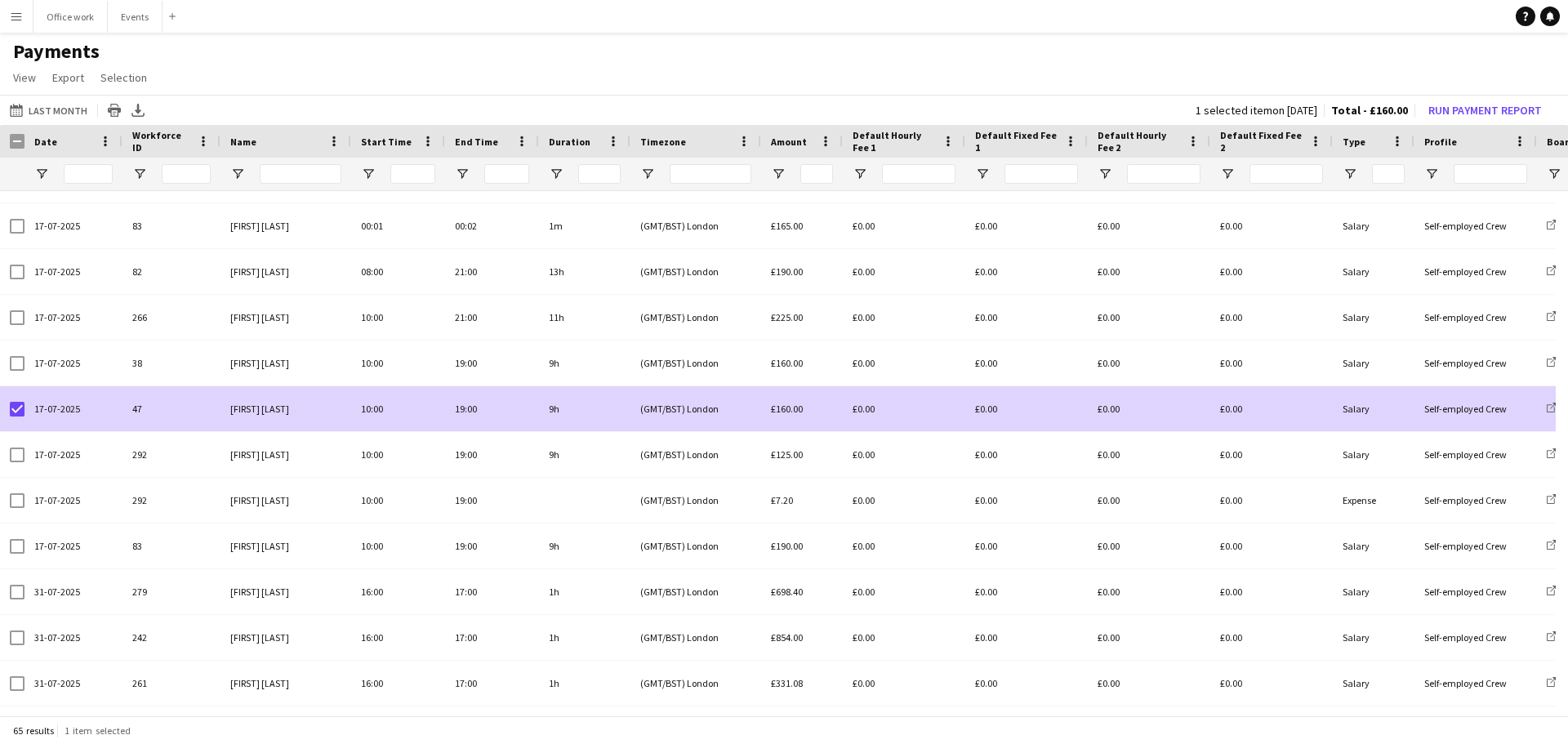 click on "19:00" at bounding box center (492, 408) 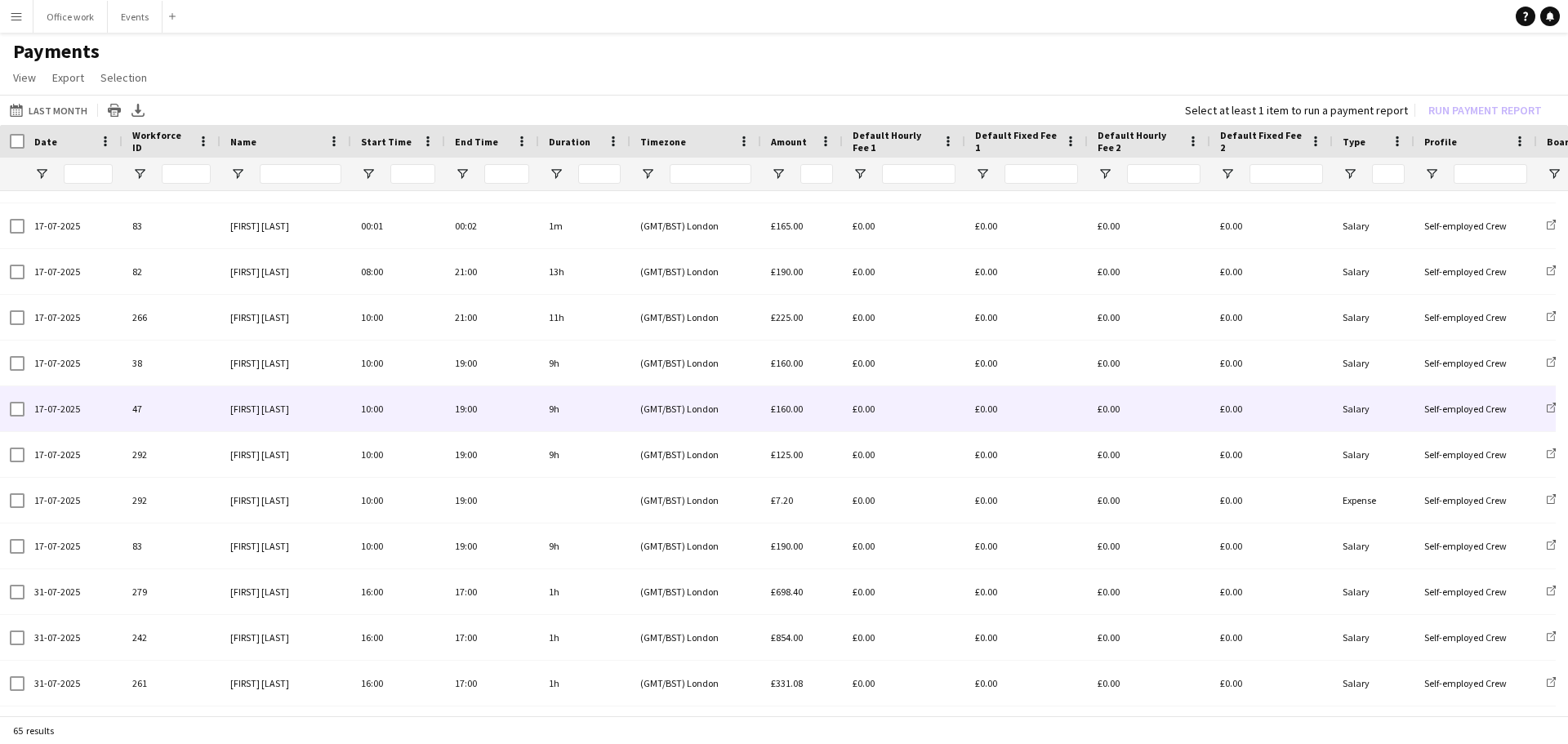 click on "47" at bounding box center [172, 408] 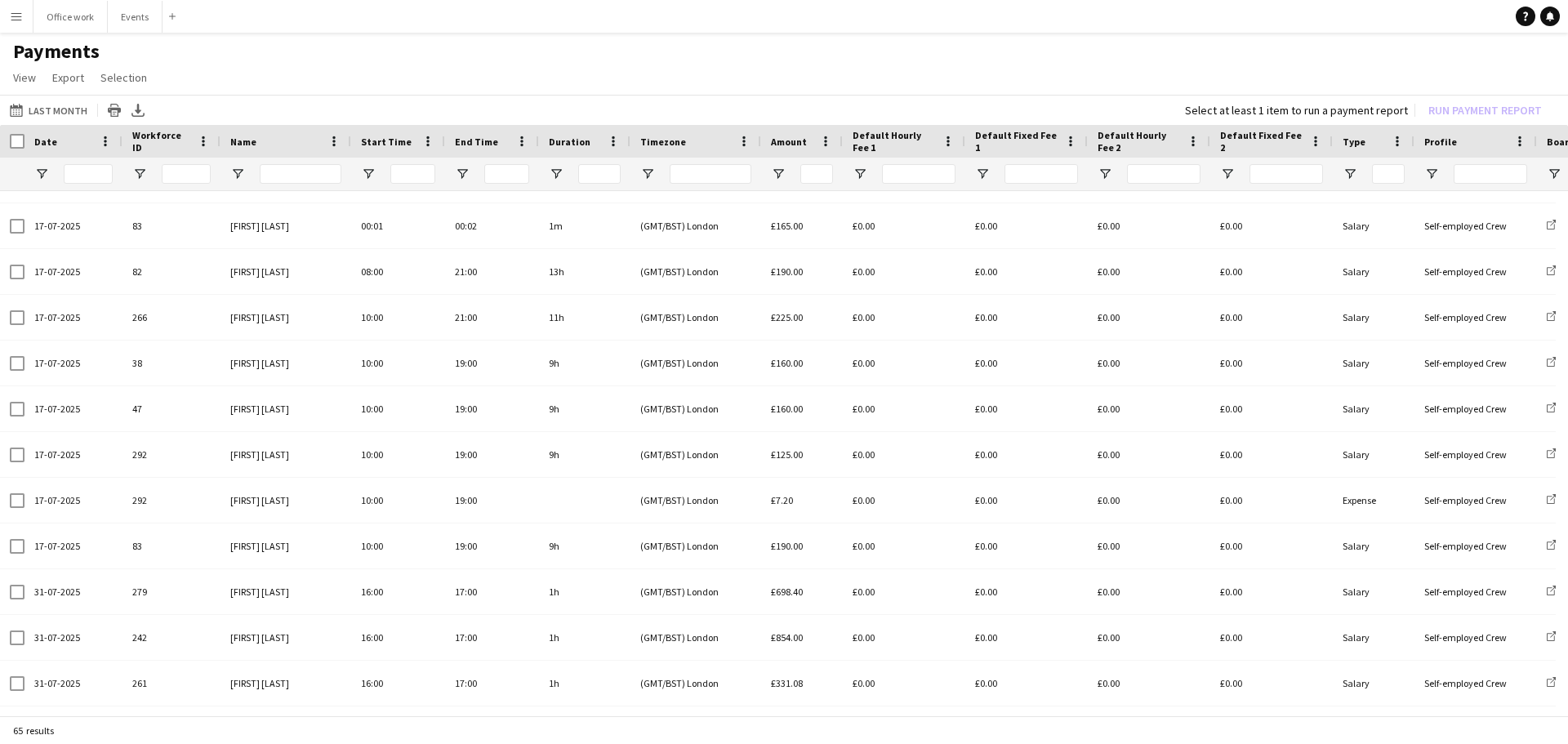 click on "Menu" at bounding box center (16, 16) 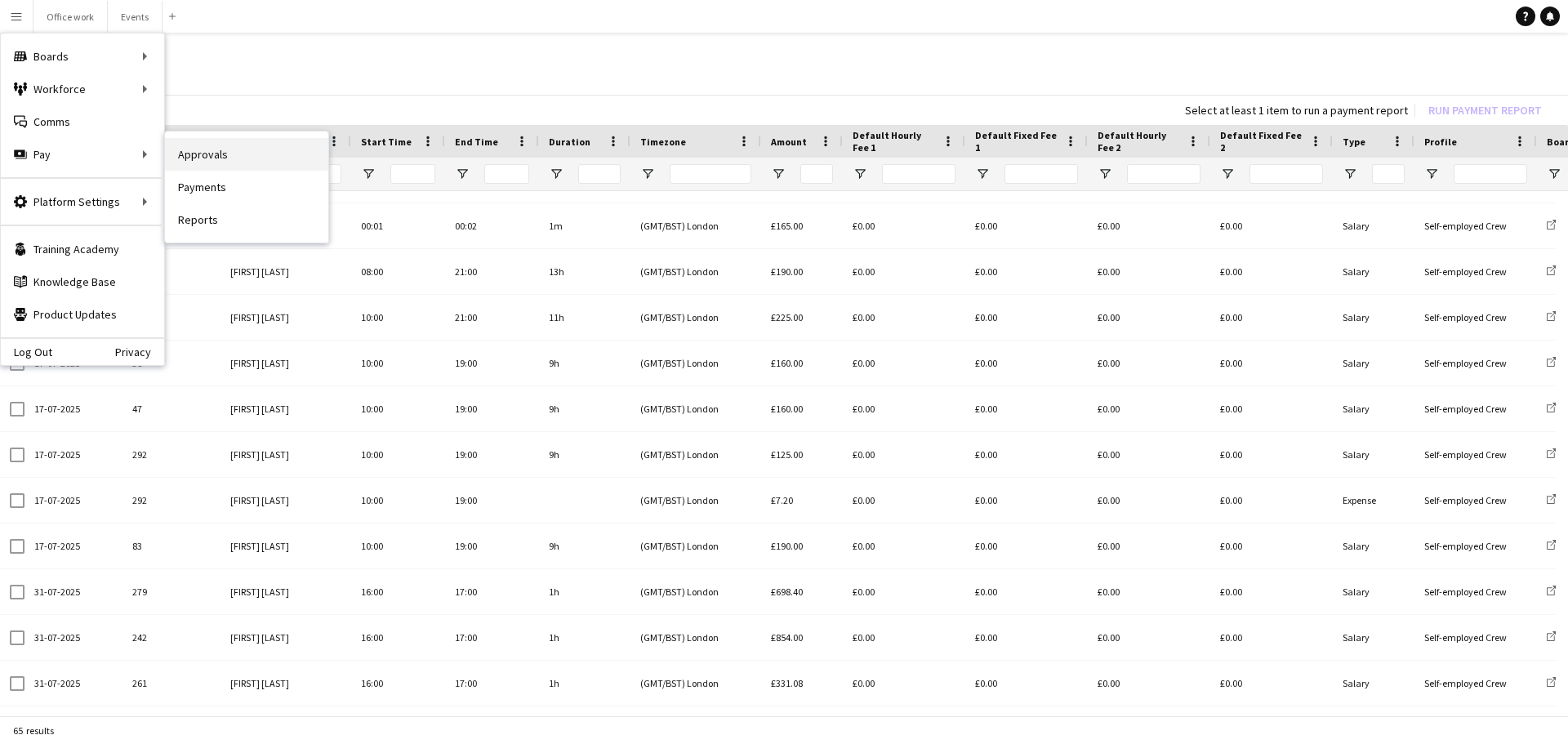 click on "Approvals" at bounding box center [247, 154] 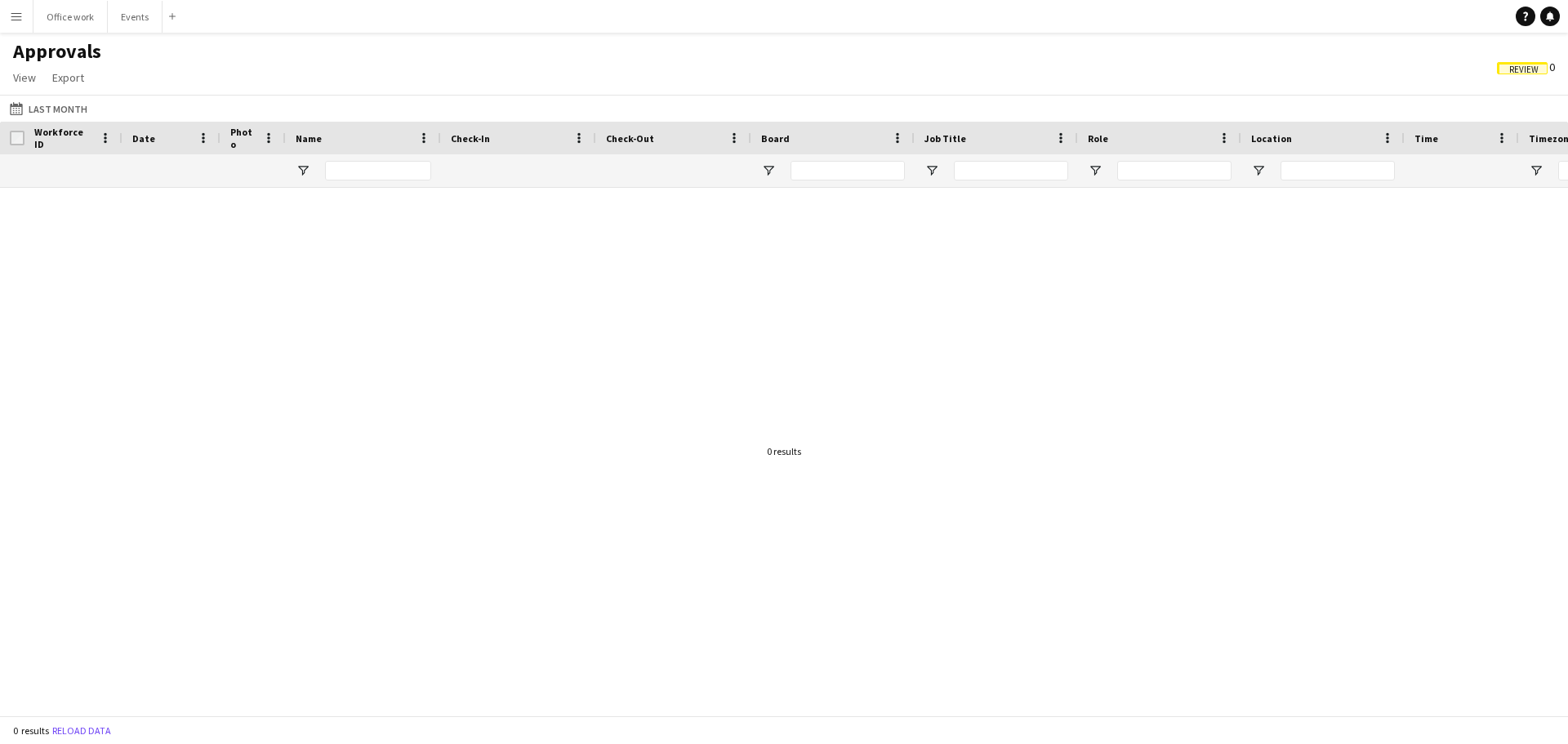 scroll, scrollTop: 0, scrollLeft: 0, axis: both 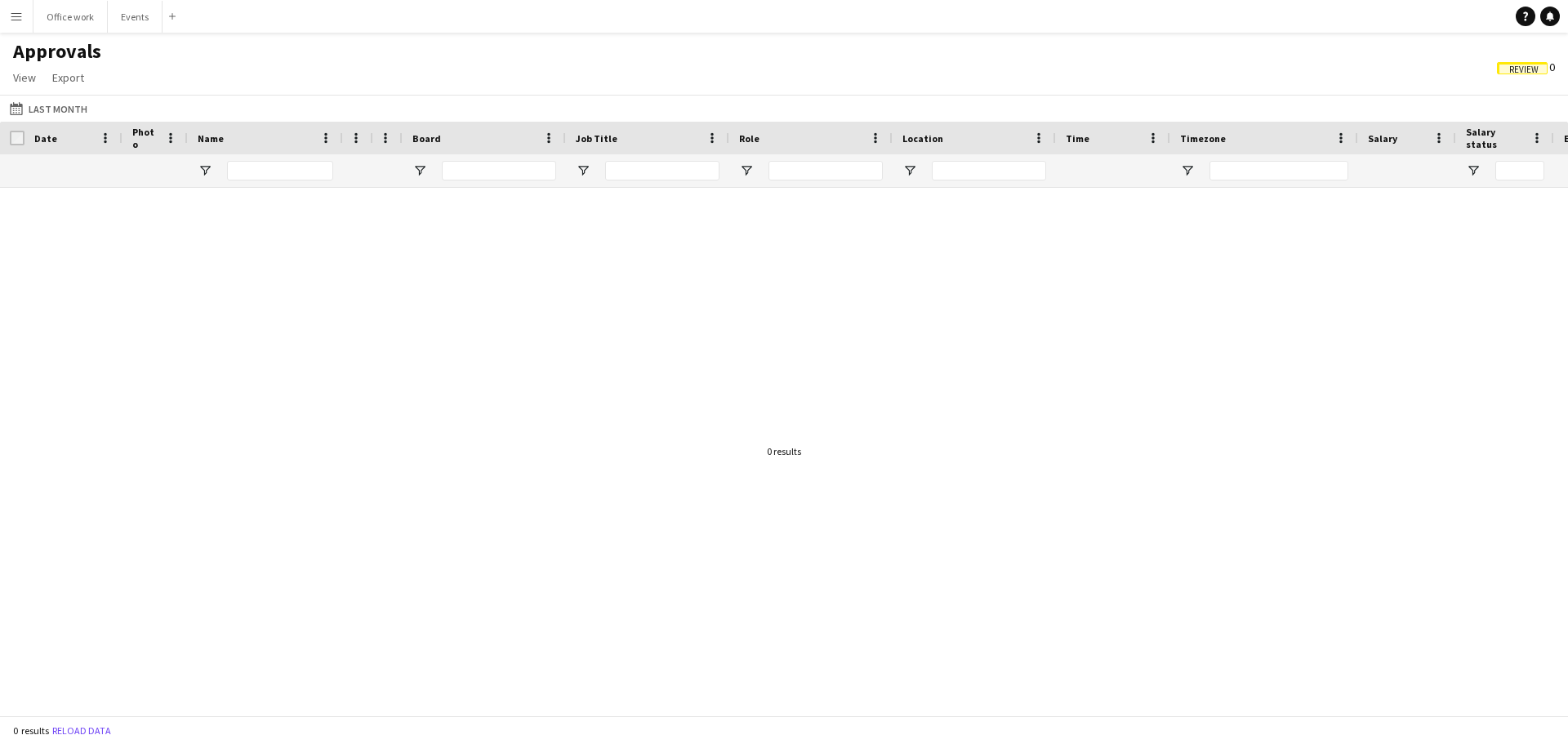 click on "Menu" at bounding box center [16, 16] 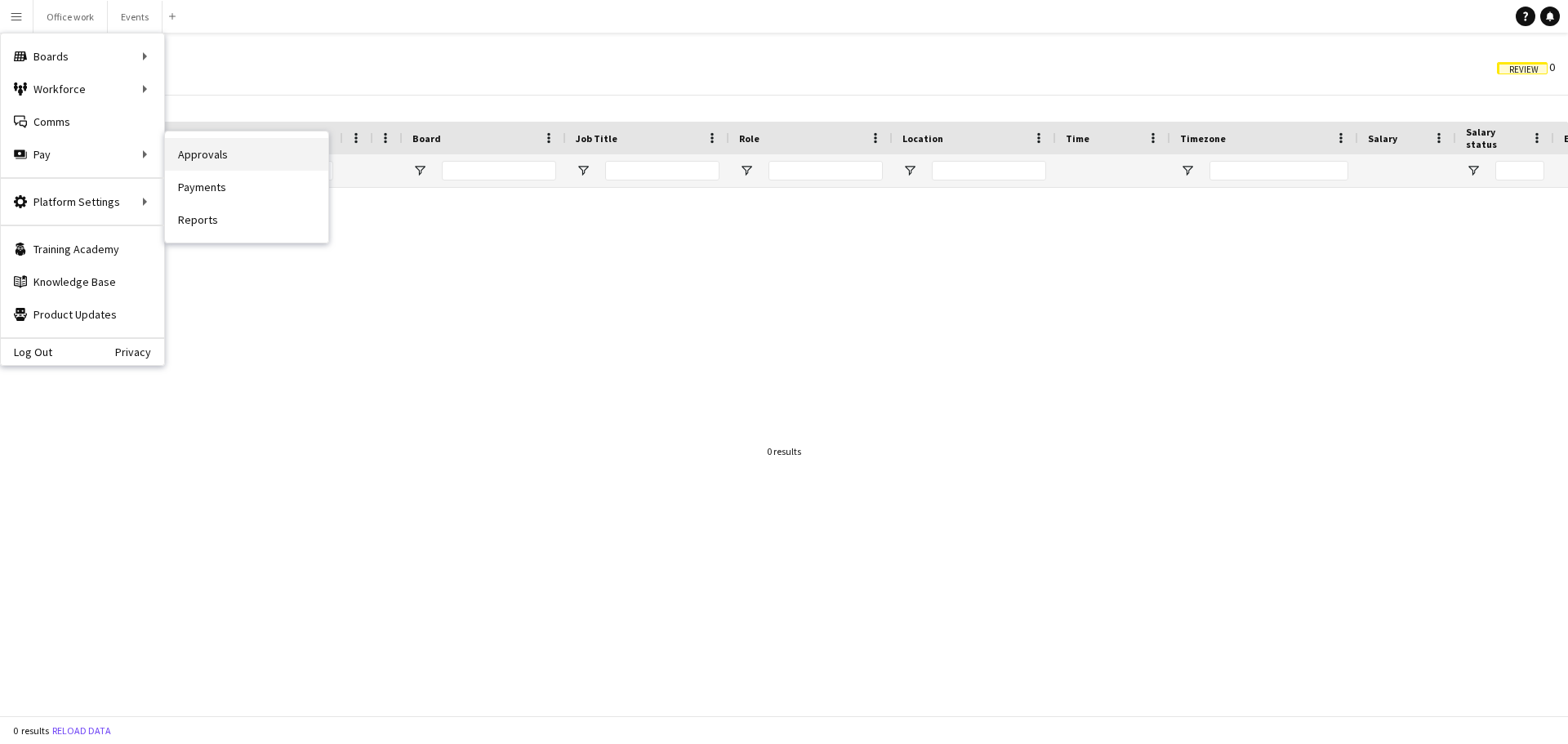 click on "Approvals" at bounding box center [247, 154] 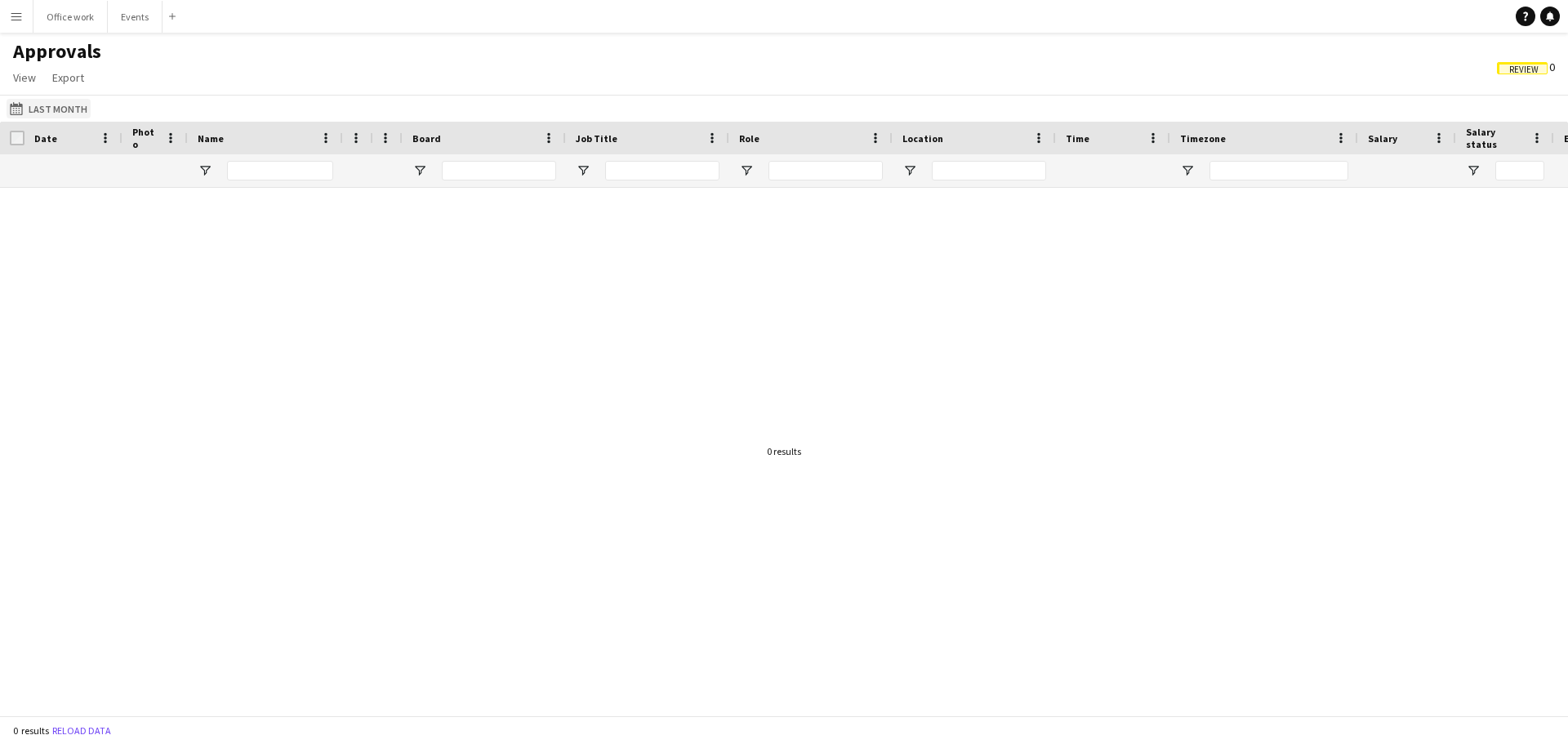 click on "Last Month
Last Month" 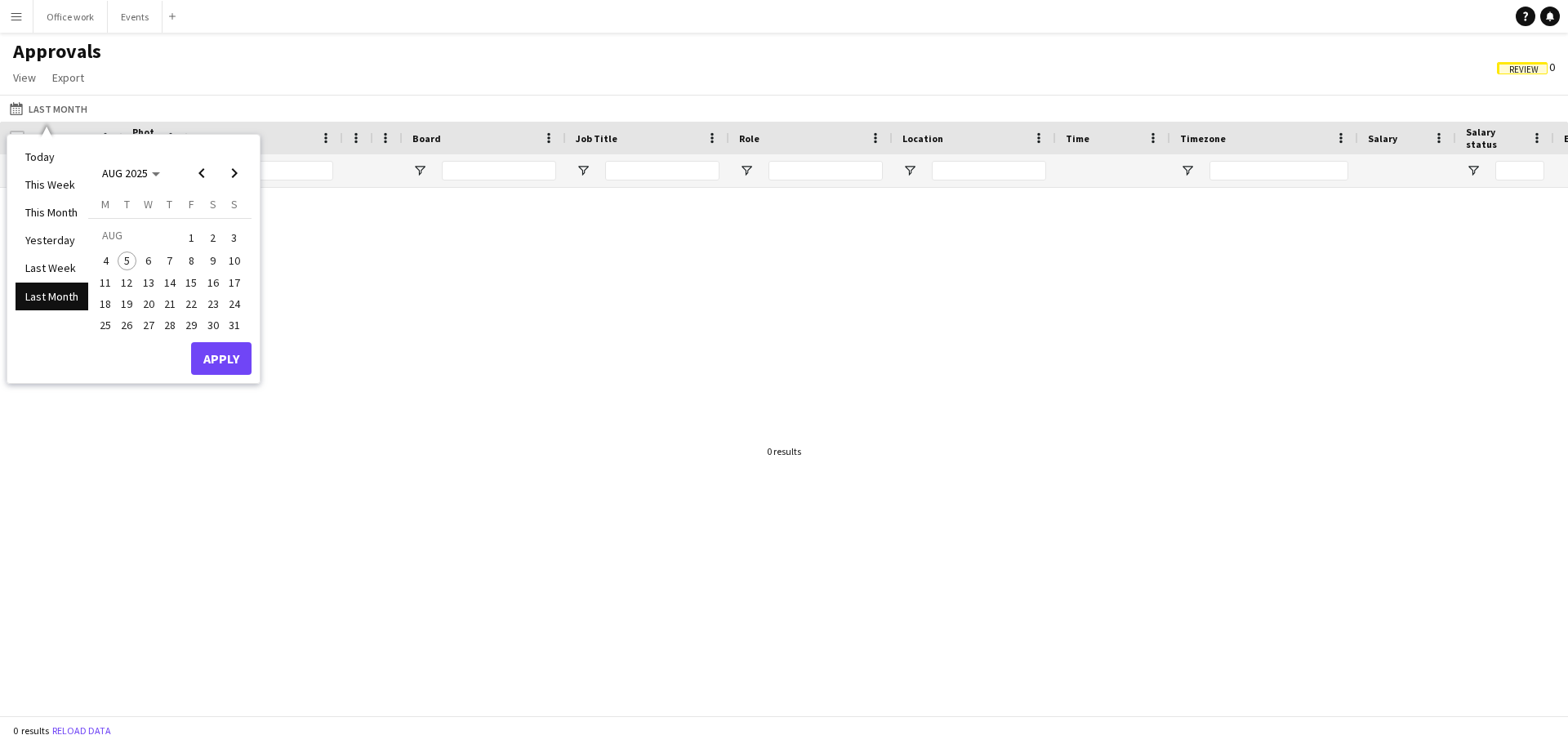 click on "Review" 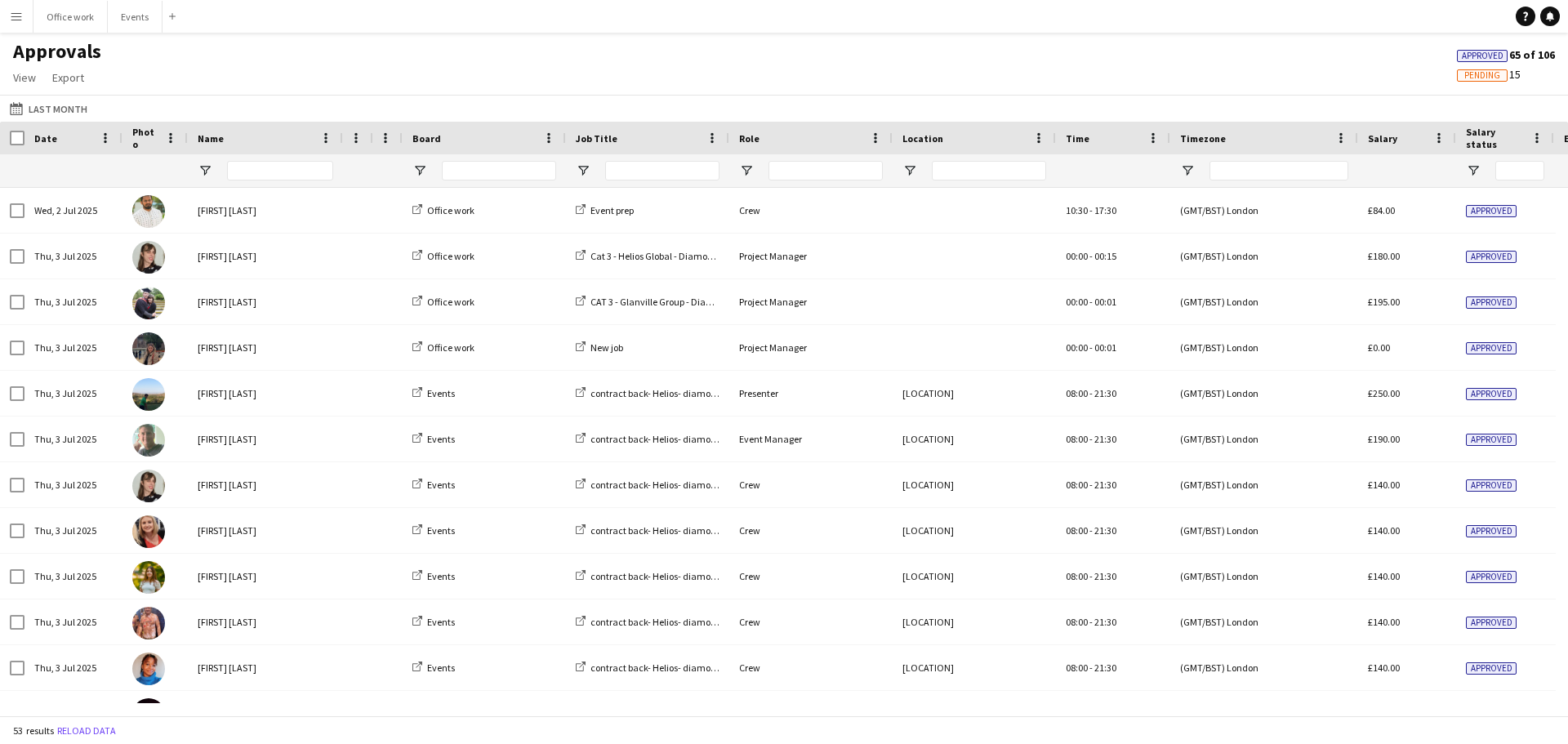 scroll, scrollTop: 916, scrollLeft: 0, axis: vertical 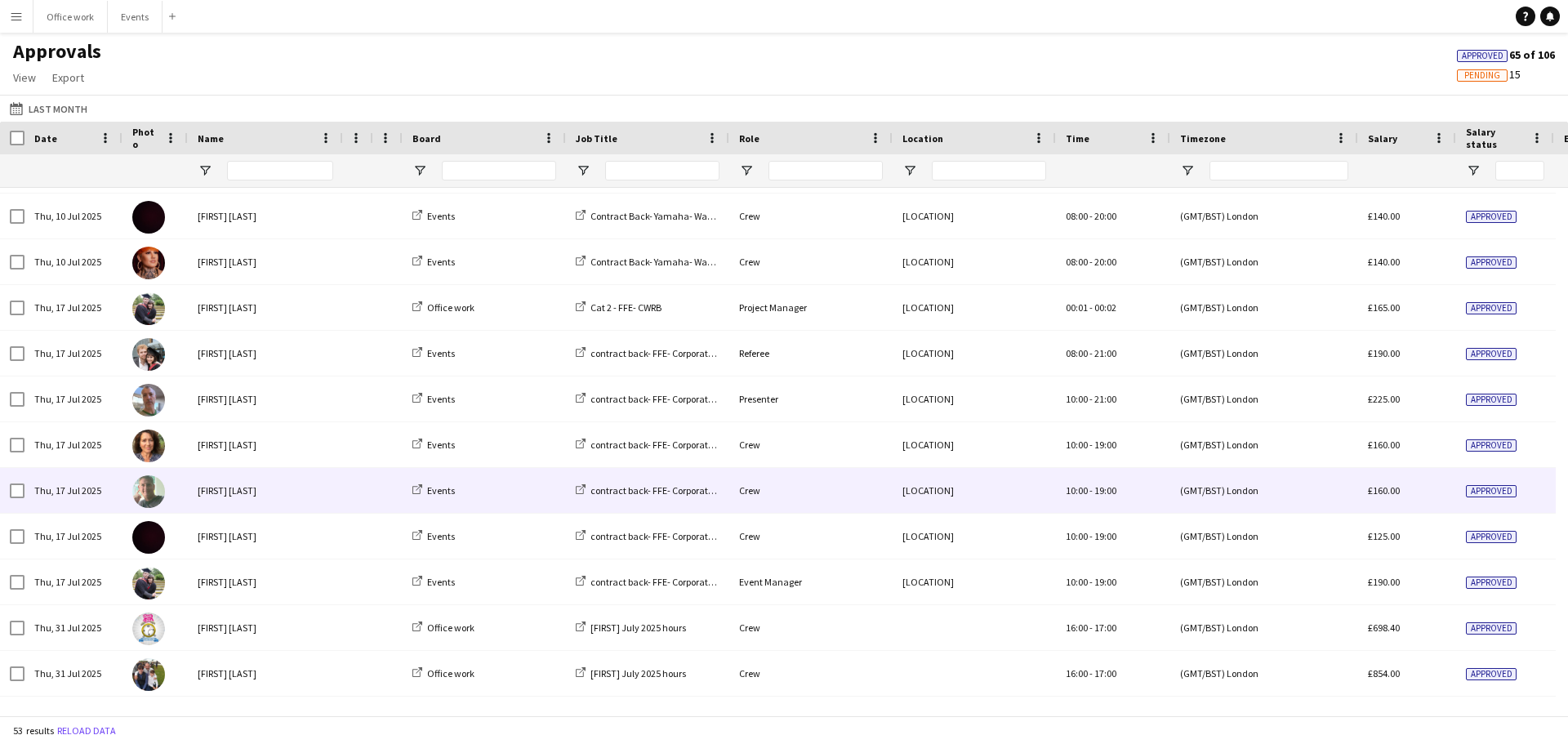 click on "Crew" at bounding box center (811, 490) 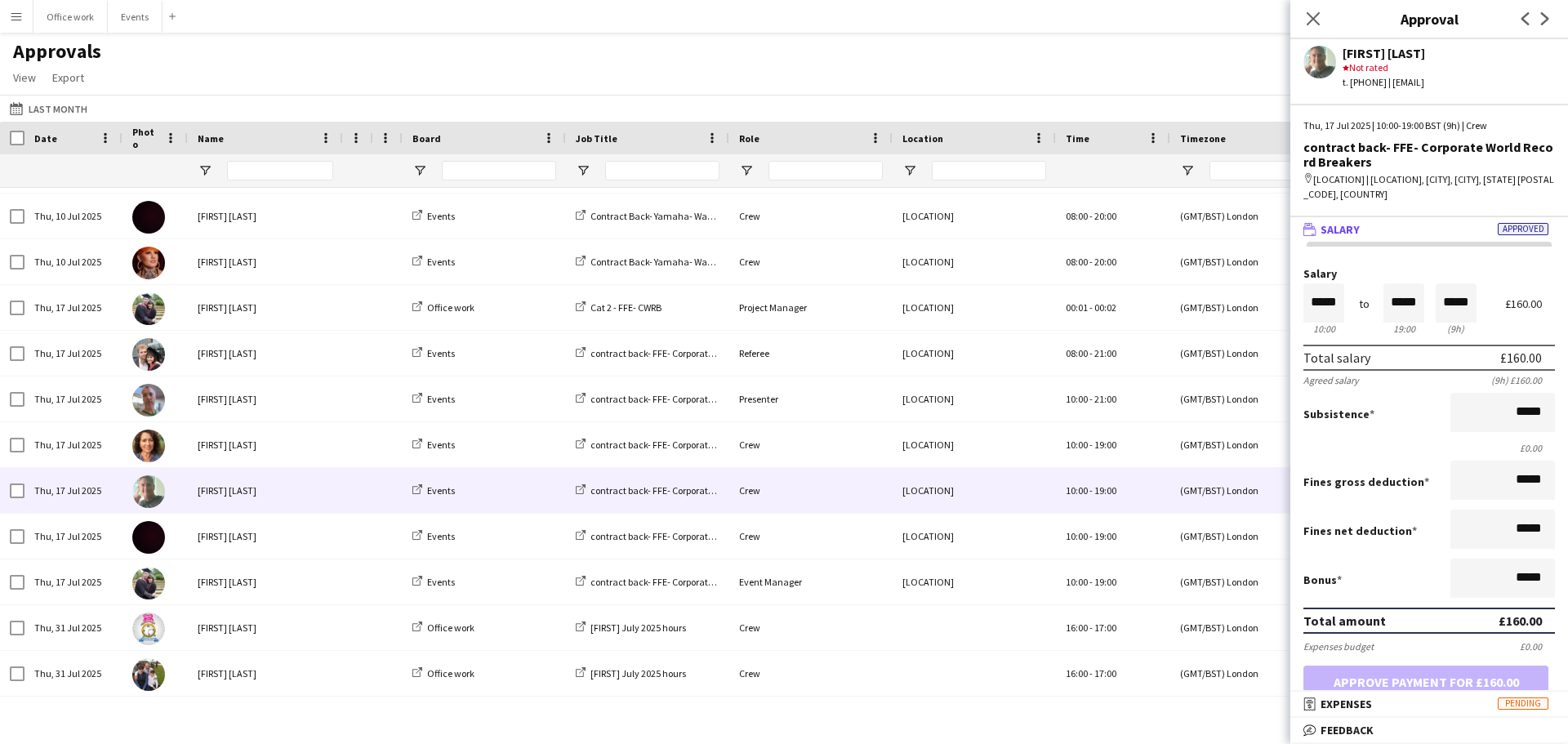 scroll, scrollTop: 1, scrollLeft: 0, axis: vertical 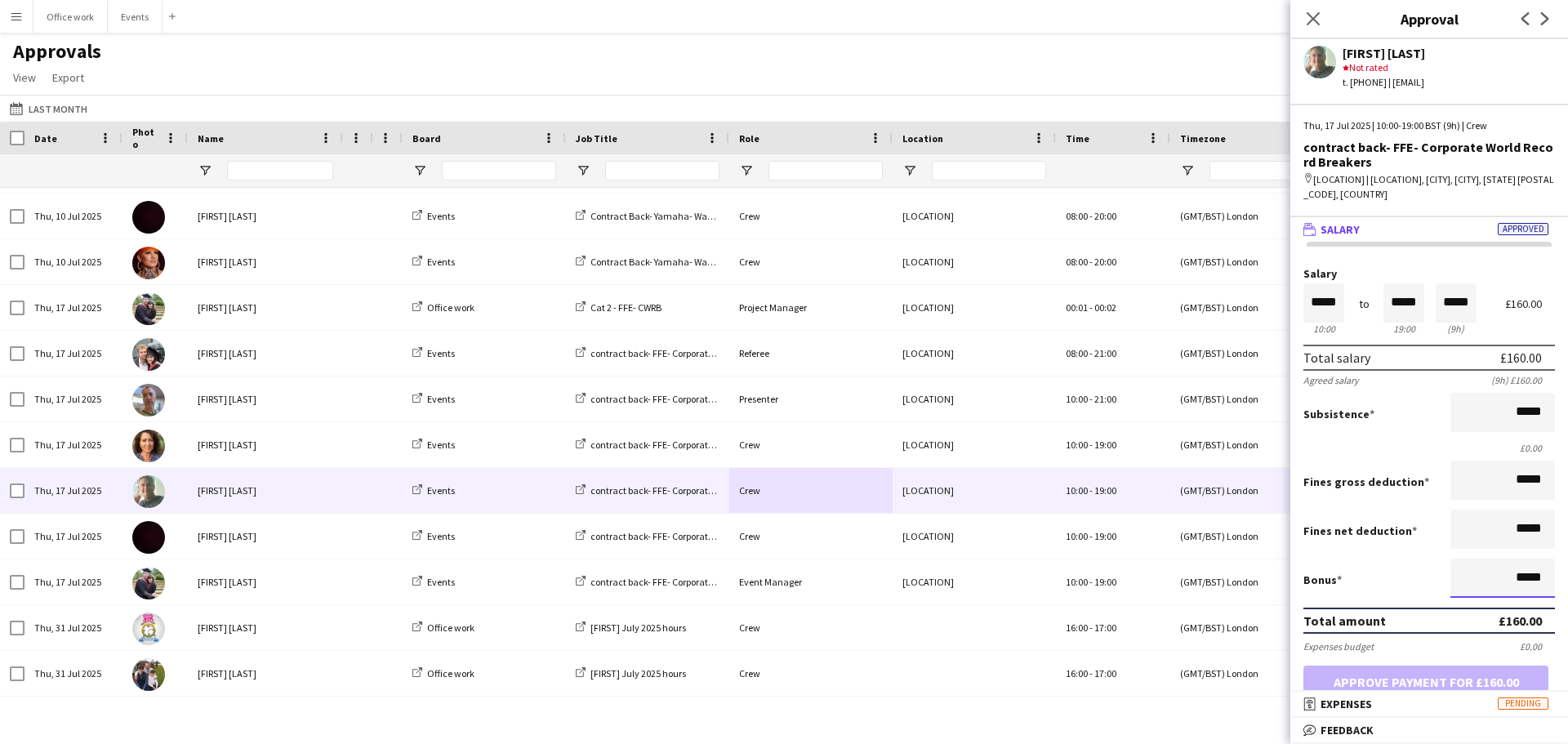 click on "*****" at bounding box center [1503, 578] 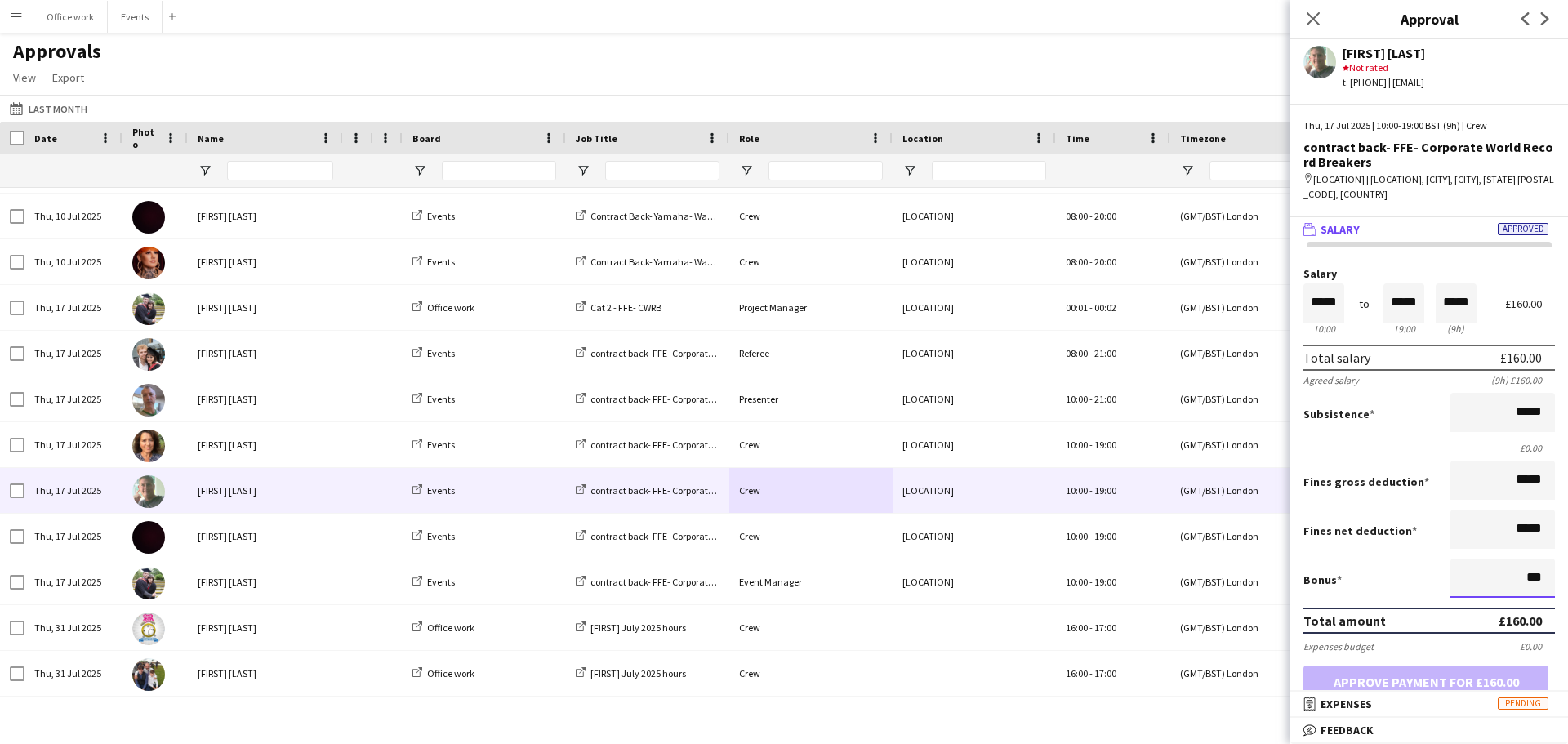 type on "**" 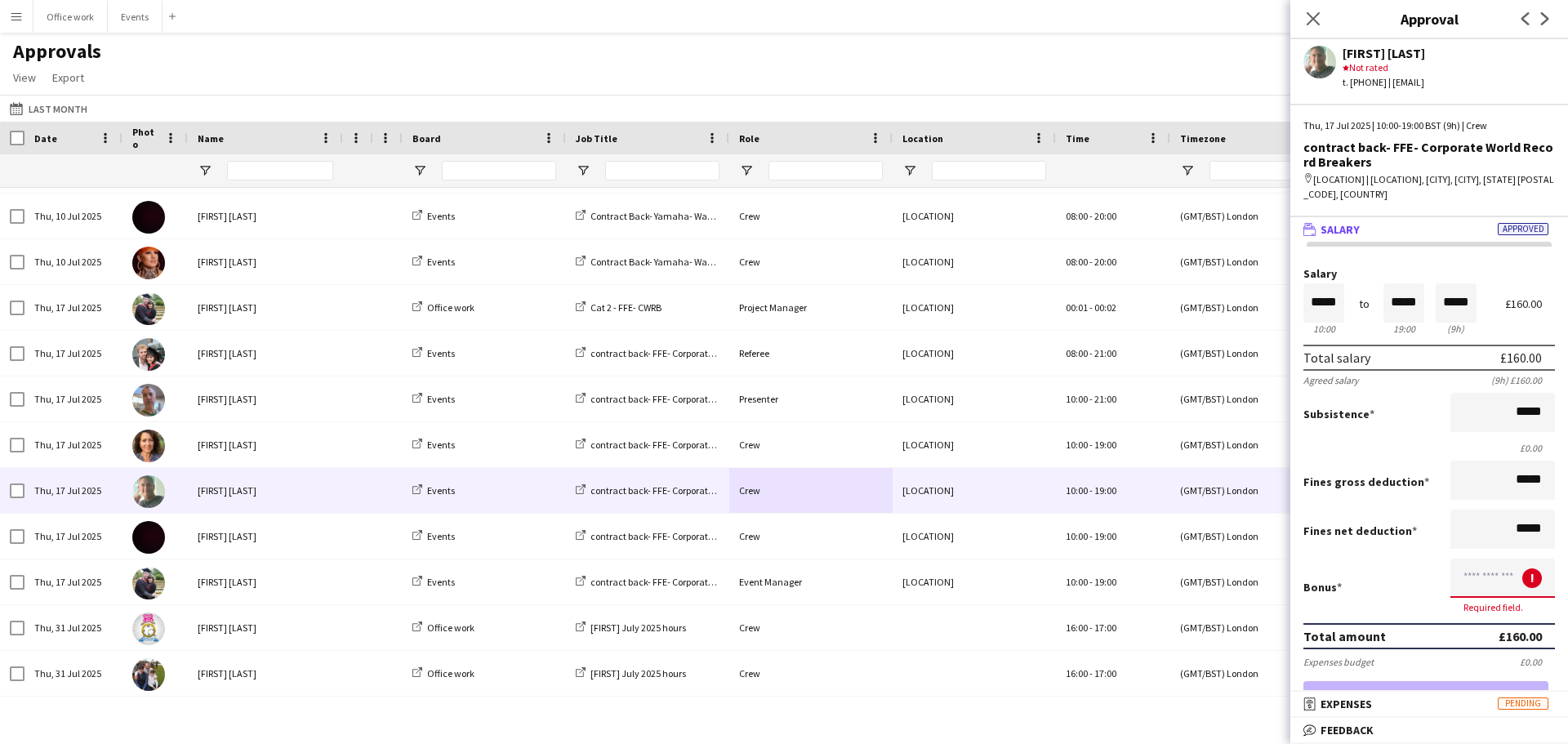 scroll, scrollTop: 0, scrollLeft: 0, axis: both 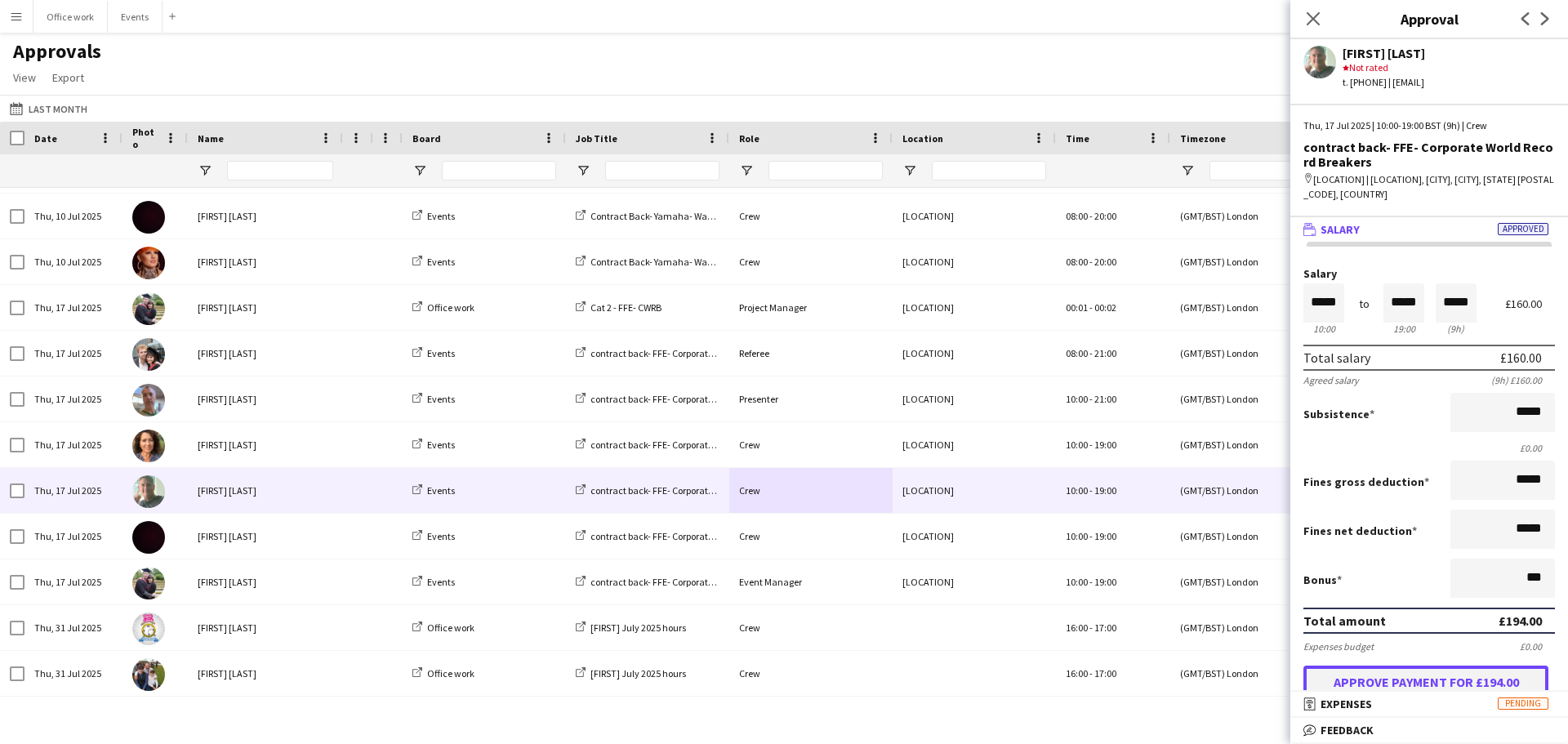 type on "******" 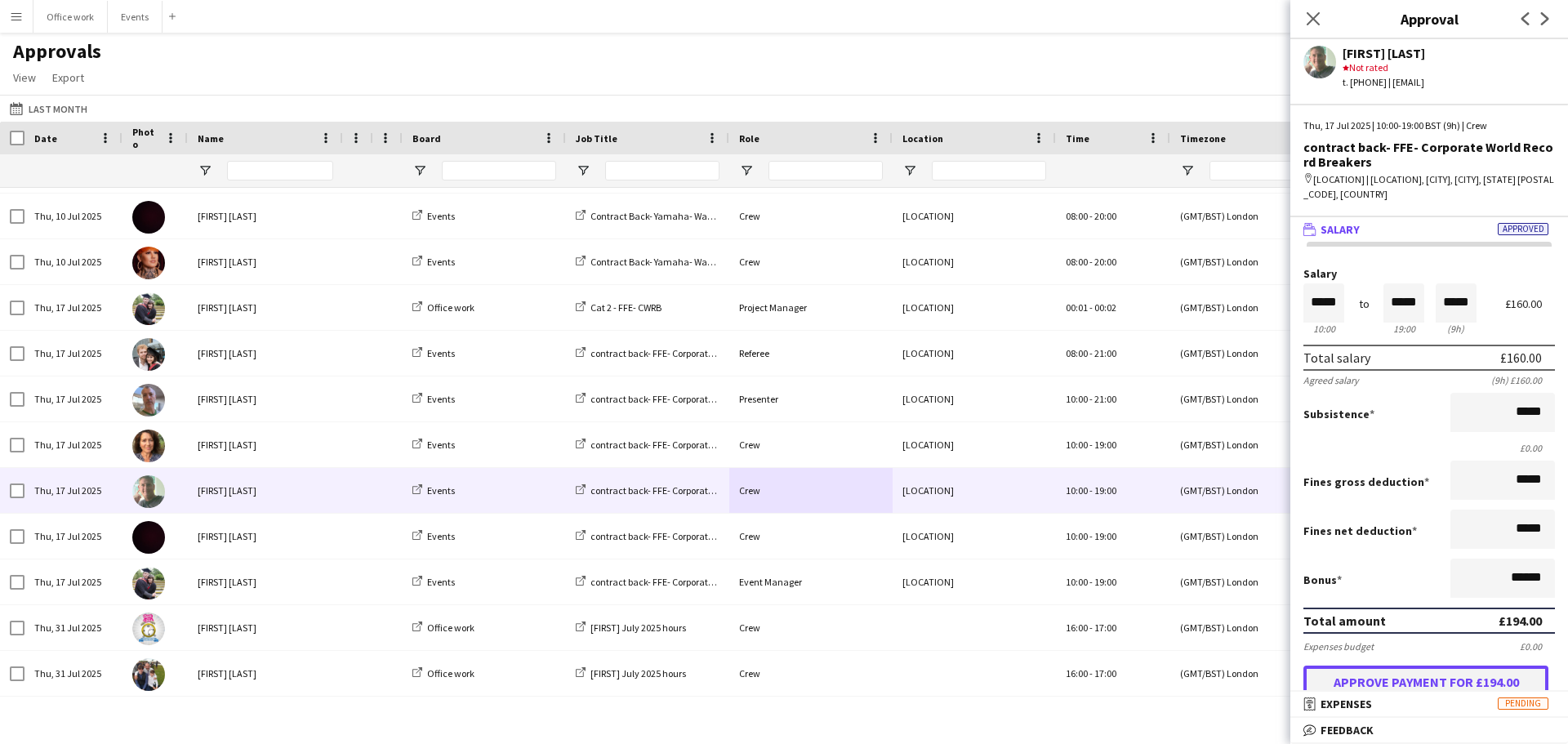 click on "Approve payment for £194.00" at bounding box center (1426, 682) 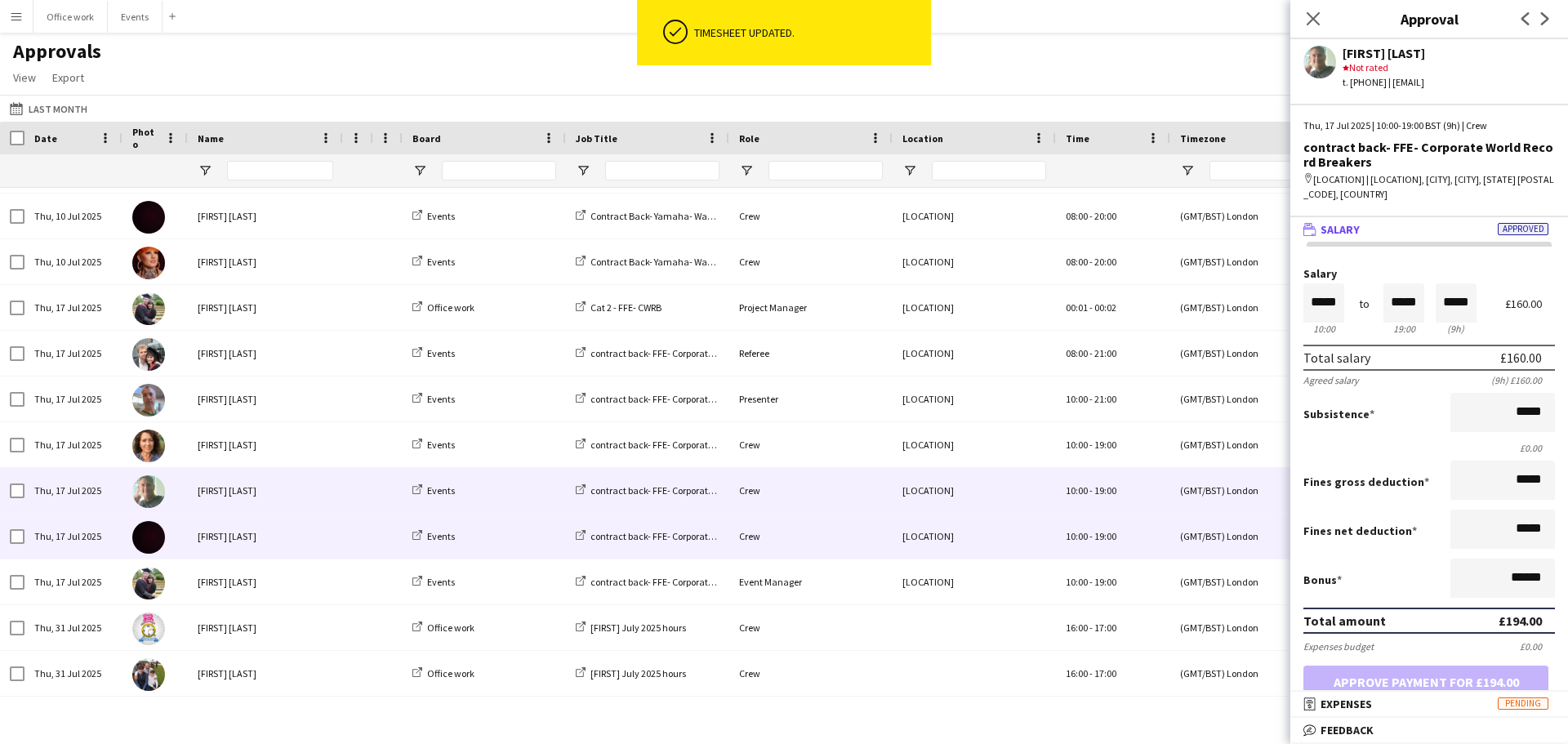 click on "Events" at bounding box center (484, 536) 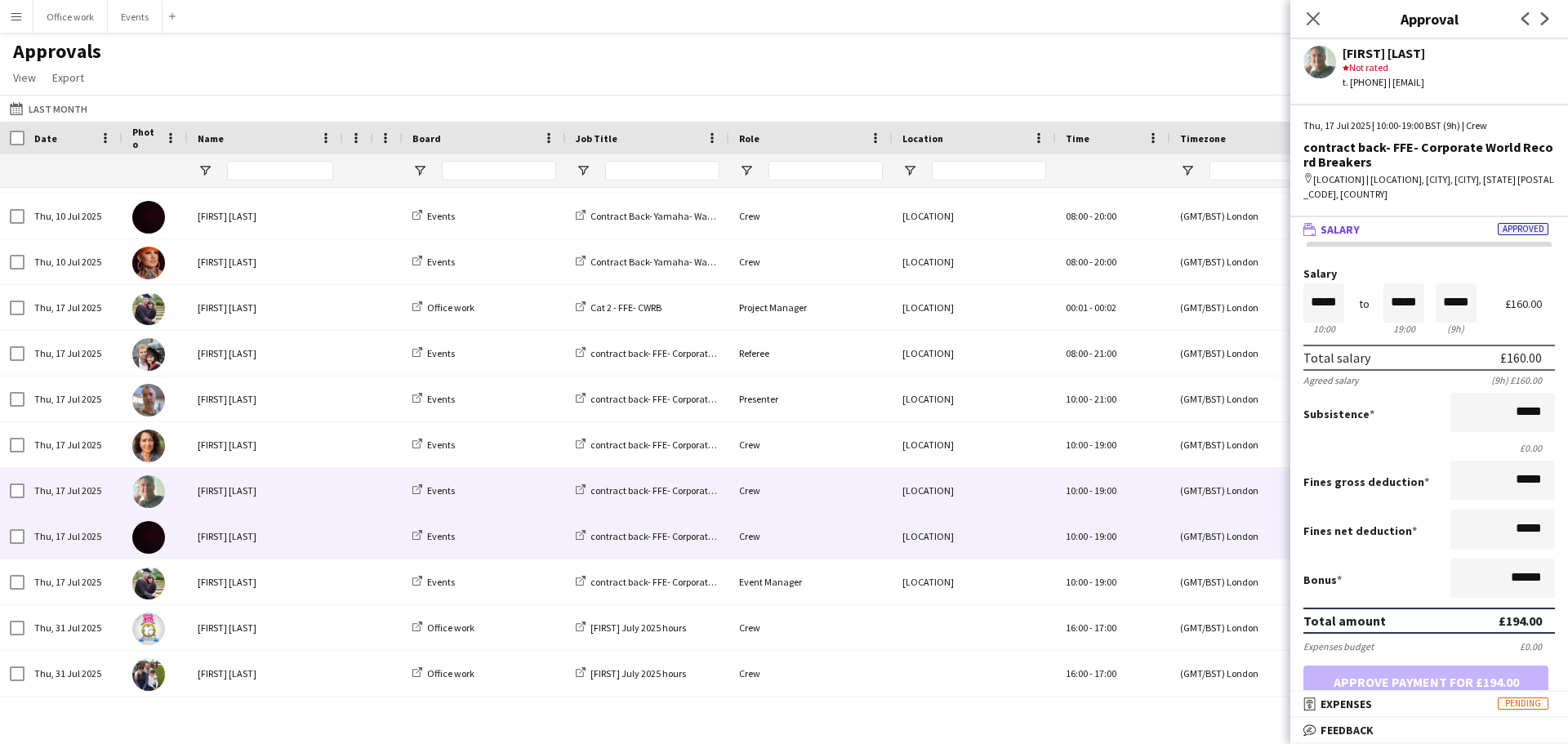 click on "Events" at bounding box center (484, 536) 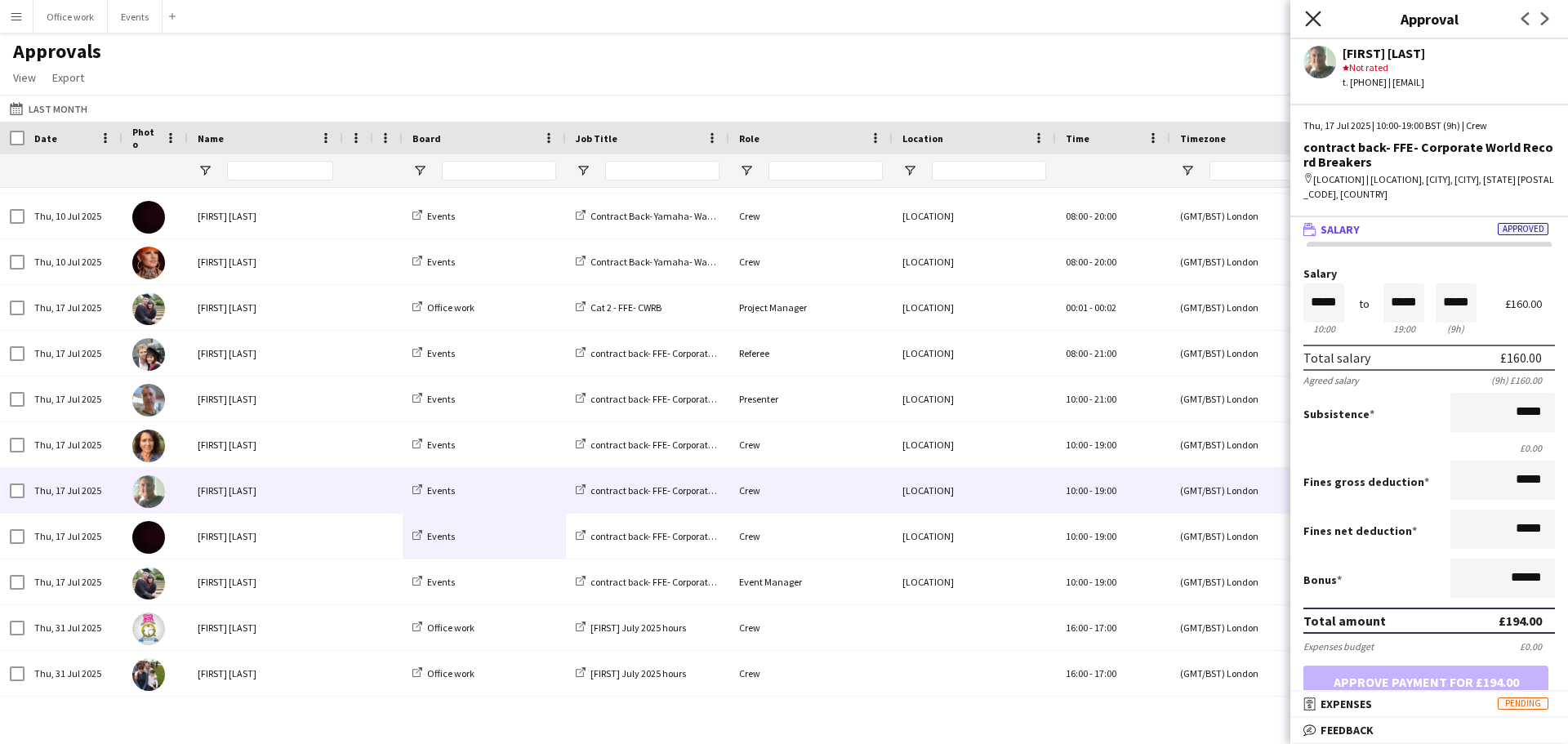 click 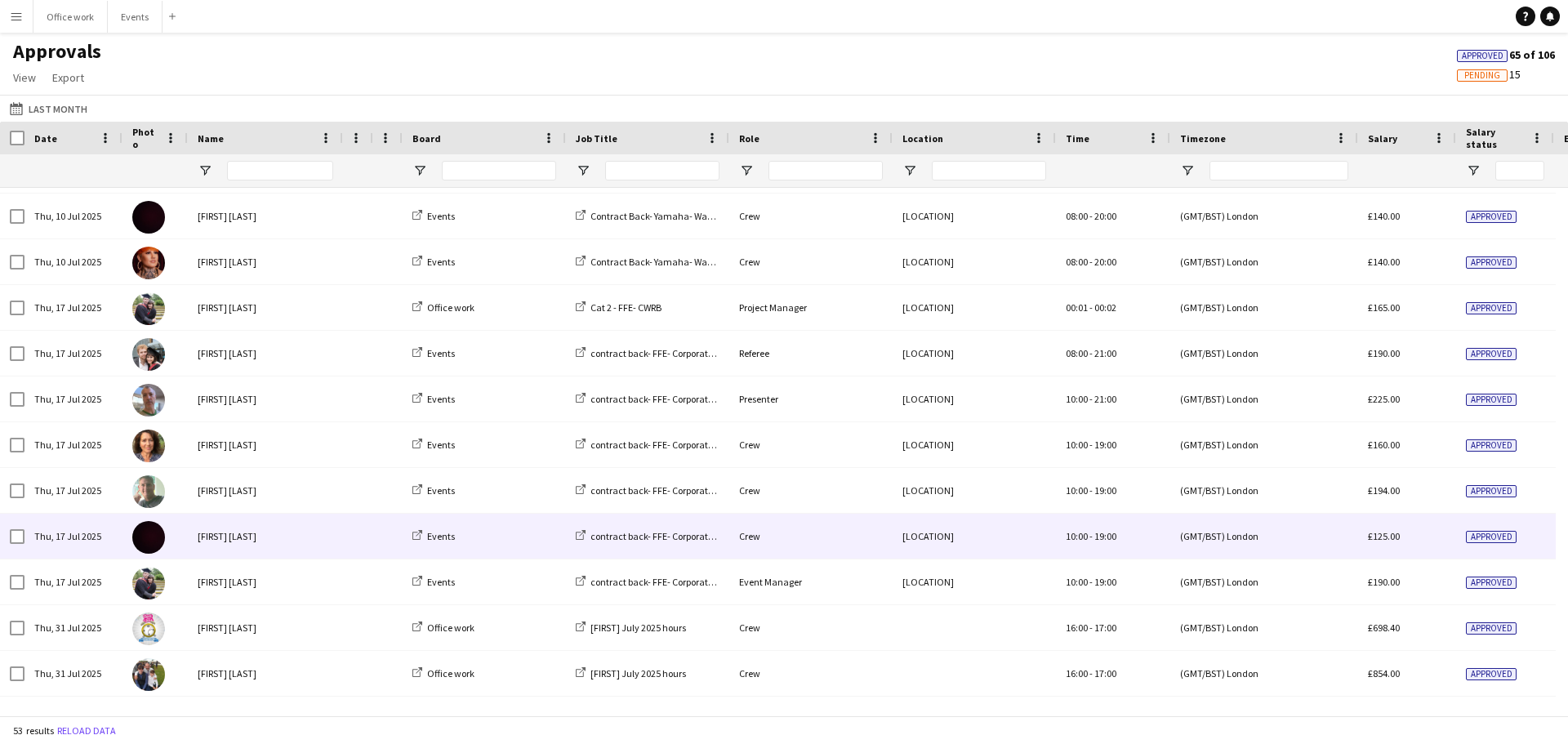 click on "Crew" at bounding box center [811, 536] 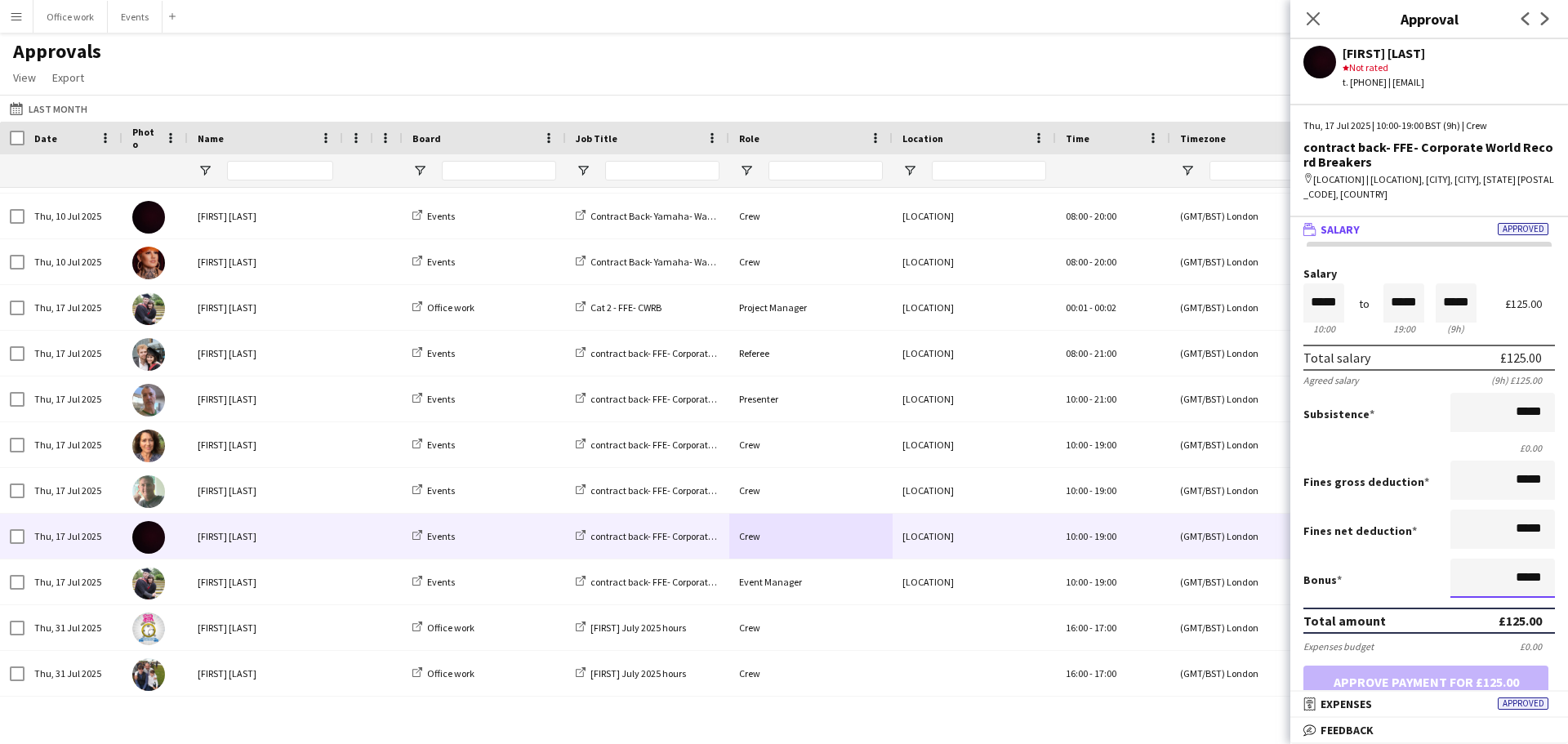 click on "*****" at bounding box center (1503, 578) 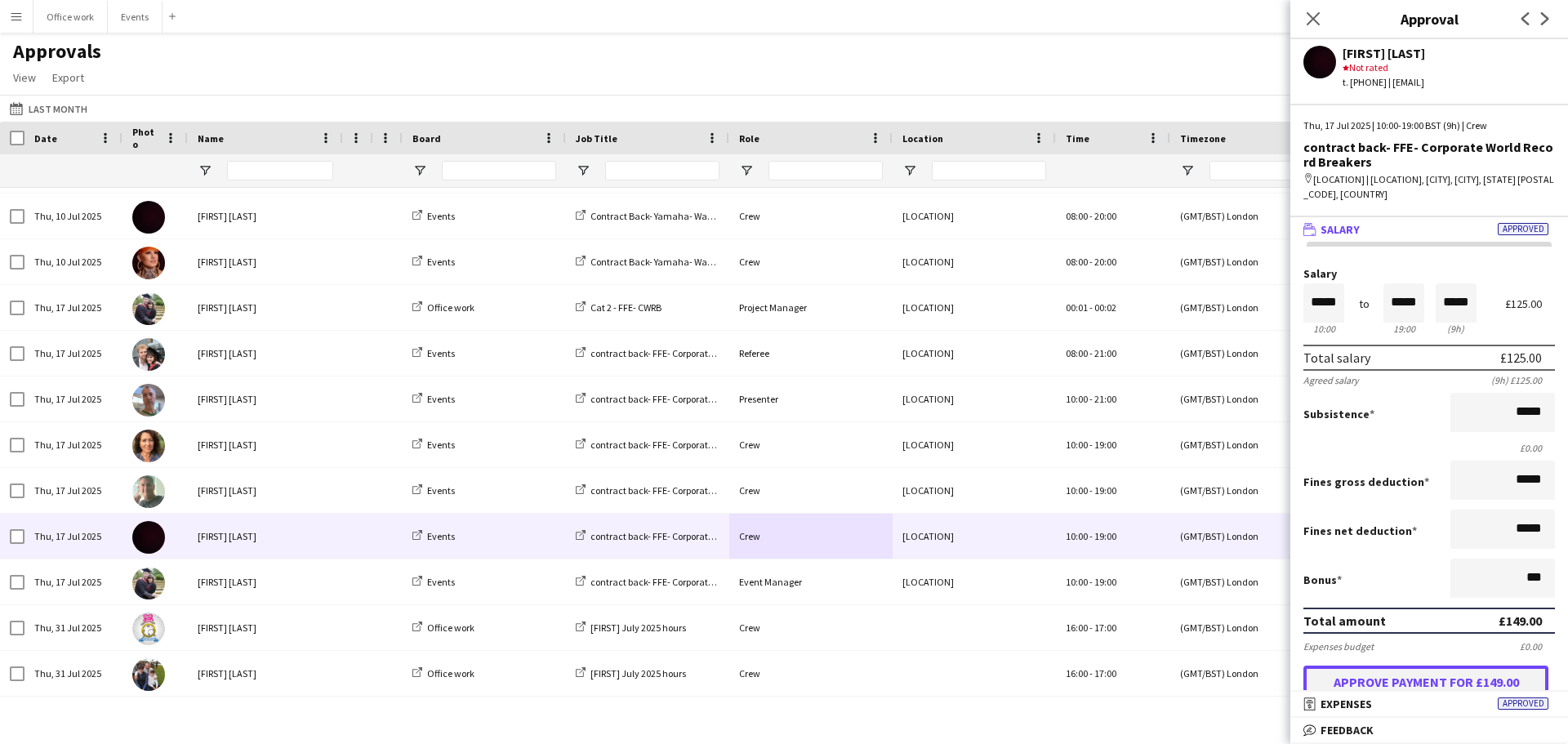 type on "******" 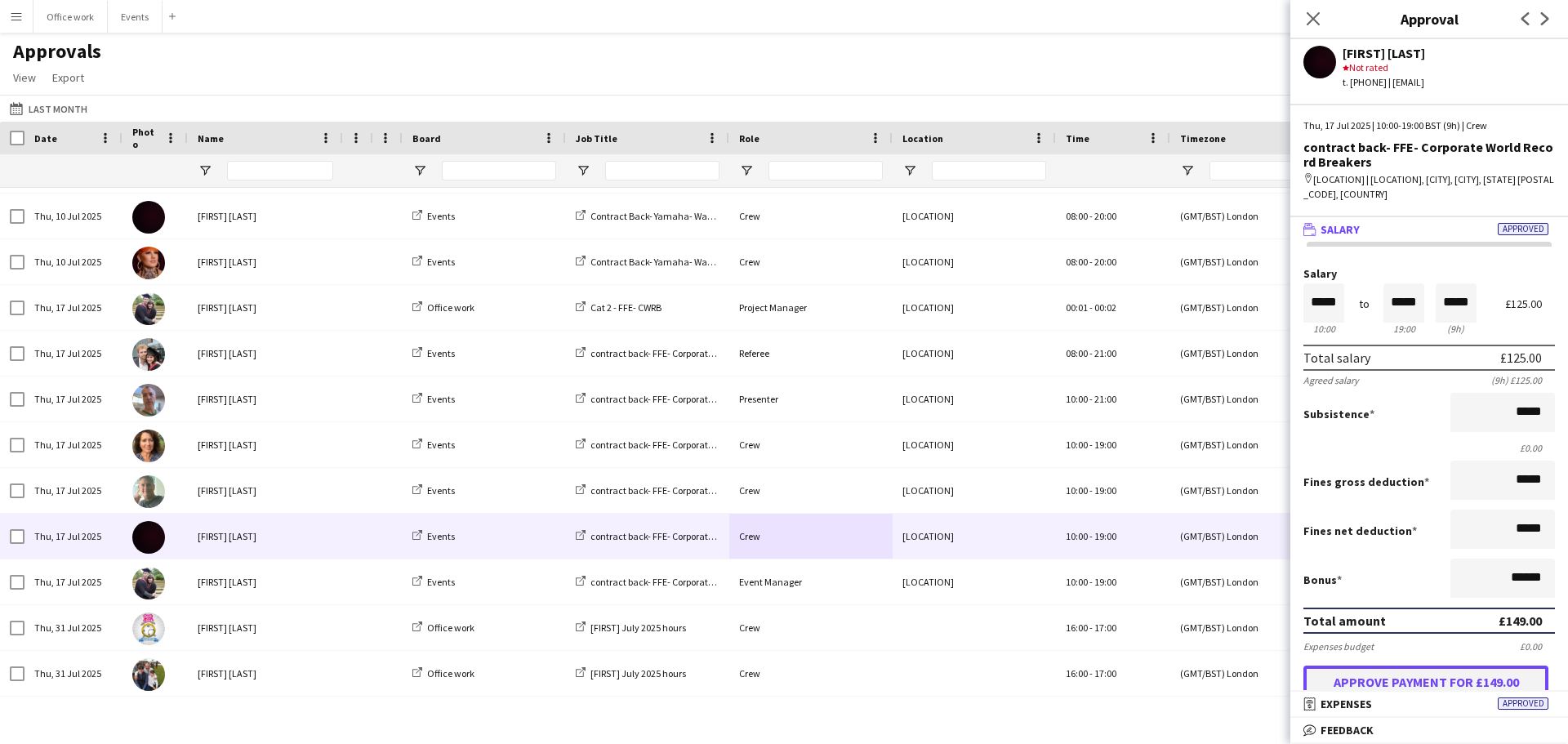 click on "Approve payment for £149.00" at bounding box center [1426, 682] 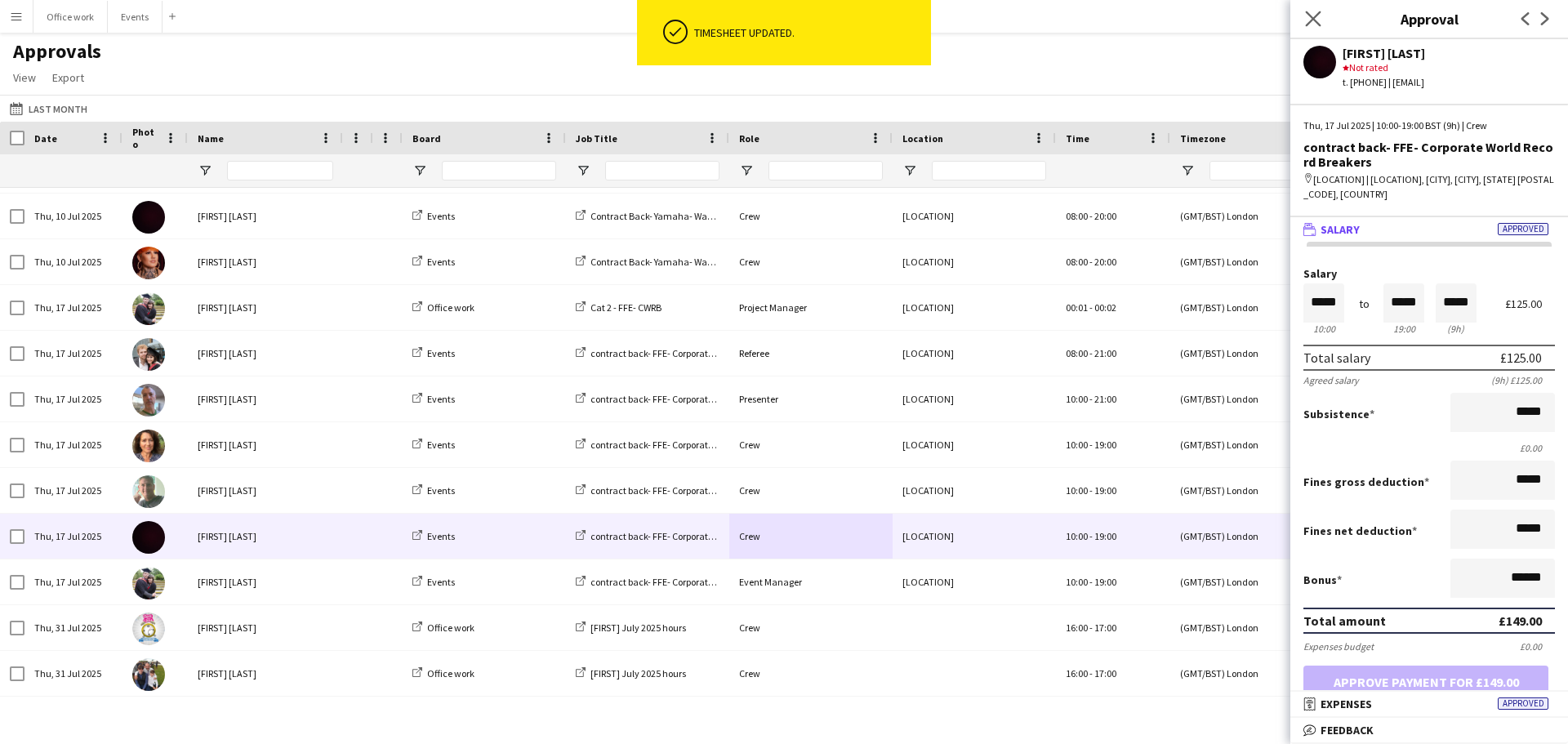 click on "Close pop-in" 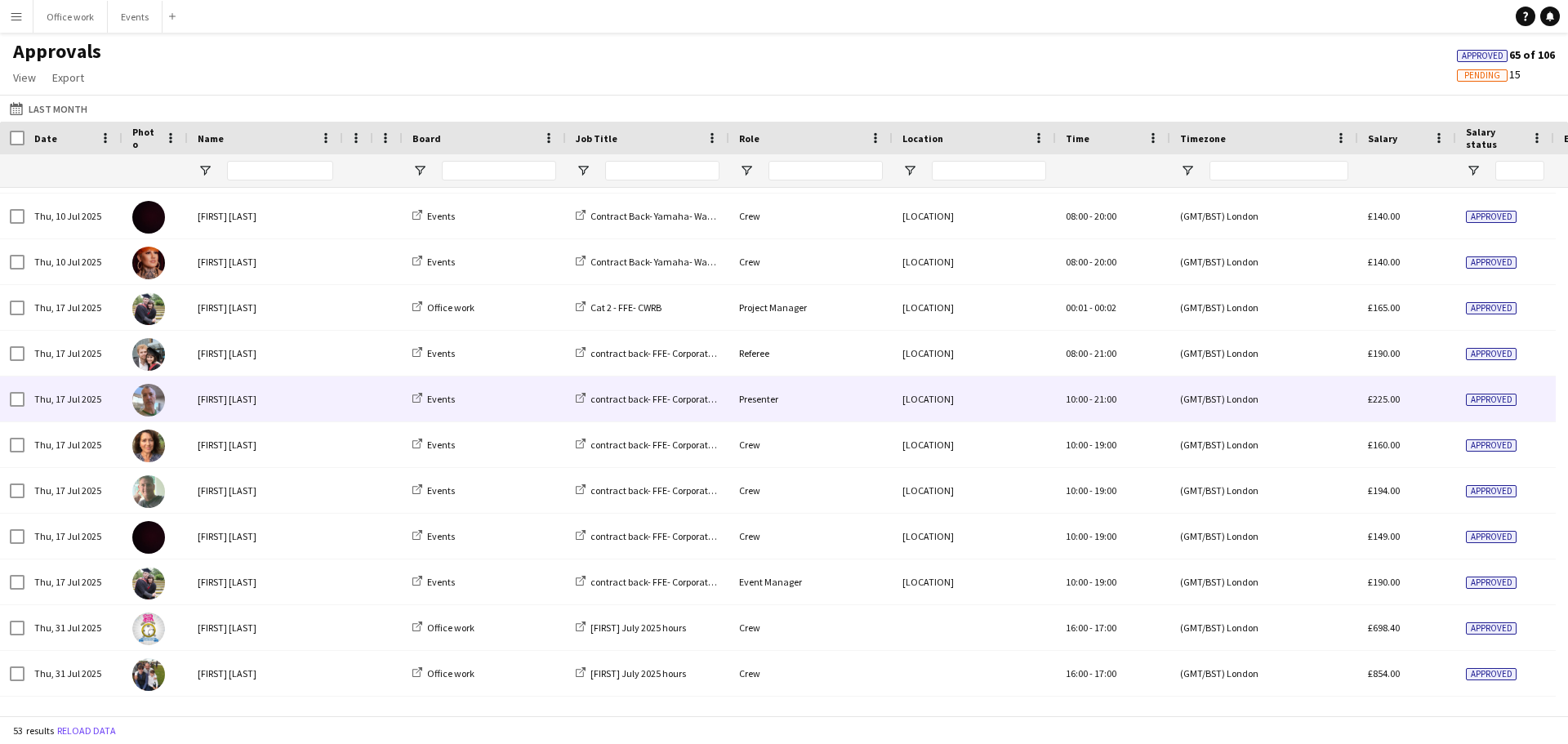 click on "Events" at bounding box center [484, 399] 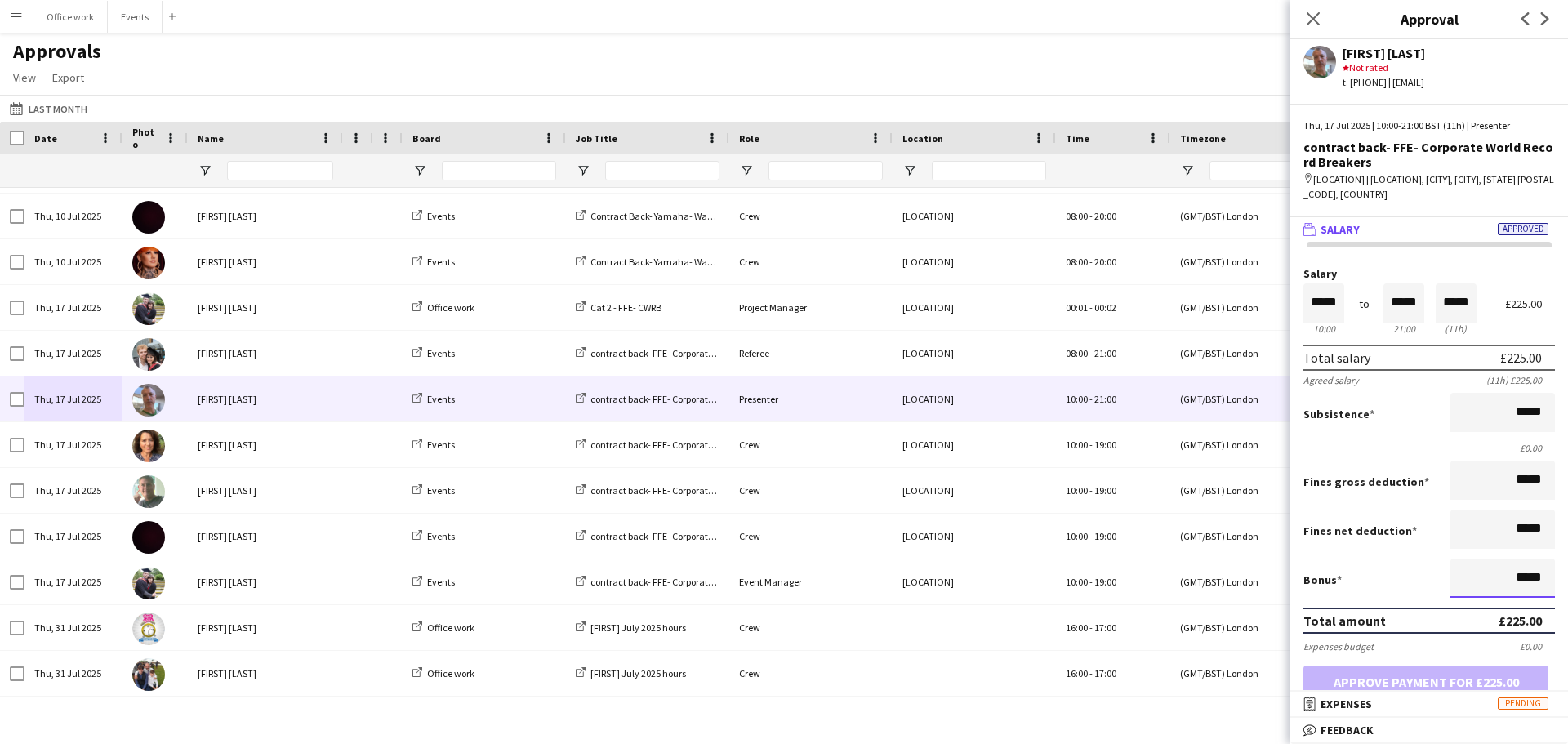 click on "*****" at bounding box center (1503, 578) 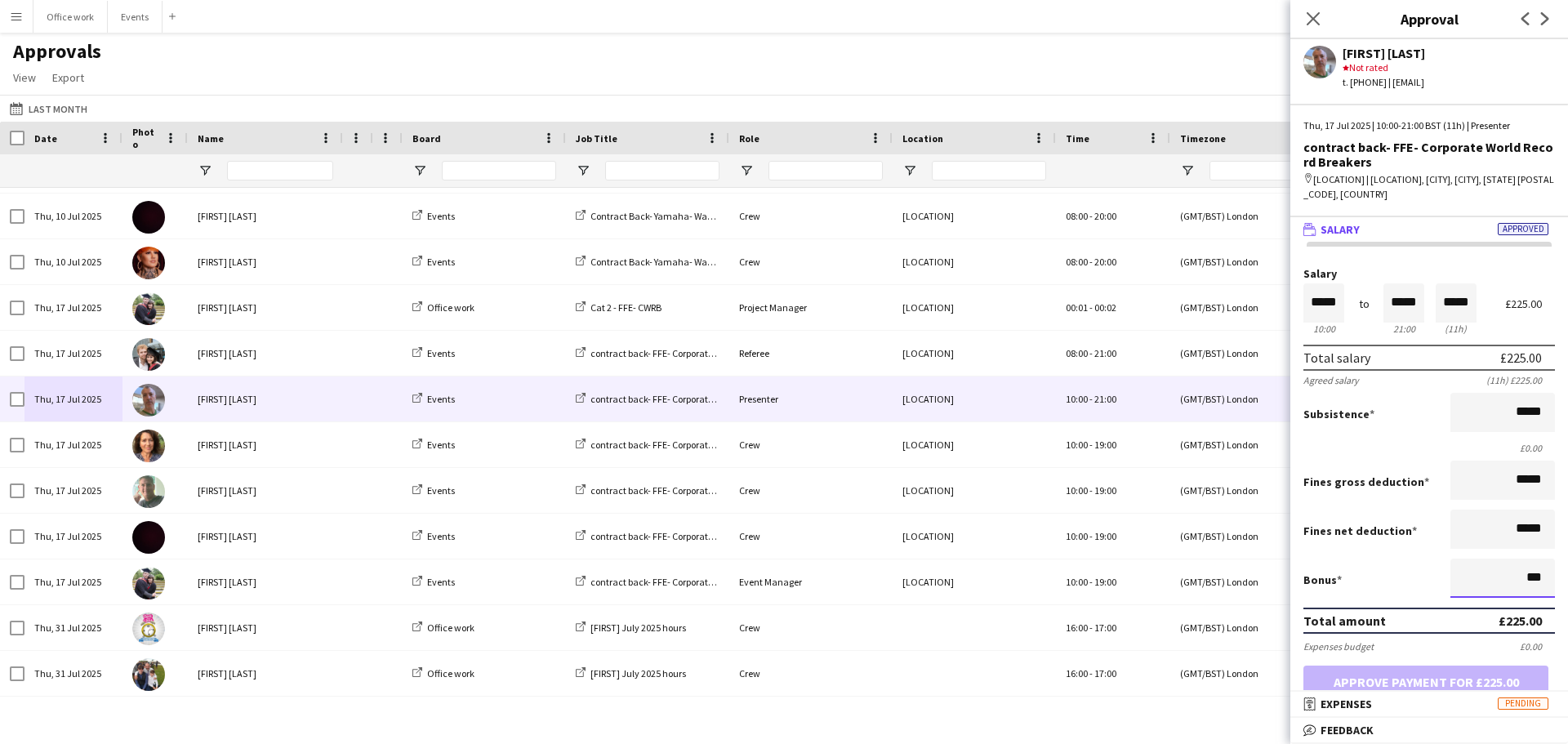 type on "**" 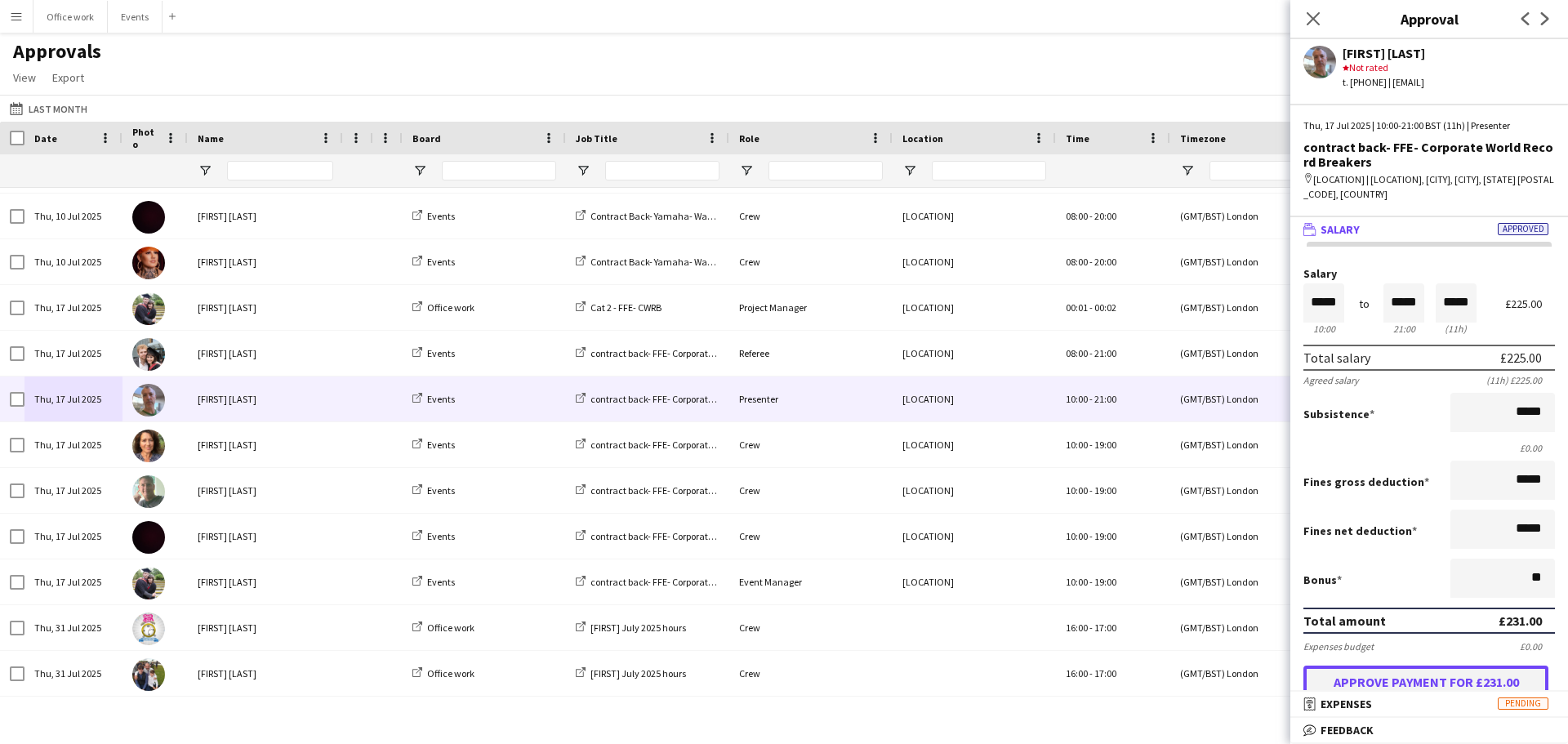 type on "*****" 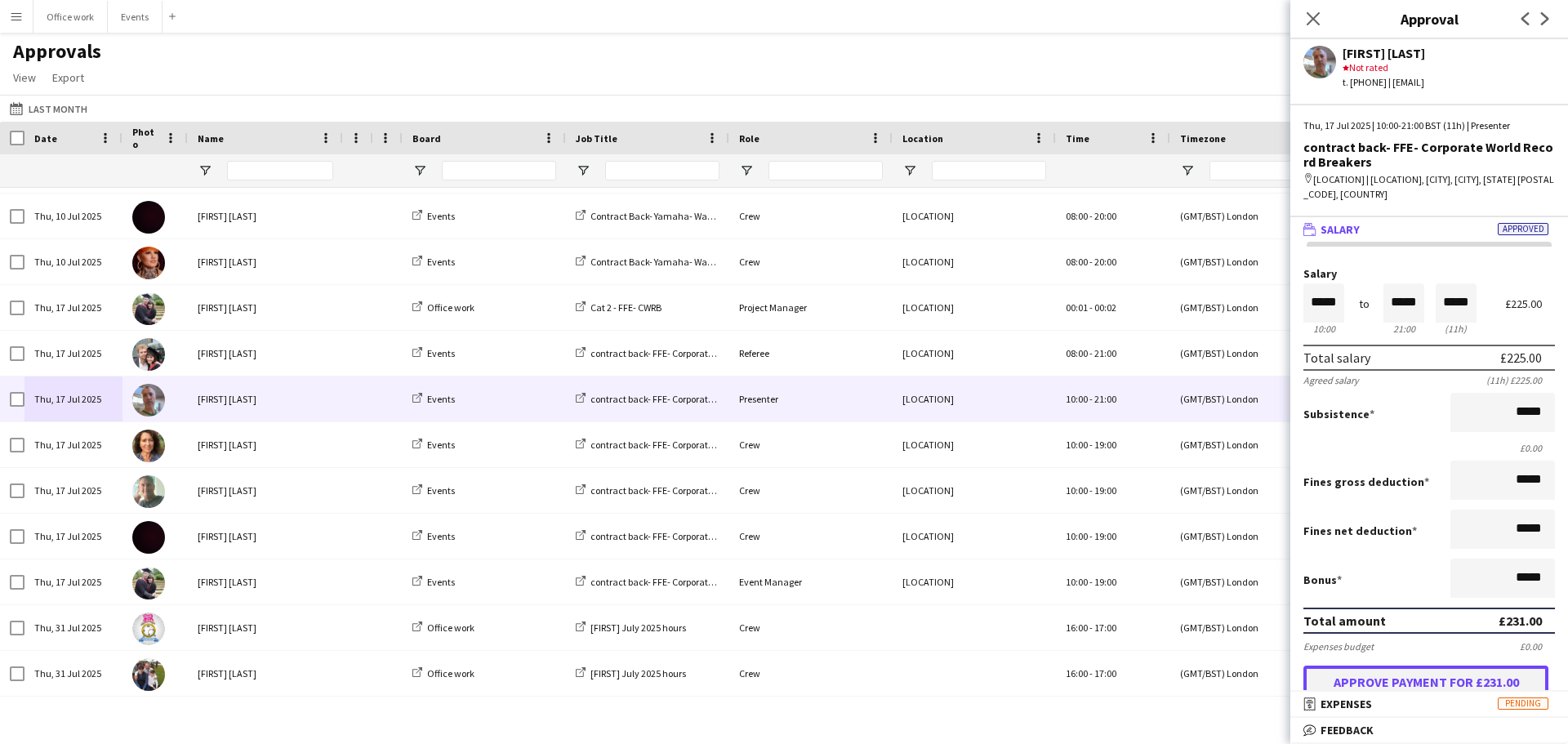 click on "Approve payment for £231.00" at bounding box center (1426, 682) 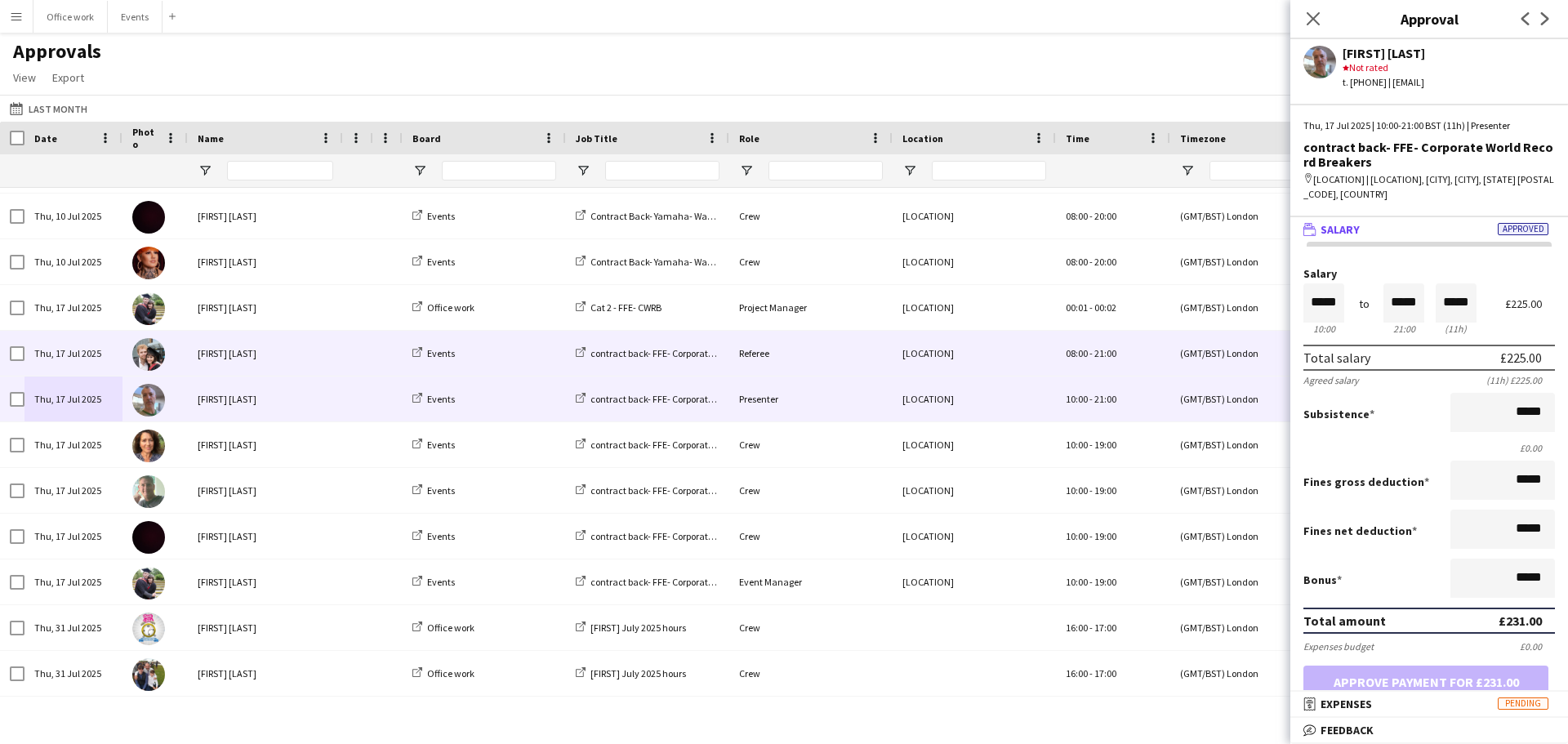 scroll, scrollTop: 1748, scrollLeft: 0, axis: vertical 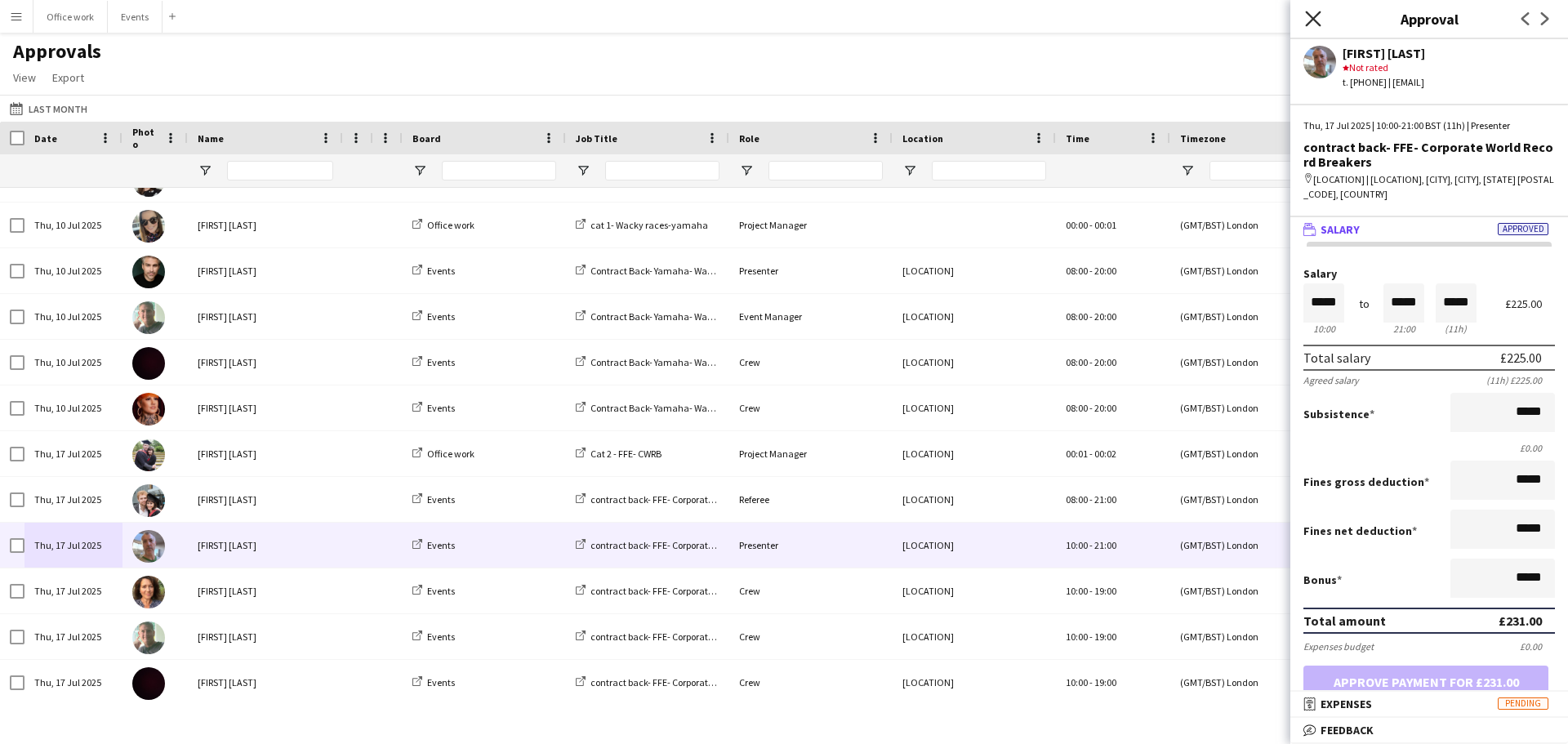 click on "Close pop-in" 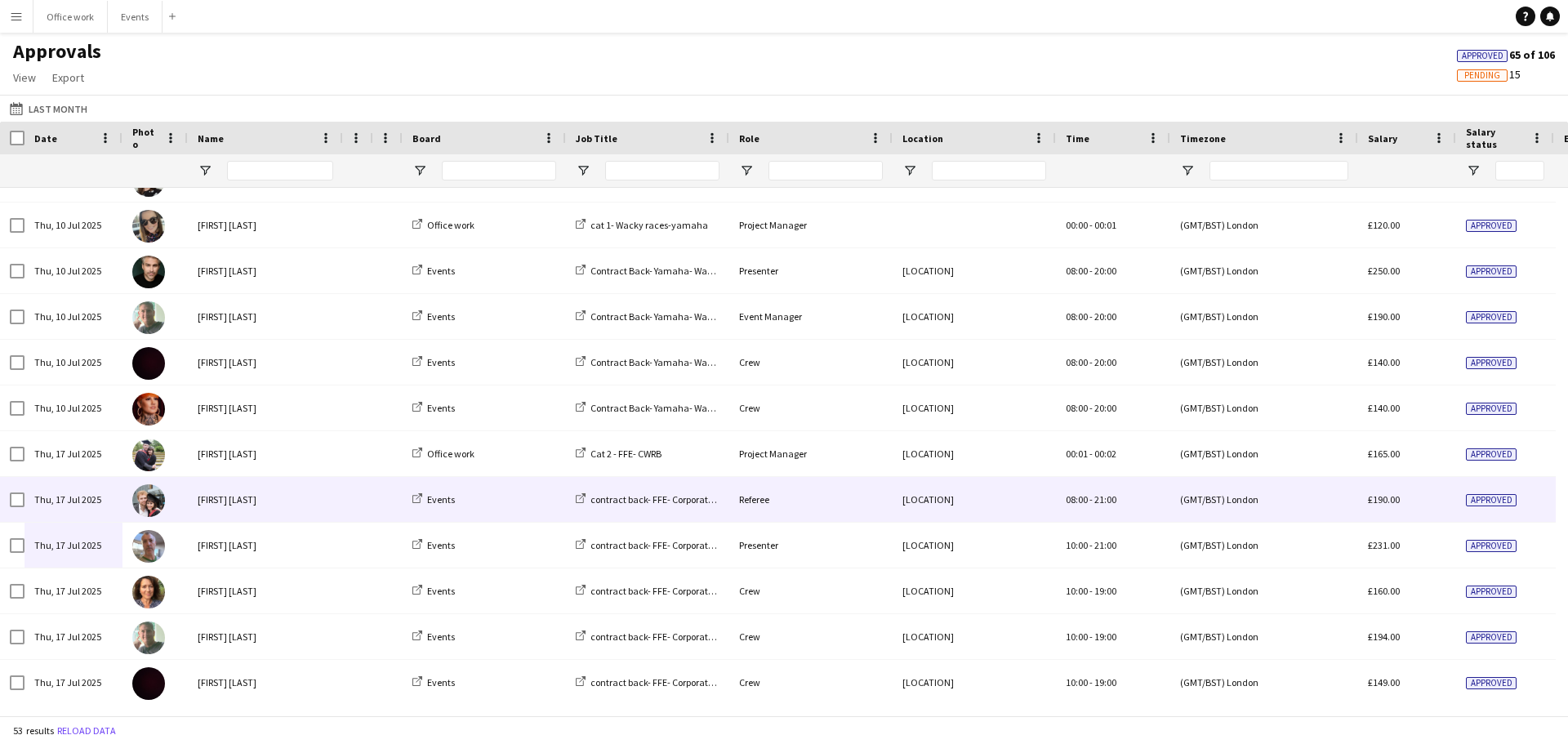 scroll, scrollTop: 1460, scrollLeft: 0, axis: vertical 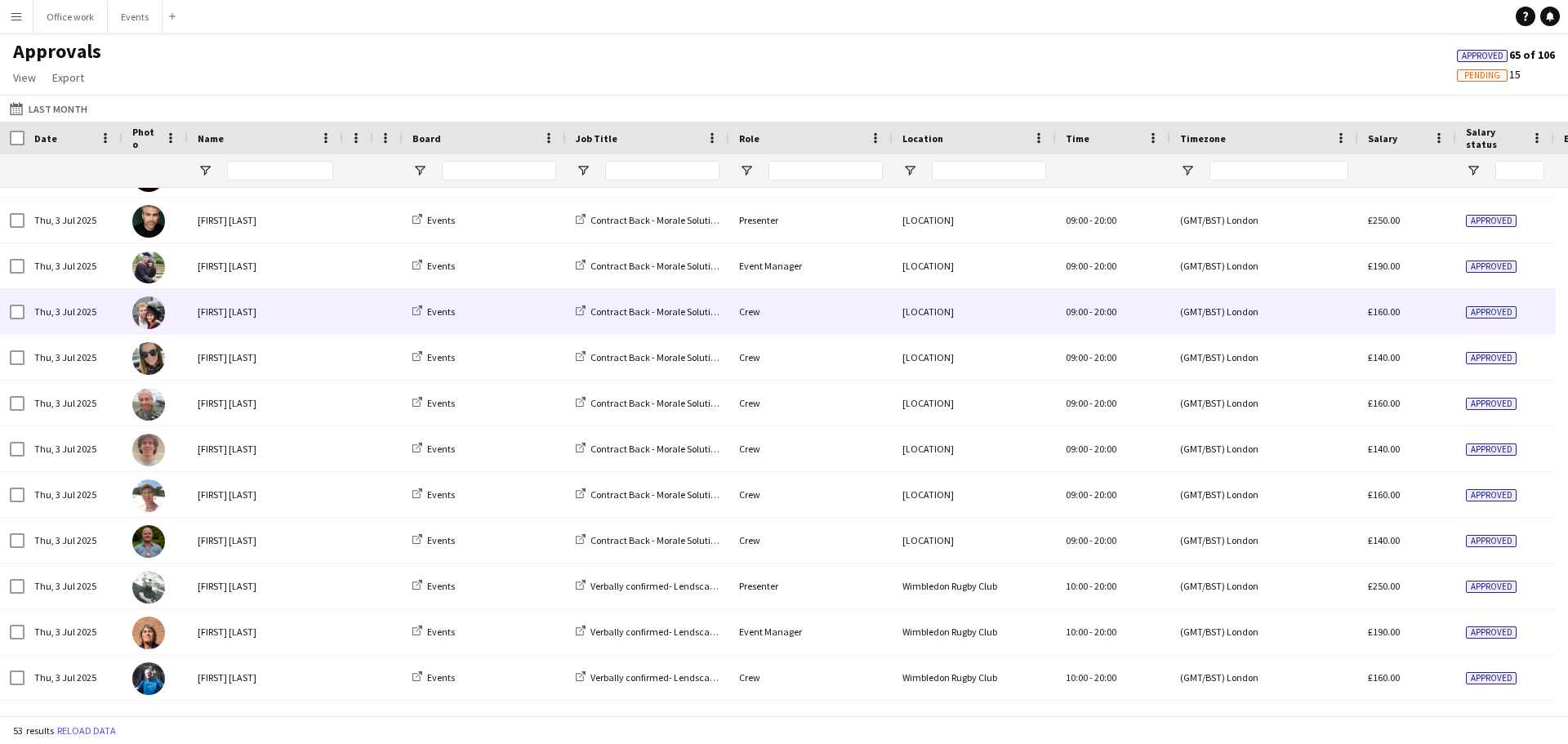 click on "Events" at bounding box center [484, 311] 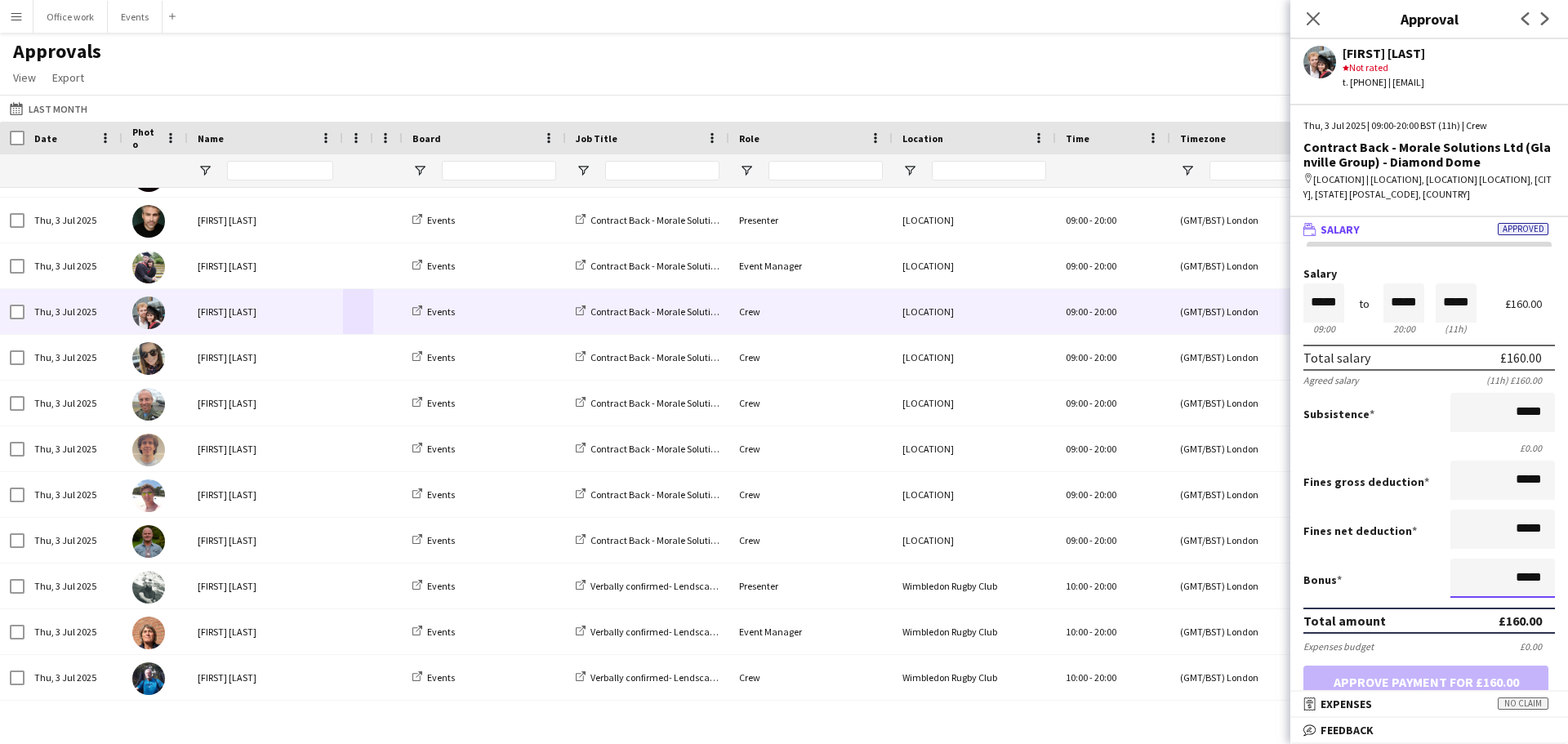 click on "*****" at bounding box center (1503, 578) 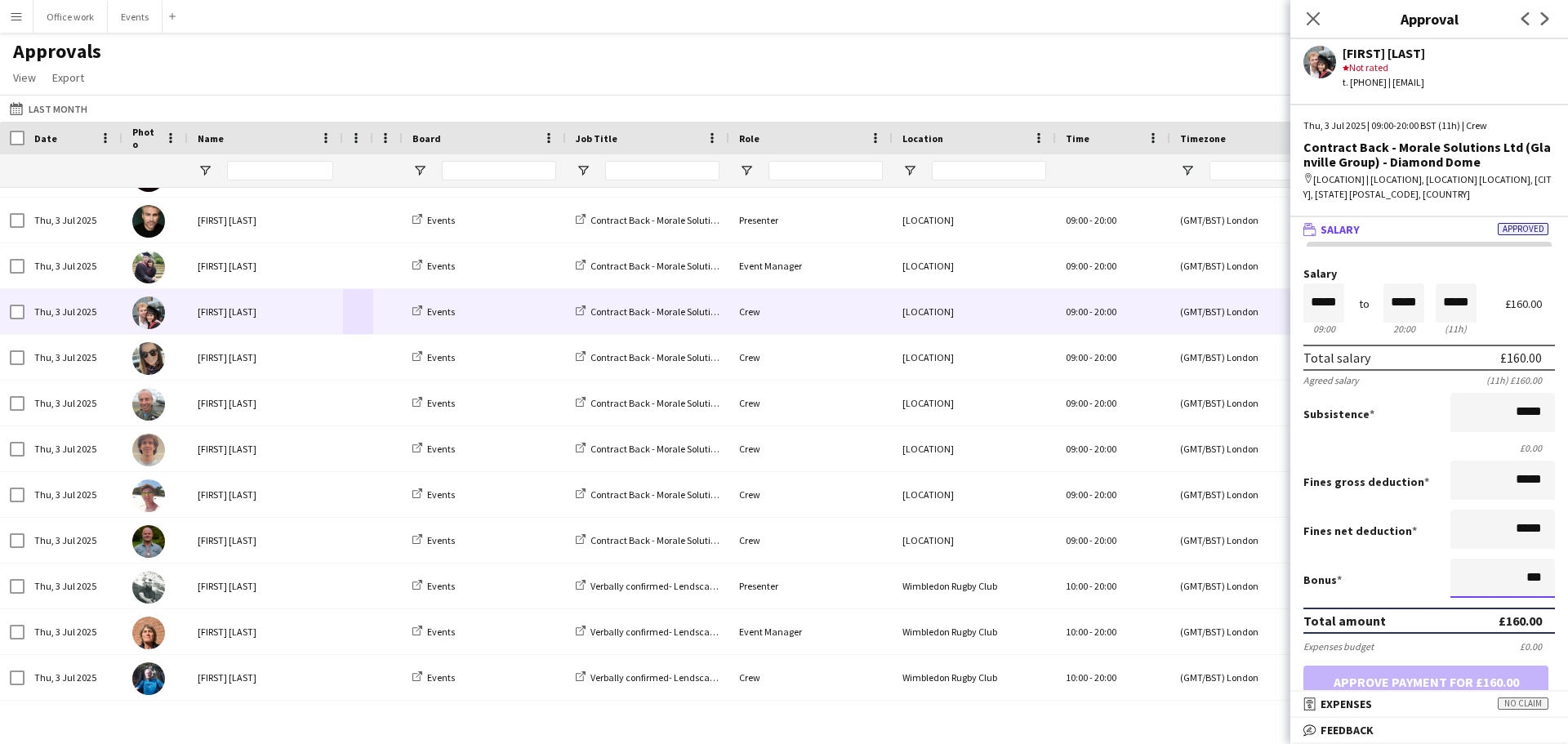 type on "**" 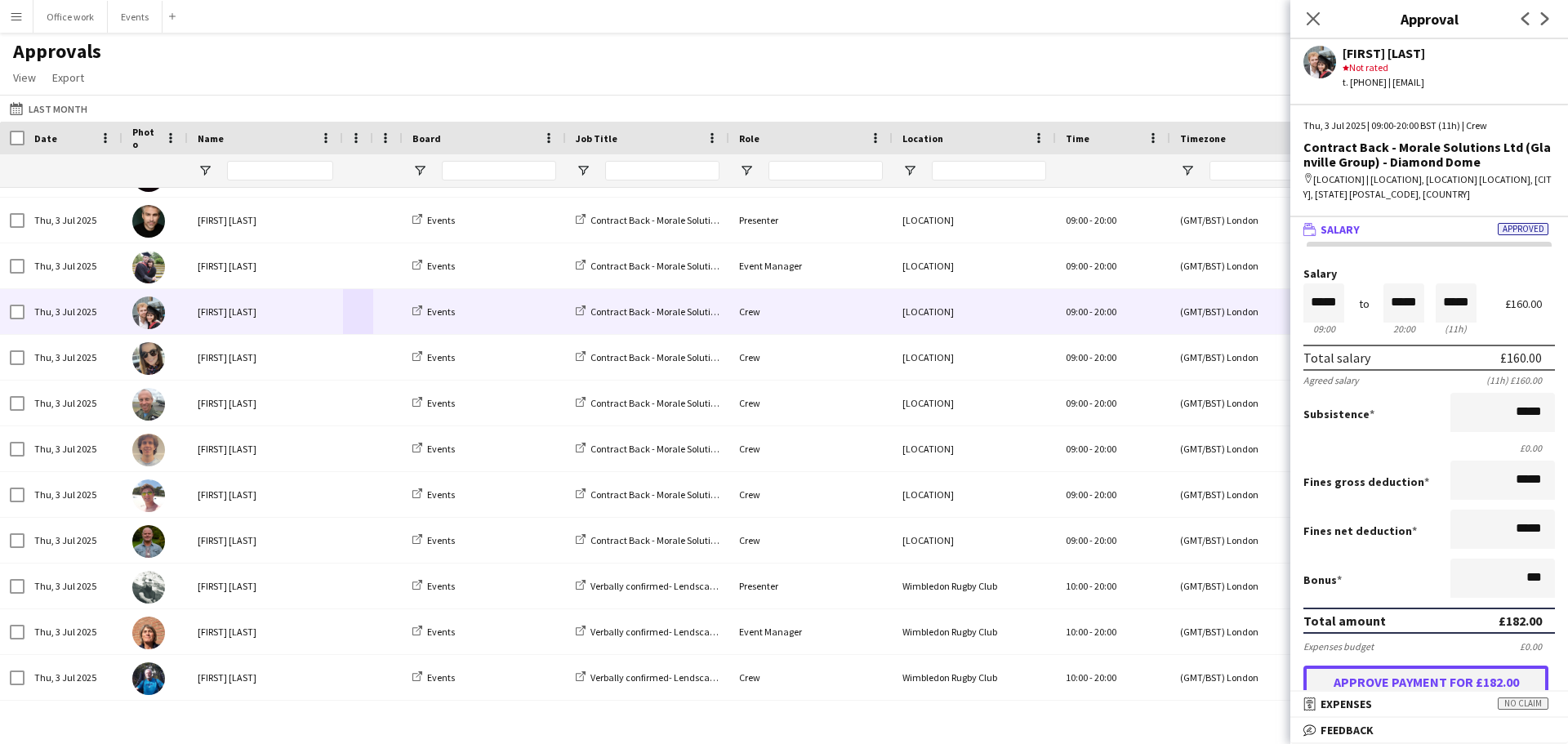 type on "******" 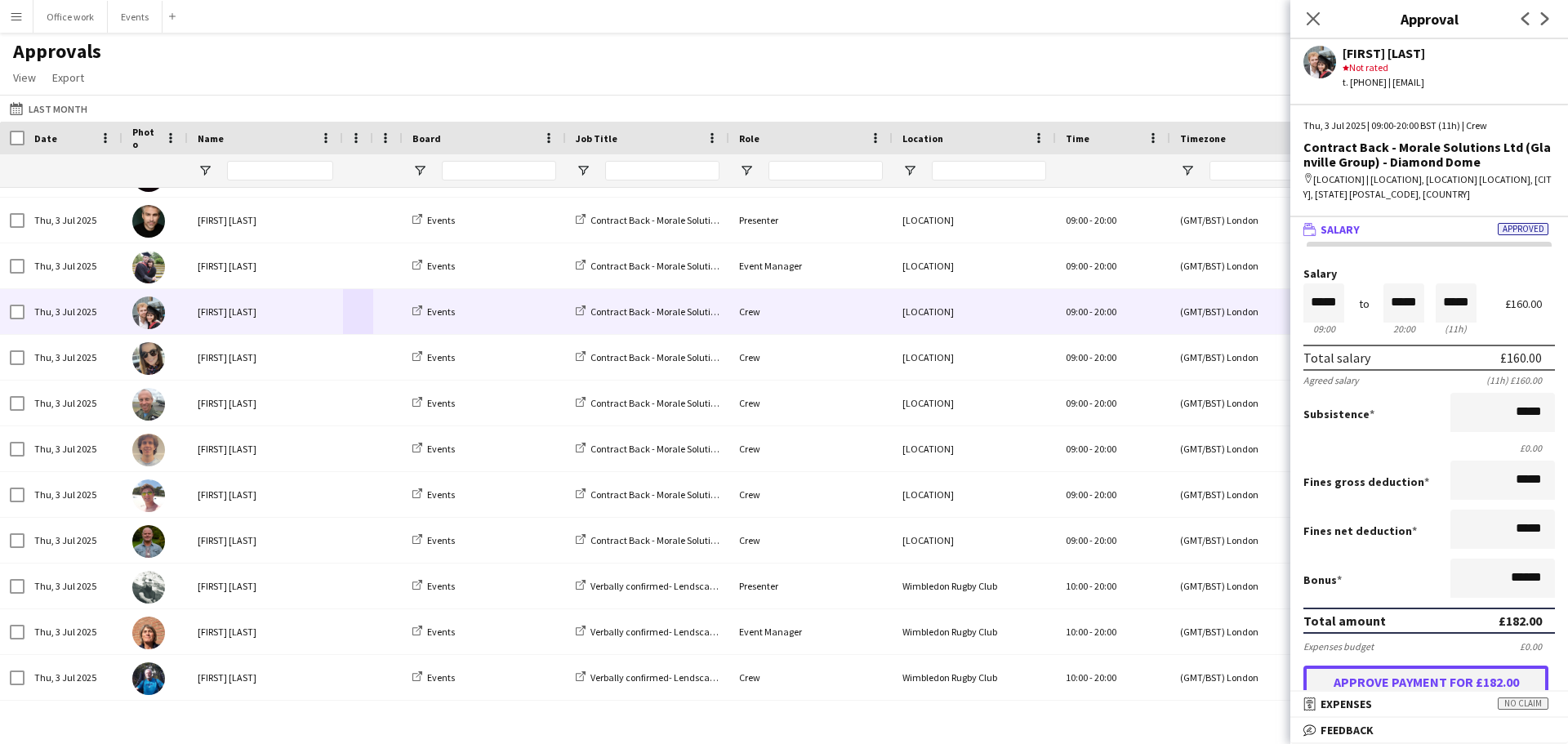 click on "Approve payment for £182.00" at bounding box center (1426, 682) 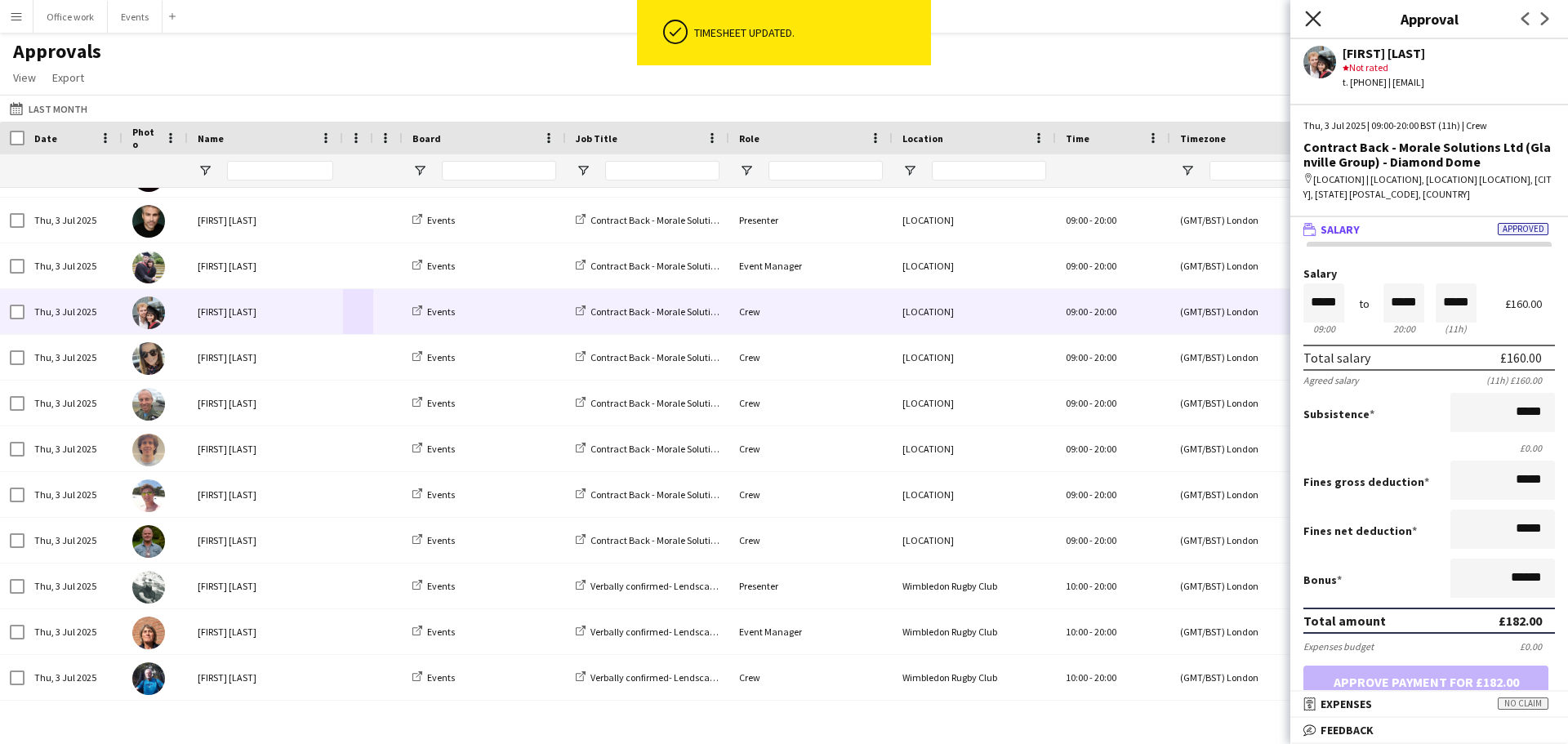 click on "Close pop-in" 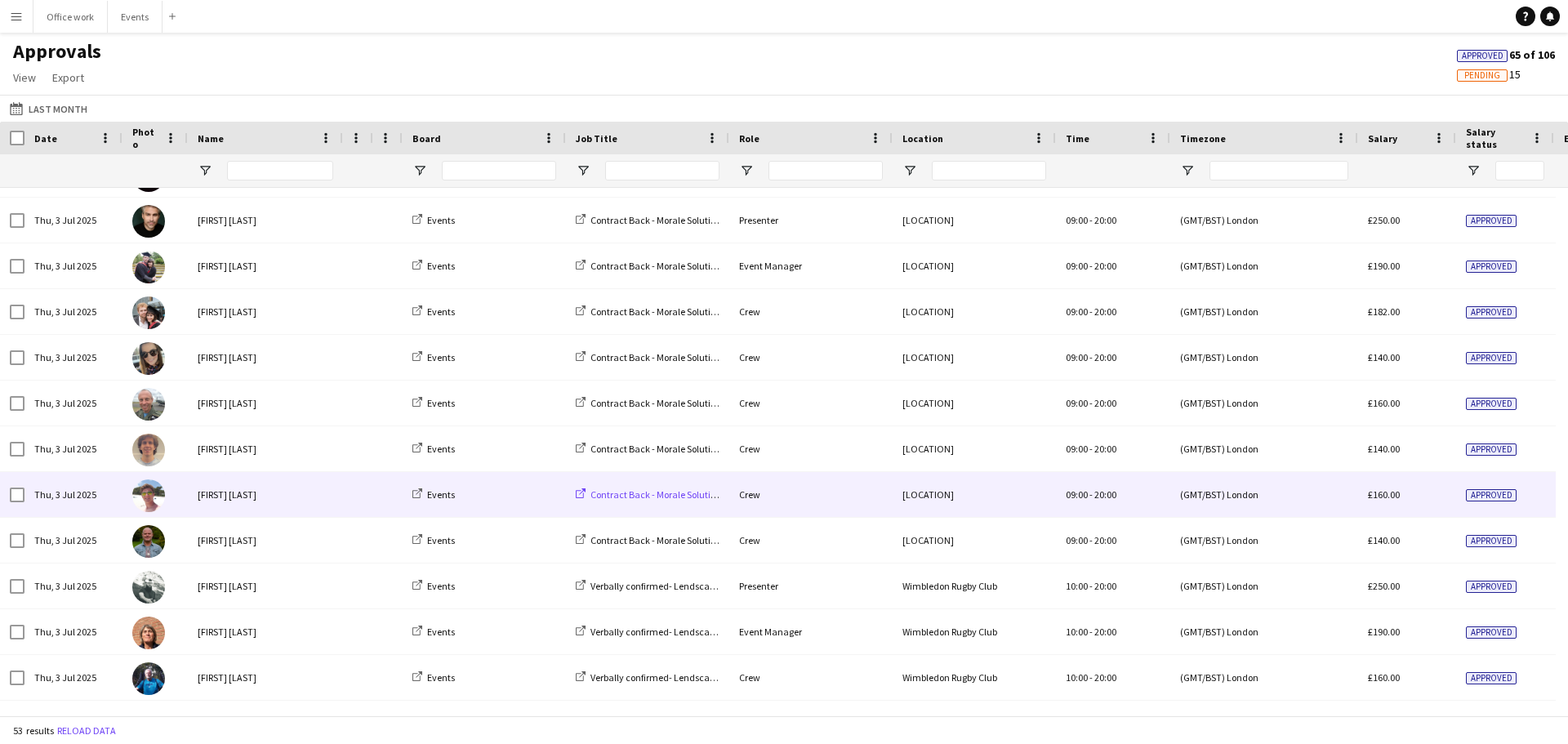 click on "Contract Back - Morale Solutions Ltd (Glanville Group) - Diamond Dome" at bounding box center (738, 494) 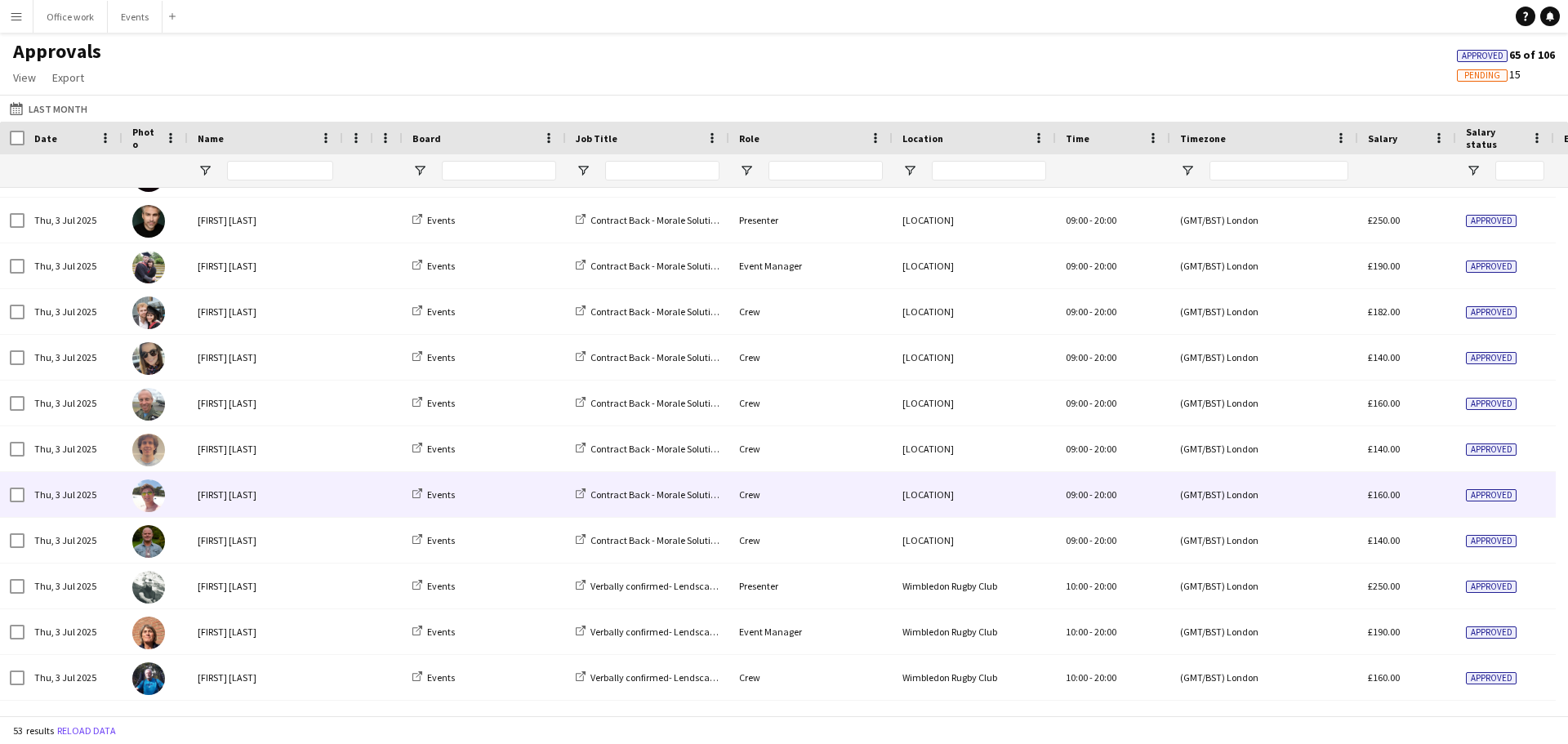 click on "[FIRST] [LAST]" at bounding box center [265, 494] 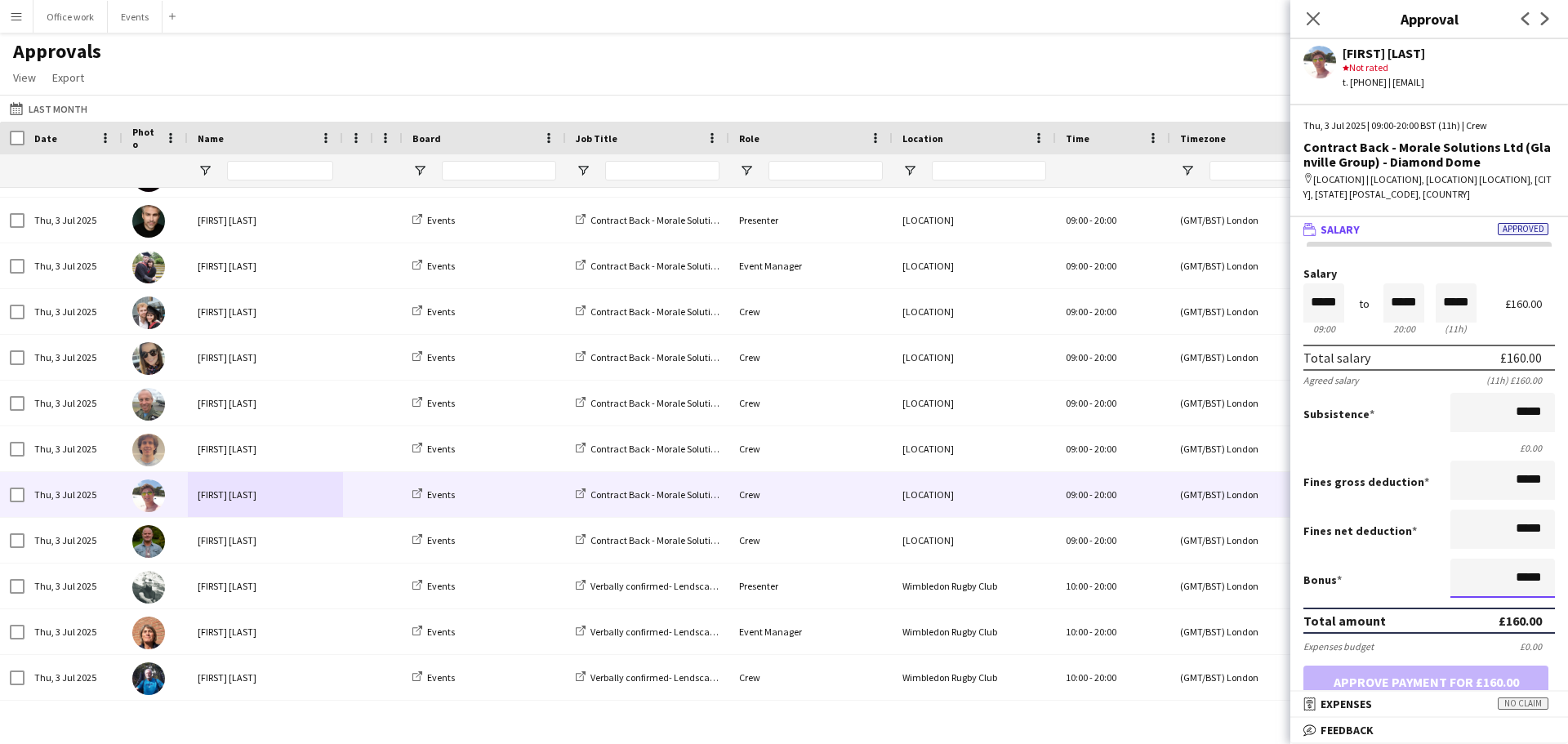 click on "*****" at bounding box center [1503, 578] 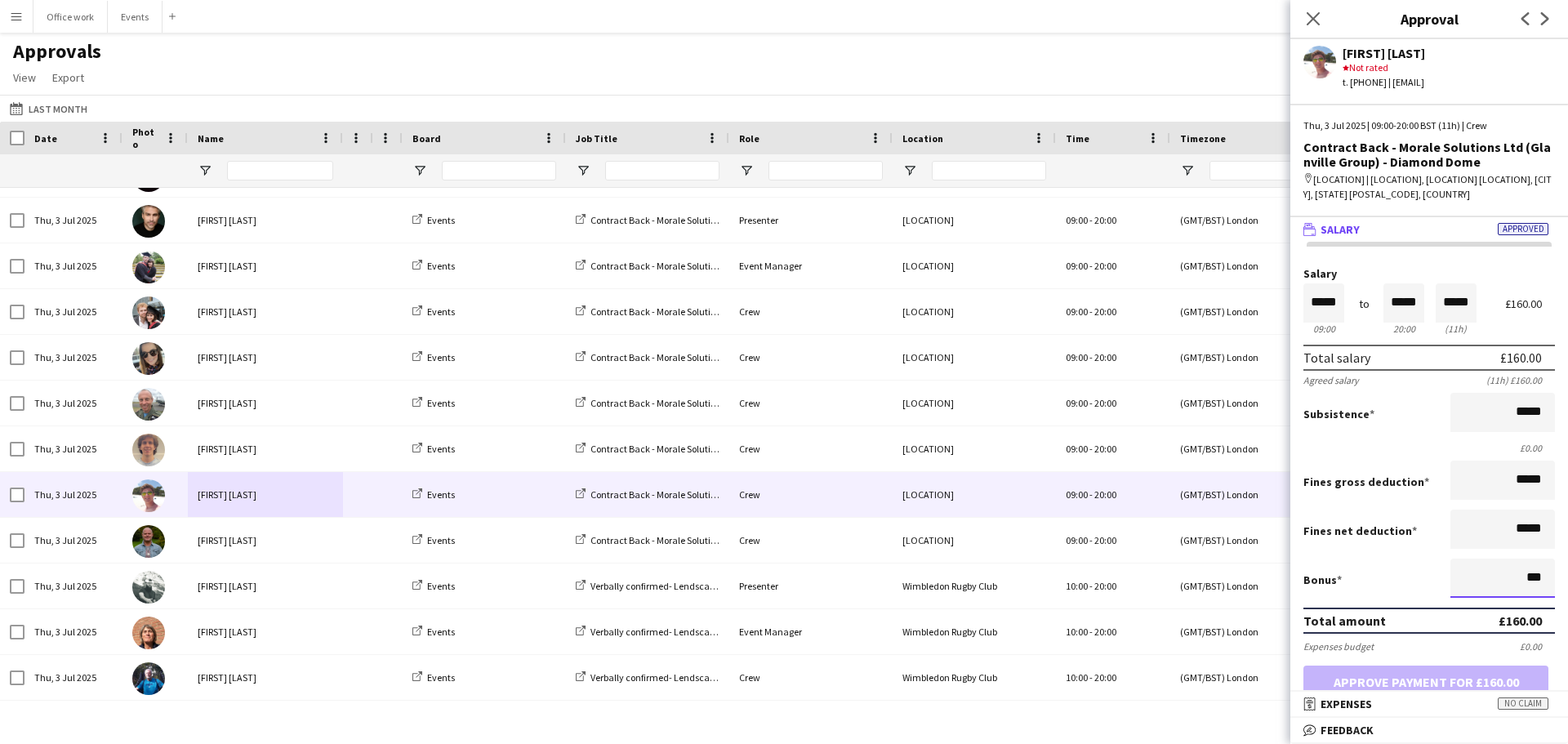 type on "**" 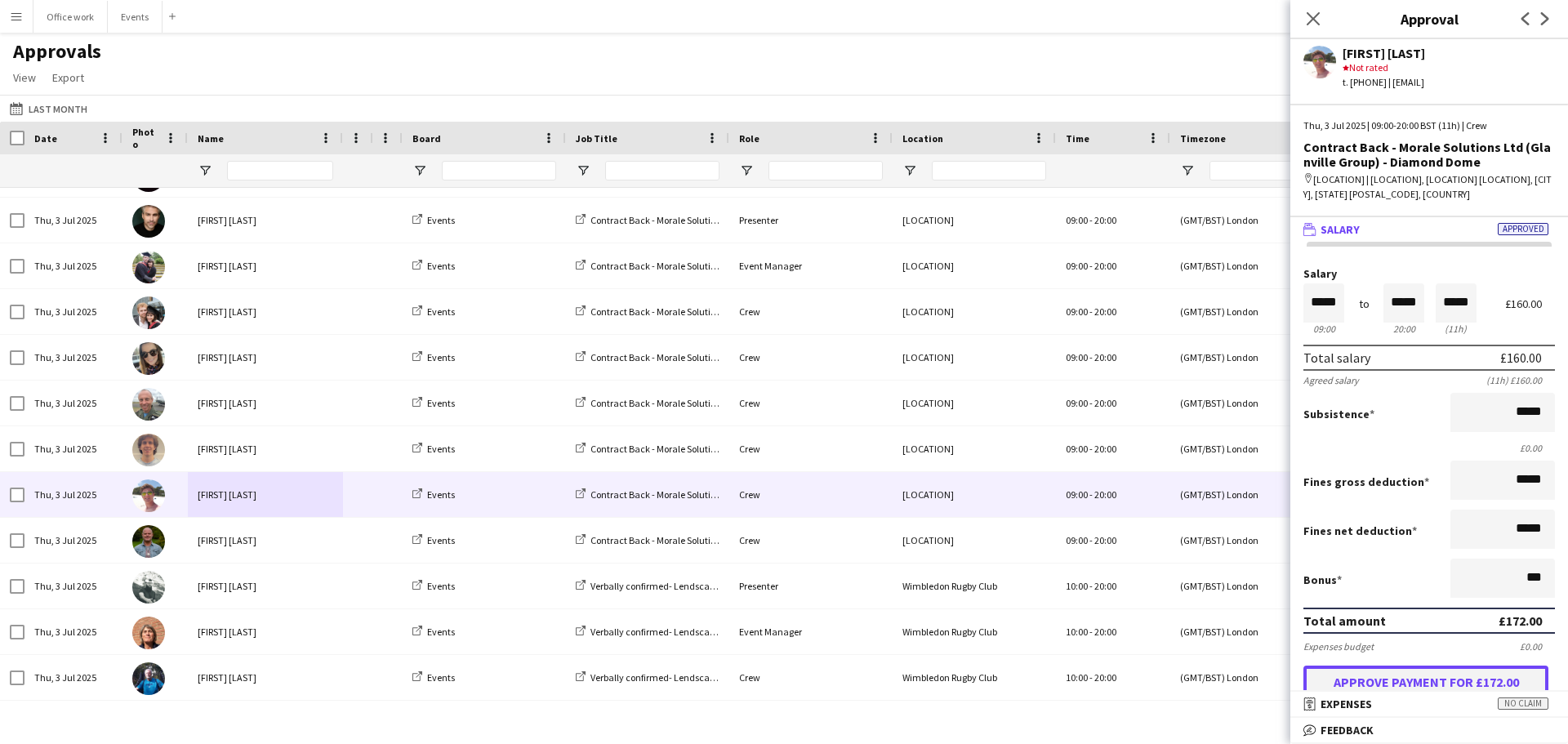 type on "******" 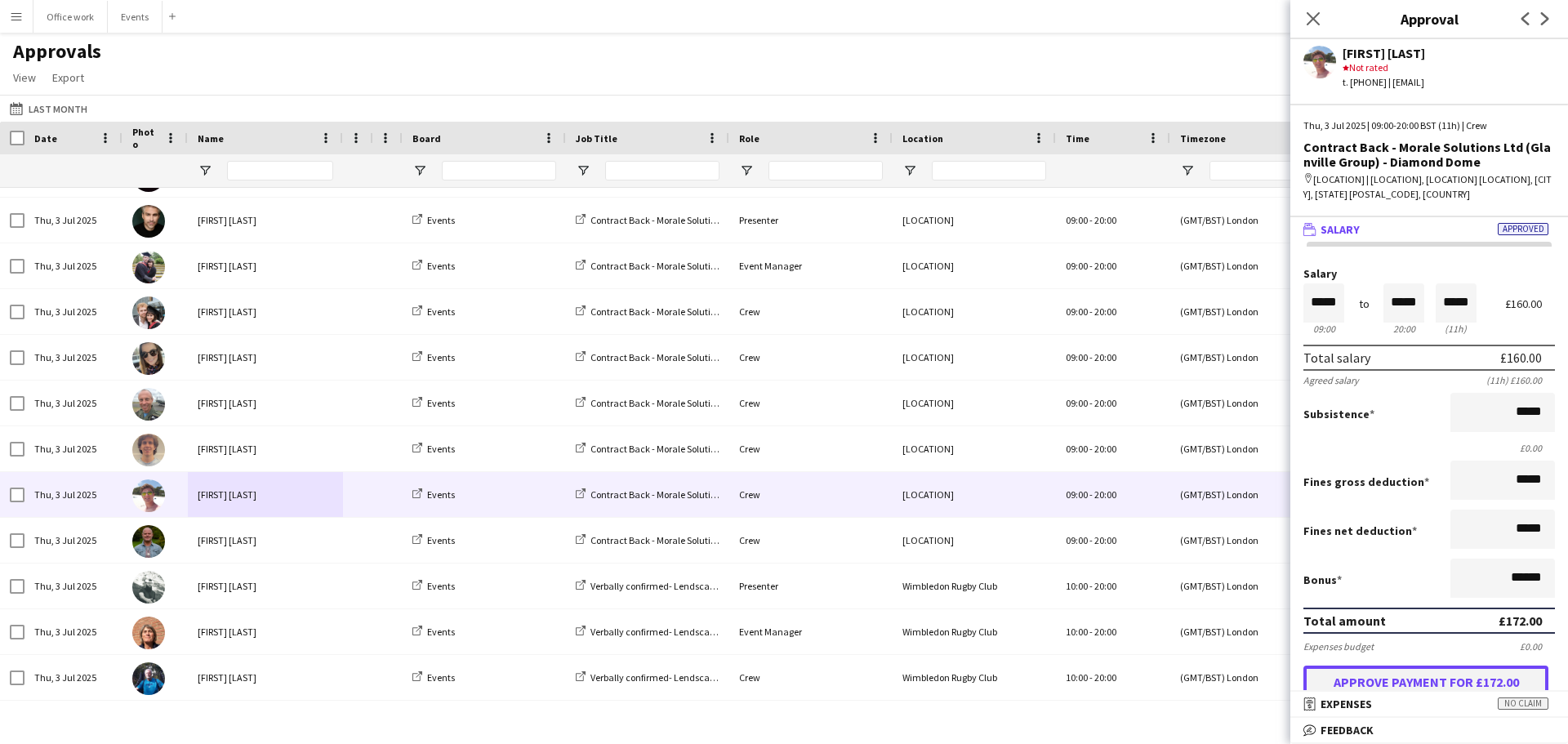 click on "Approve payment for £172.00" at bounding box center [1426, 682] 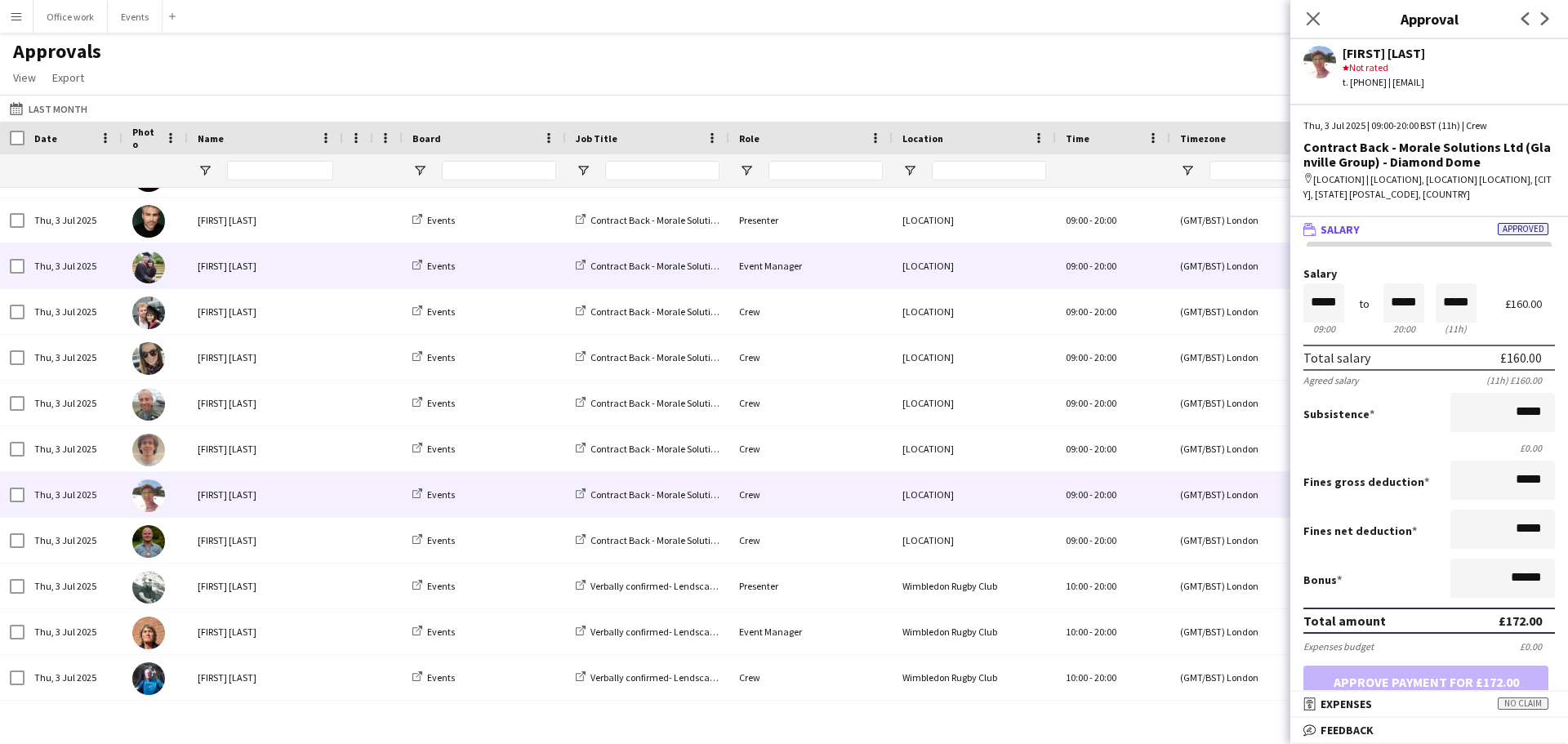 click on "[FIRST] [LAST]" at bounding box center (265, 265) 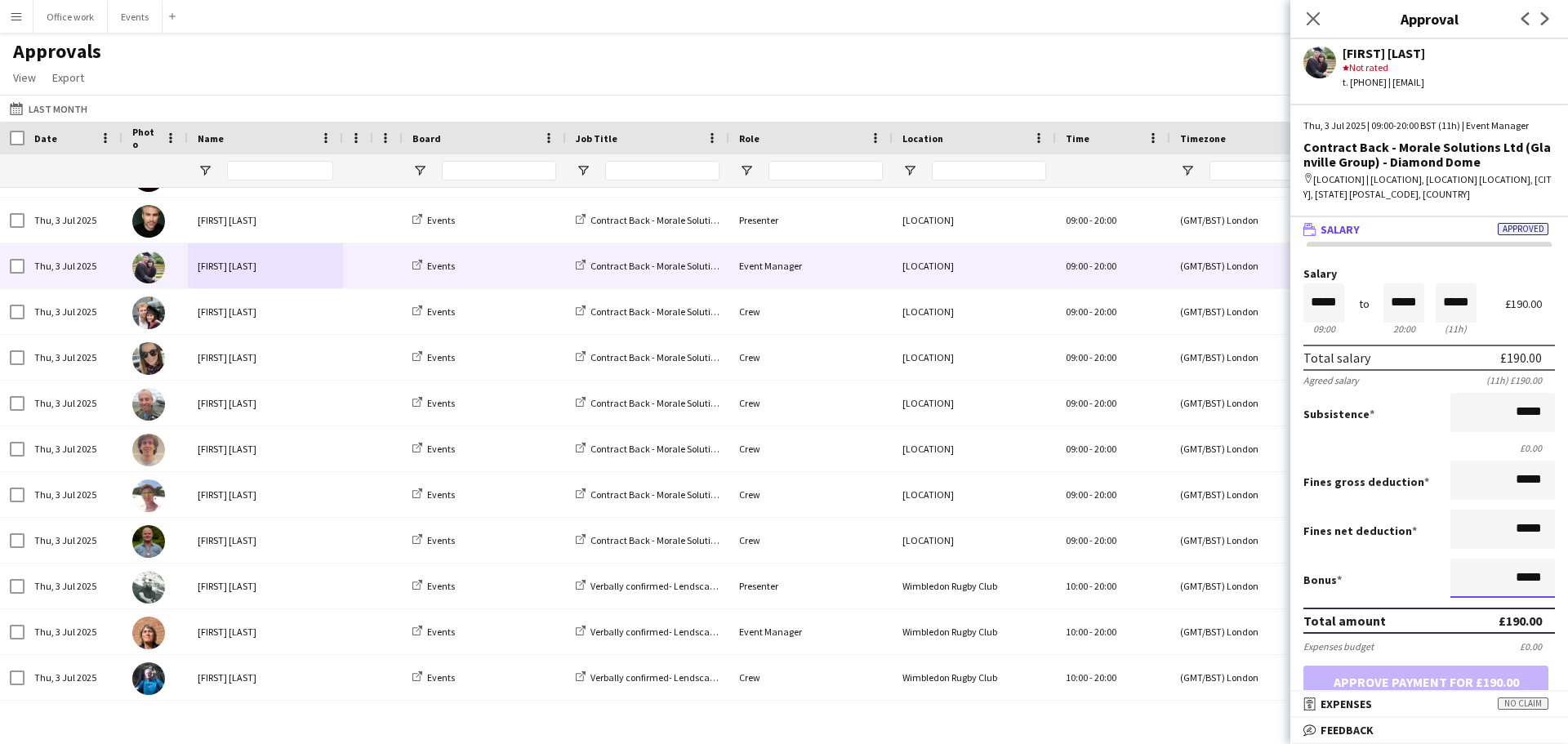 click on "*****" at bounding box center (1503, 578) 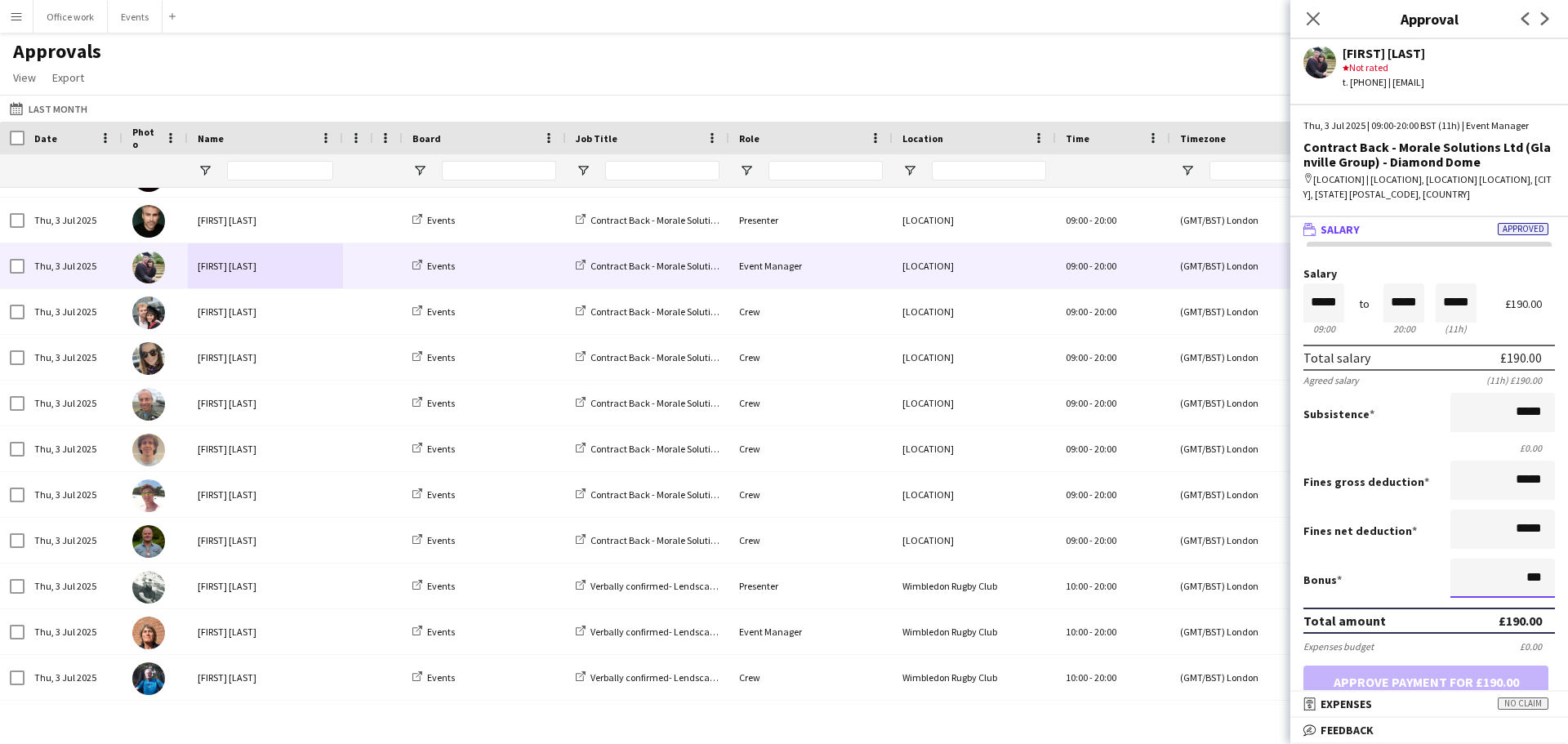 type on "**" 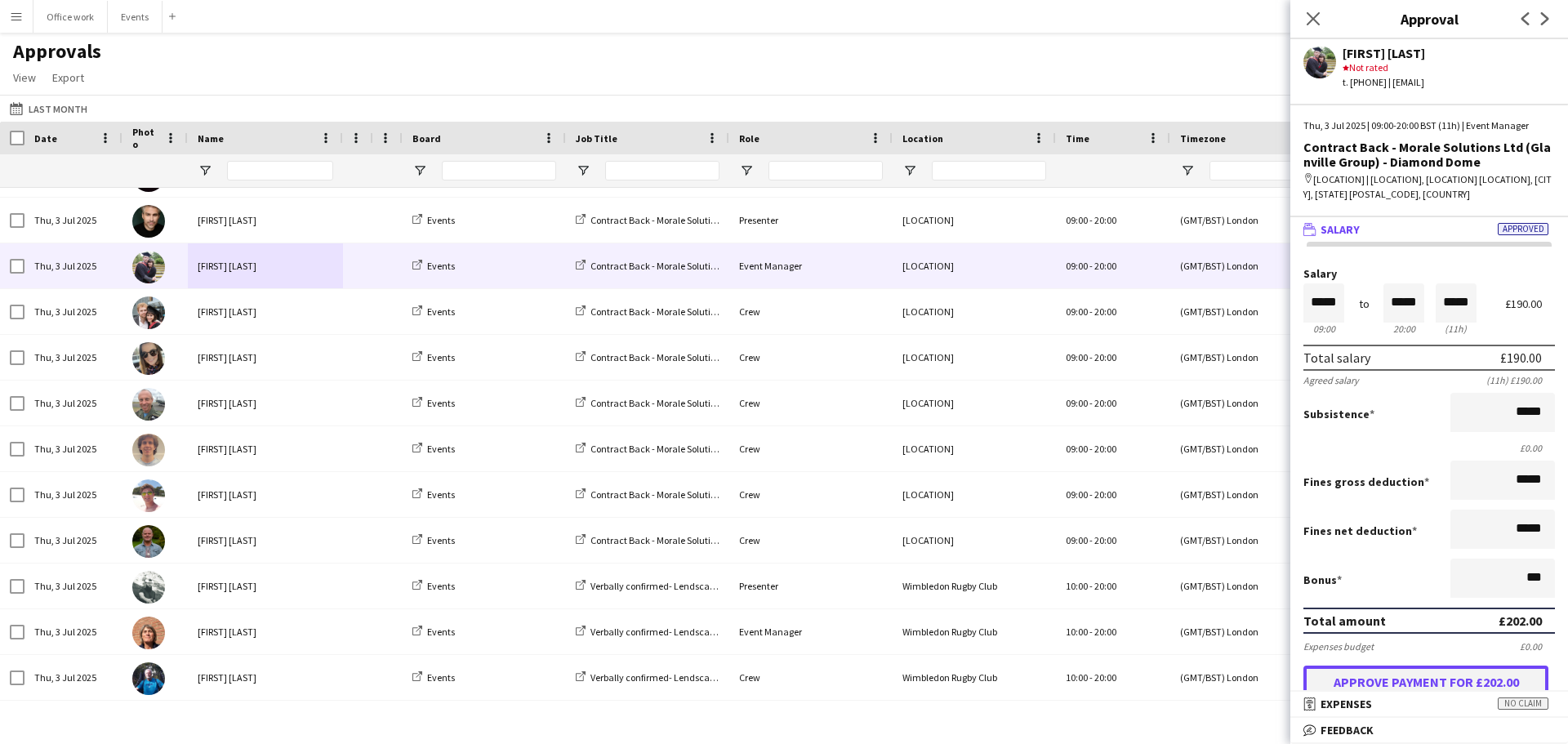 type on "******" 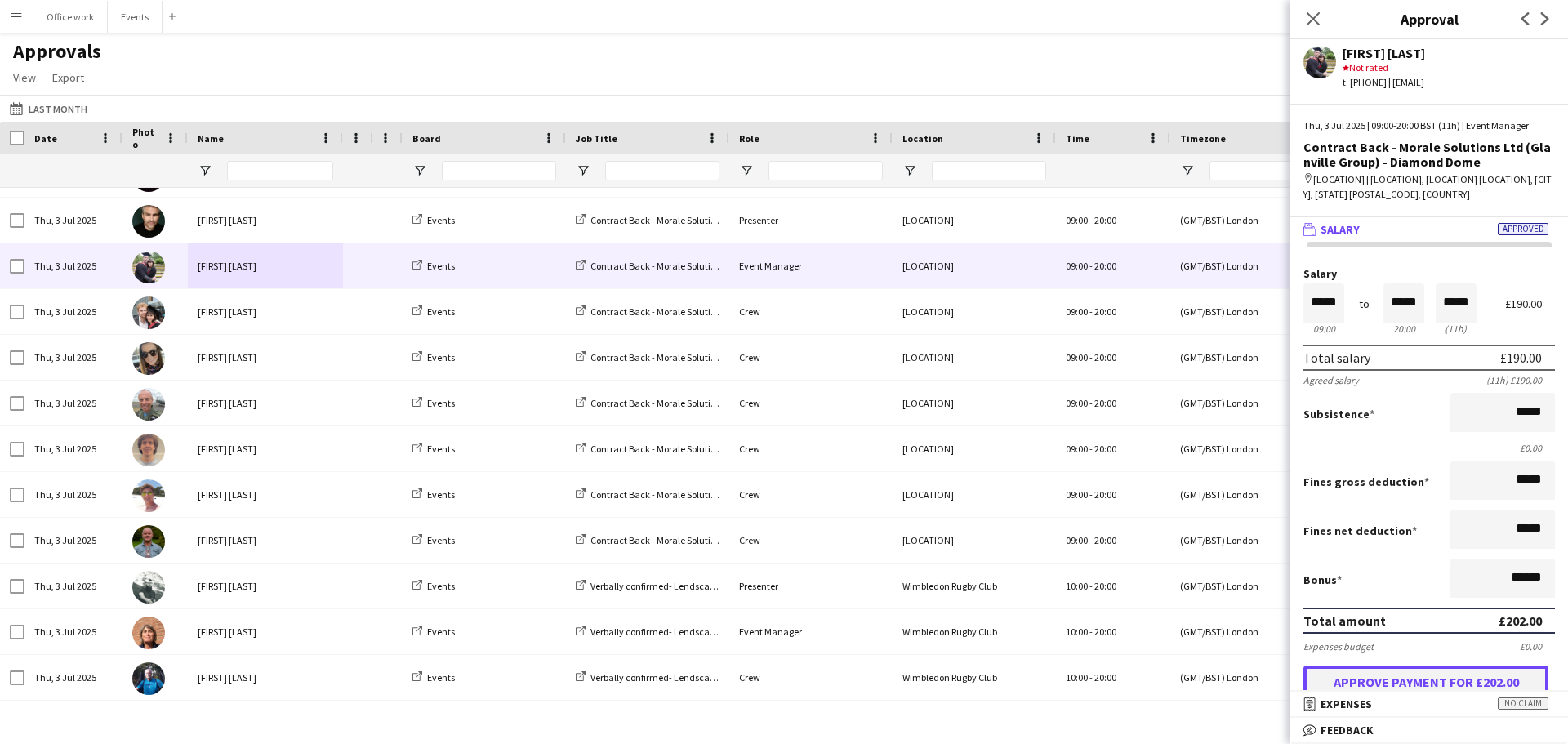 click on "Approve payment for £202.00" at bounding box center [1426, 682] 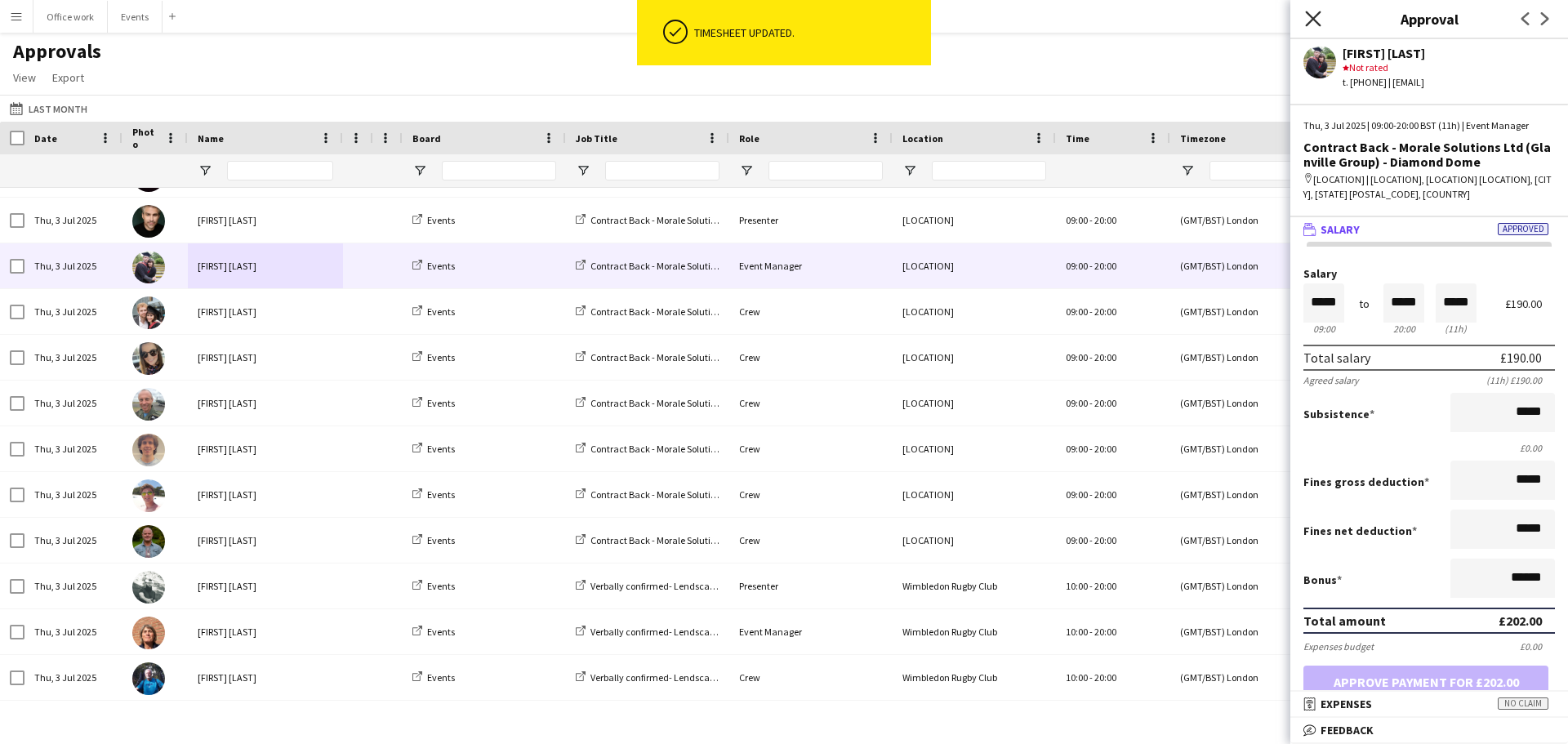 click 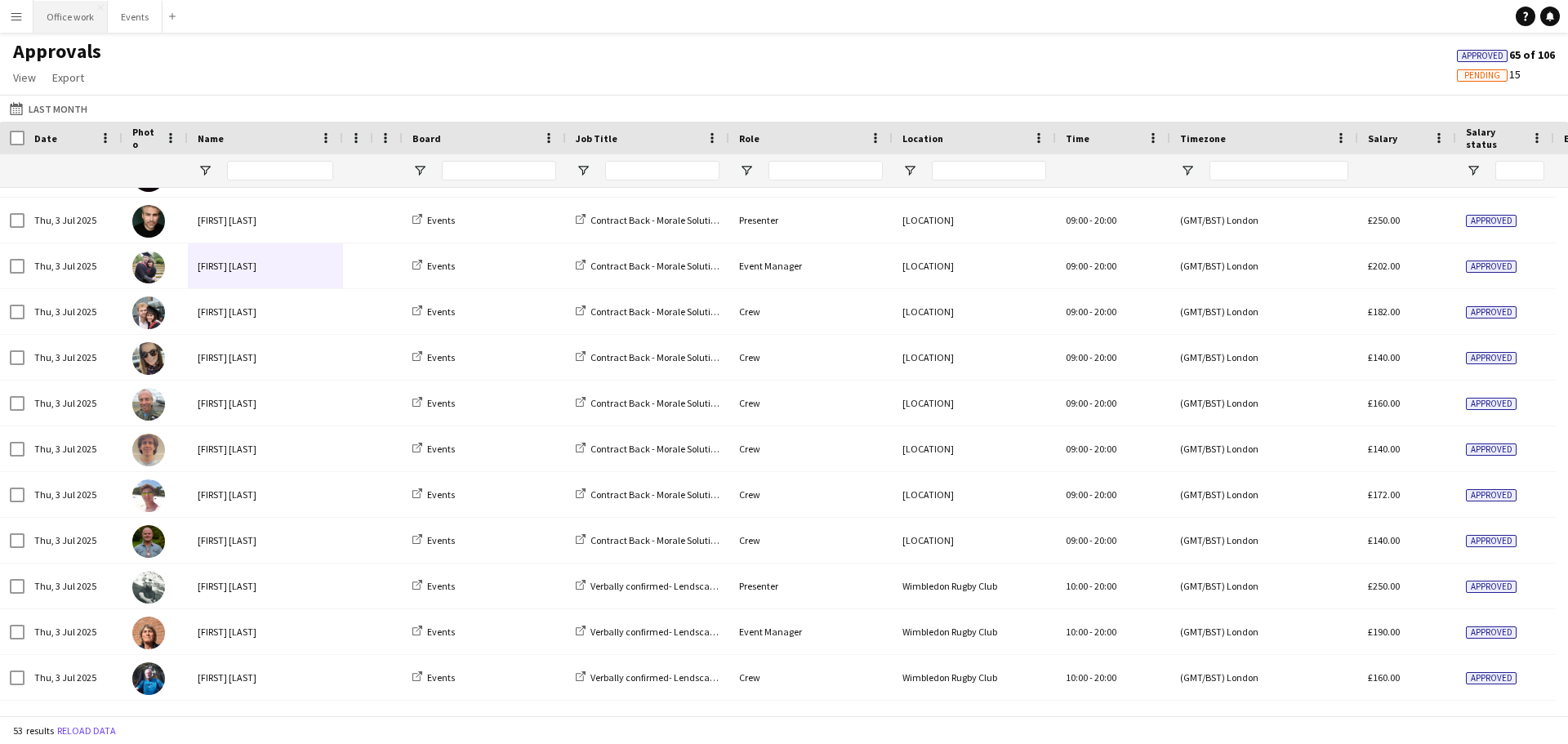 click on "Office work
Close" at bounding box center (70, 16) 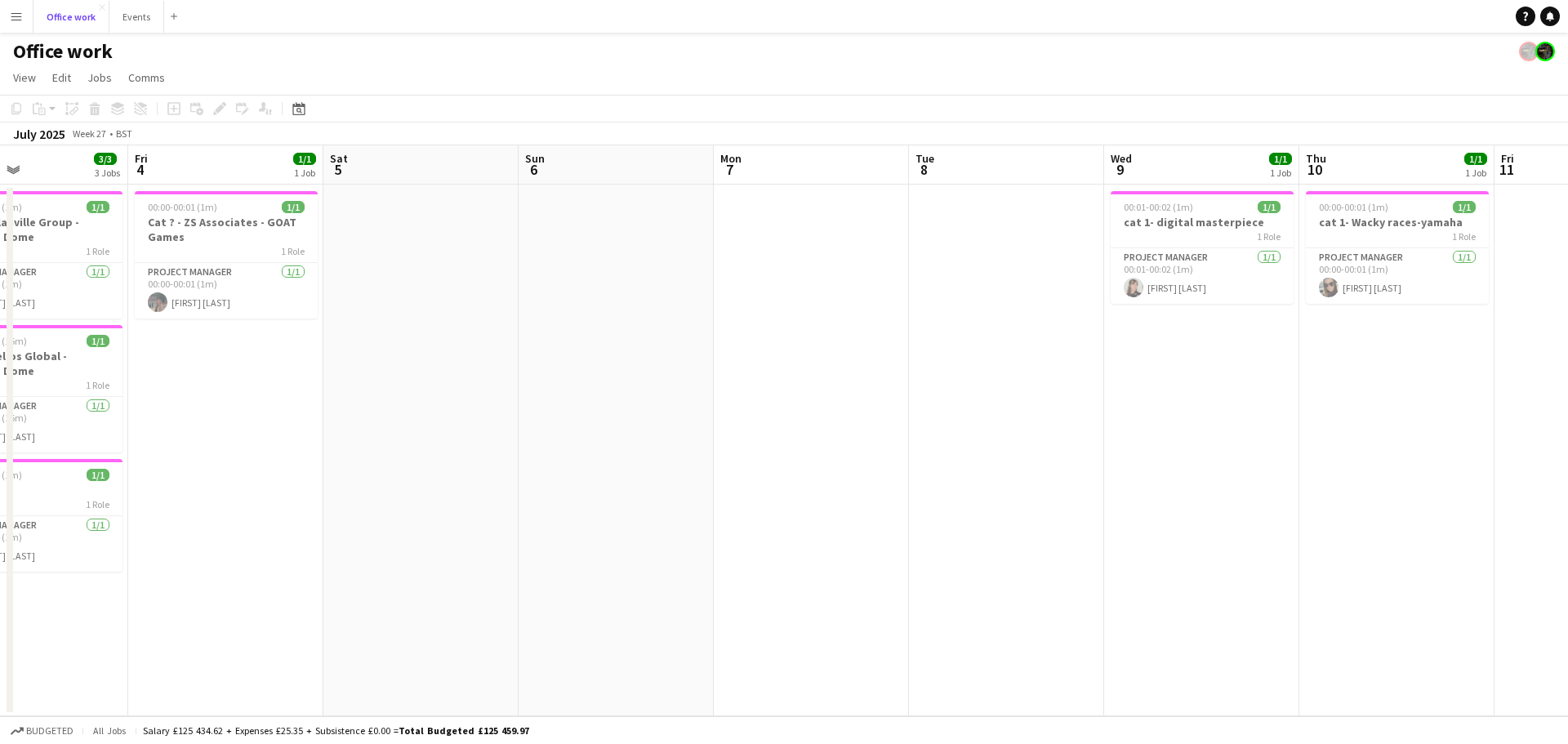 scroll, scrollTop: 0, scrollLeft: 458, axis: horizontal 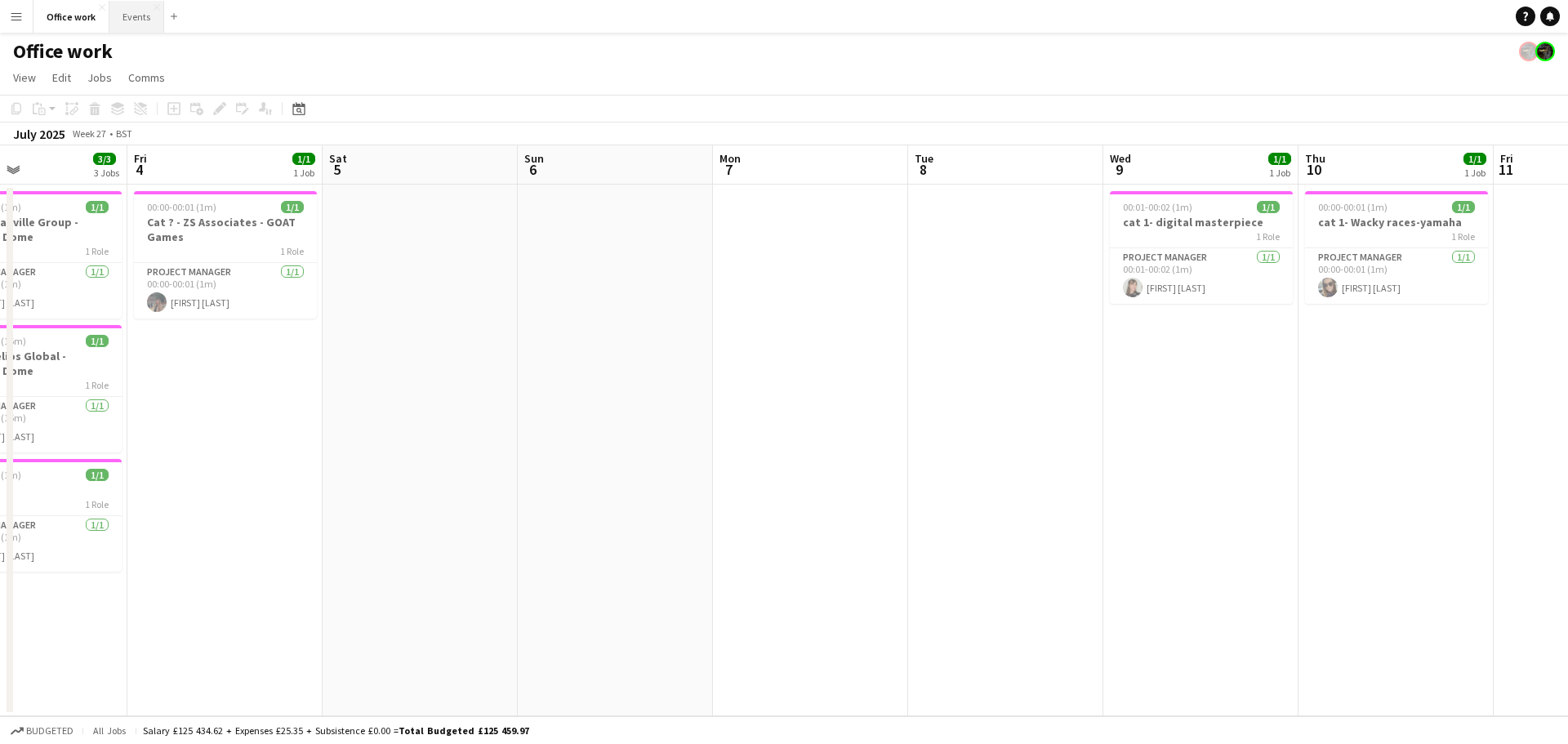 click on "Events
Close" at bounding box center [136, 16] 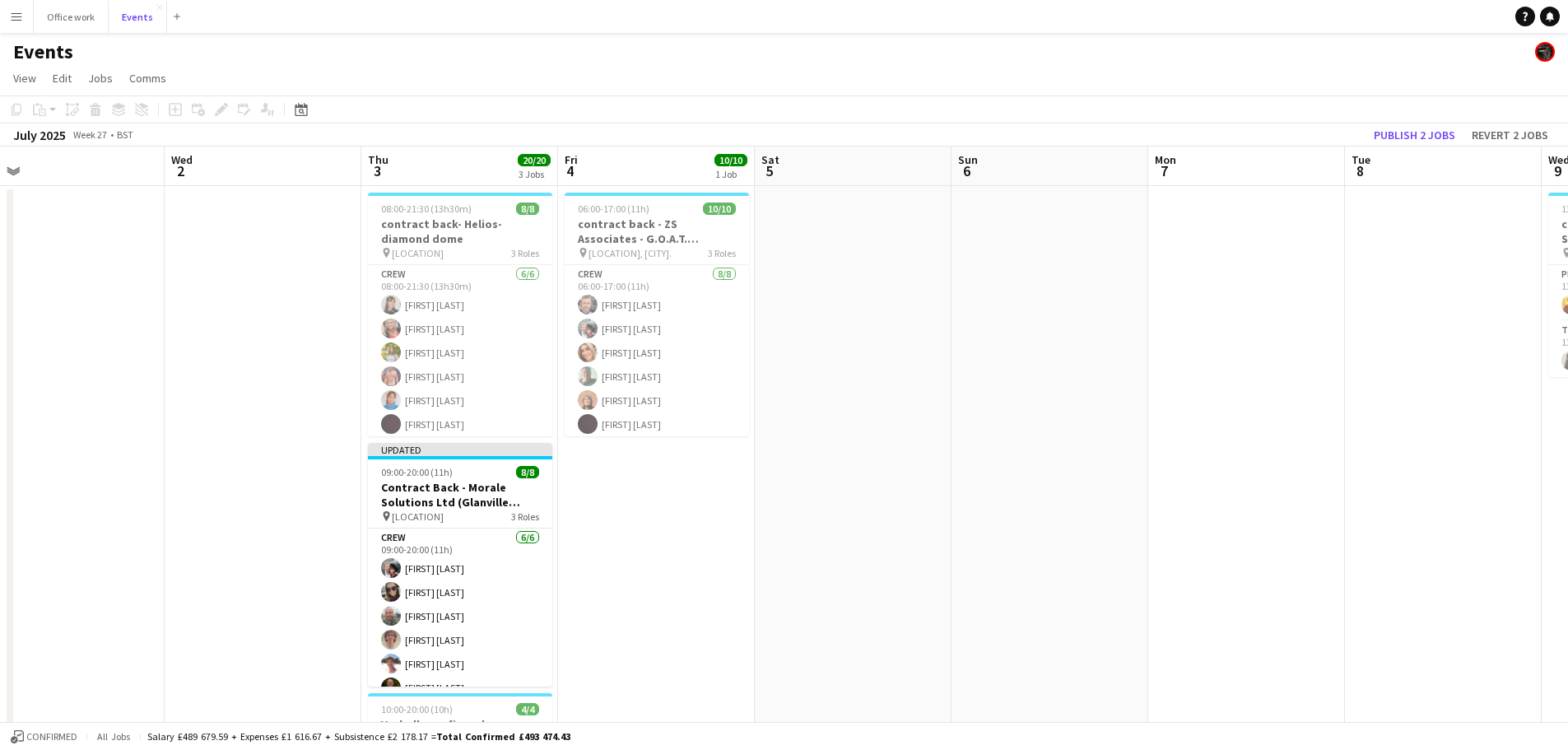 scroll, scrollTop: 0, scrollLeft: 425, axis: horizontal 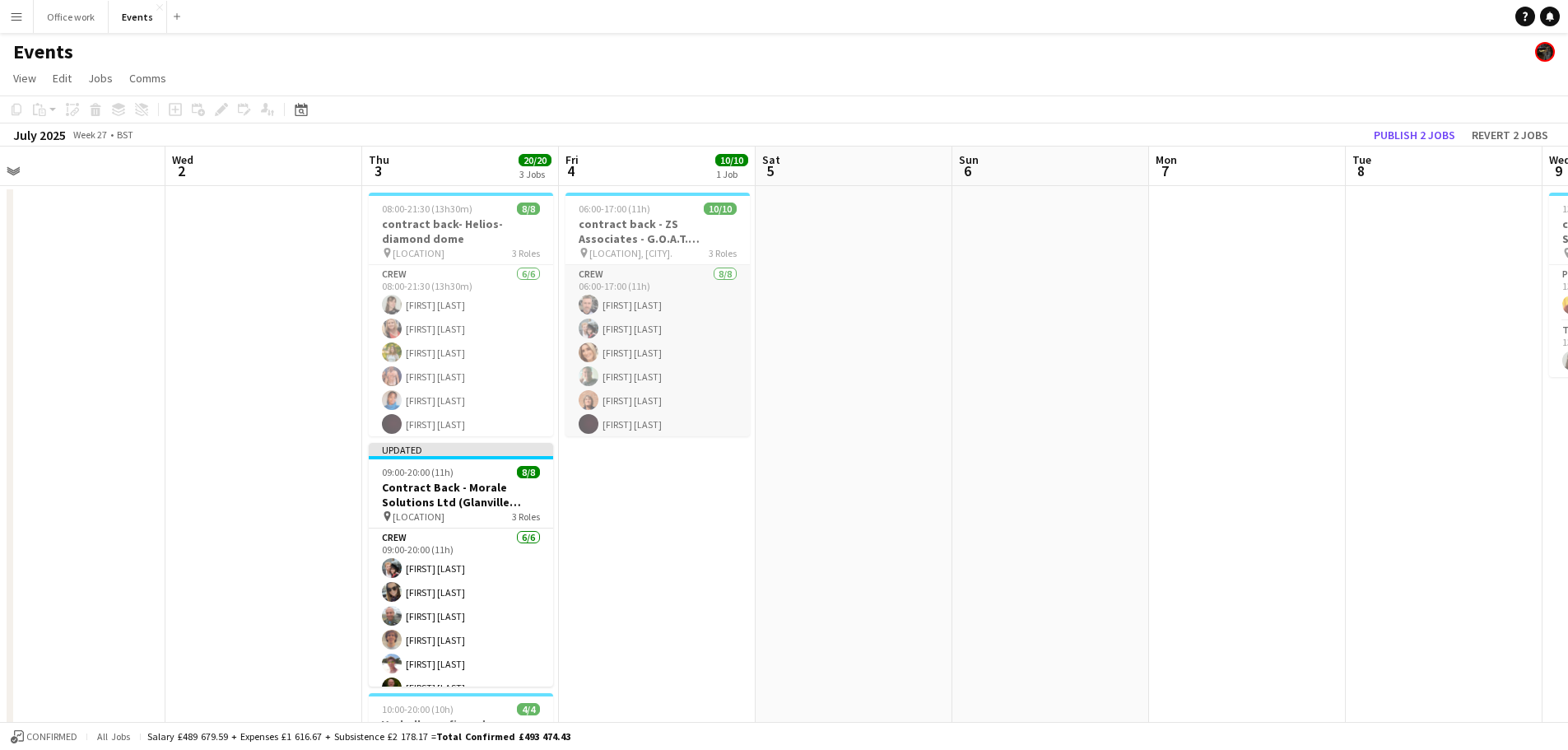 click on "Crew   8/8   06:00-17:00 (11h)
ashley veit Conor Smith Annie Jones Neo Neophytou Lynn Dawson Christopher Michael shannon moon
user
Jaber Jimmadar" at bounding box center (658, 376) 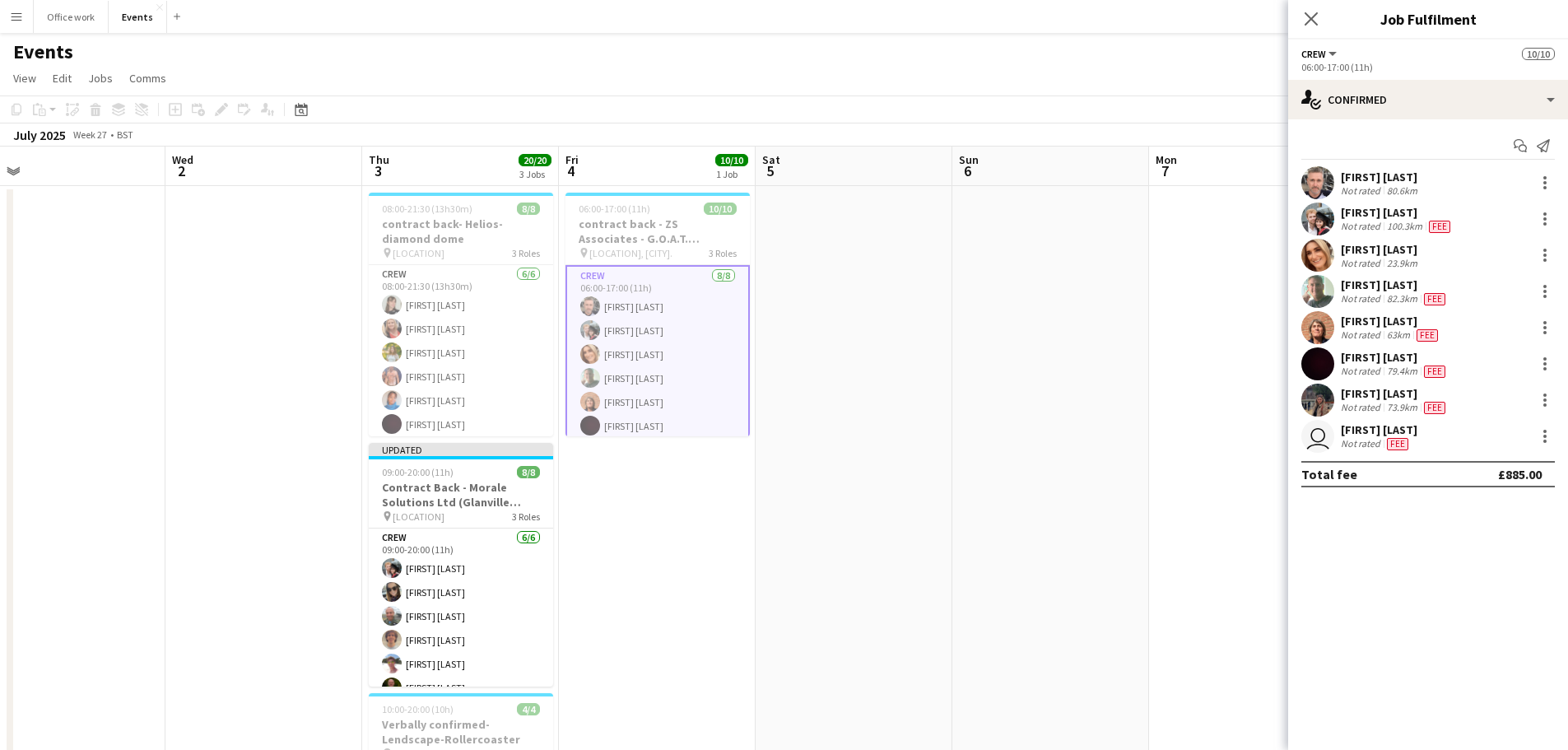 scroll, scrollTop: 167, scrollLeft: 0, axis: vertical 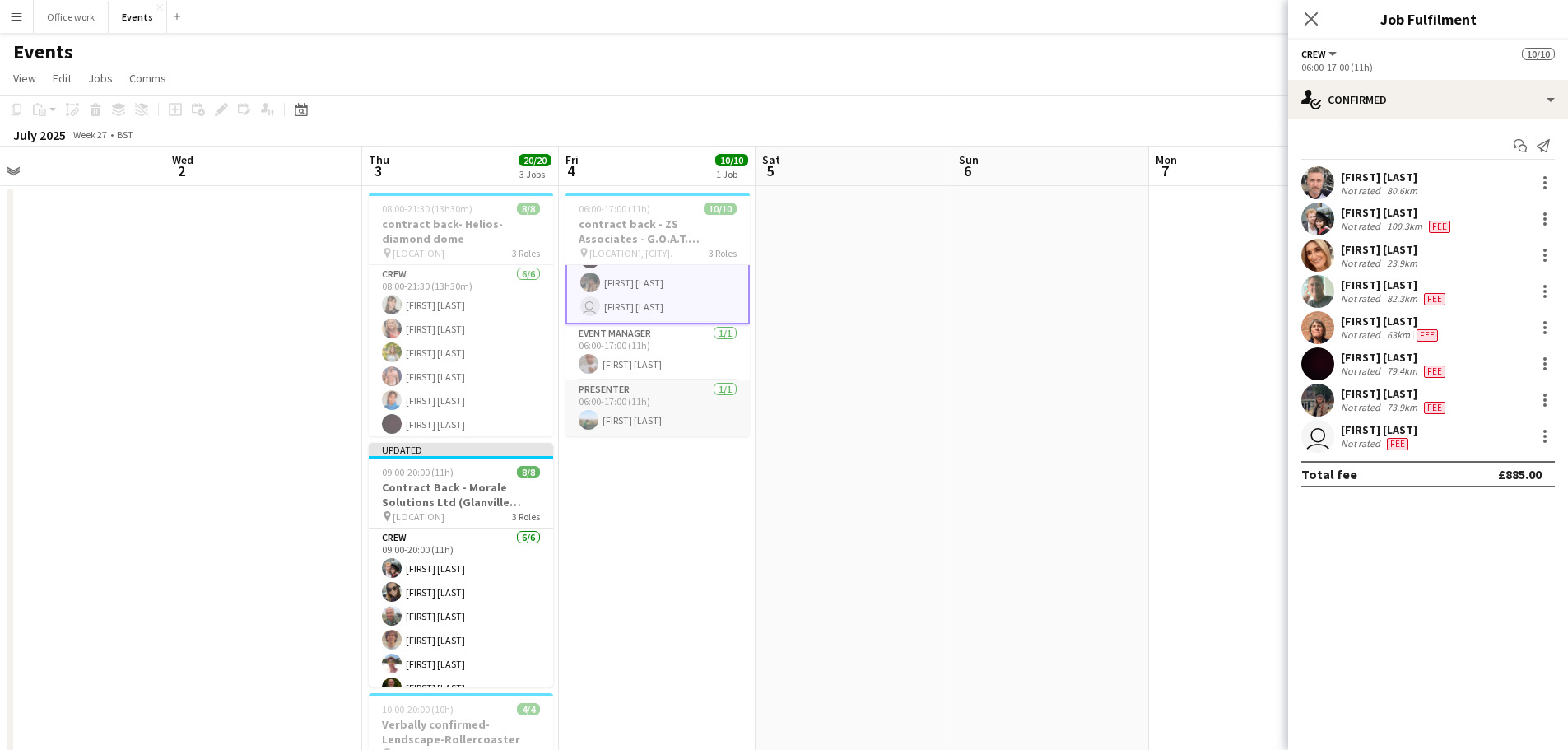 click on "Presenter   1/1   06:00-17:00 (11h)
Luke White" at bounding box center (658, 408) 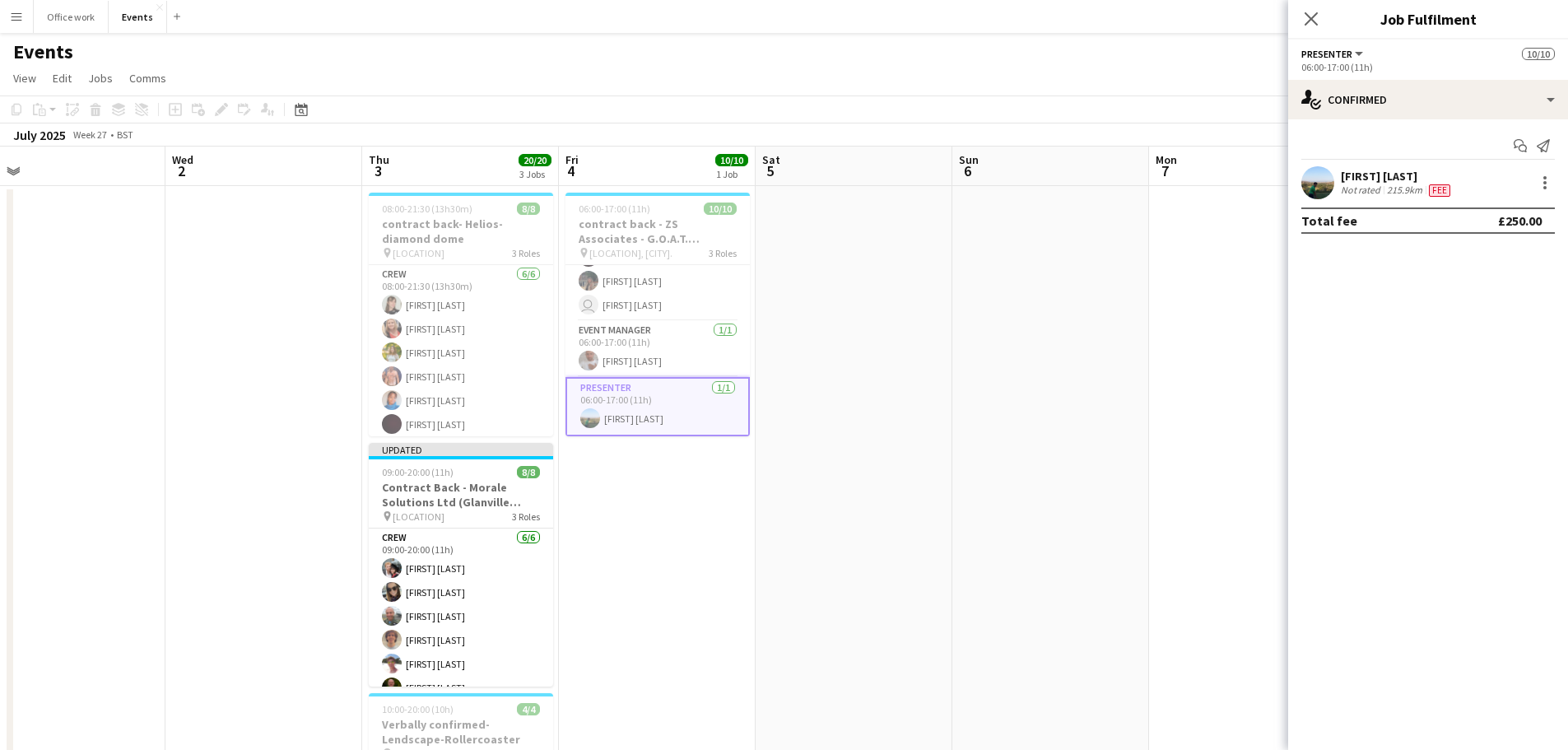 scroll, scrollTop: 165, scrollLeft: 0, axis: vertical 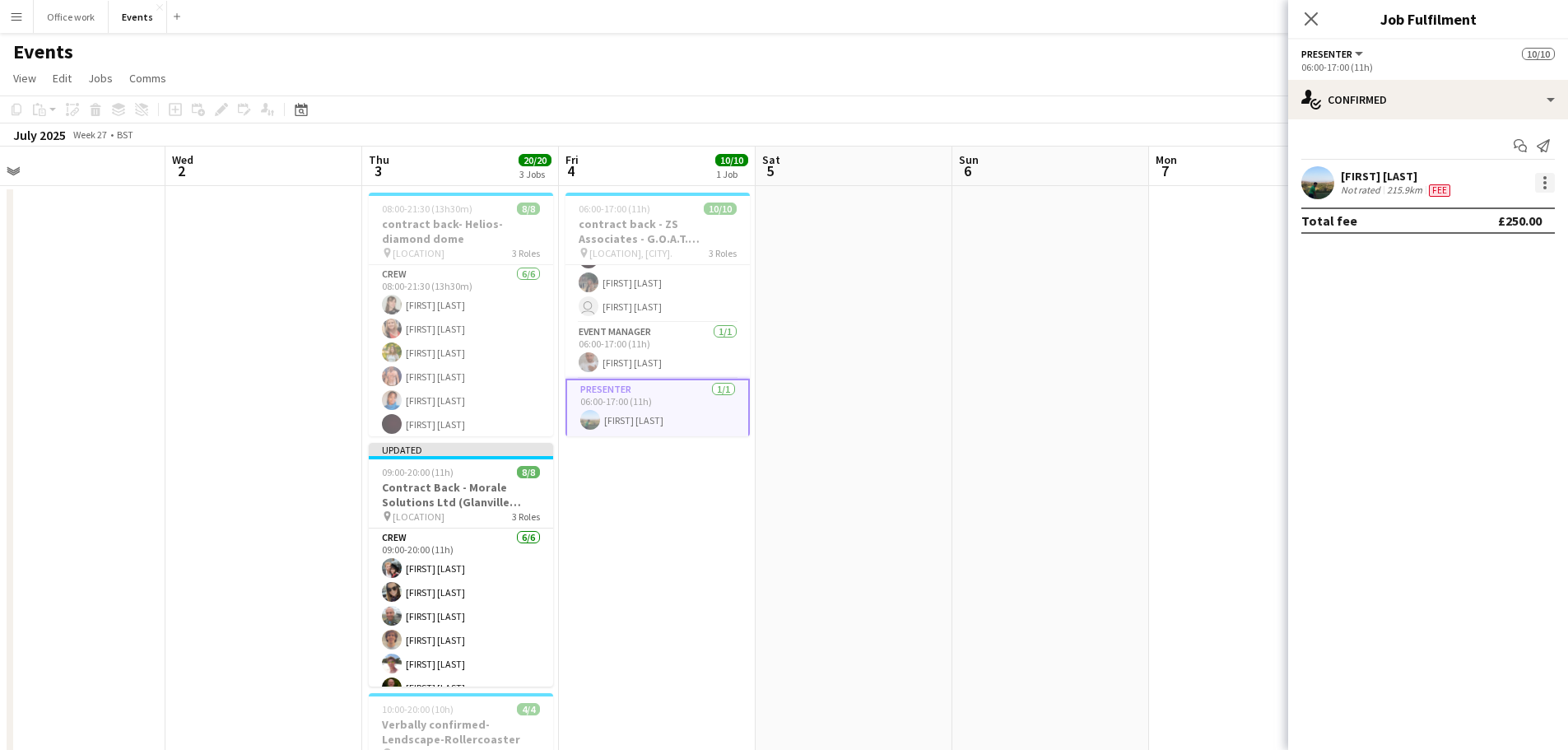 click at bounding box center (1545, 188) 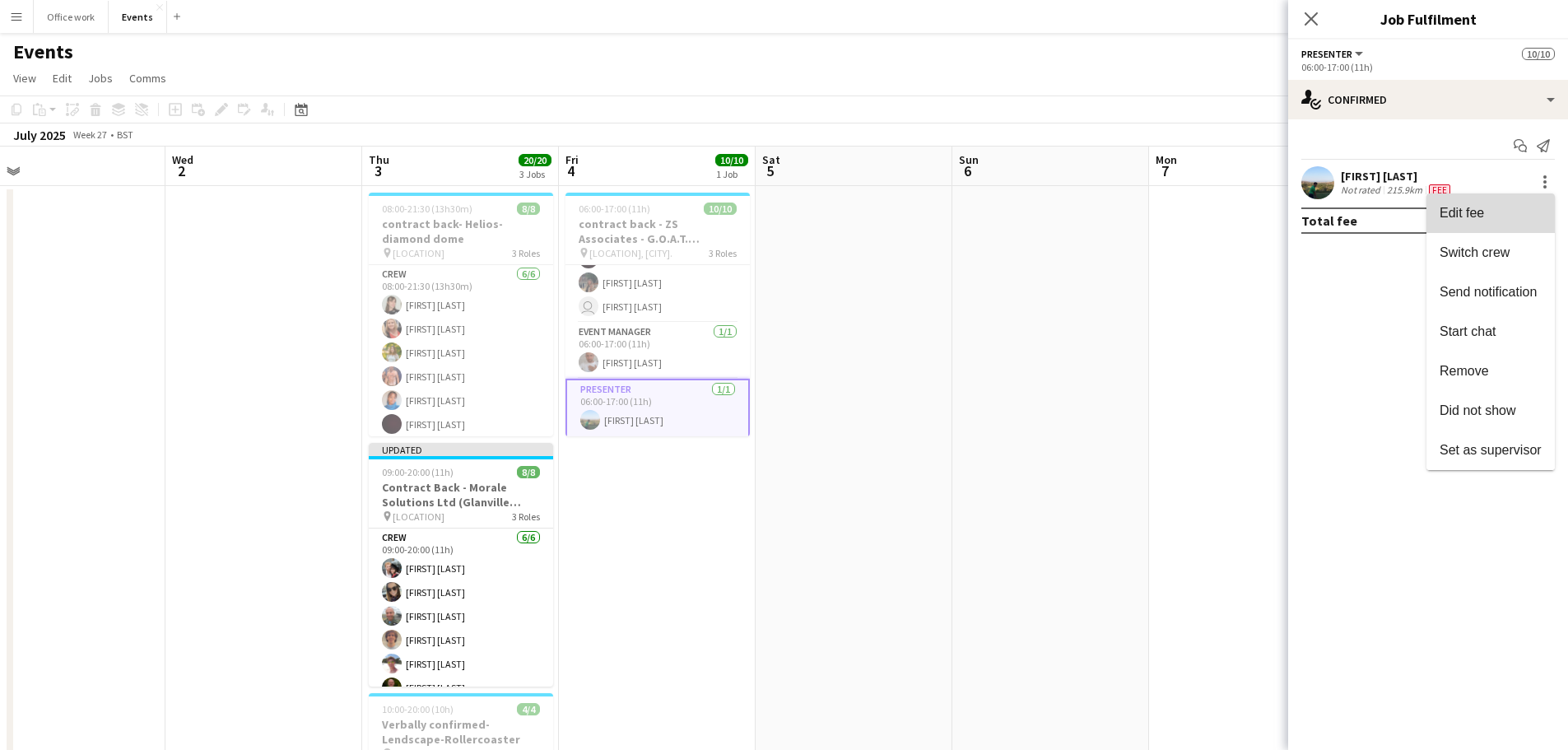 click on "Edit fee" at bounding box center [1491, 213] 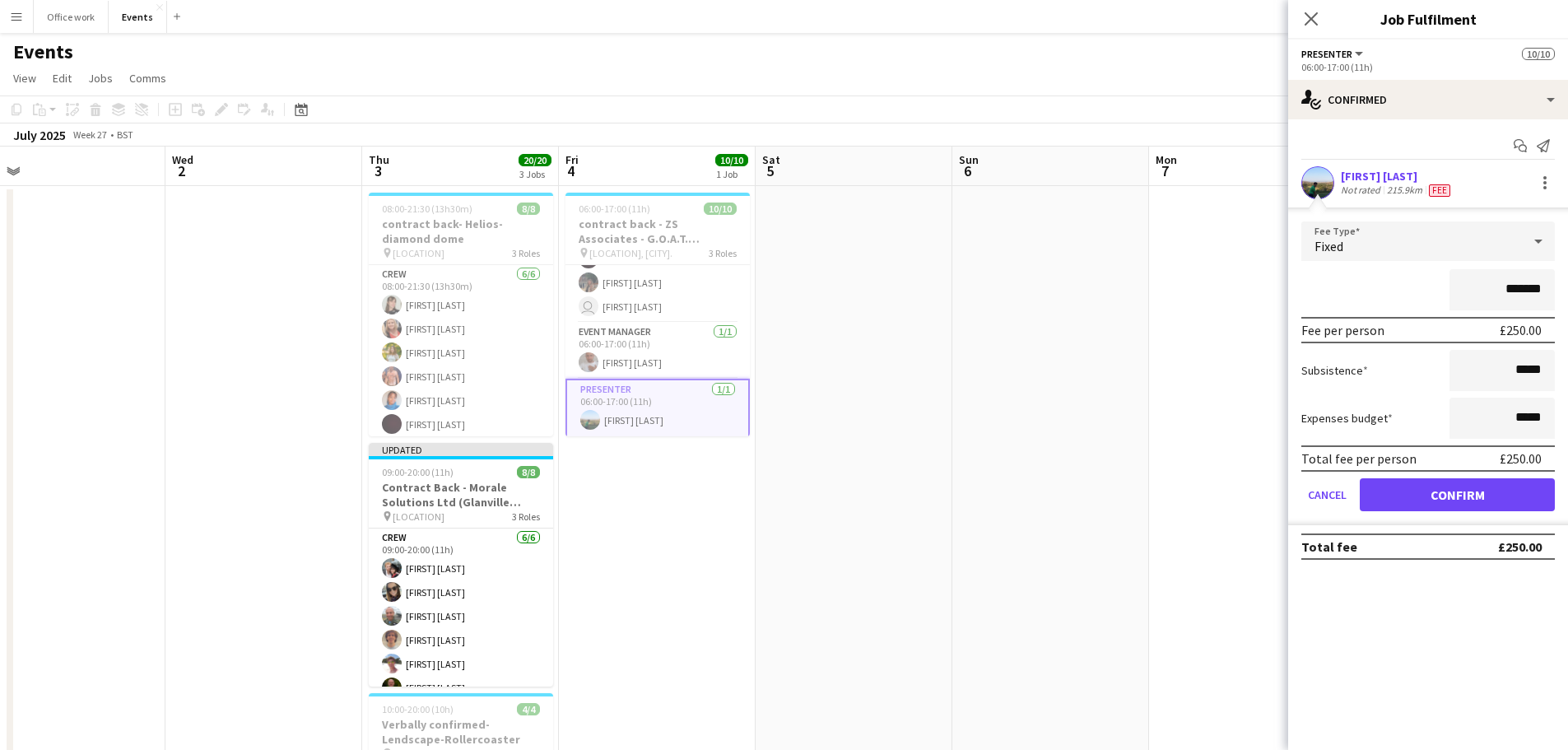 click on "*******" at bounding box center [1502, 290] 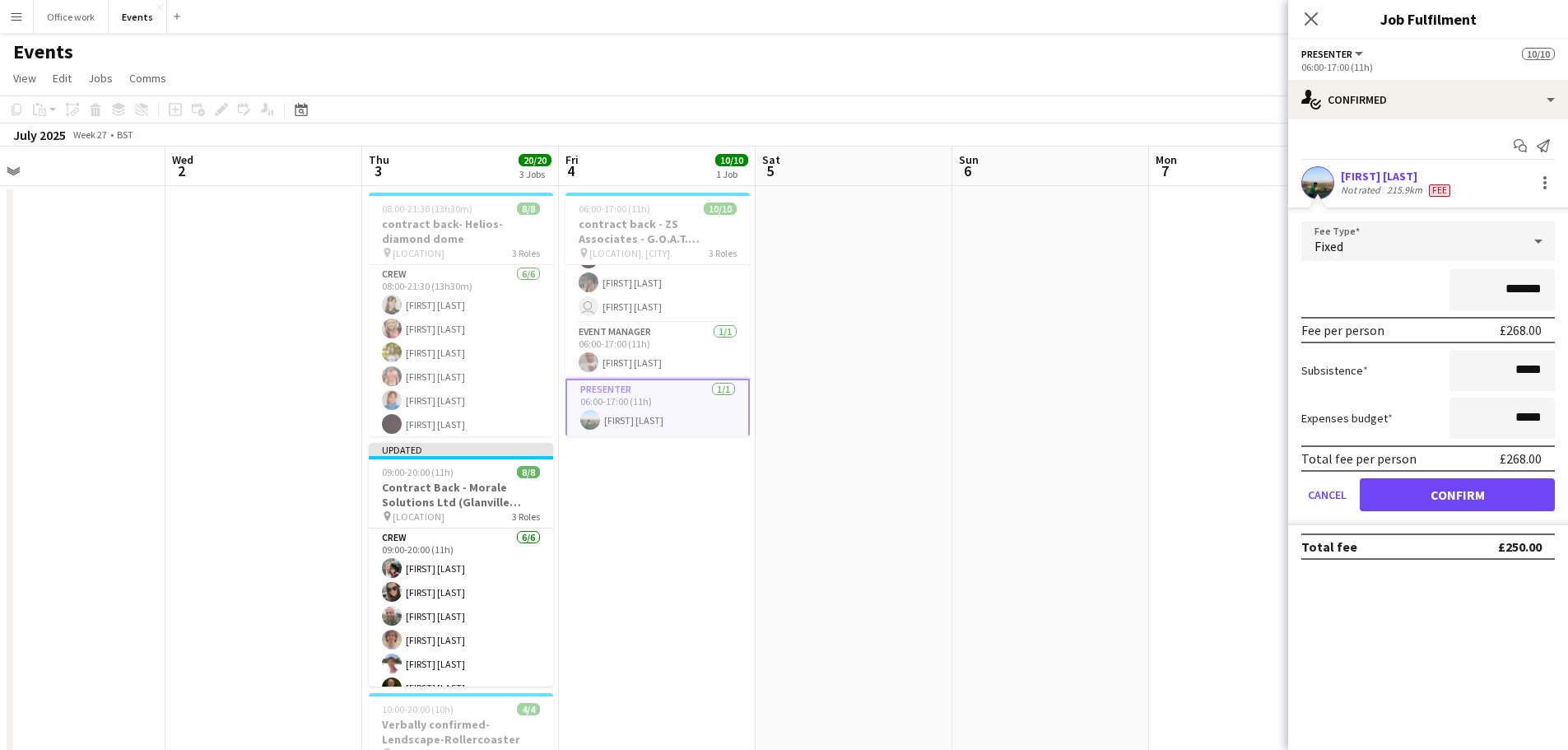 type on "*******" 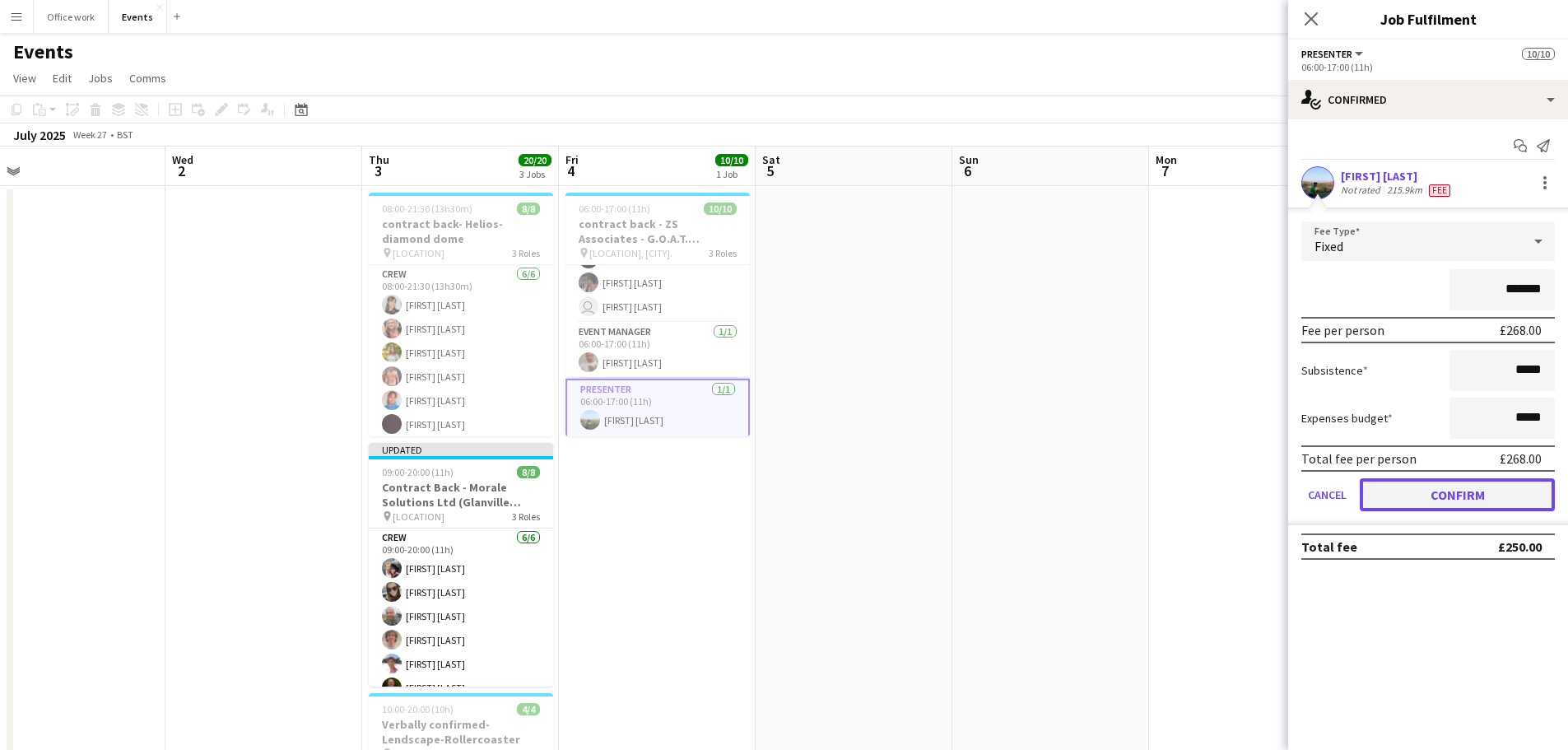 click on "Confirm" at bounding box center [1457, 495] 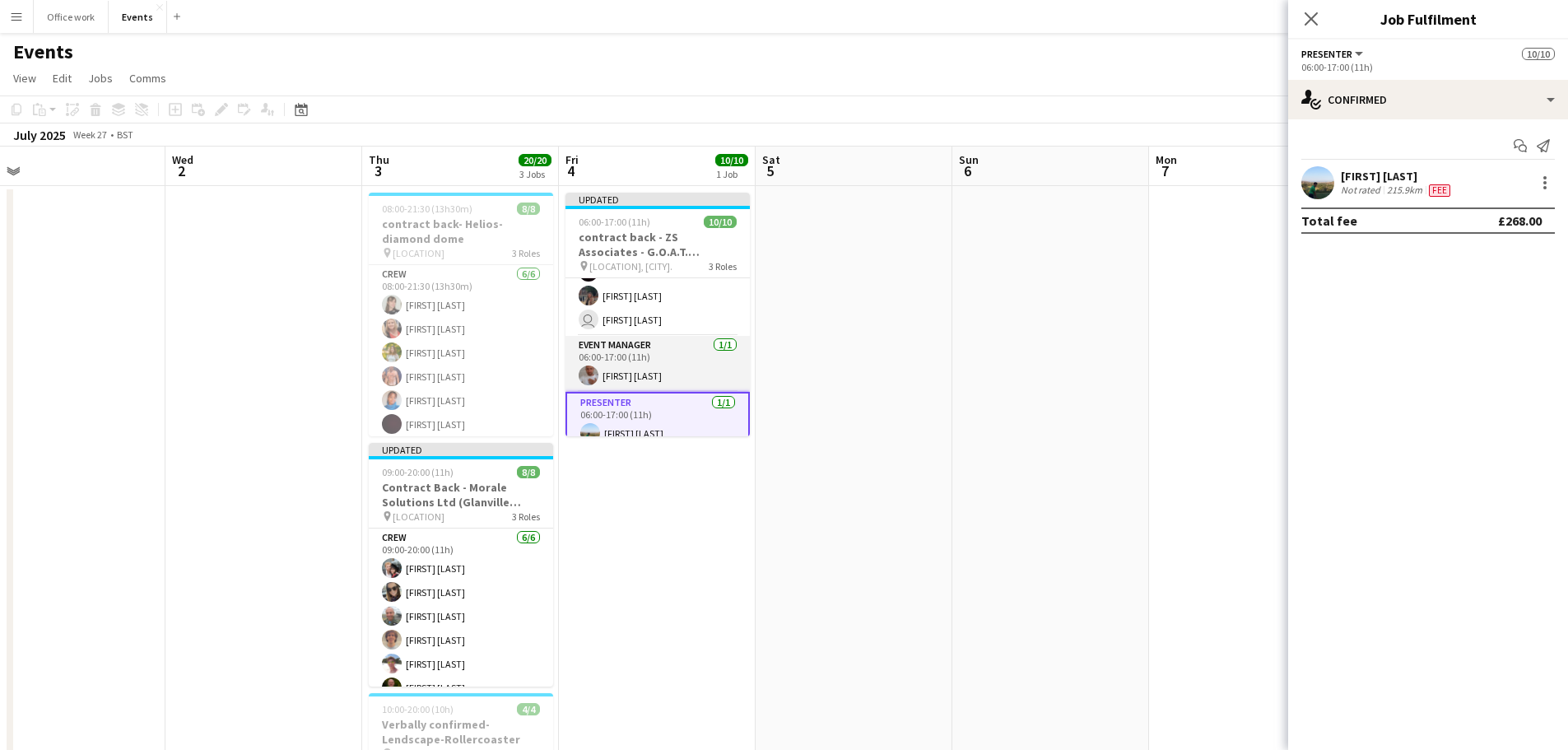 click on "Event Manager   1/1   06:00-17:00 (11h)
Ben Parkinson" at bounding box center [658, 364] 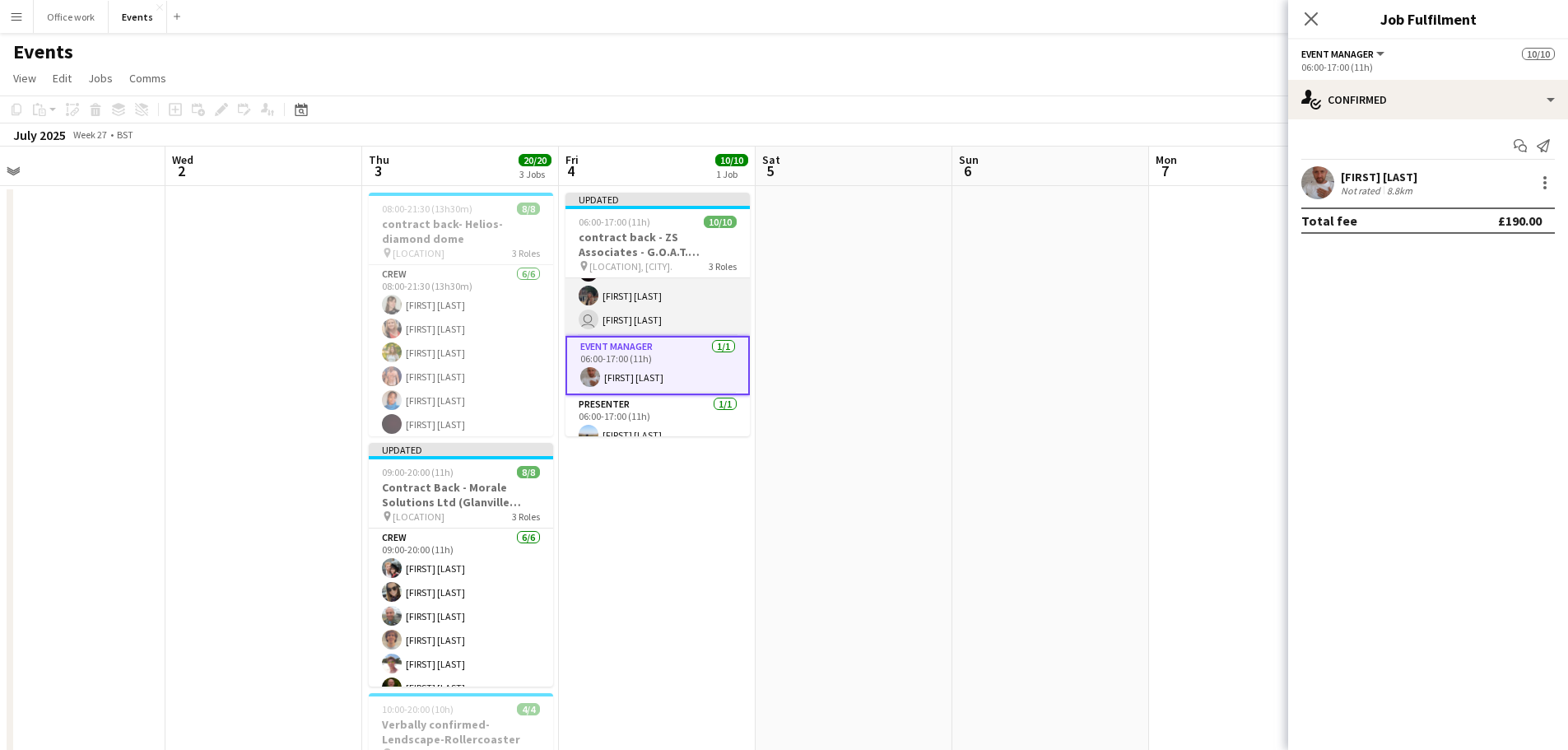 click on "Crew   8/8   06:00-17:00 (11h)
ashley veit Conor Smith Annie Jones Neo Neophytou Lynn Dawson Christopher Michael shannon moon
user
Jaber Jimmadar" at bounding box center [658, 224] 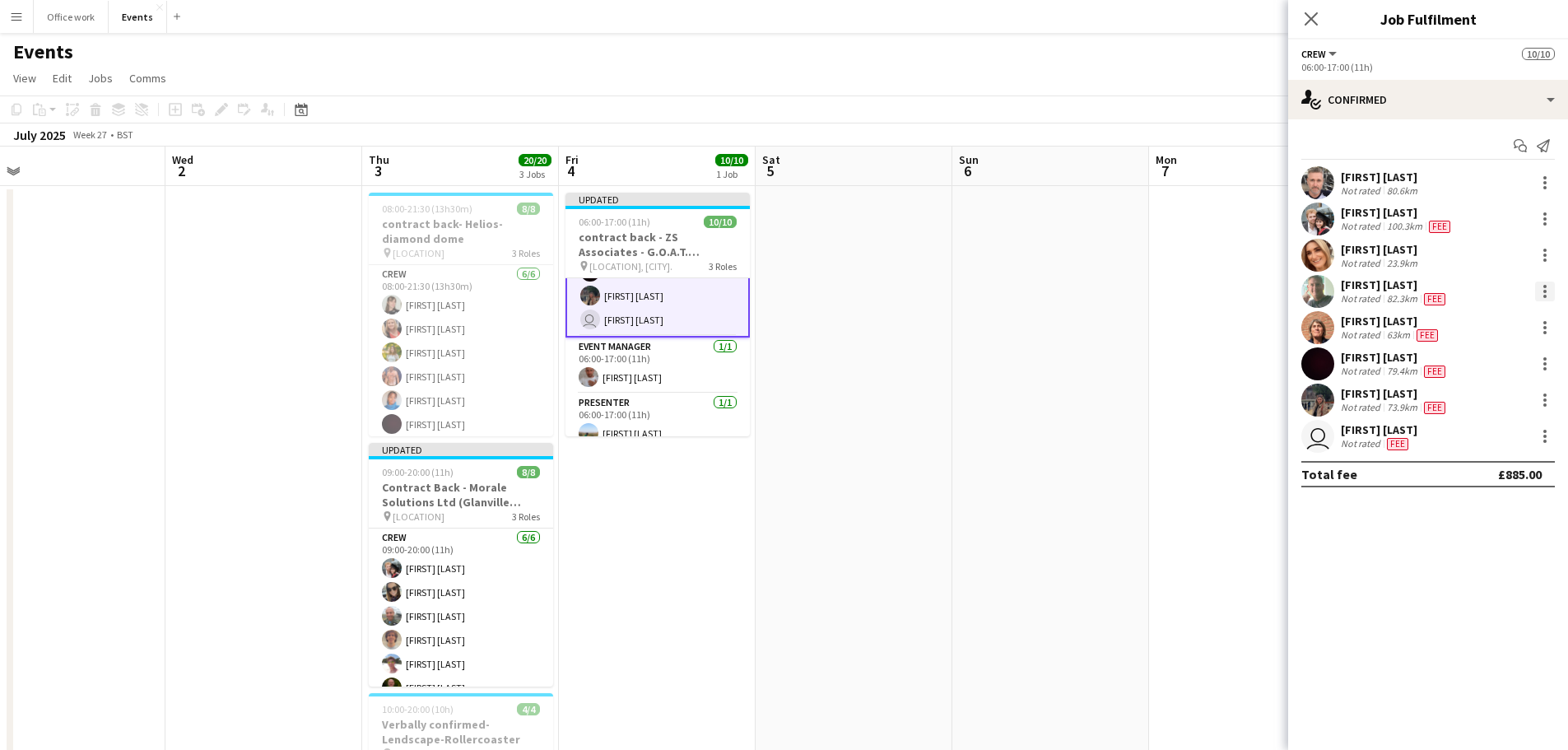 click at bounding box center (1545, 291) 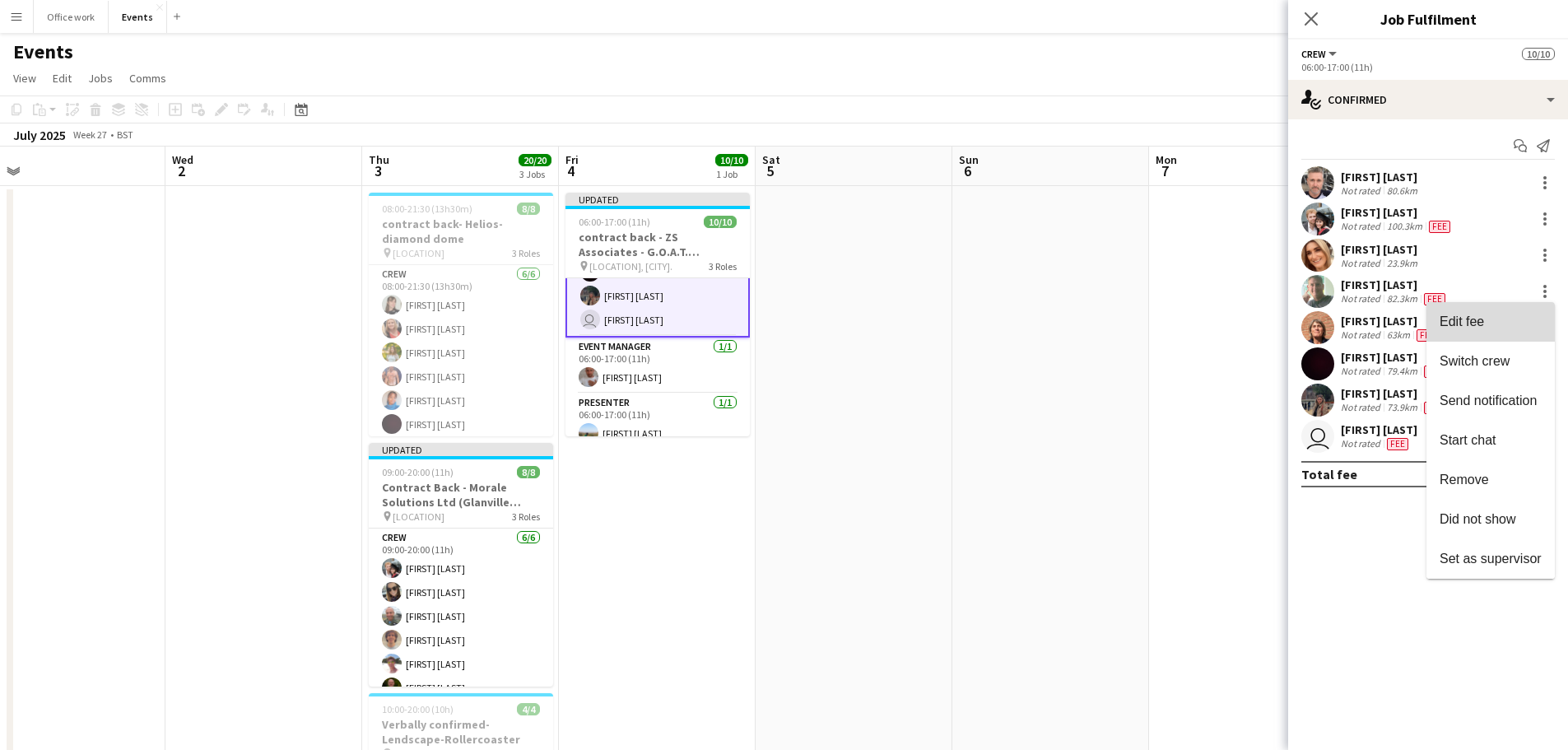 click on "Edit fee" at bounding box center [1491, 322] 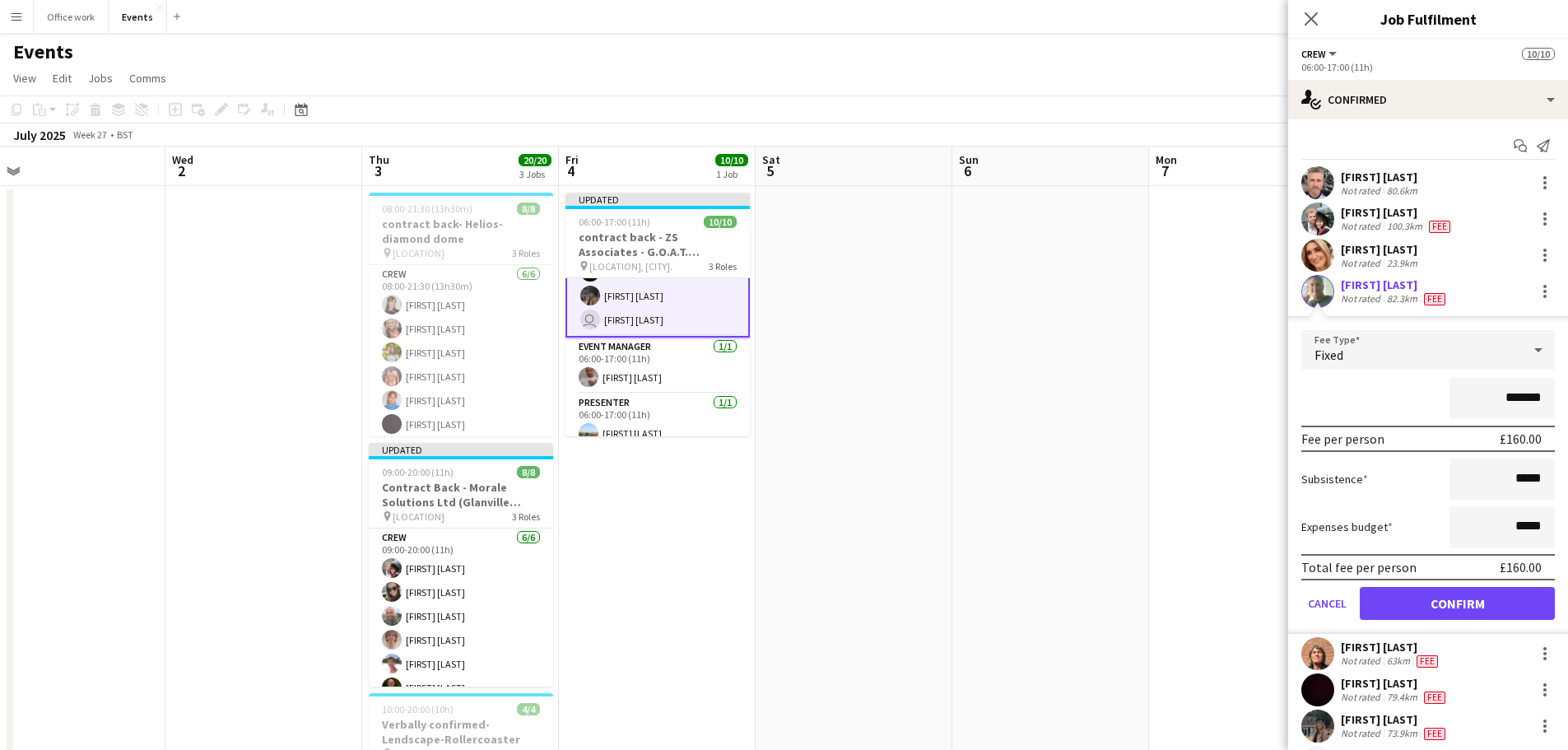click on "*******" at bounding box center (1502, 398) 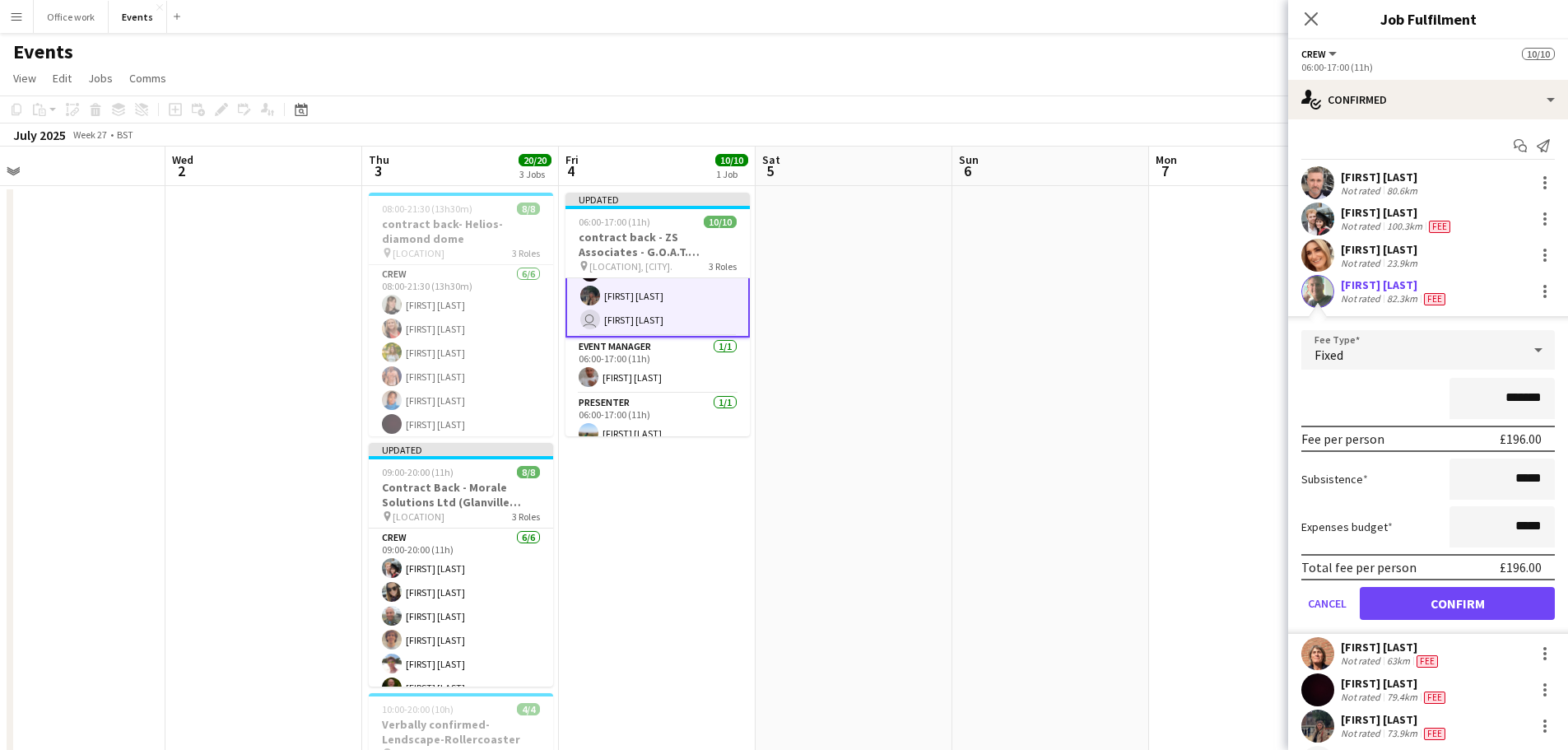 type on "*******" 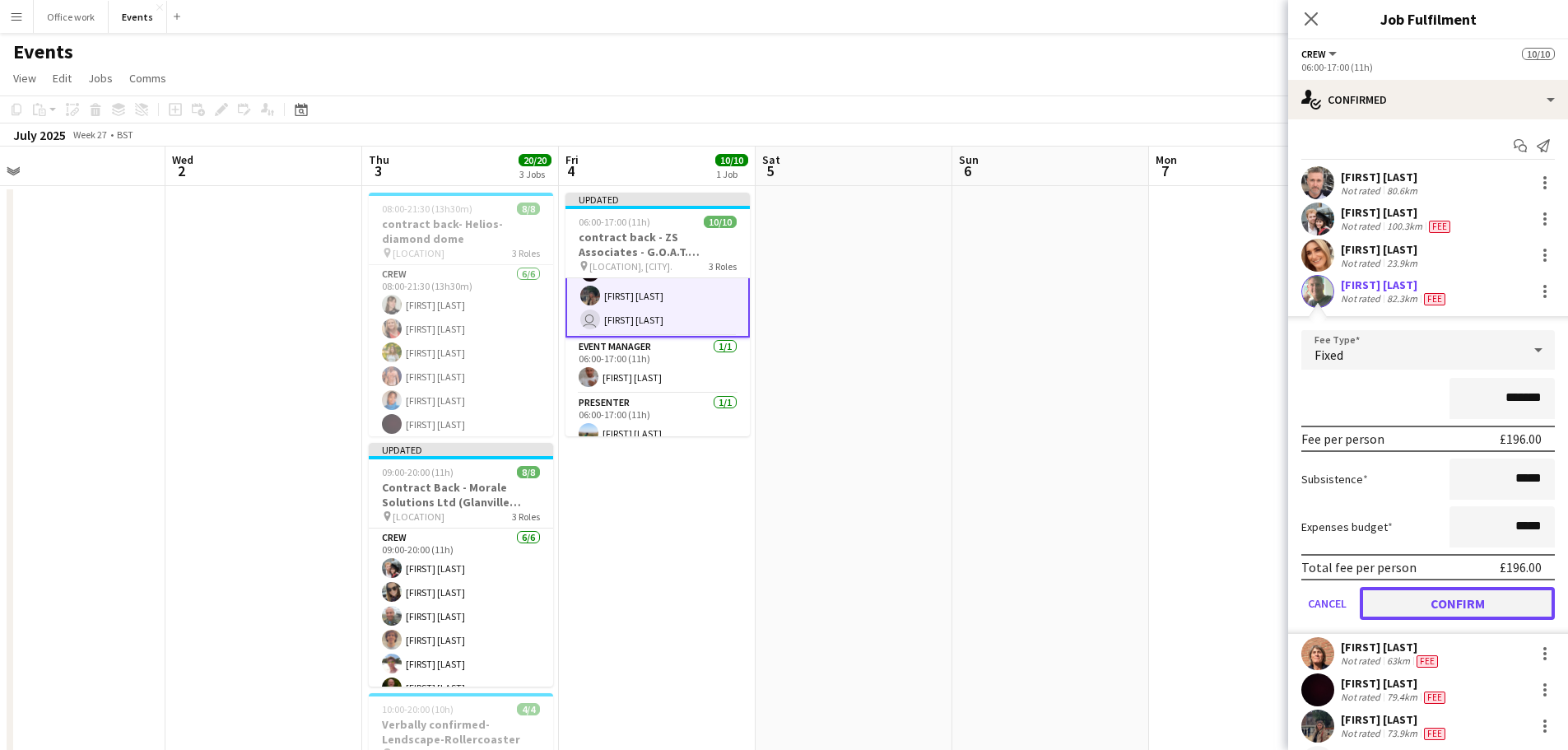 click on "Confirm" at bounding box center (1457, 603) 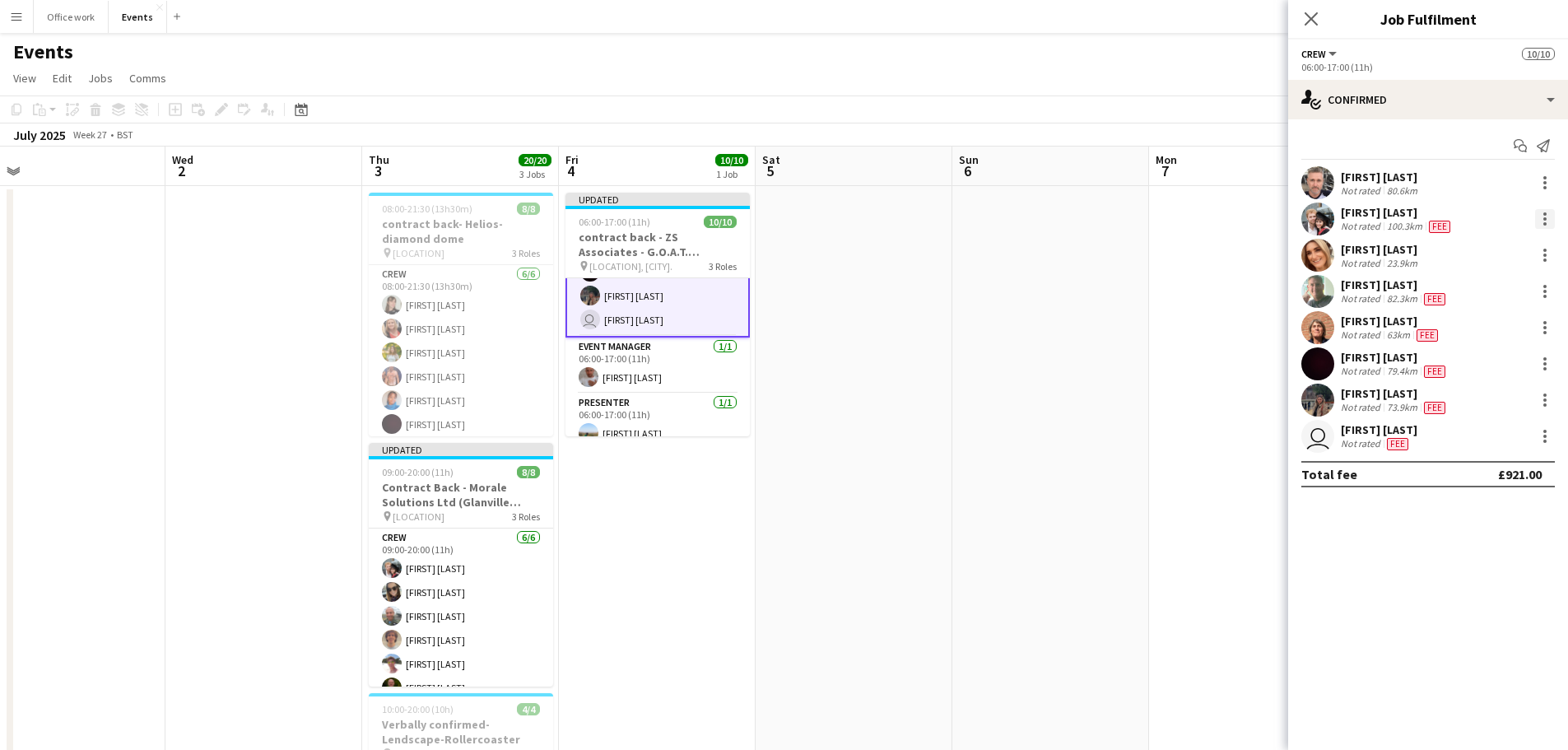 click at bounding box center [1545, 219] 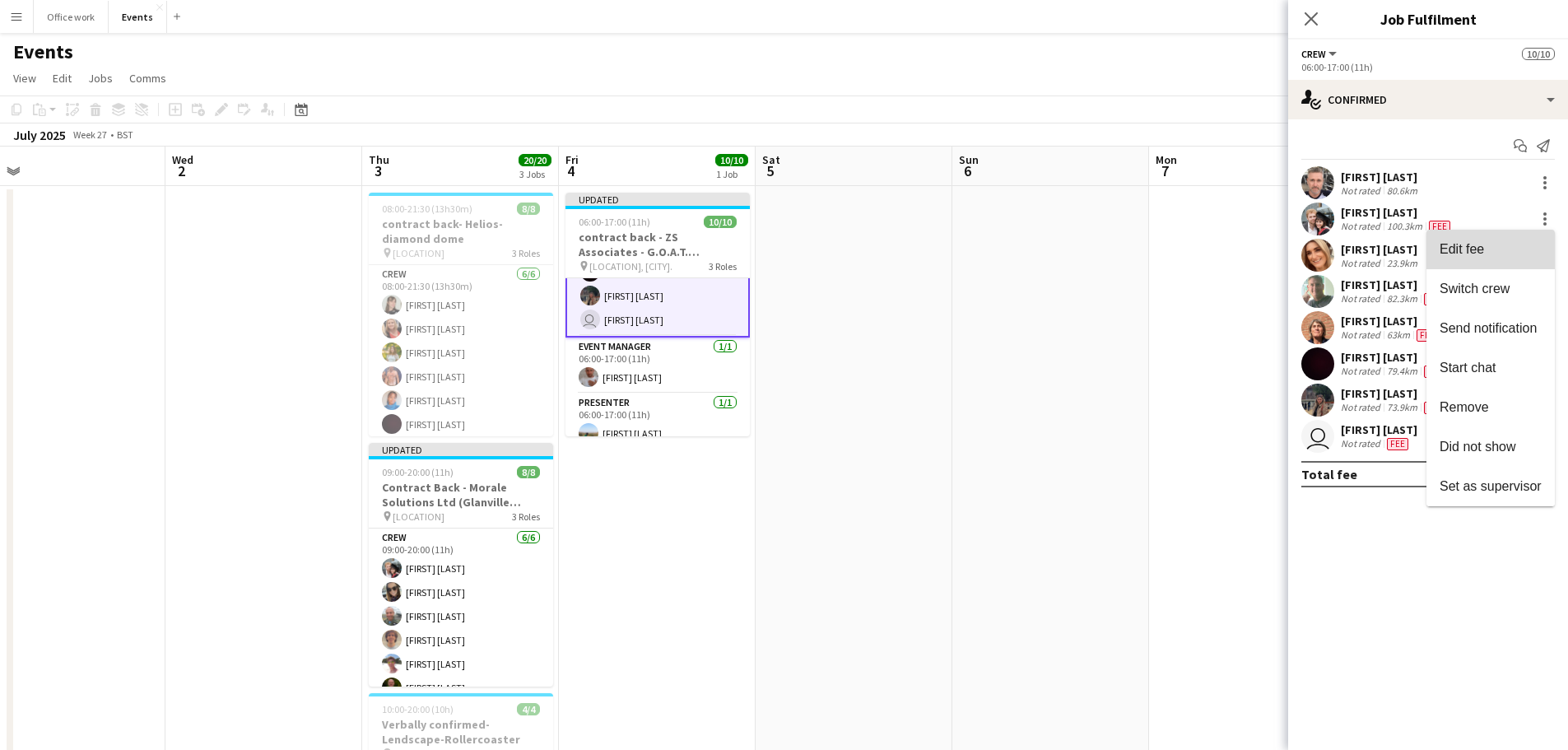click on "Edit fee" at bounding box center [1491, 249] 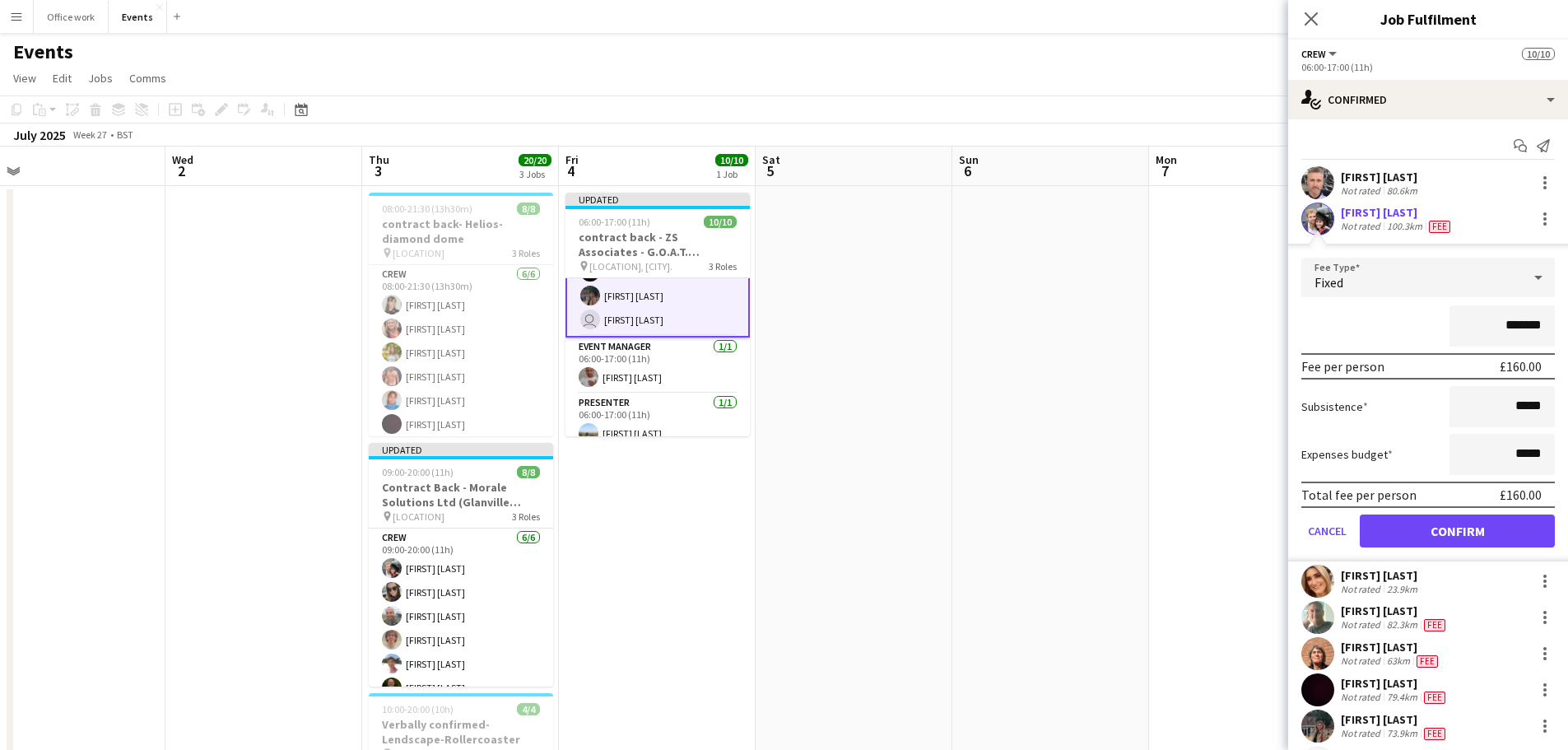 click on "*******" at bounding box center [1502, 326] 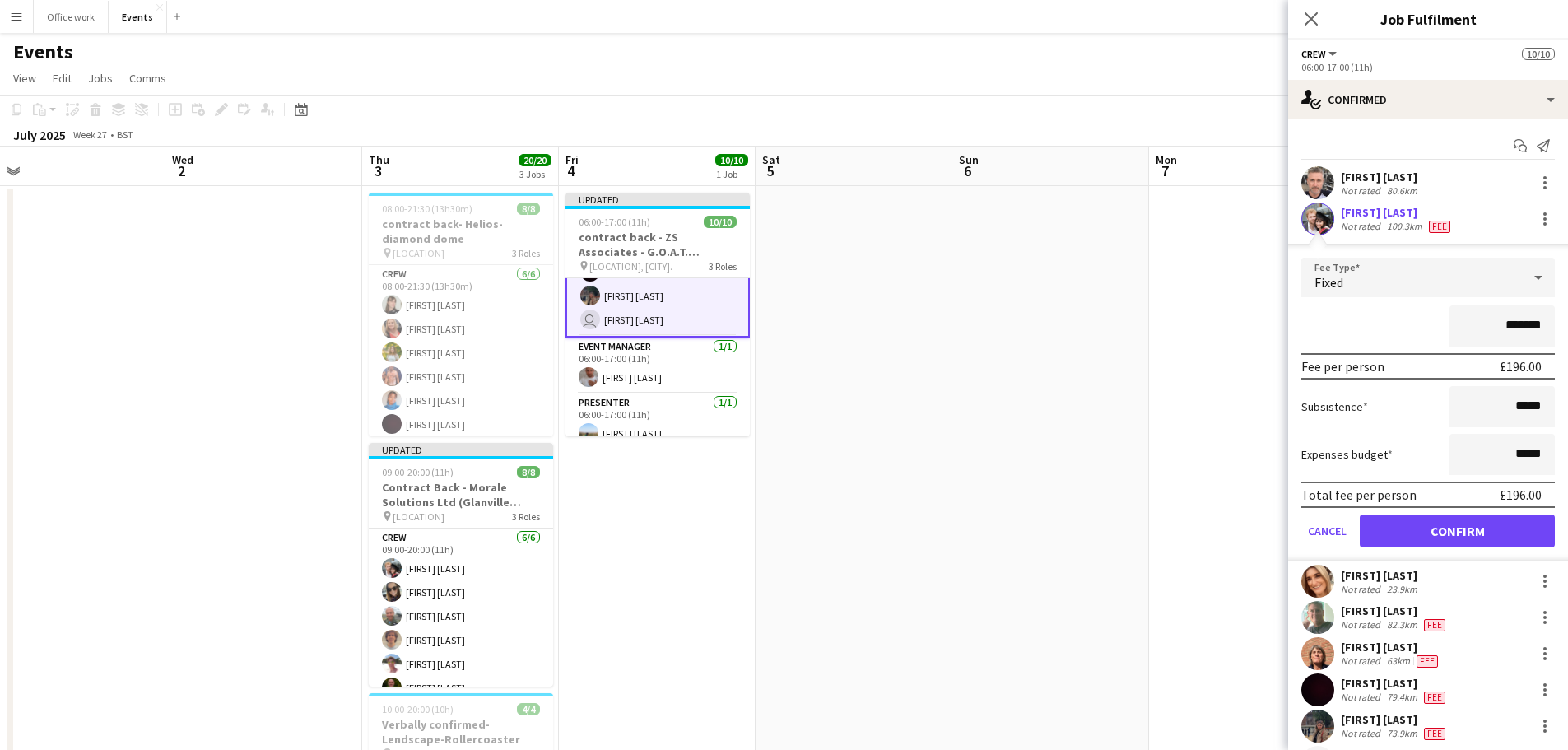 type on "*******" 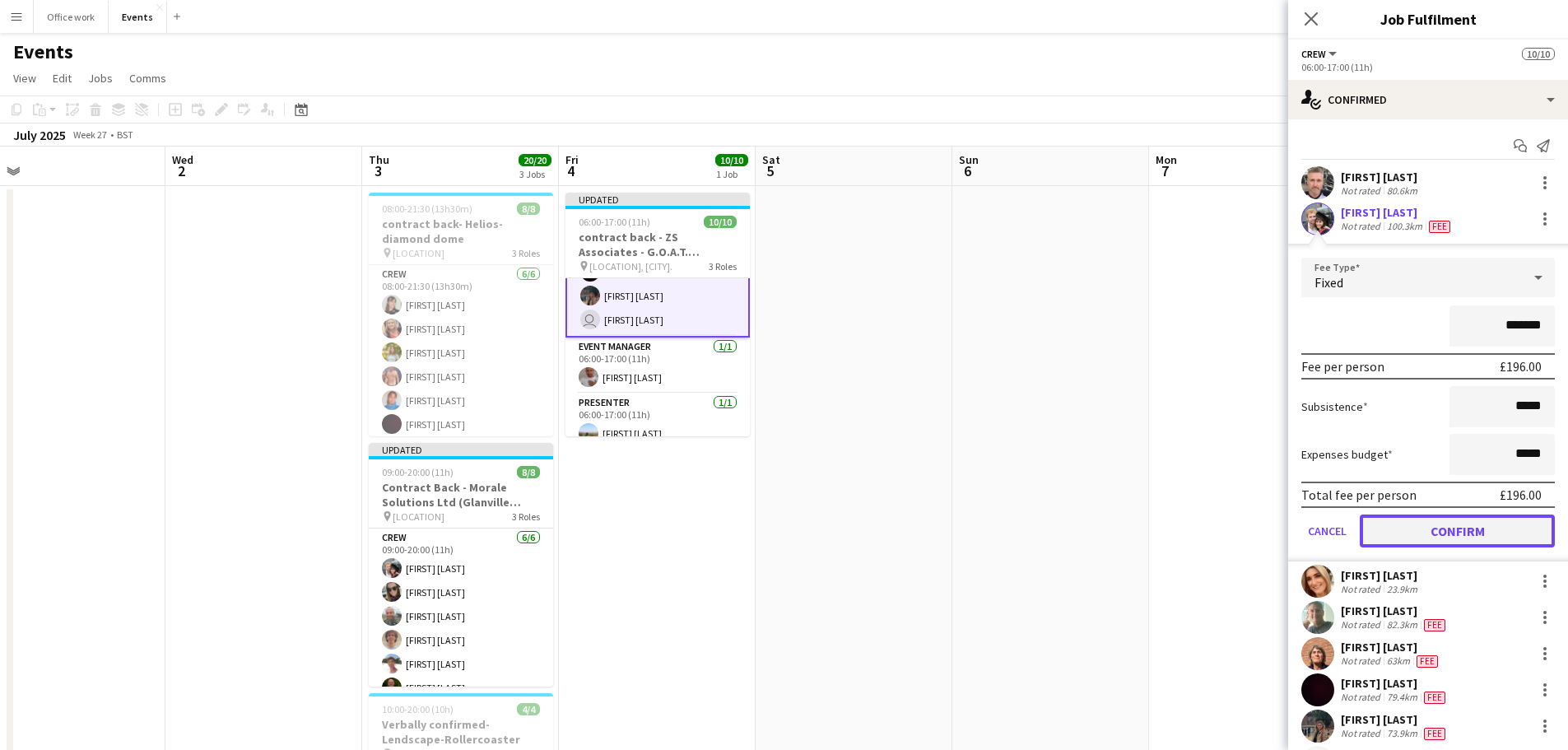 click on "Confirm" at bounding box center (1457, 531) 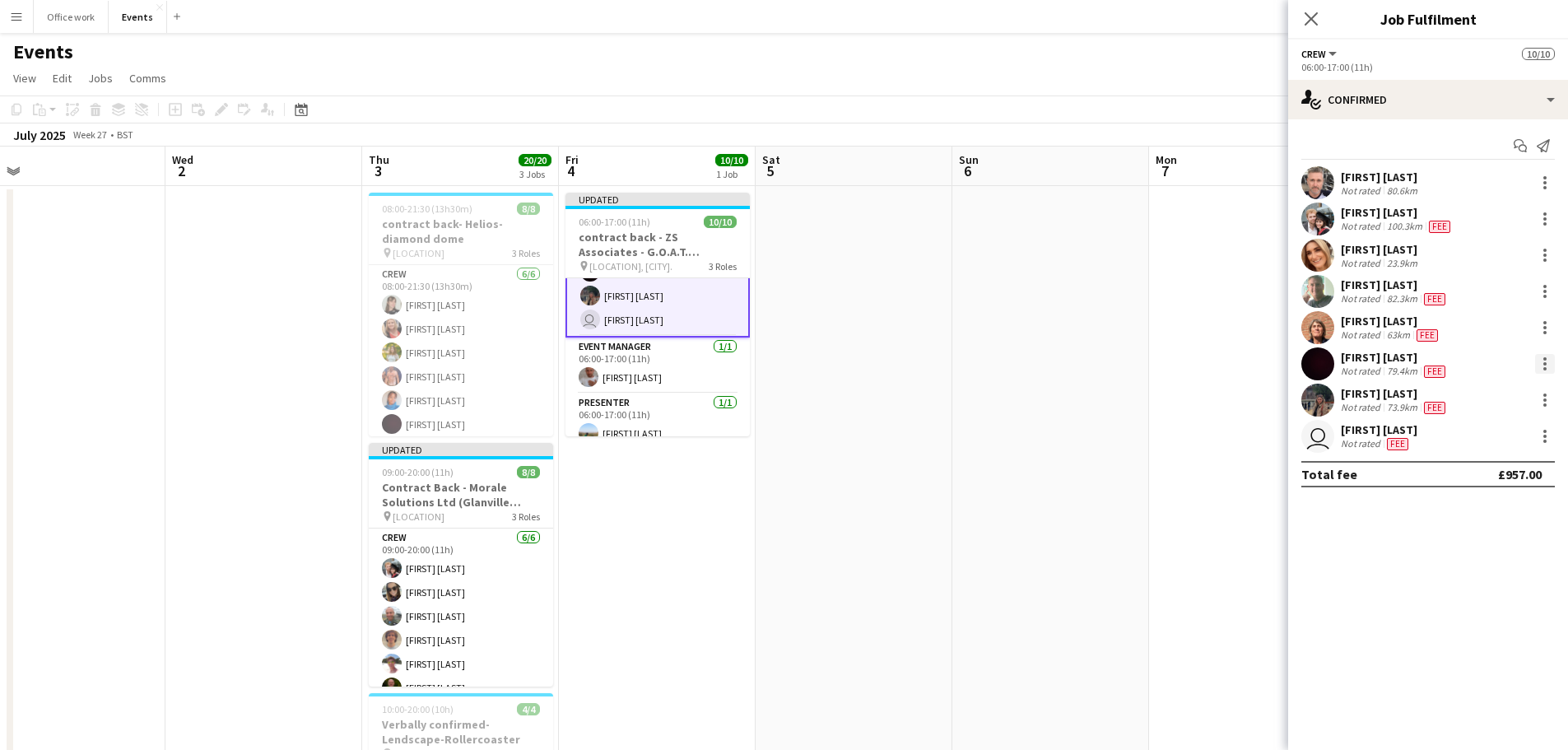 click at bounding box center (1545, 364) 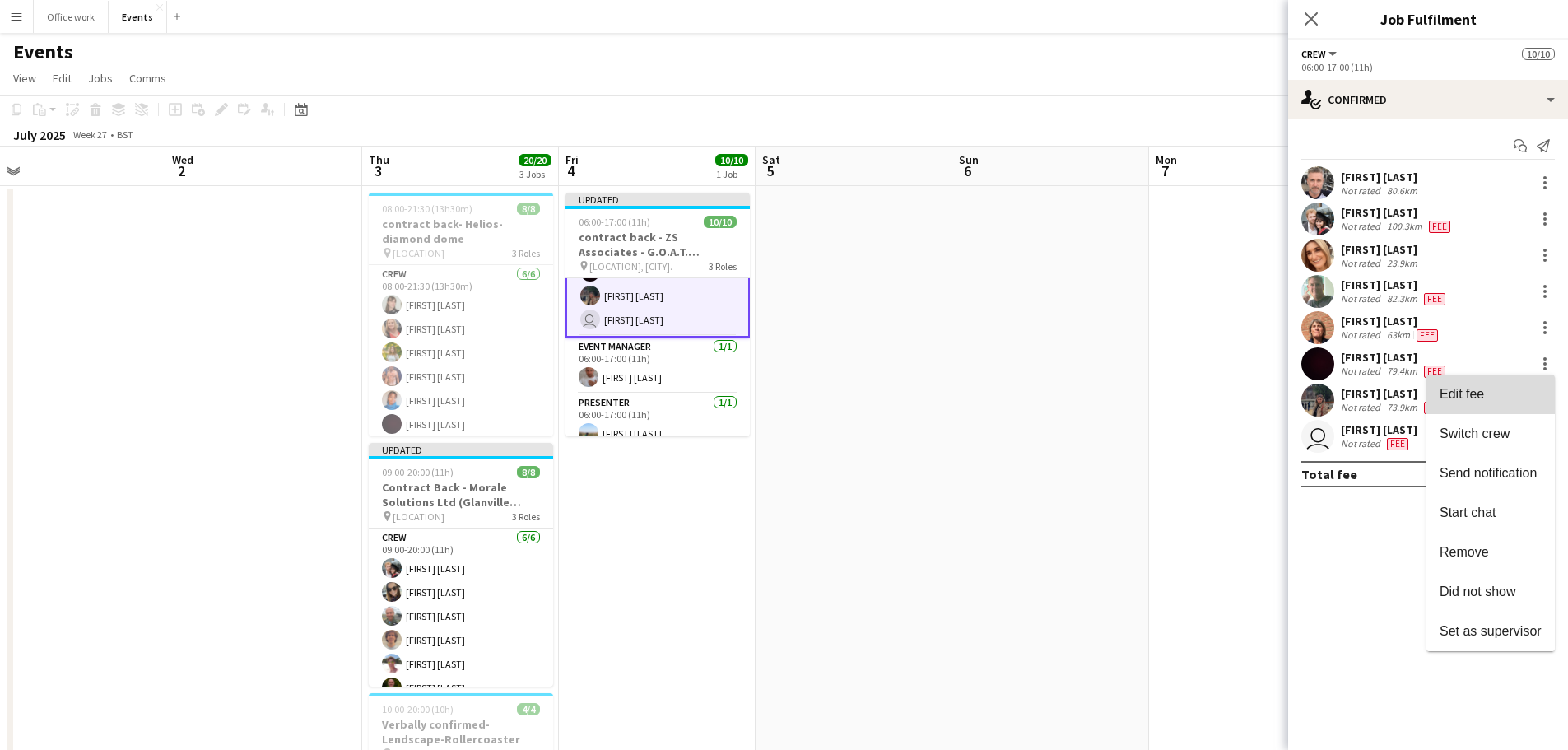 click on "Edit fee" at bounding box center [1491, 394] 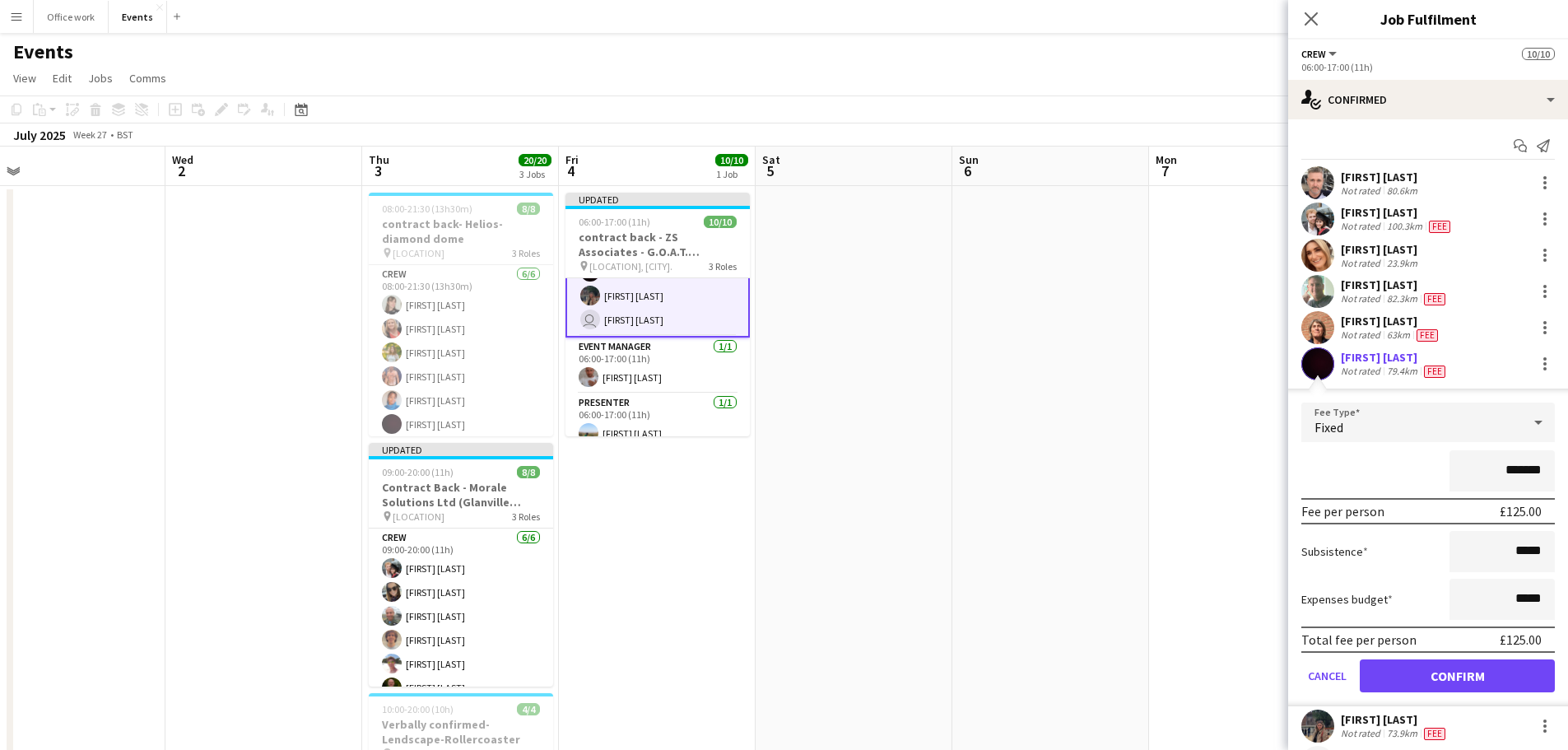click on "*******" at bounding box center (1502, 471) 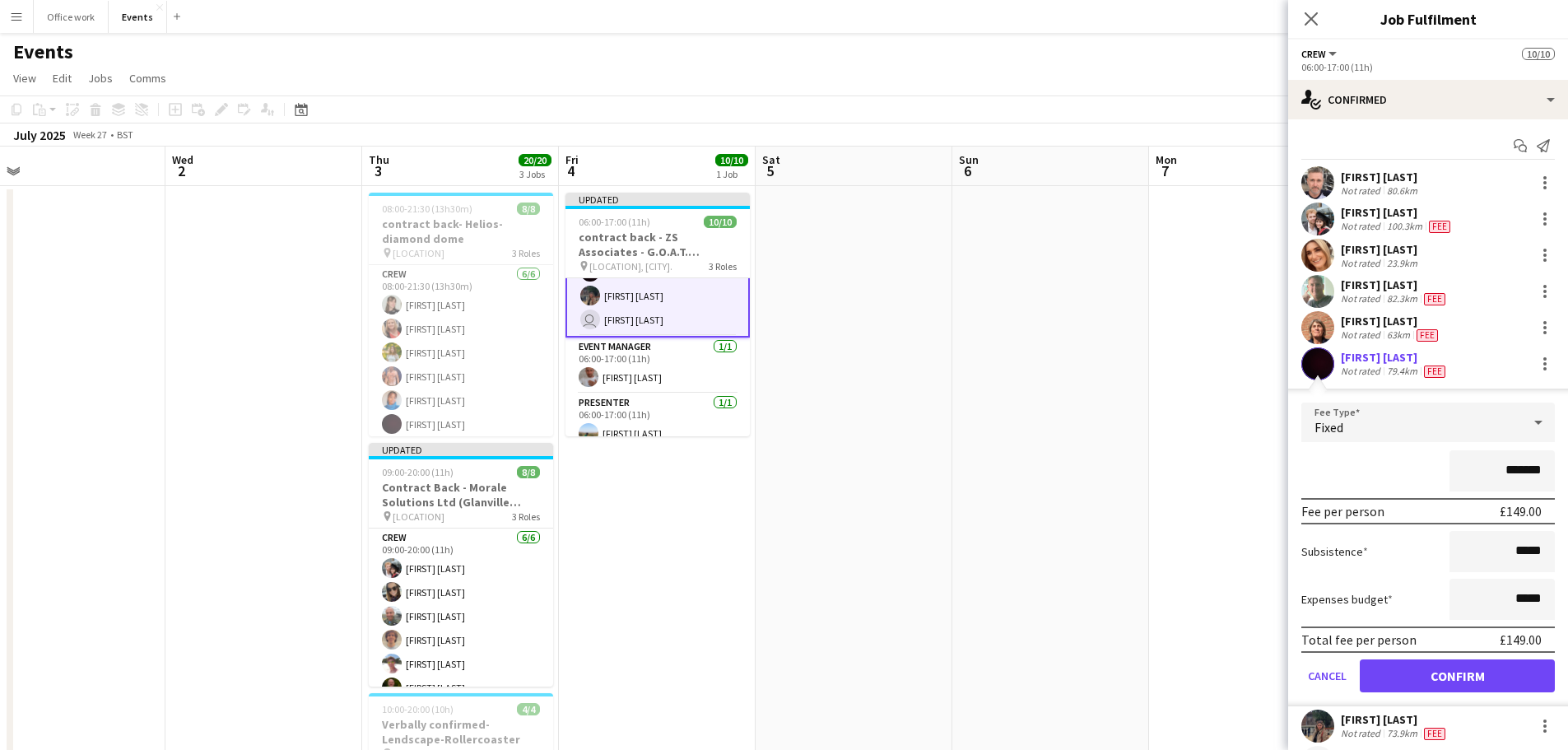 type on "*******" 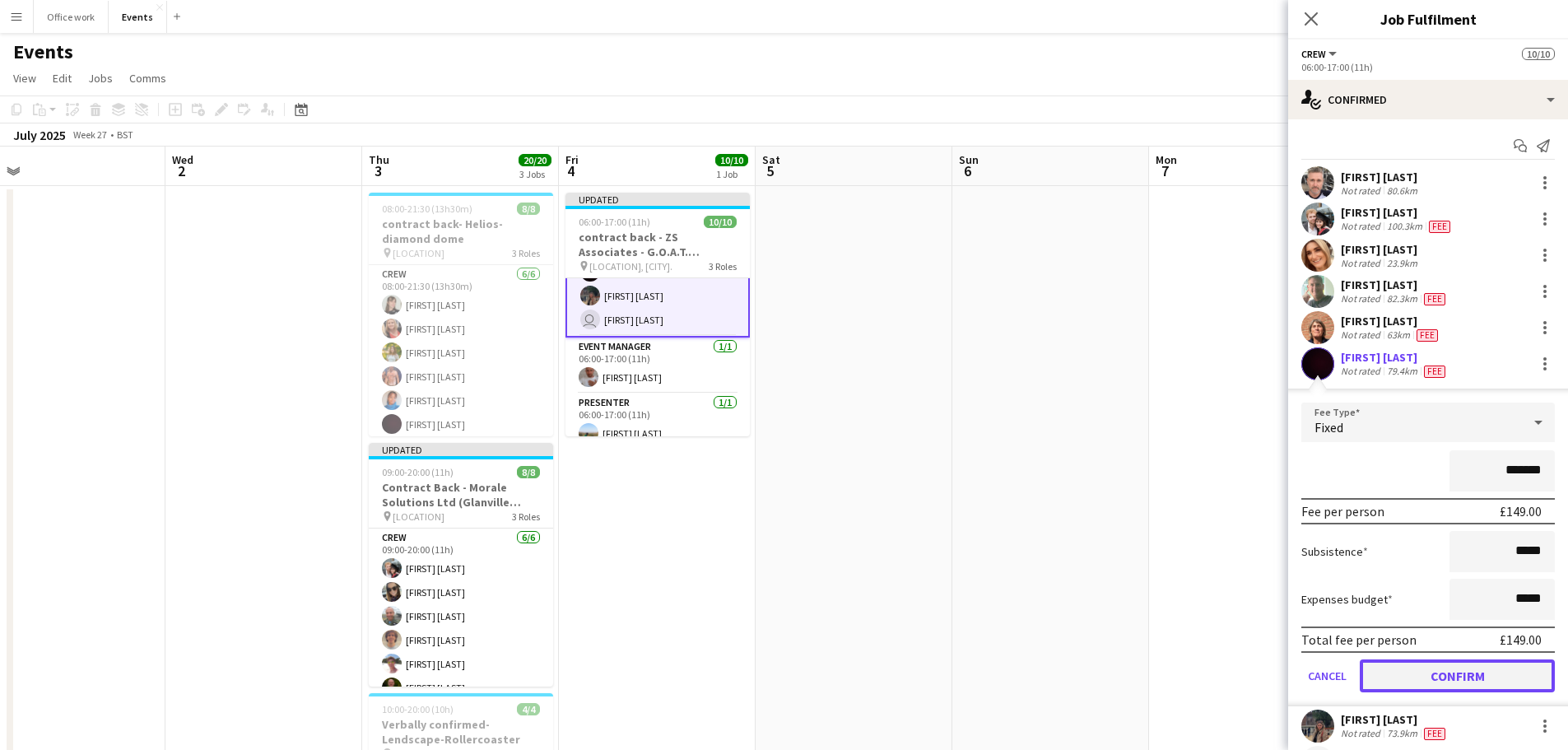 click on "Confirm" at bounding box center [1457, 676] 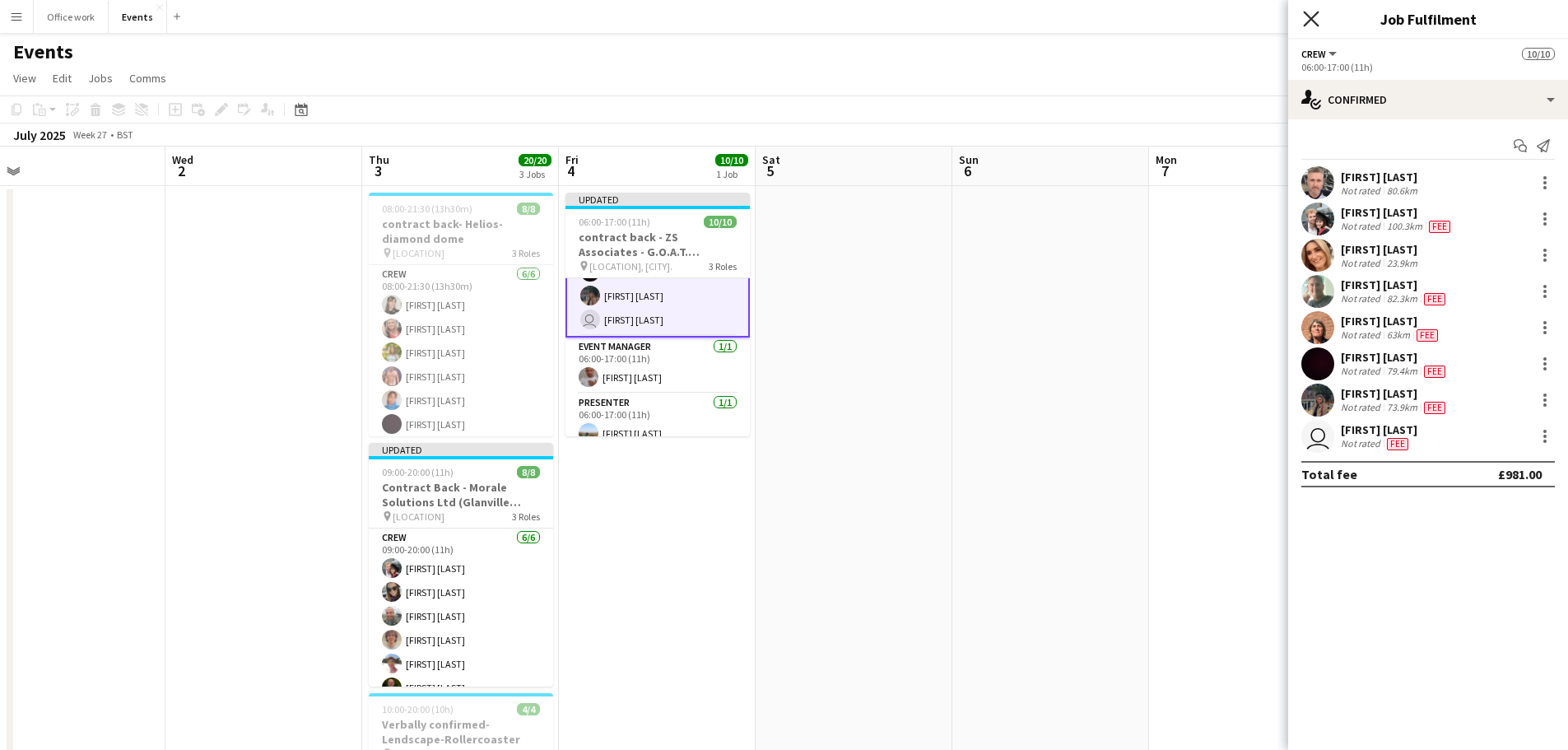 click on "Close pop-in" 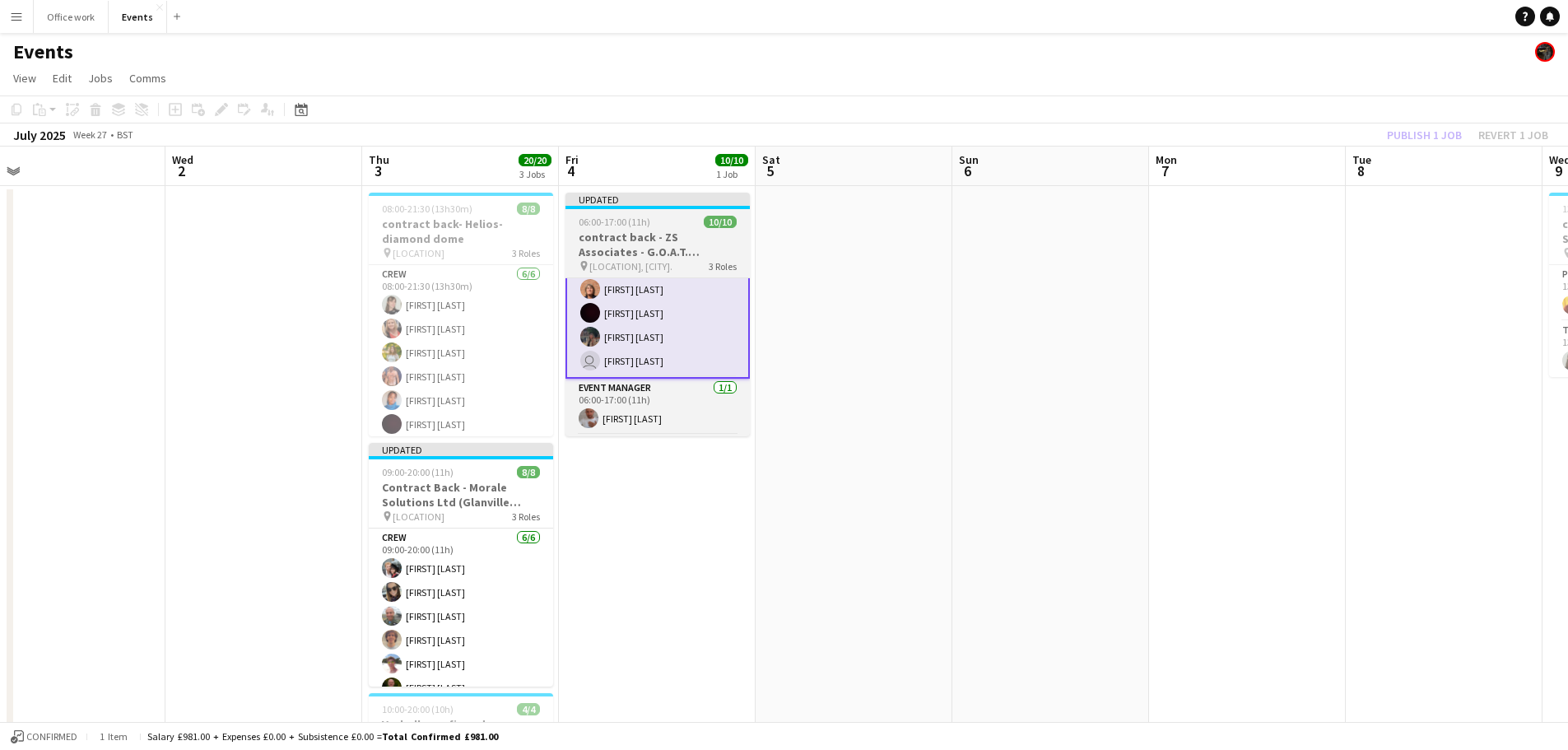 scroll, scrollTop: 125, scrollLeft: 0, axis: vertical 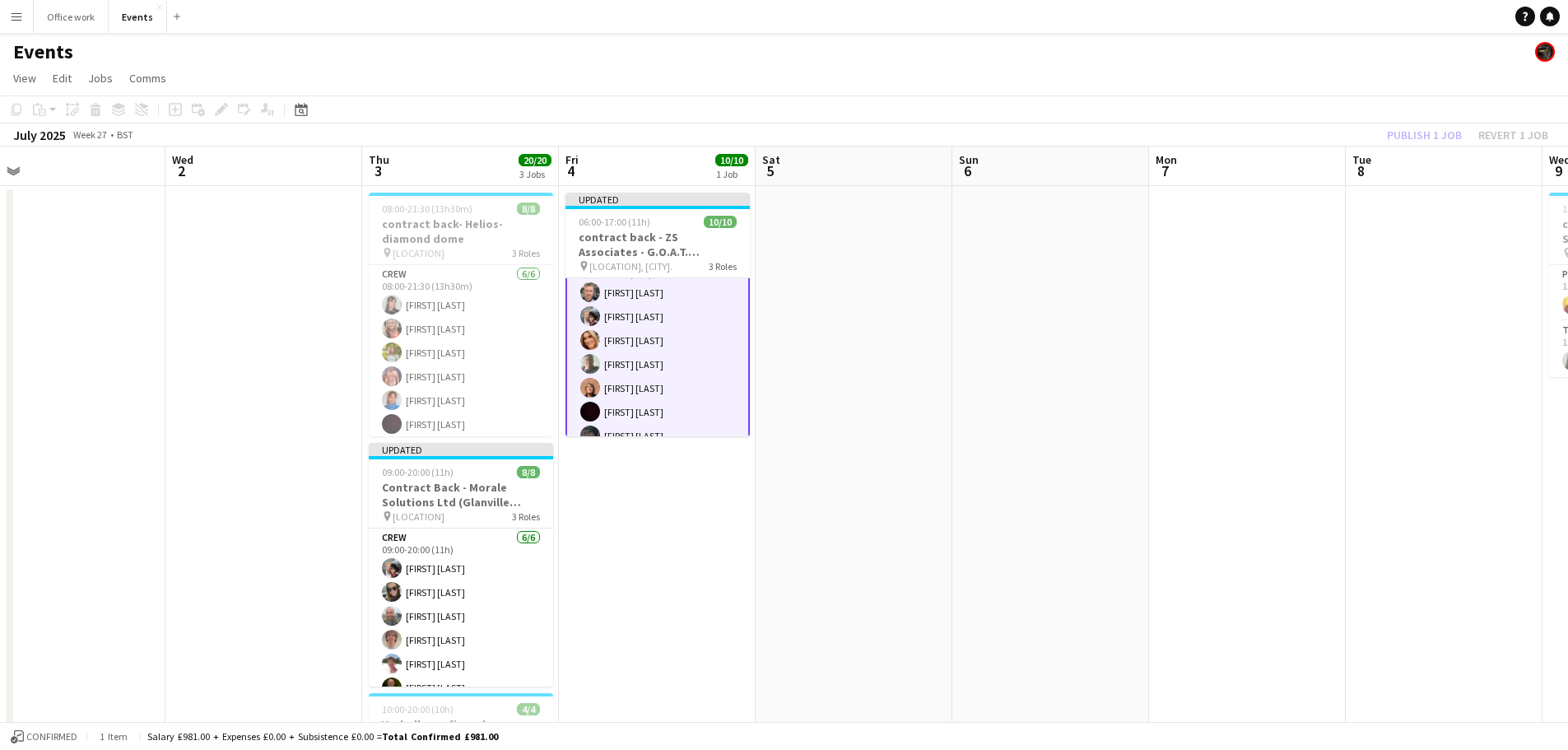 click on "Crew   8/8   06:00-17:00 (11h)
ashley veit Conor Smith Annie Jones Neo Neophytou Lynn Dawson Christopher Michael shannon moon
user
Jaber Jimmadar" at bounding box center (658, 364) 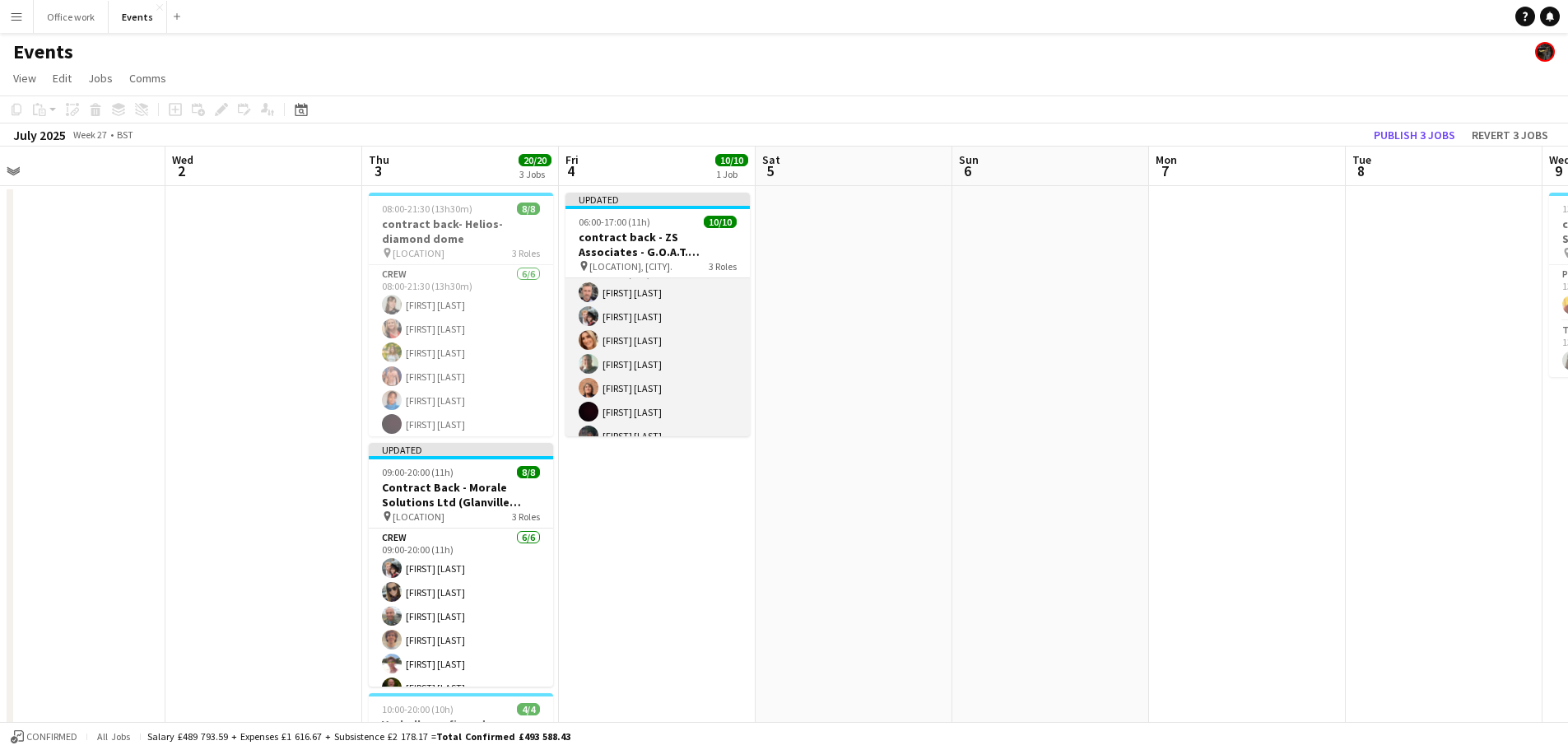 click on "Crew   8/8   06:00-17:00 (11h)
ashley veit Conor Smith Annie Jones Neo Neophytou Lynn Dawson Christopher Michael shannon moon
user
Jaber Jimmadar" at bounding box center (658, 364) 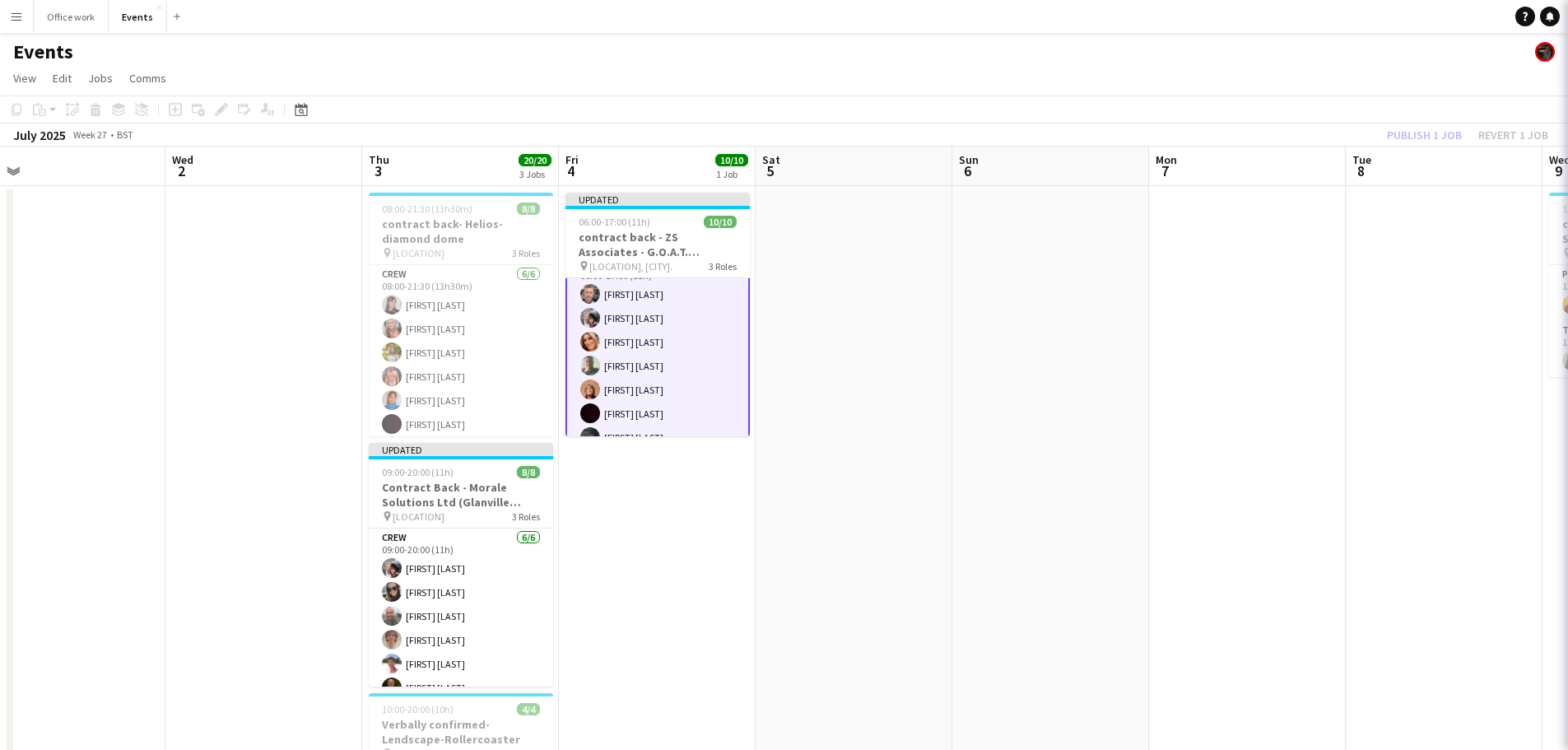 scroll, scrollTop: 27, scrollLeft: 0, axis: vertical 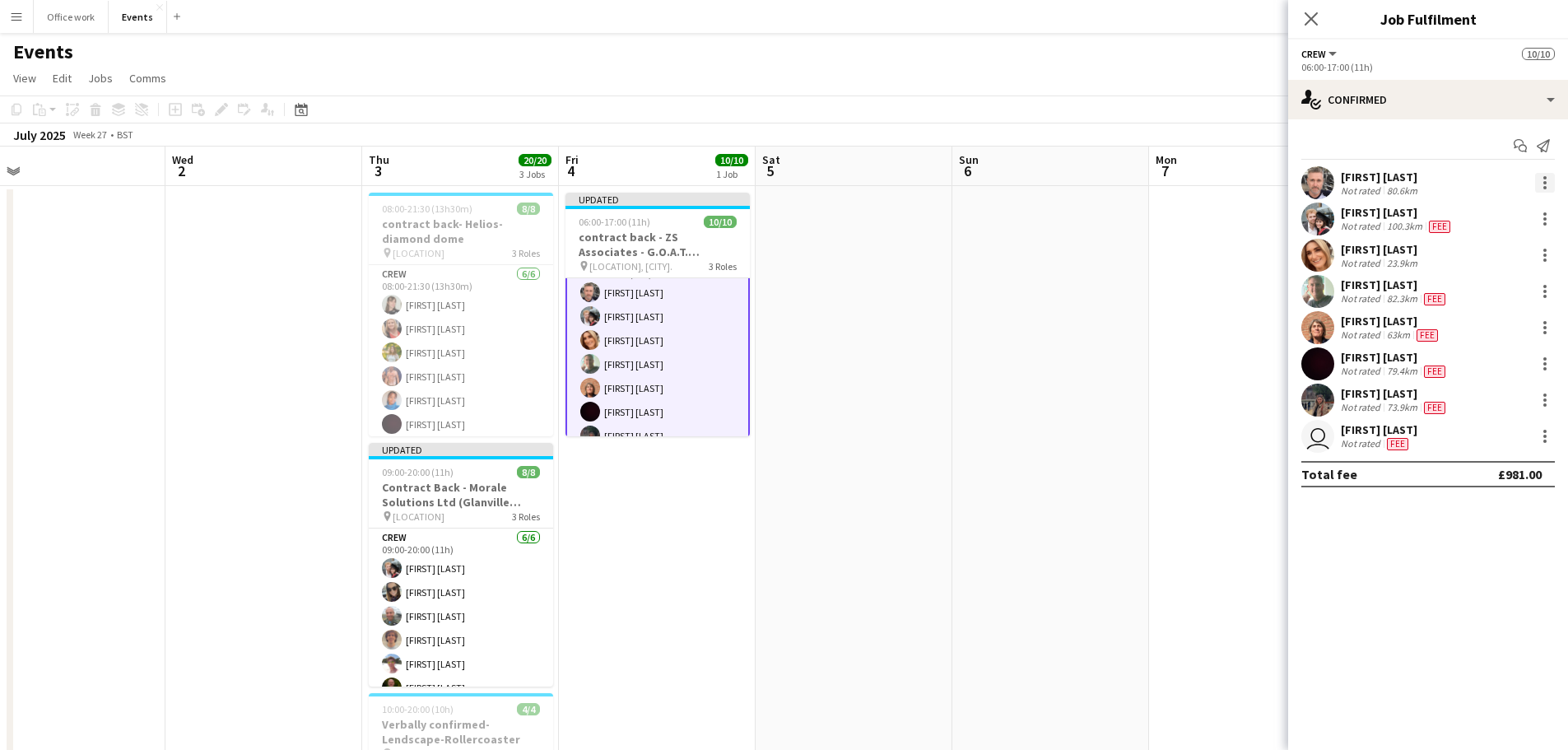 click at bounding box center [1545, 178] 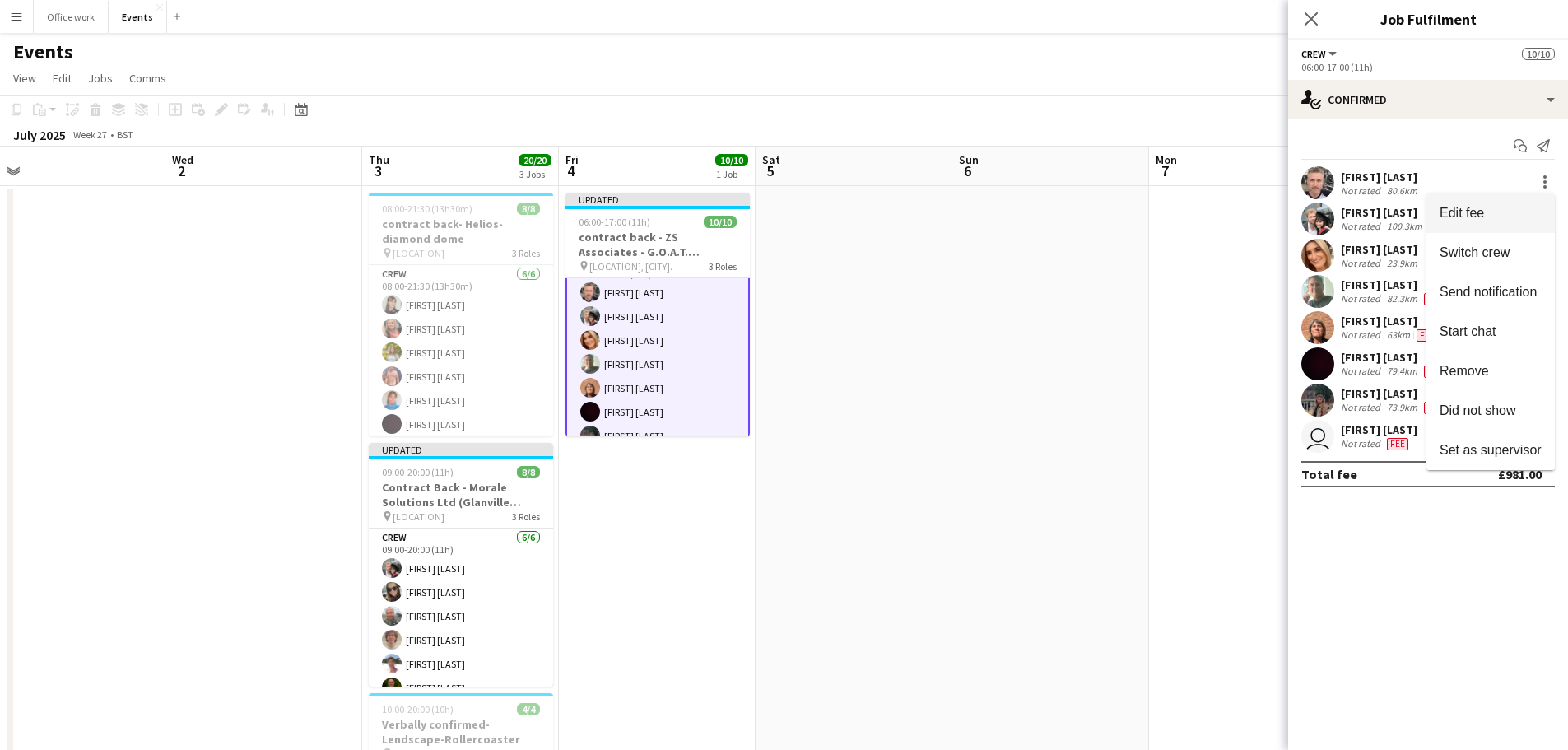 click on "Edit fee" at bounding box center [1491, 213] 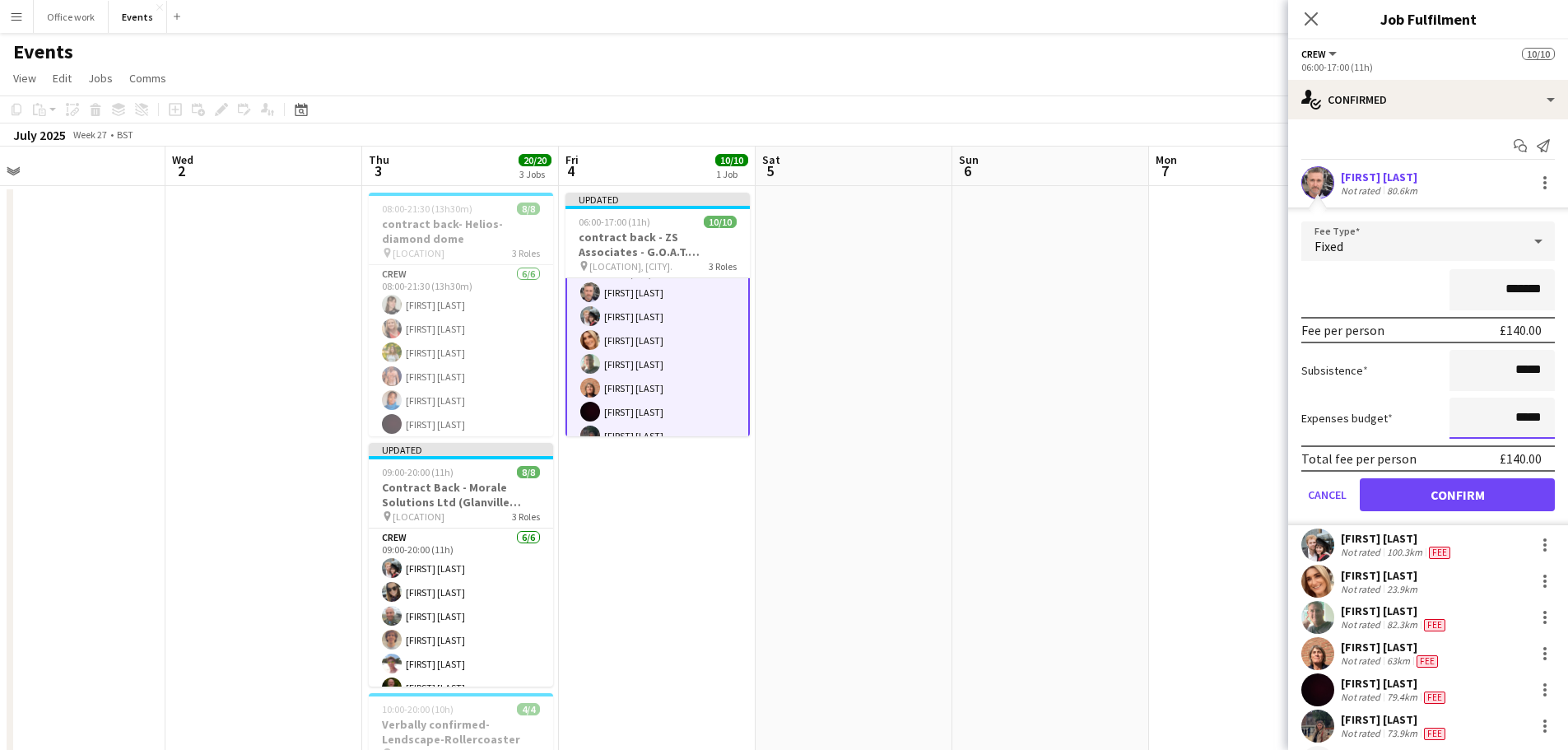 click on "*****" at bounding box center [1502, 418] 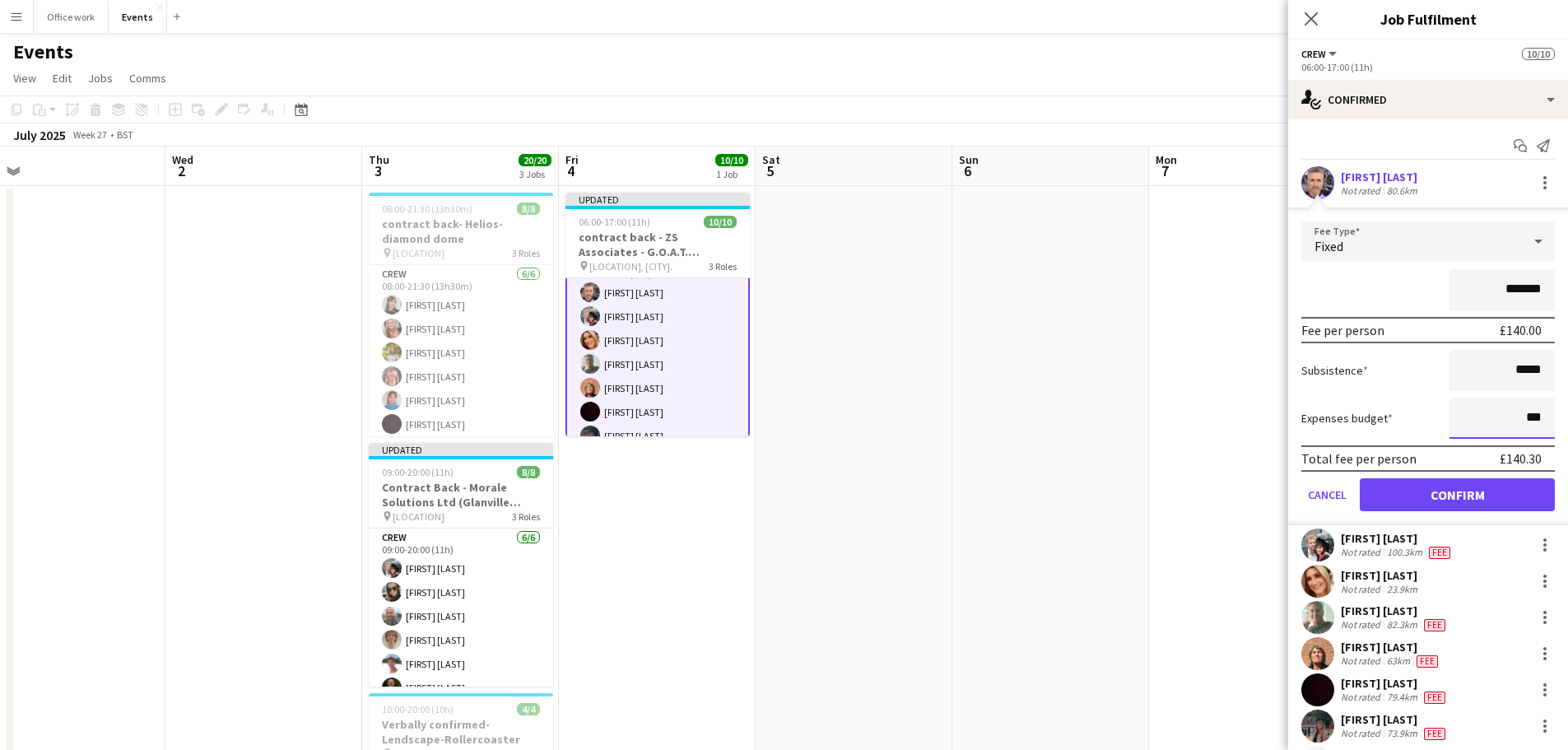 type on "**" 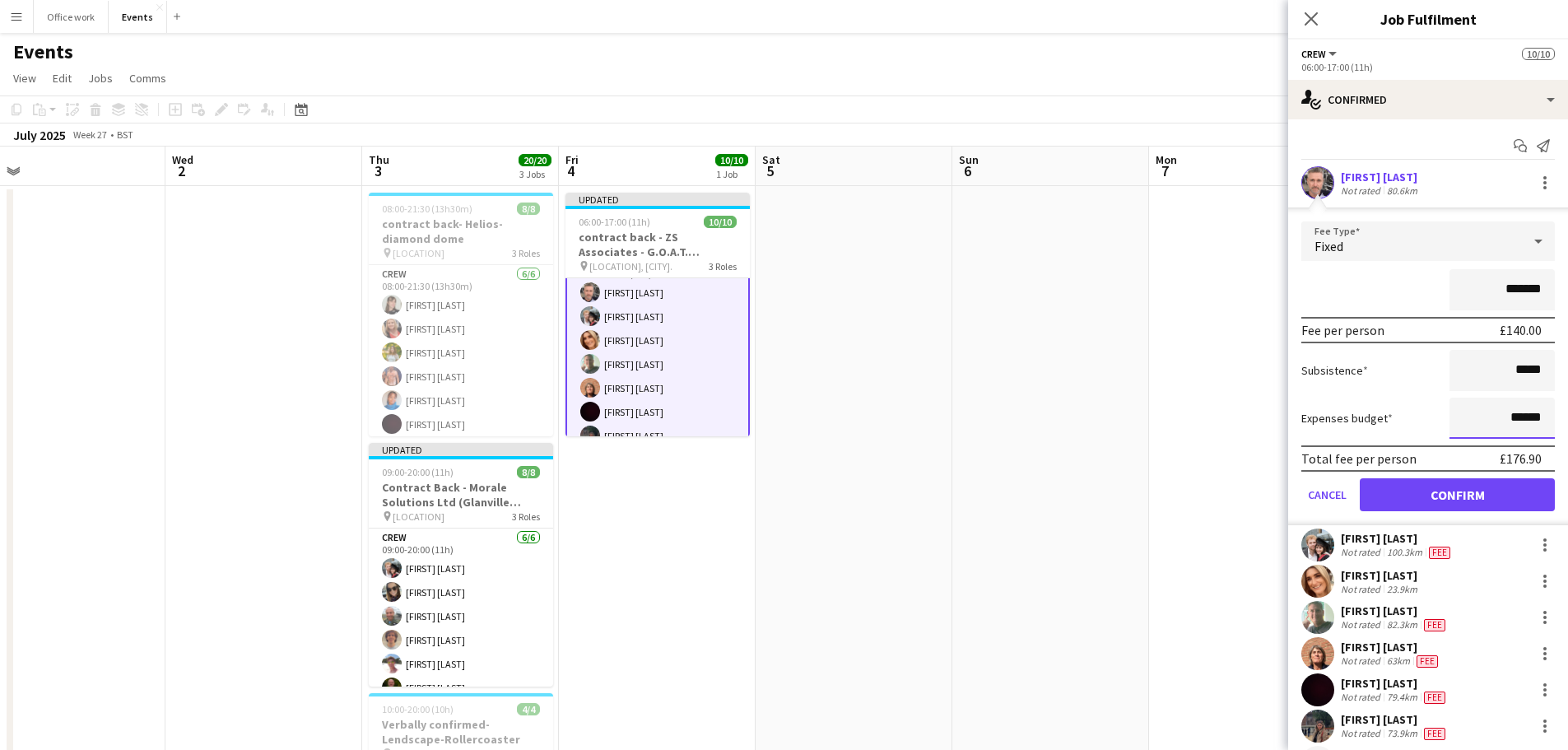 type on "******" 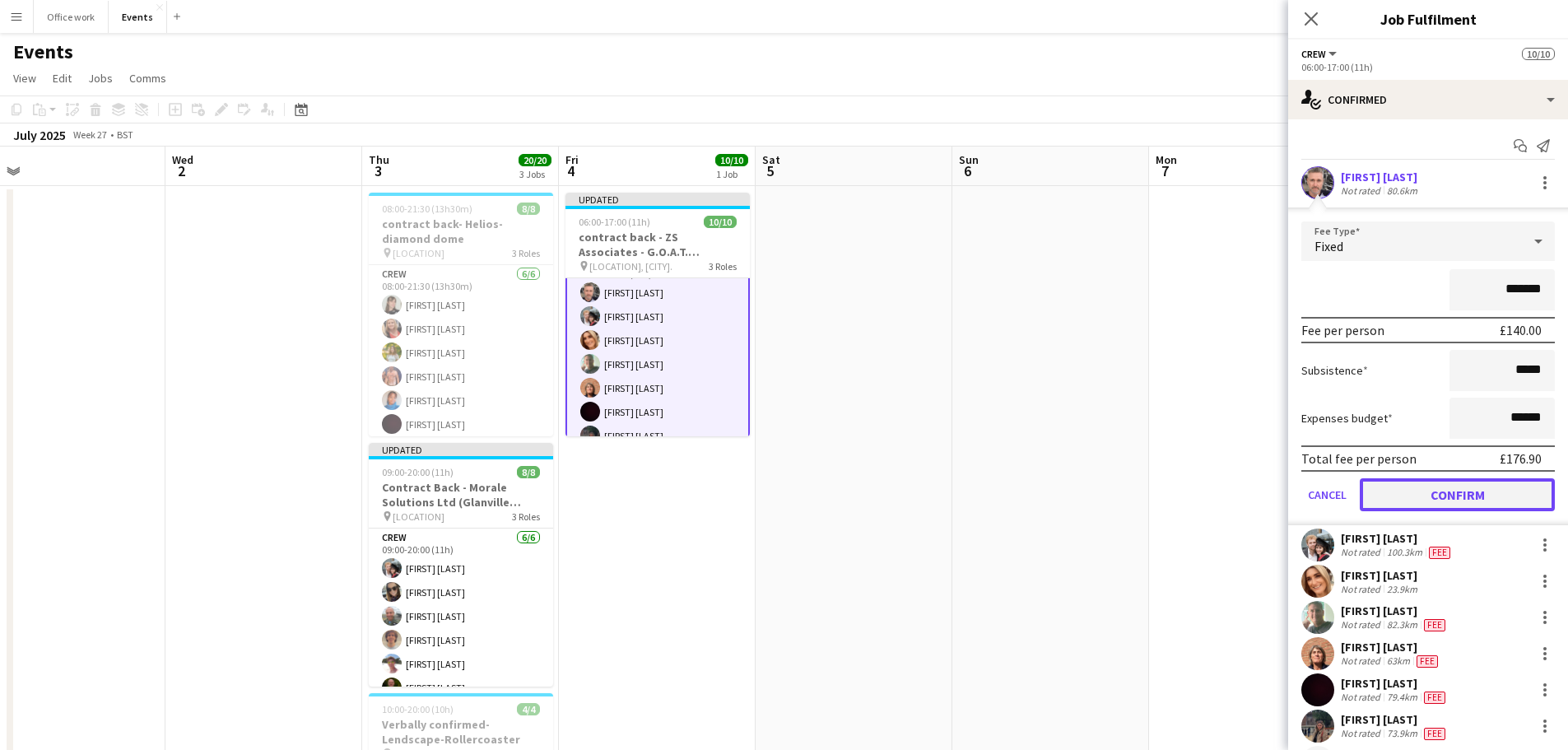 click on "Confirm" at bounding box center (1457, 495) 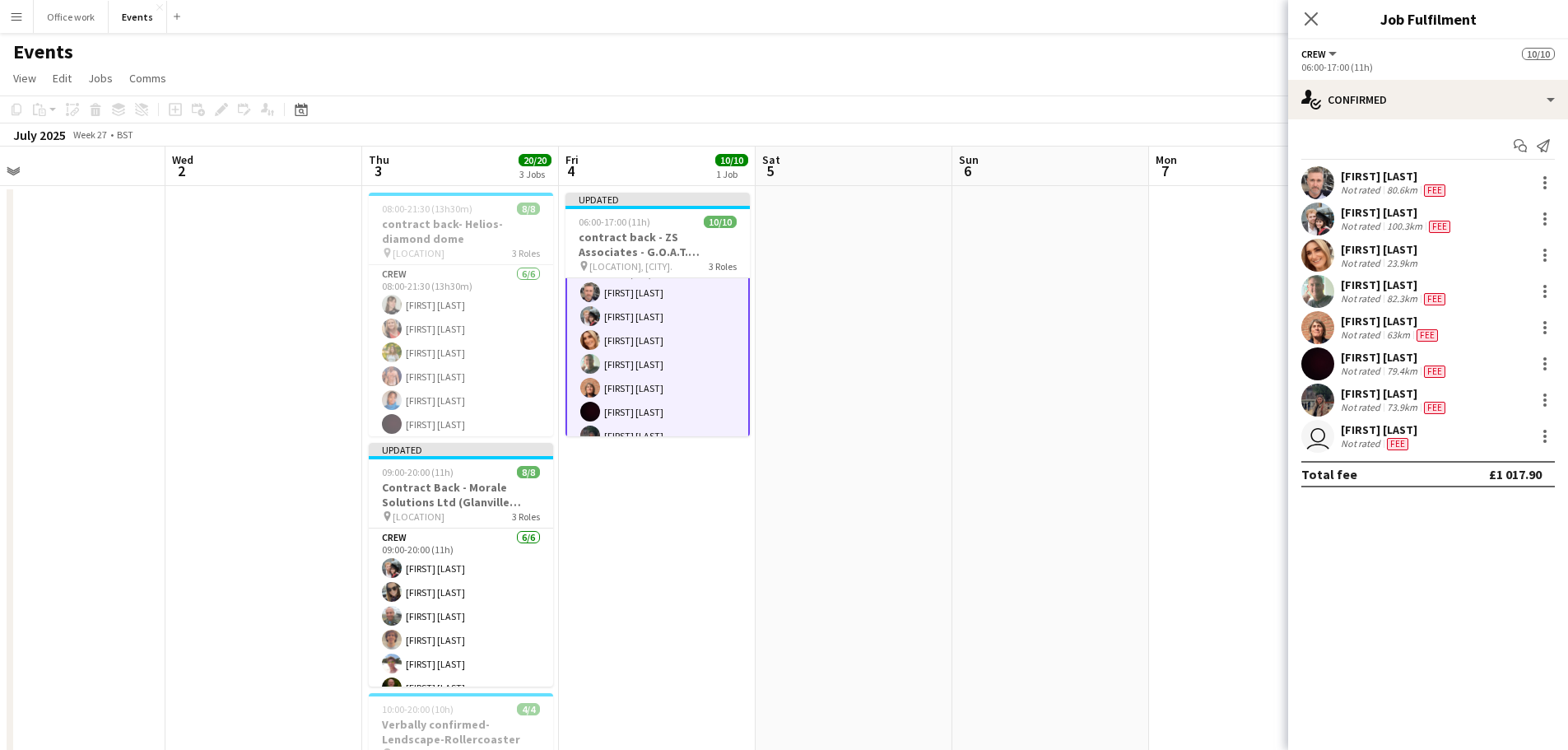 click on "63km" at bounding box center (1398, 335) 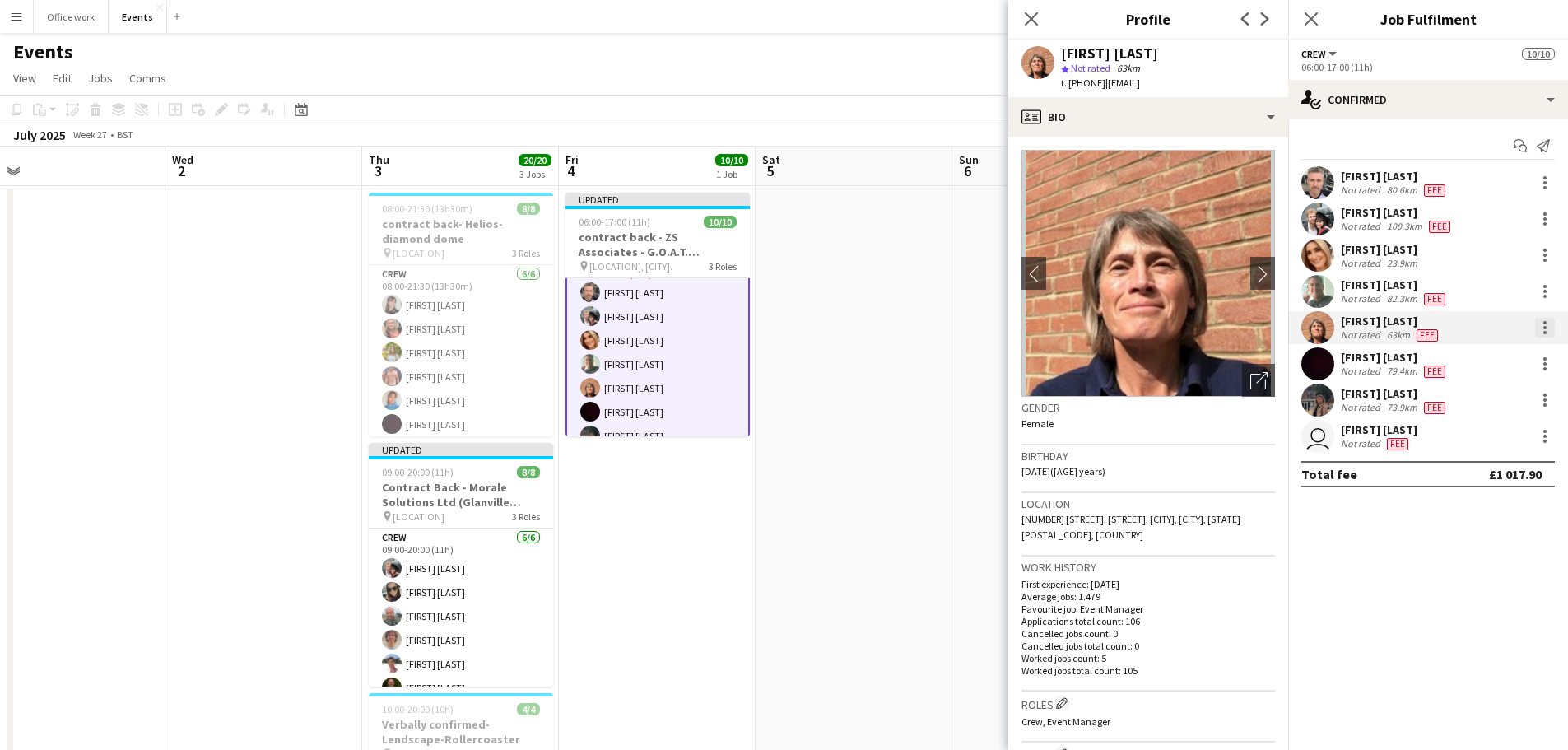 click at bounding box center [1545, 323] 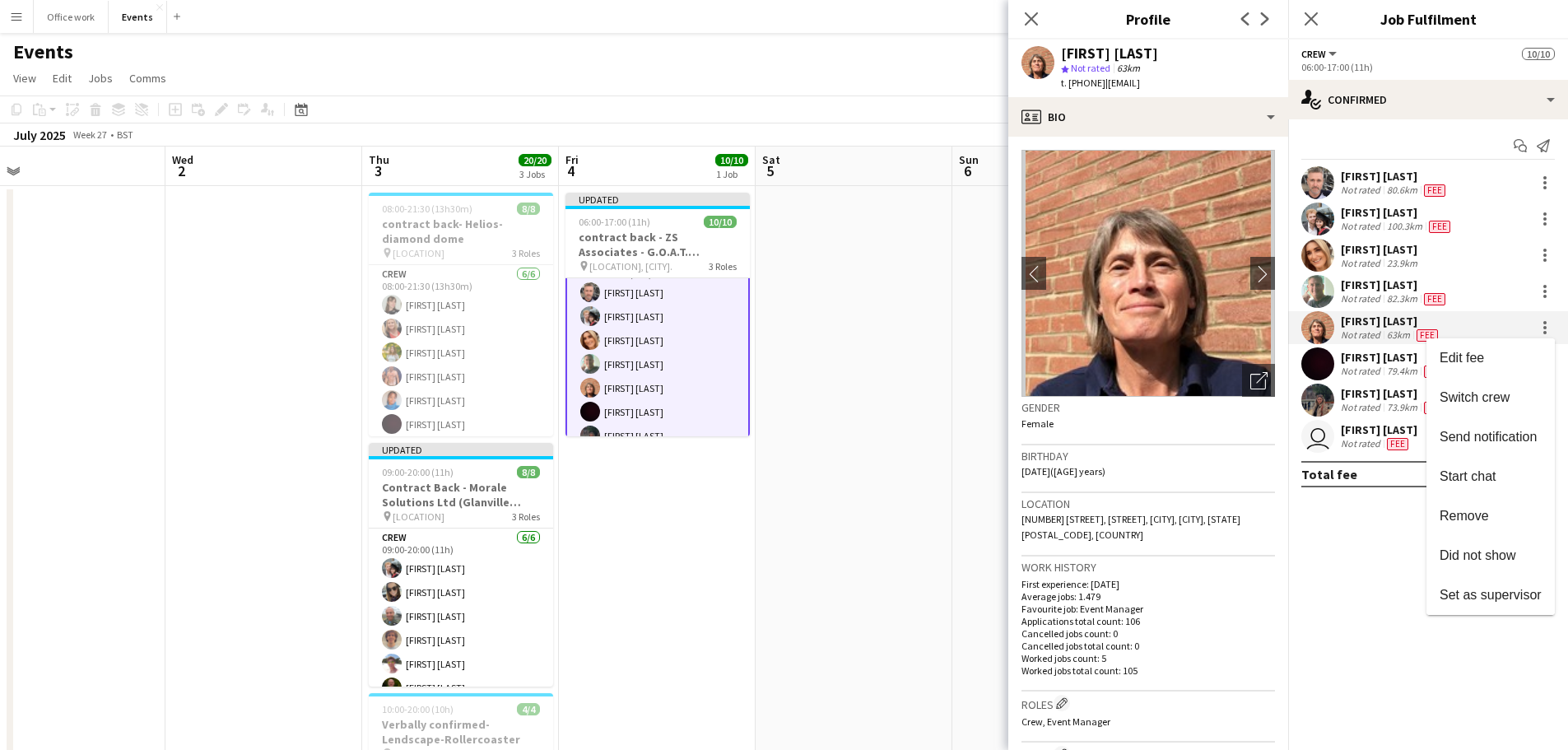 click at bounding box center [784, 375] 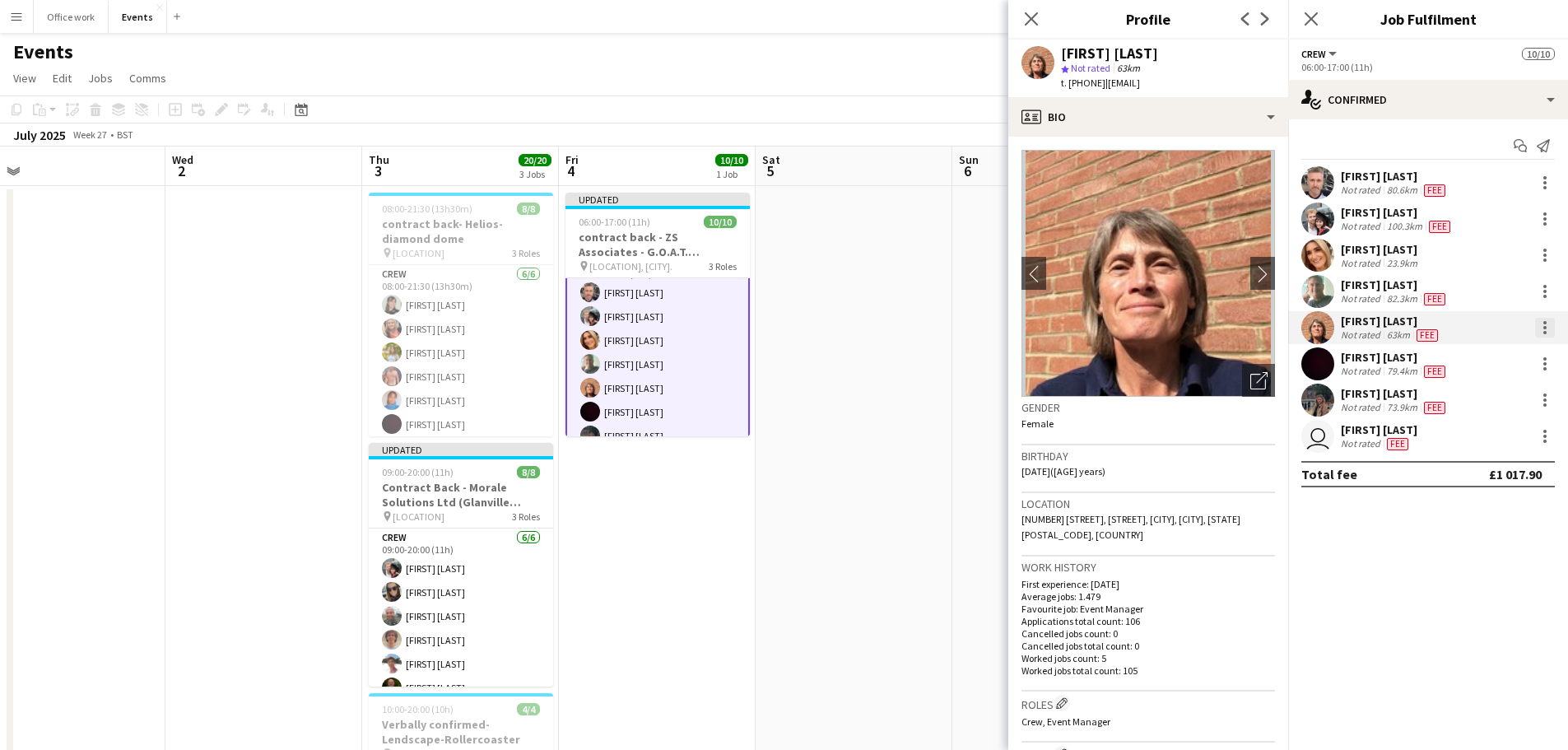 click at bounding box center [1545, 323] 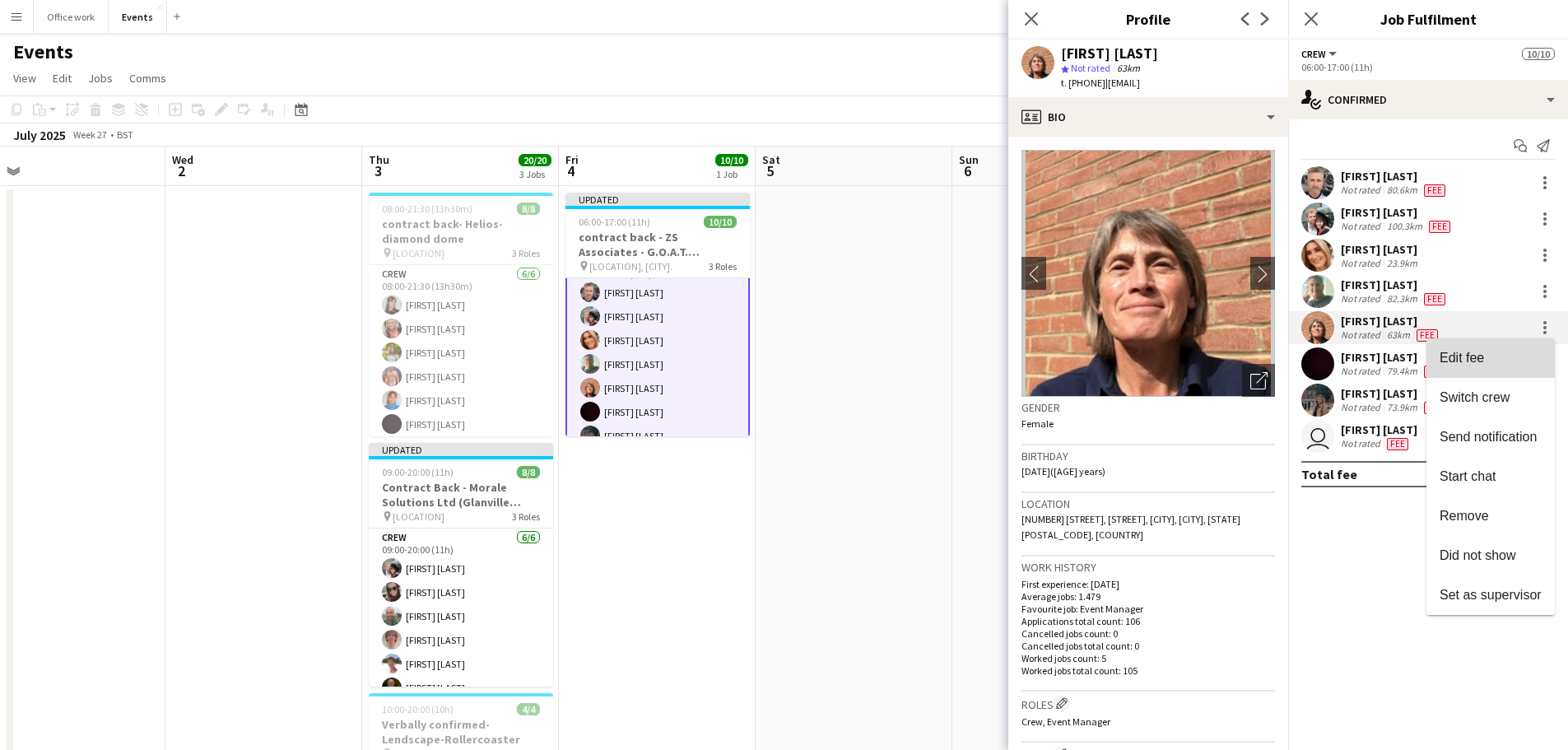 click on "Edit fee" at bounding box center [1491, 358] 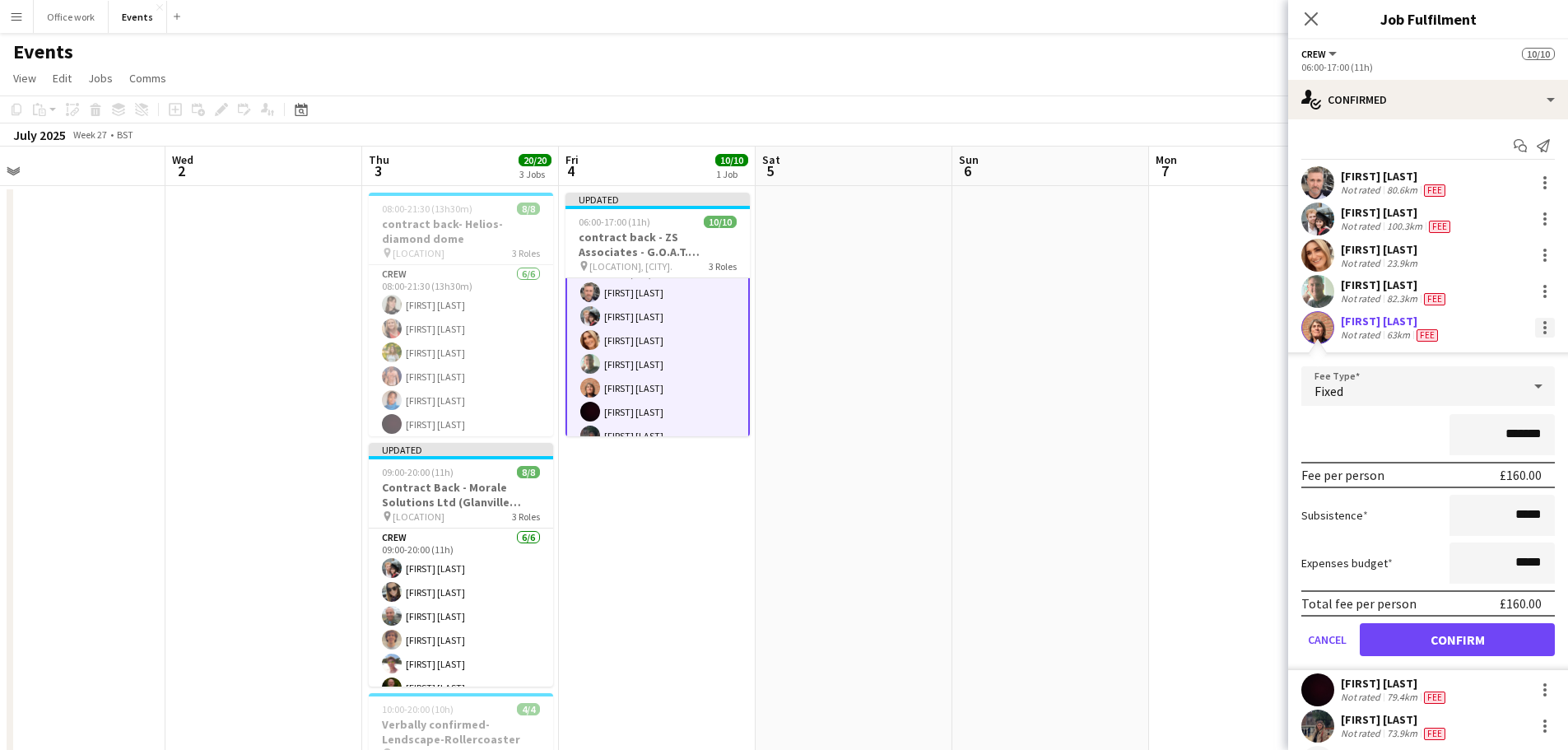 click at bounding box center [1545, 328] 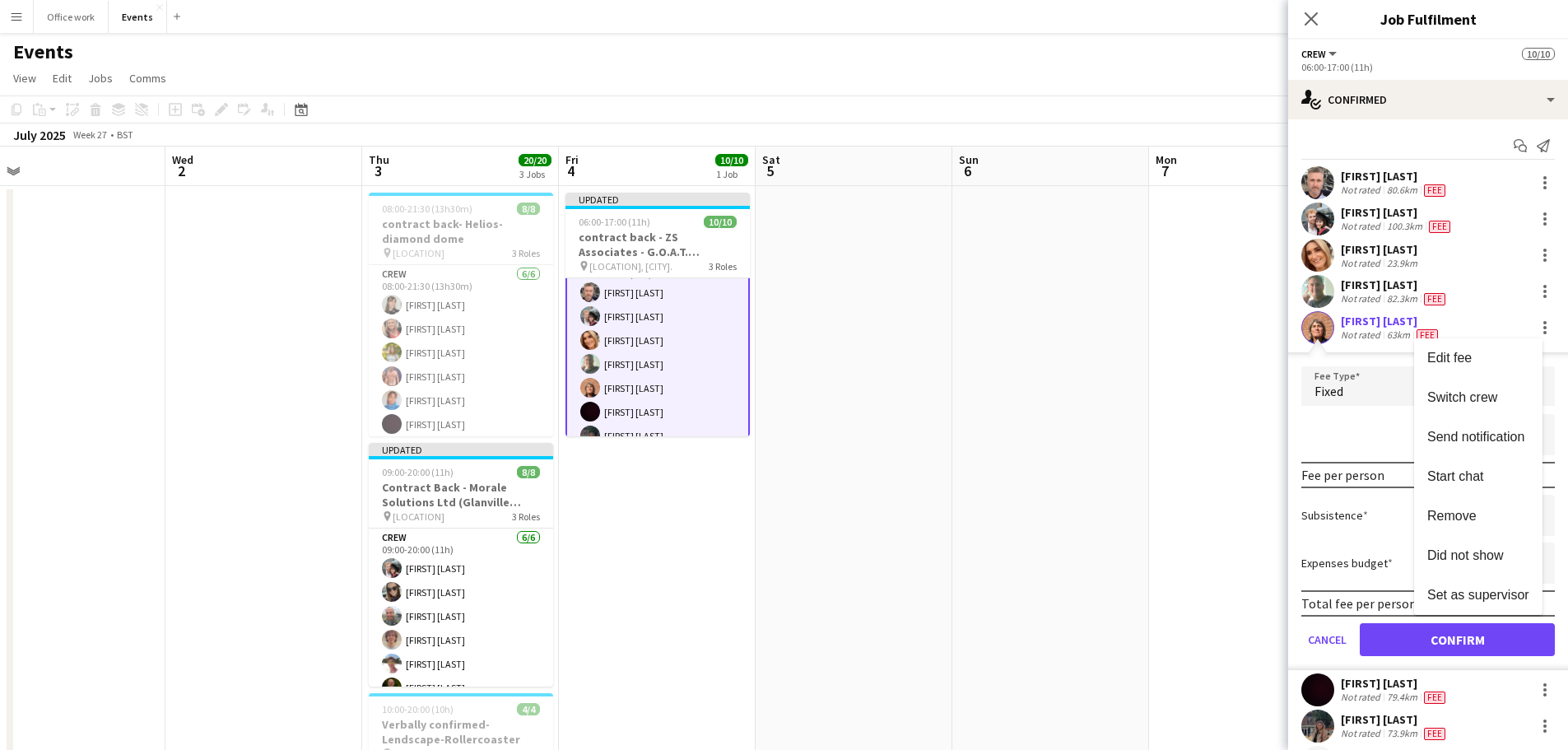 click at bounding box center (784, 375) 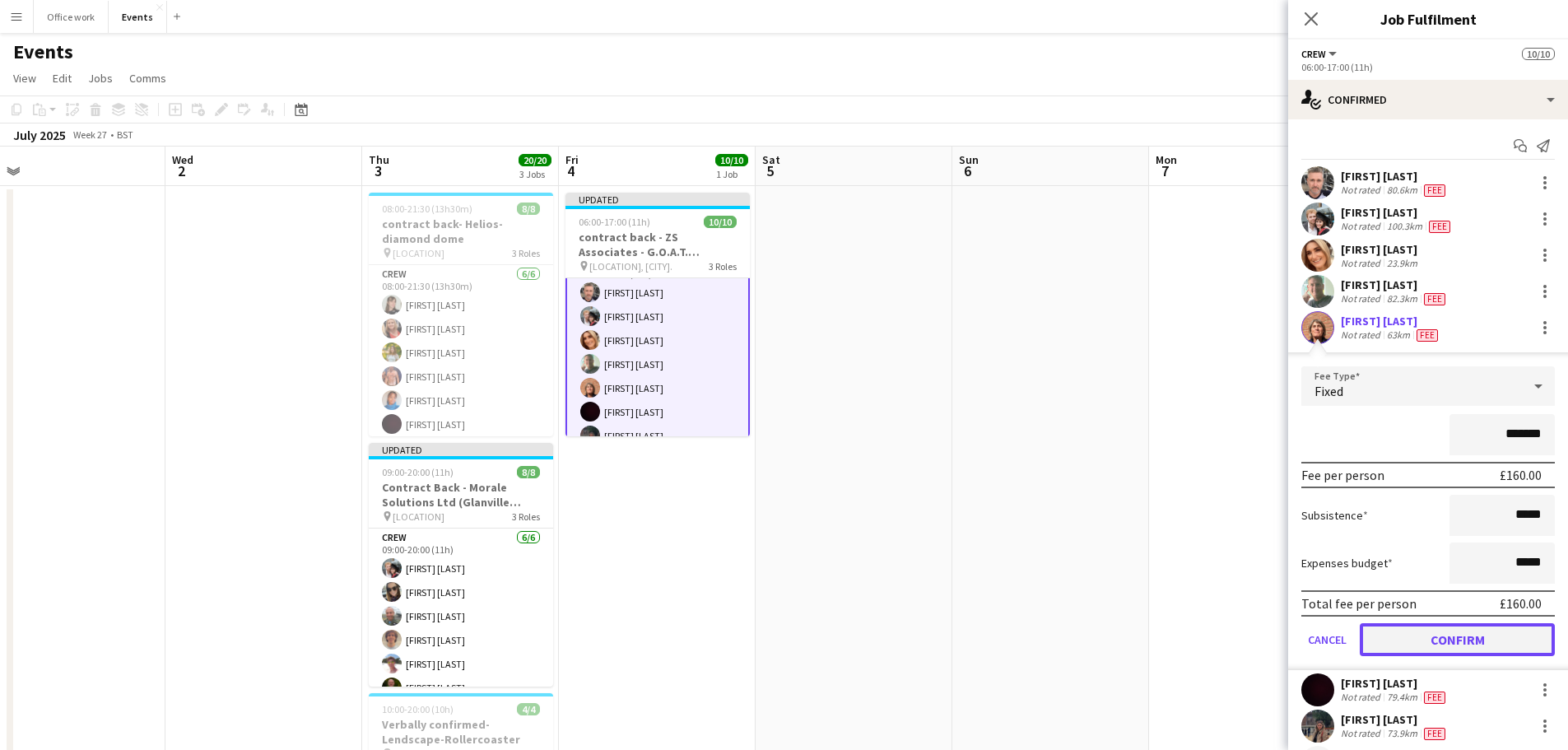 click on "Confirm" at bounding box center (1457, 640) 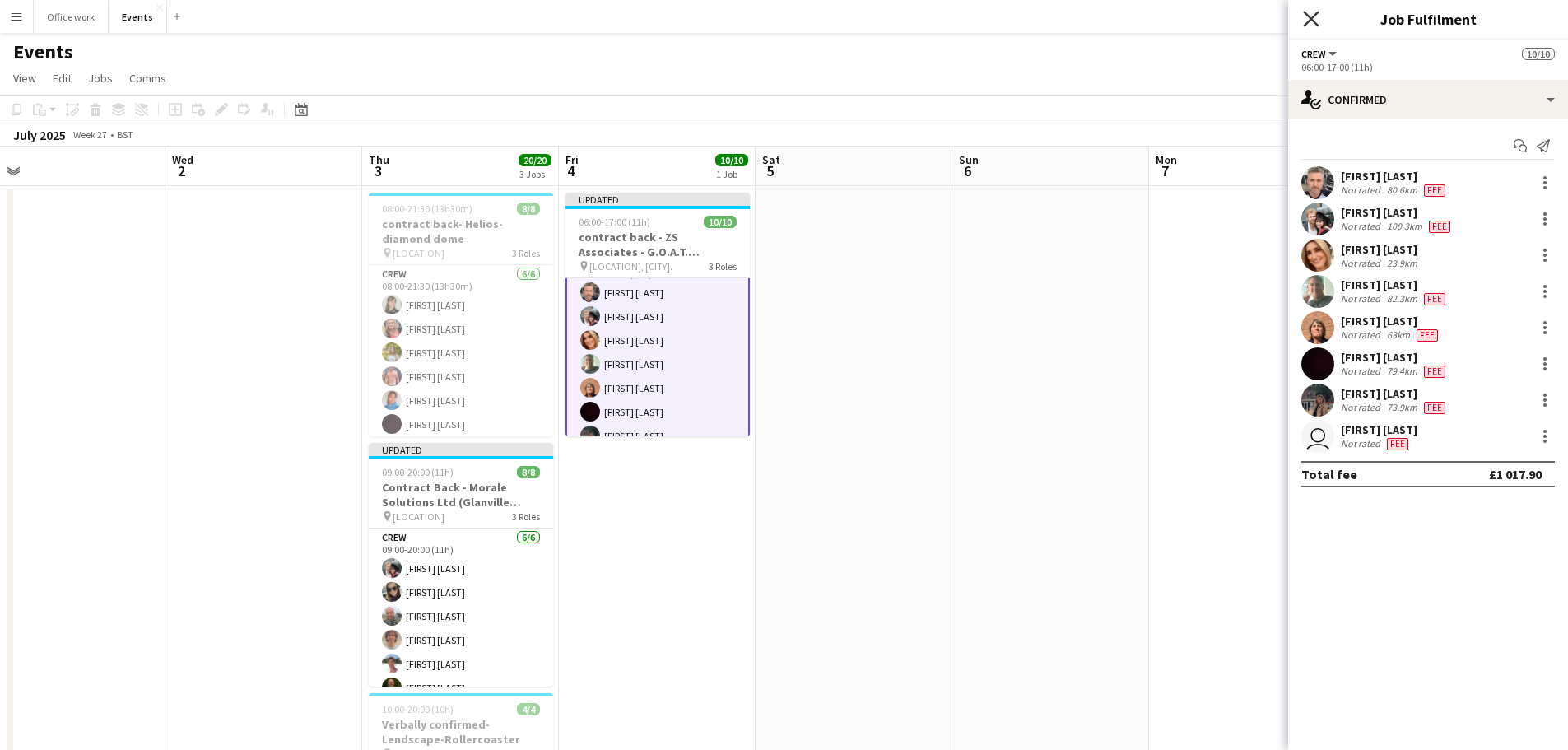 click on "Close pop-in" 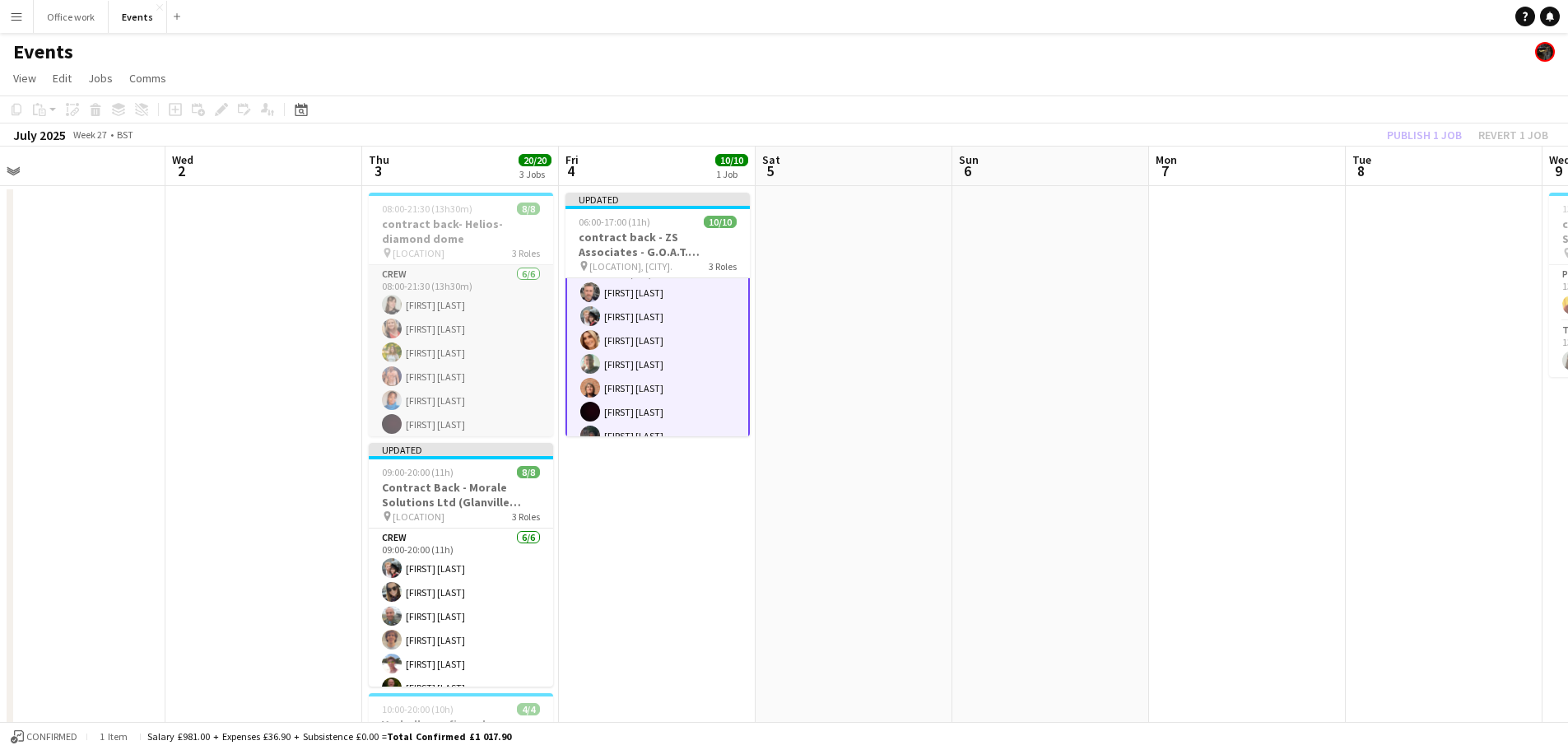 click on "Crew   6/6   08:00-21:30 (13h30m)
Isla Fox Jemma Wilson Alexandra Tanase Chris Ebbon Chrystal Williams Christopher Michael" at bounding box center [461, 352] 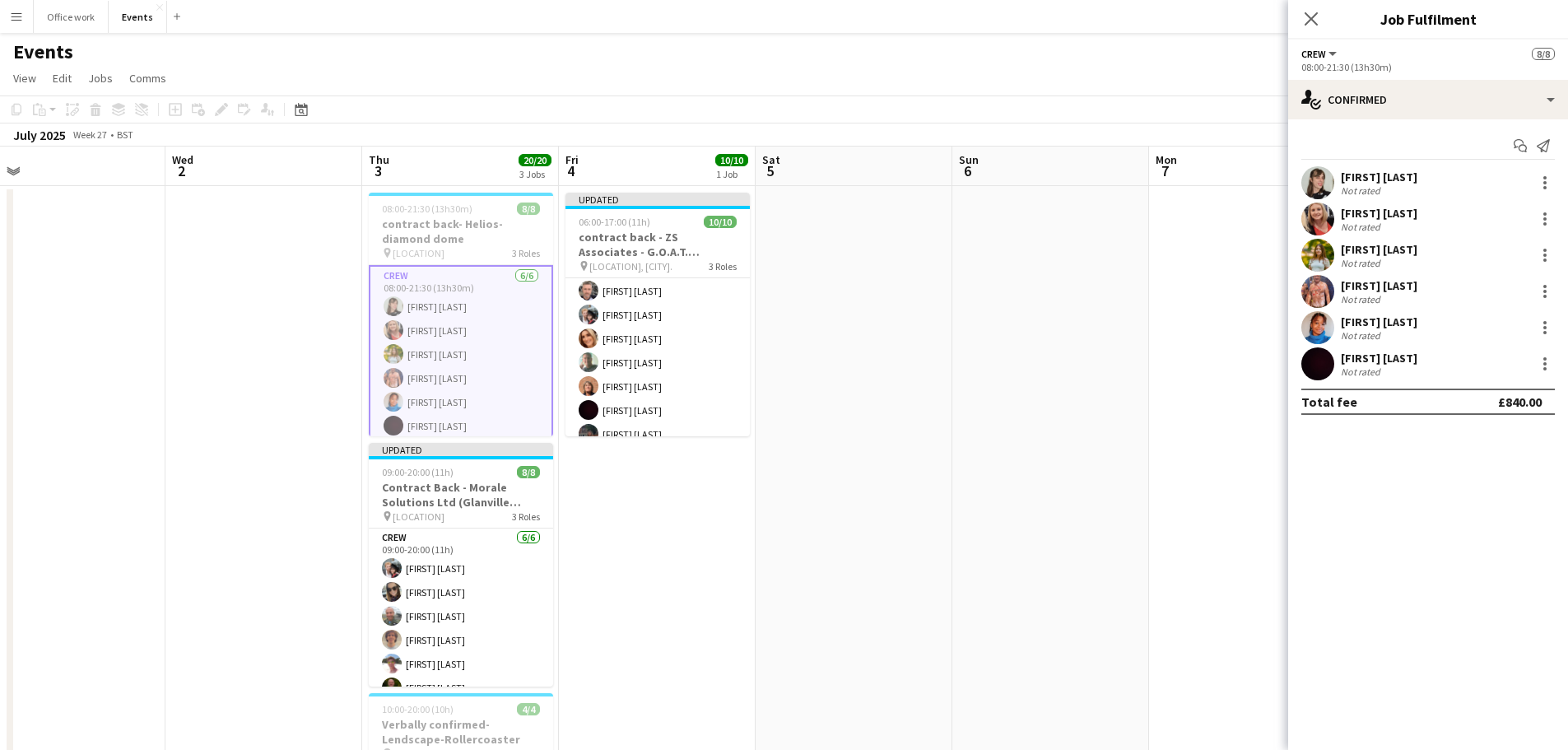 scroll, scrollTop: 26, scrollLeft: 0, axis: vertical 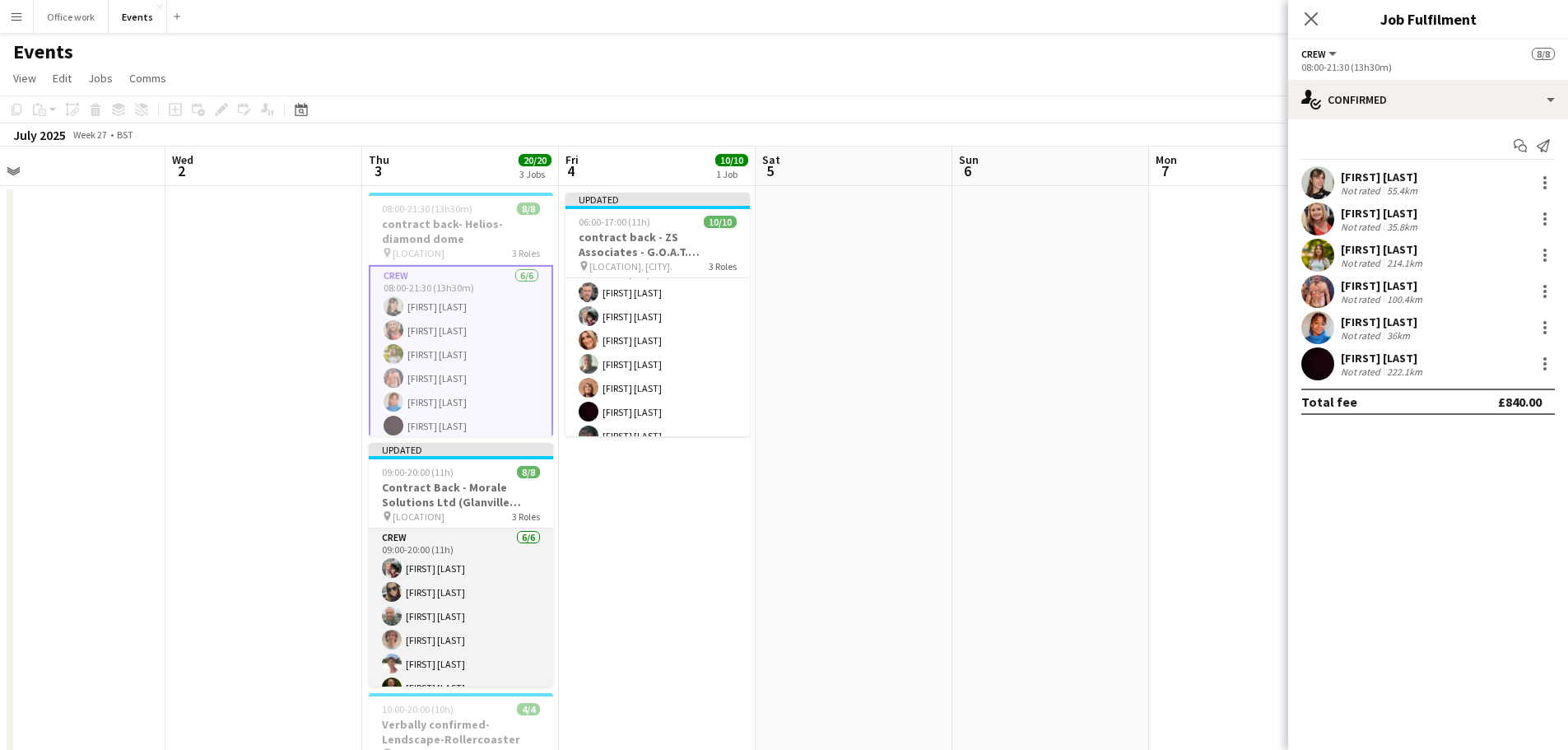click on "Crew   6/6   09:00-20:00 (11h)
Conor Smith Corinne Tatham Dan Newman John Davies Jonathan Peck Jason Browne" at bounding box center [461, 616] 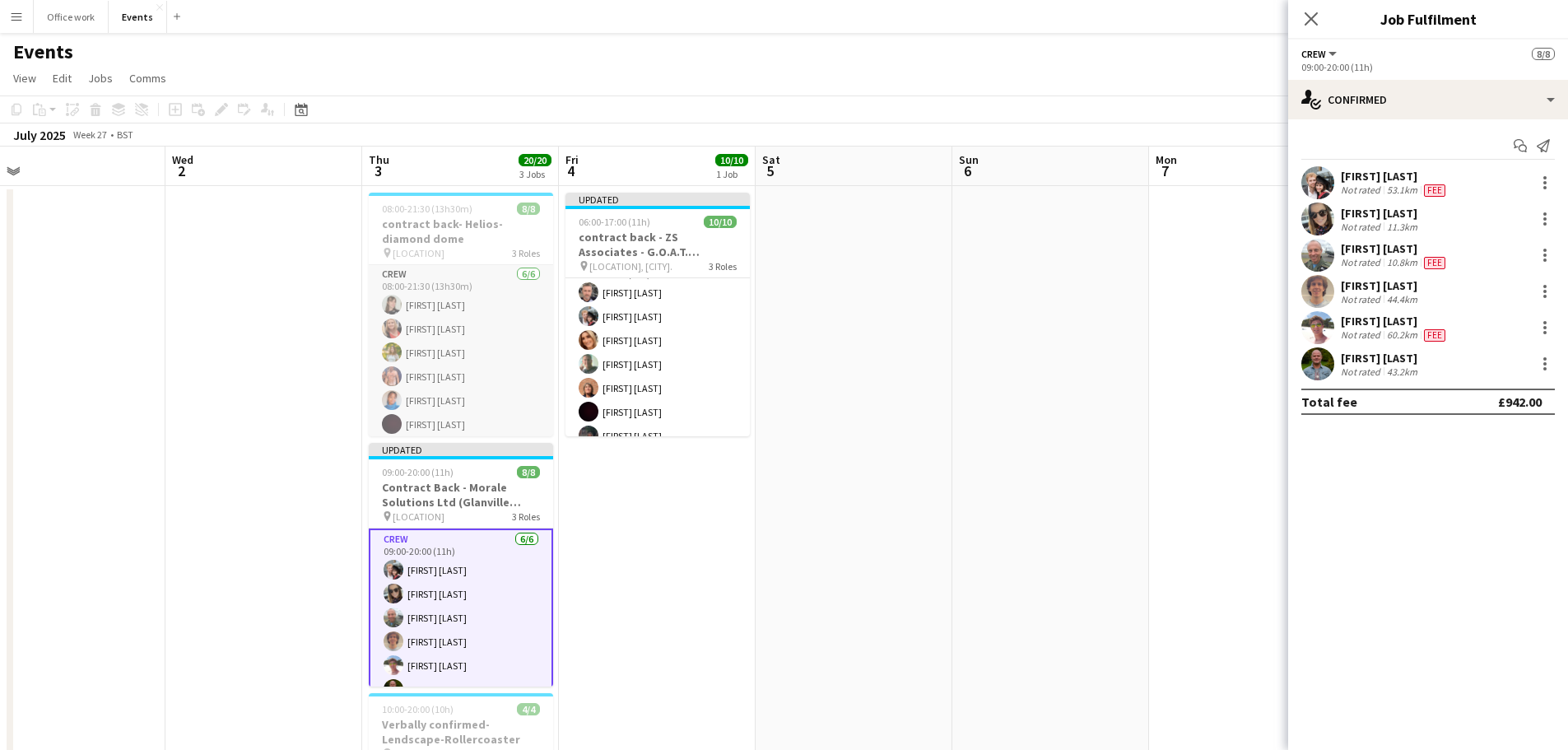 click on "Crew   6/6   08:00-21:30 (13h30m)
Isla Fox Jemma Wilson Alexandra Tanase Chris Ebbon Chrystal Williams Christopher Michael" at bounding box center [461, 352] 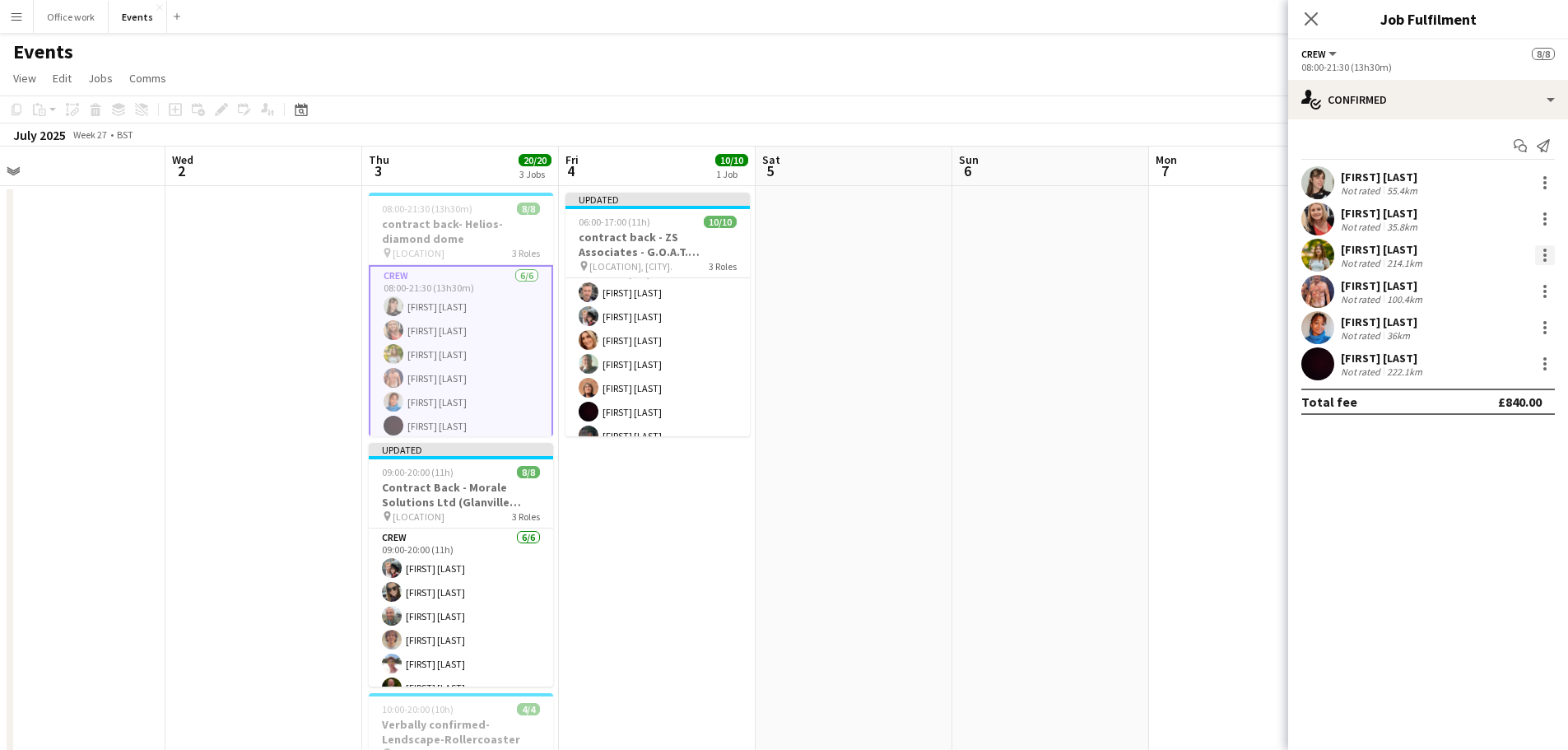 click at bounding box center (1545, 250) 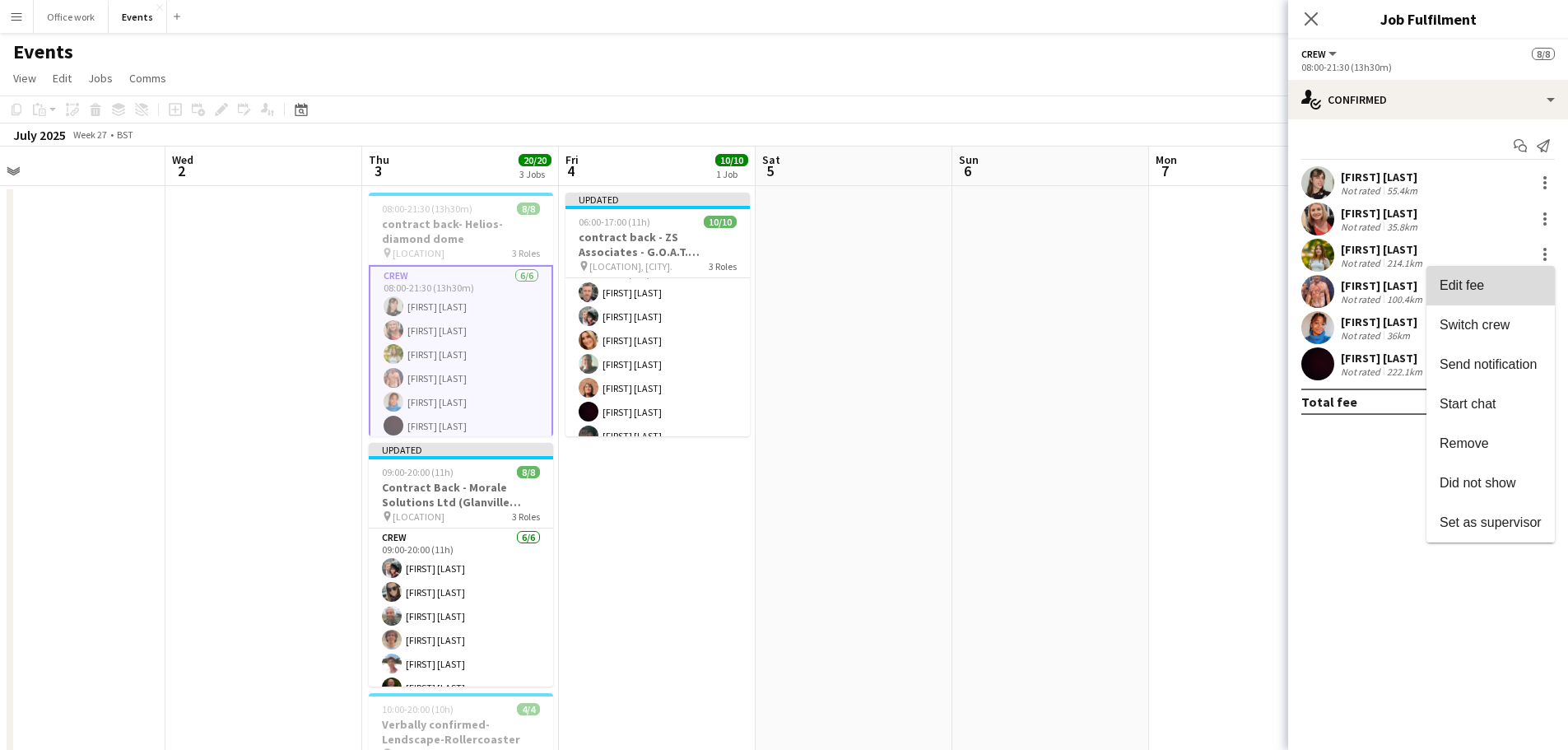 click on "Edit fee" at bounding box center [1491, 286] 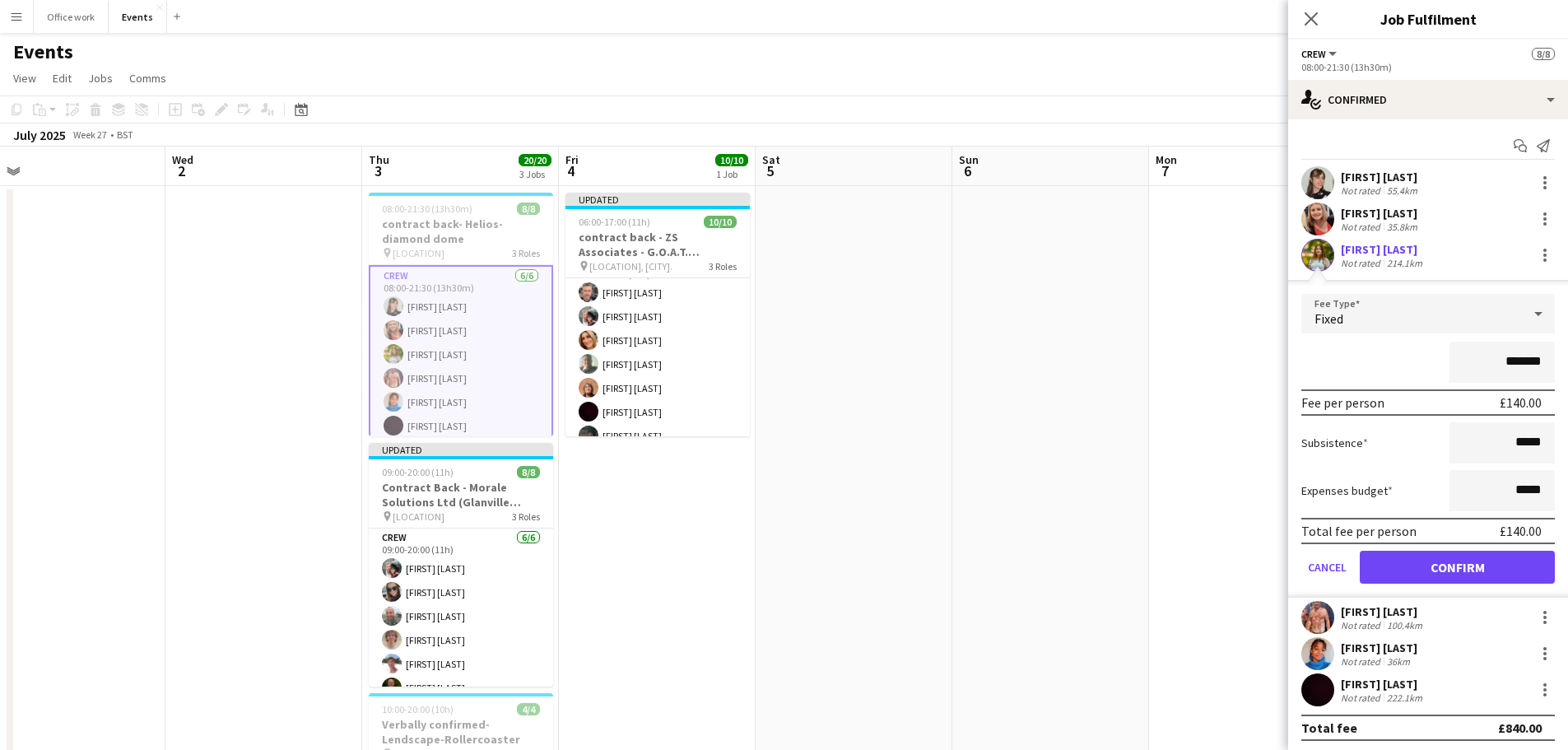 click on "*******" at bounding box center [1502, 362] 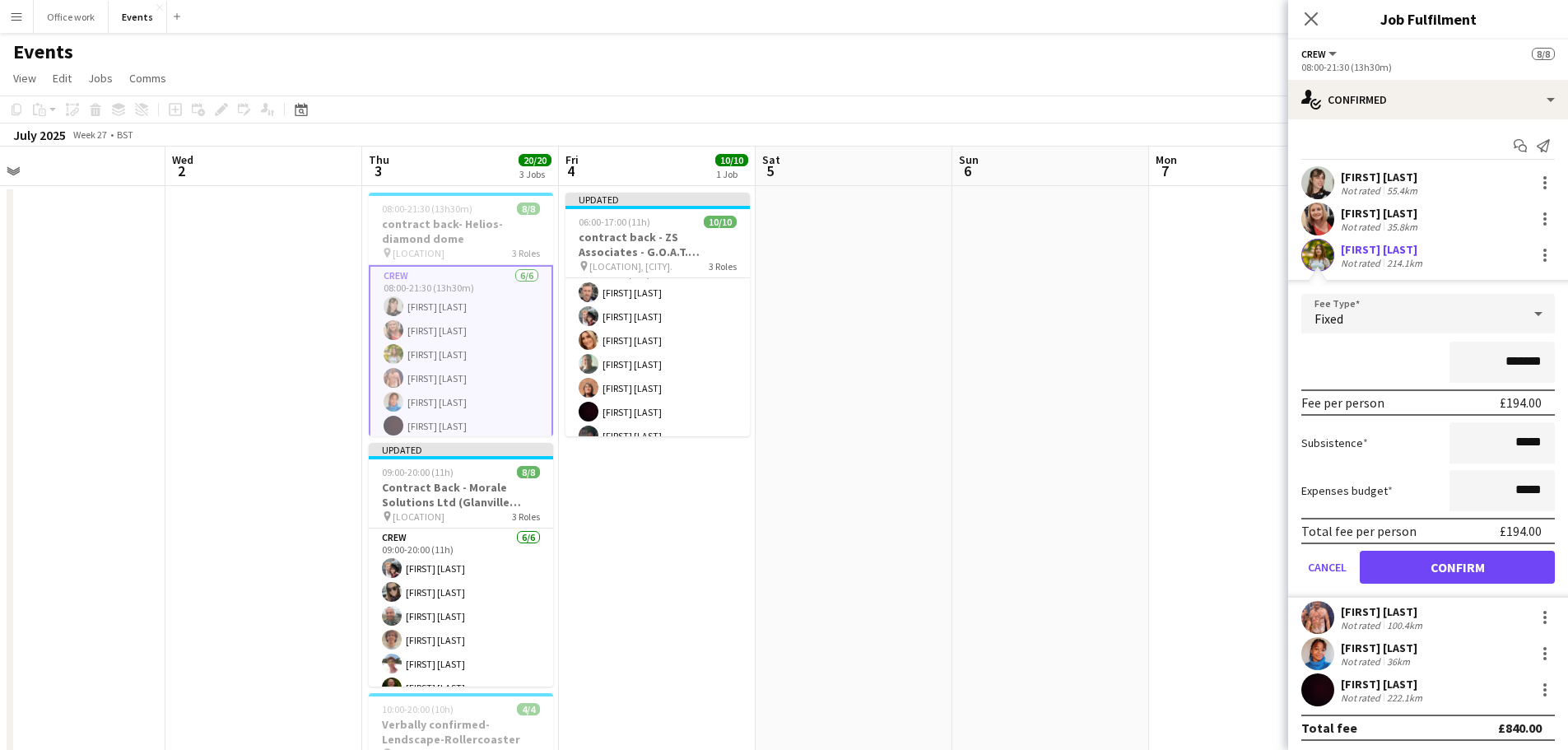 type on "*******" 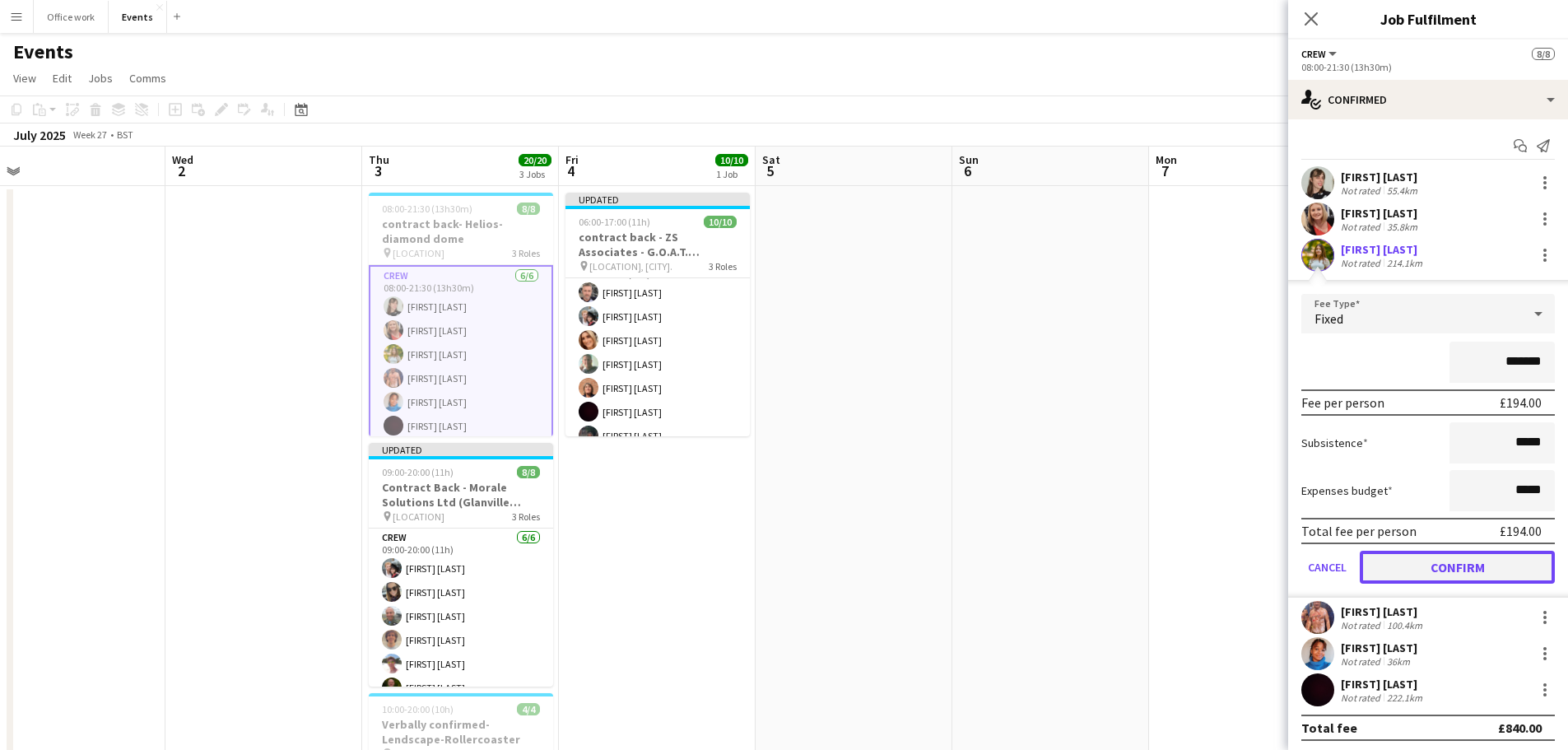 click on "Confirm" at bounding box center [1457, 567] 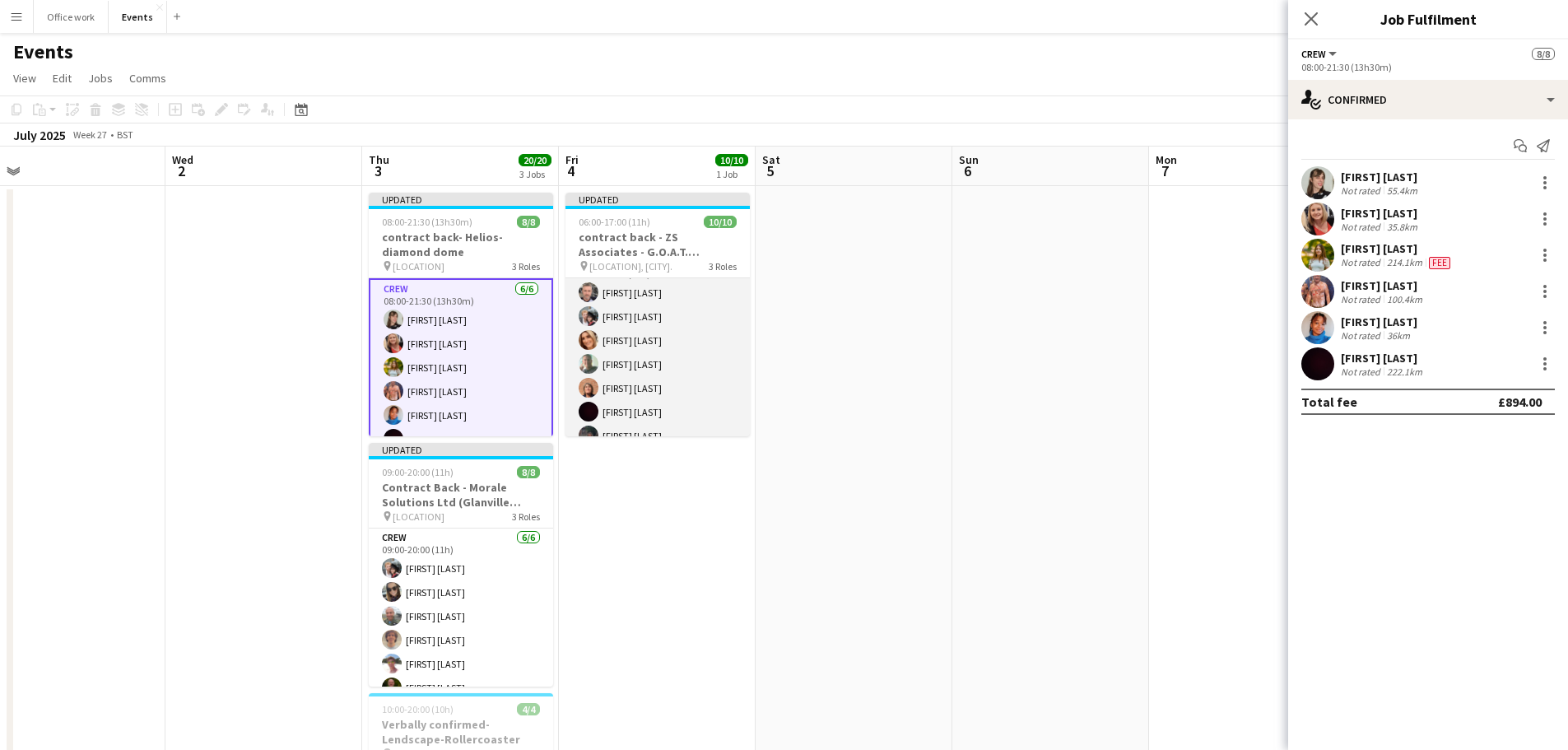 scroll, scrollTop: 29, scrollLeft: 0, axis: vertical 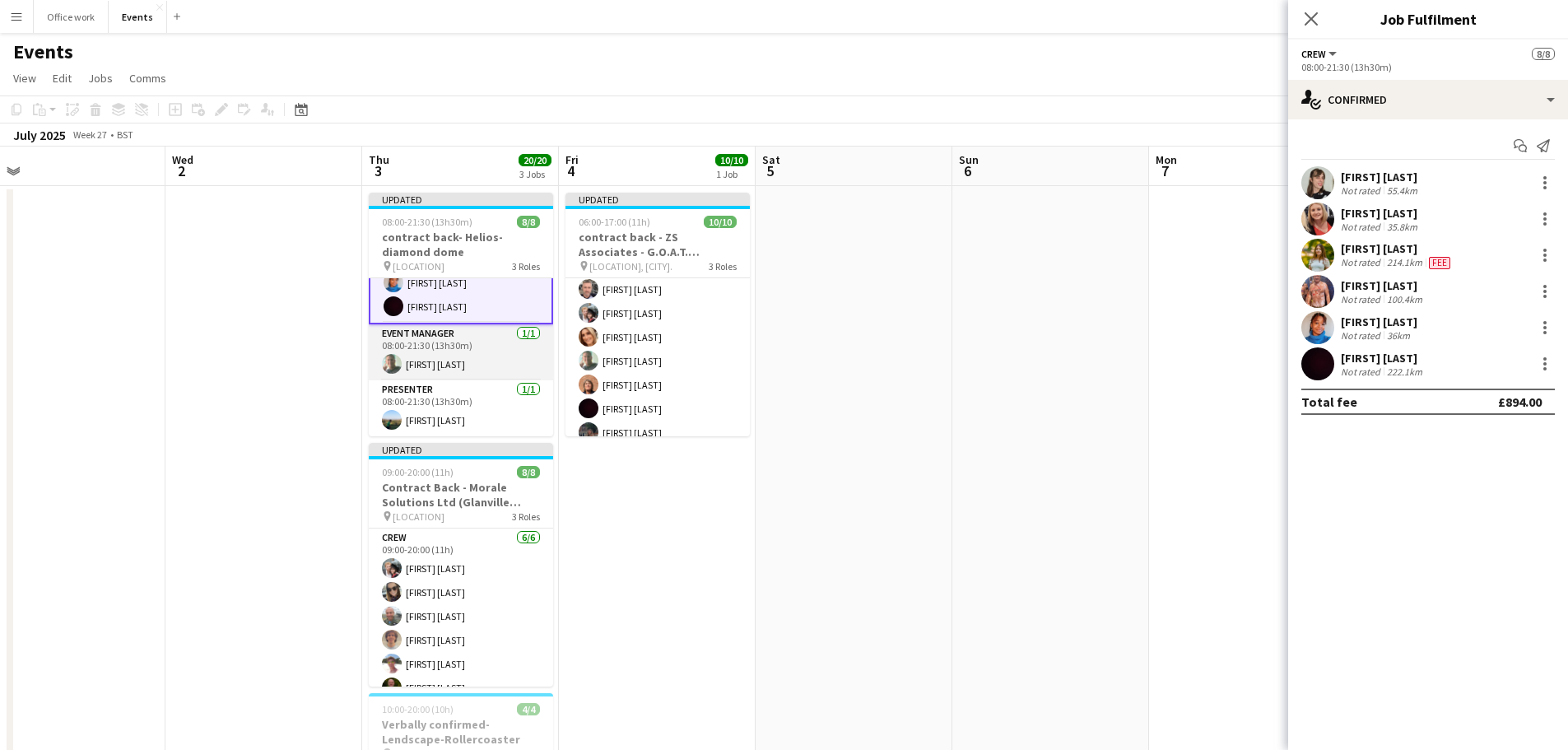 click on "Event Manager   1/1   08:00-21:30 (13h30m)
Neo Neophytou" at bounding box center [461, 352] 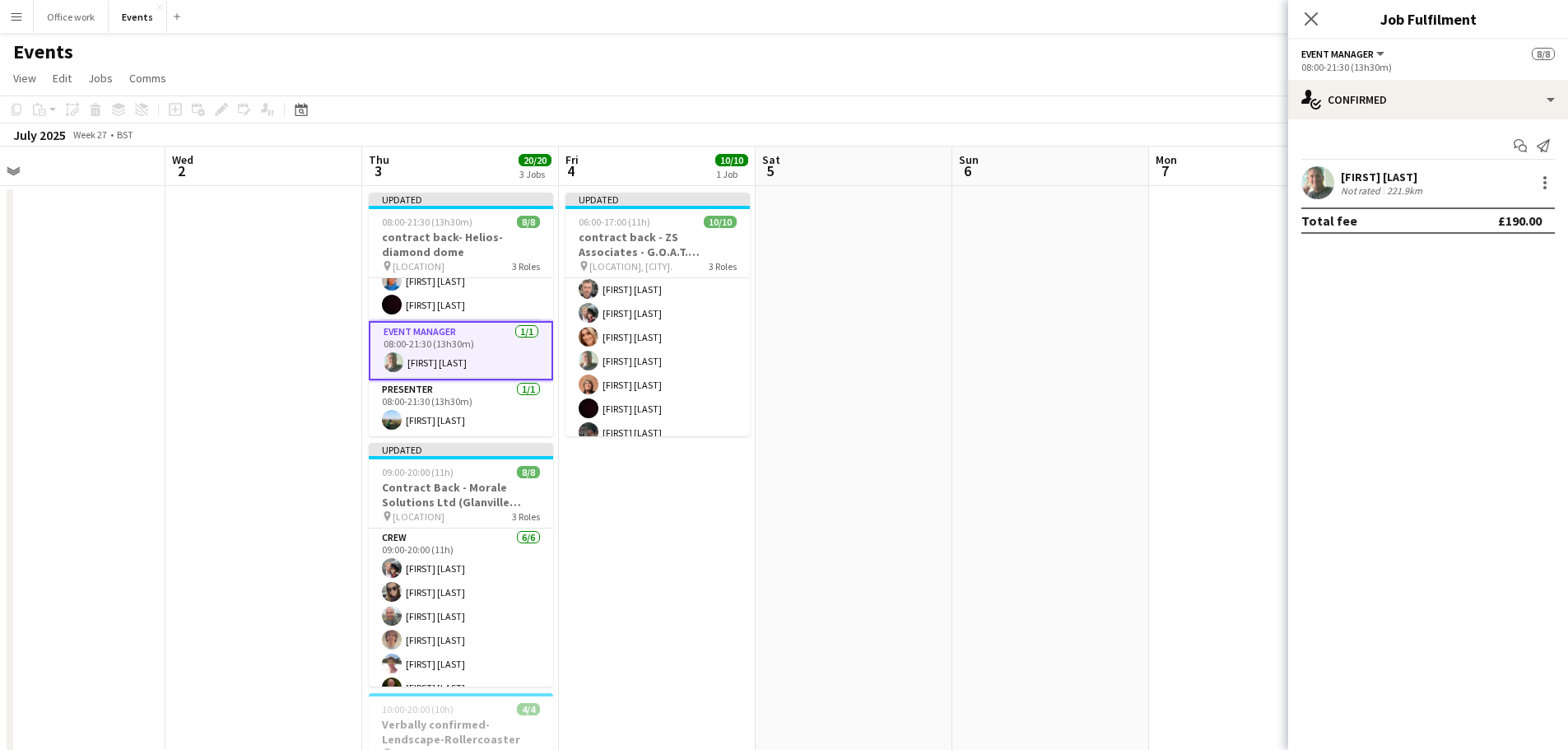 scroll, scrollTop: 131, scrollLeft: 0, axis: vertical 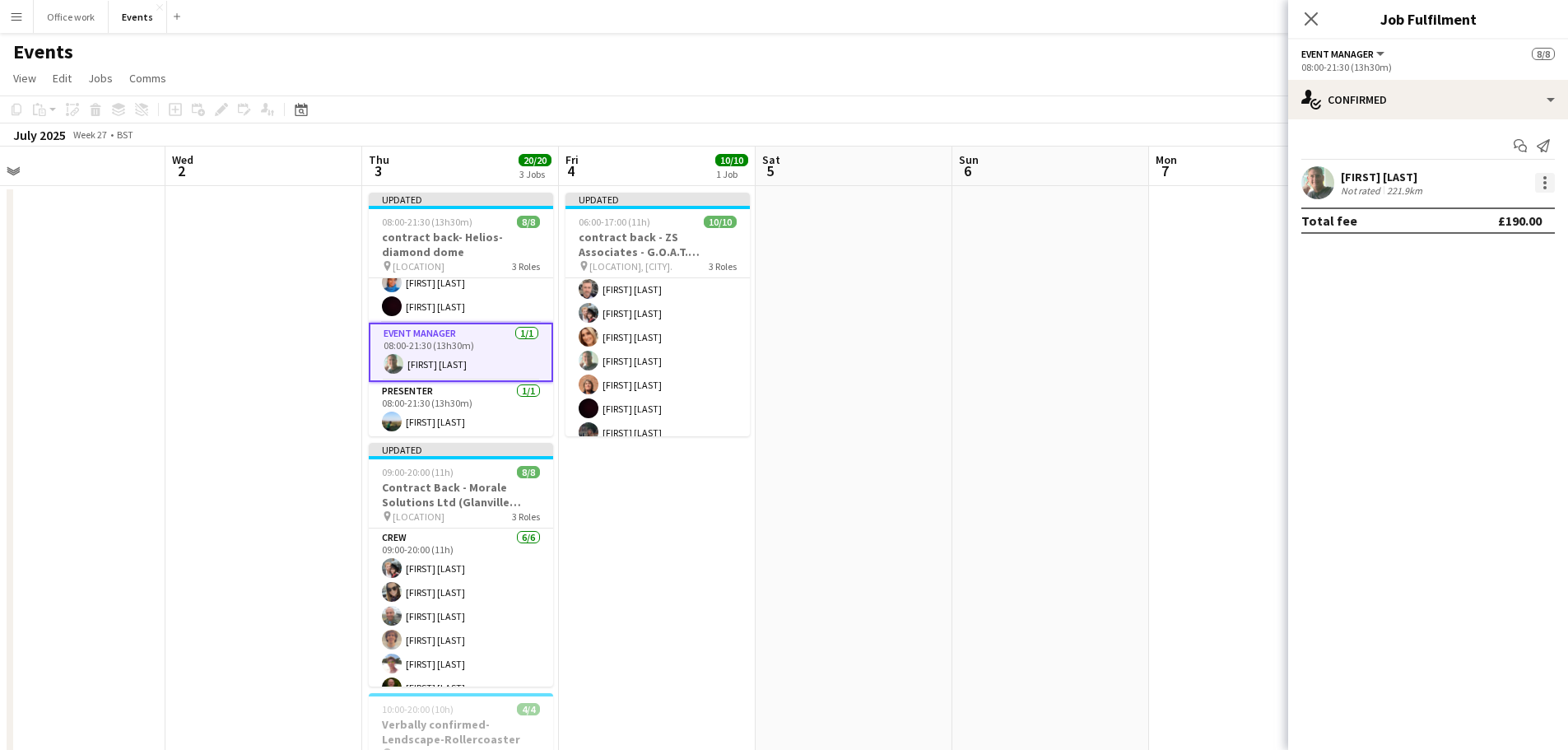 click at bounding box center (1545, 183) 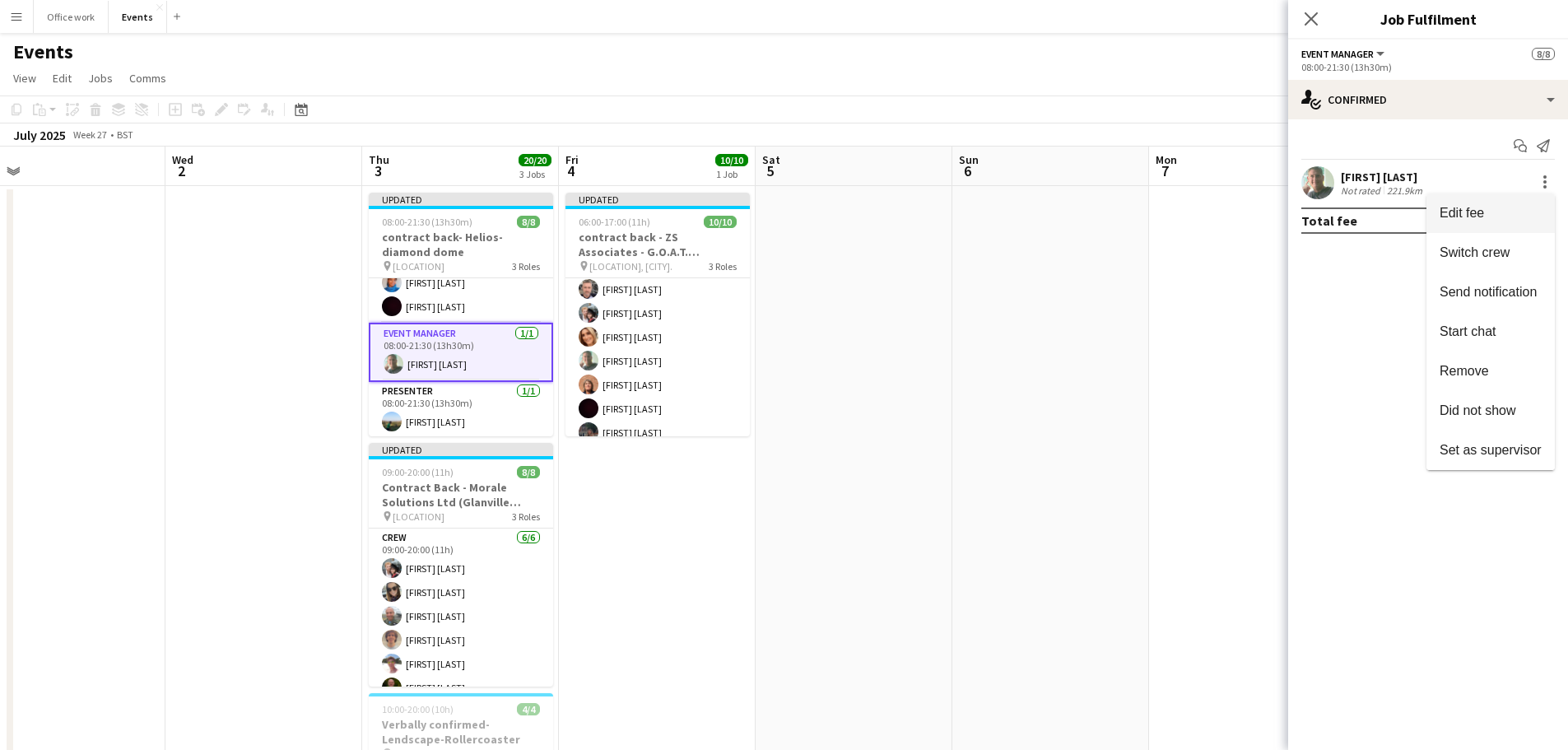 click on "Edit fee" at bounding box center [1491, 213] 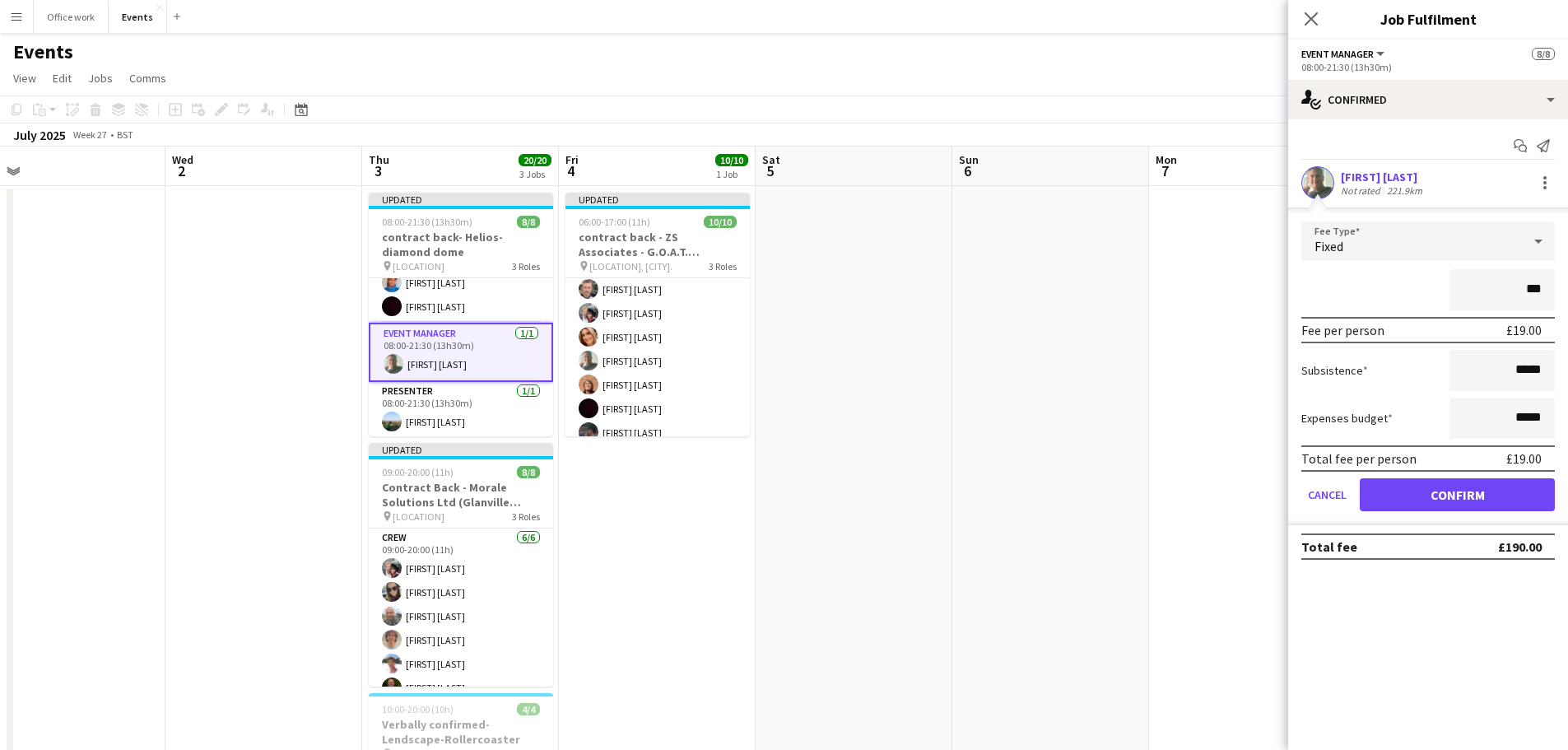 type on "**" 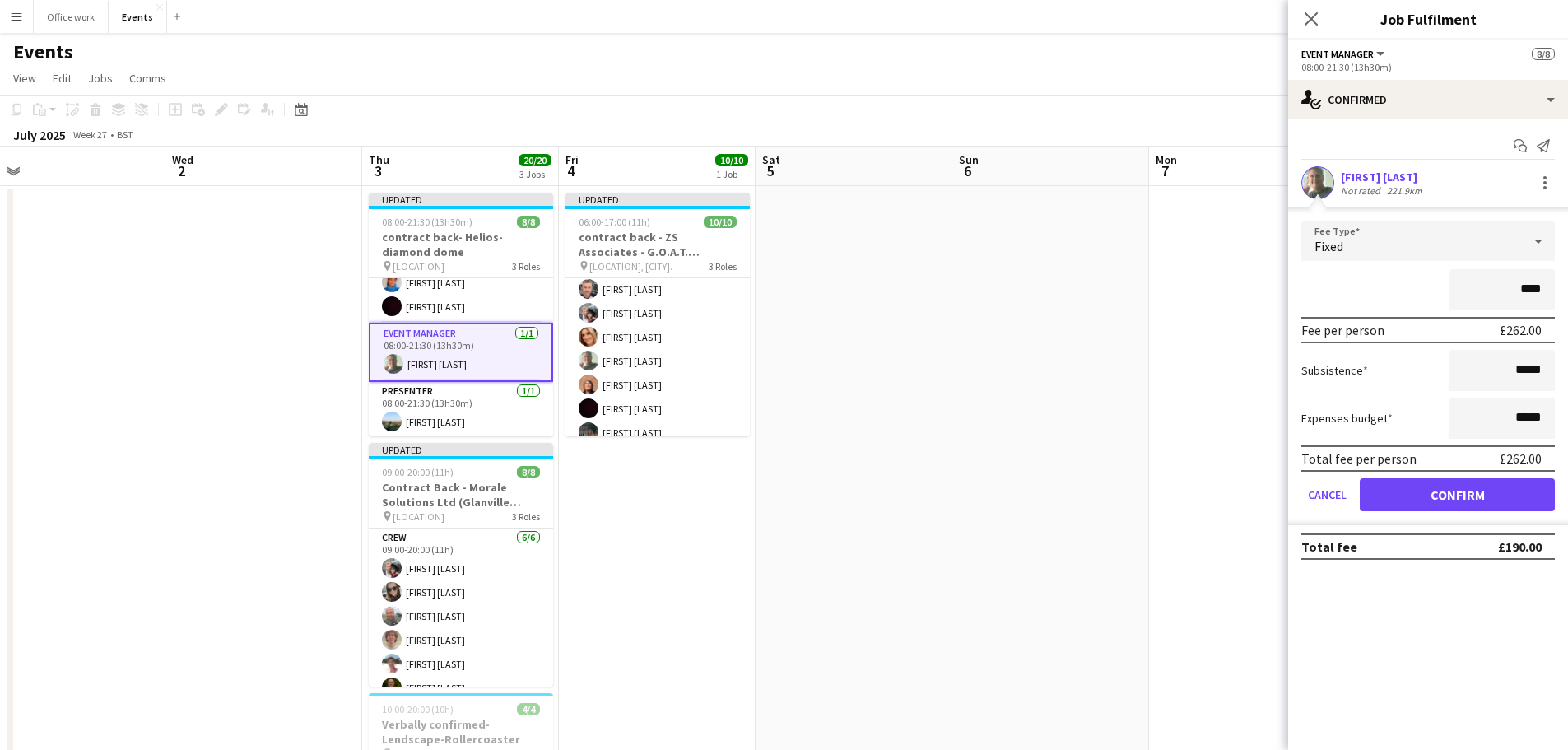 type on "*******" 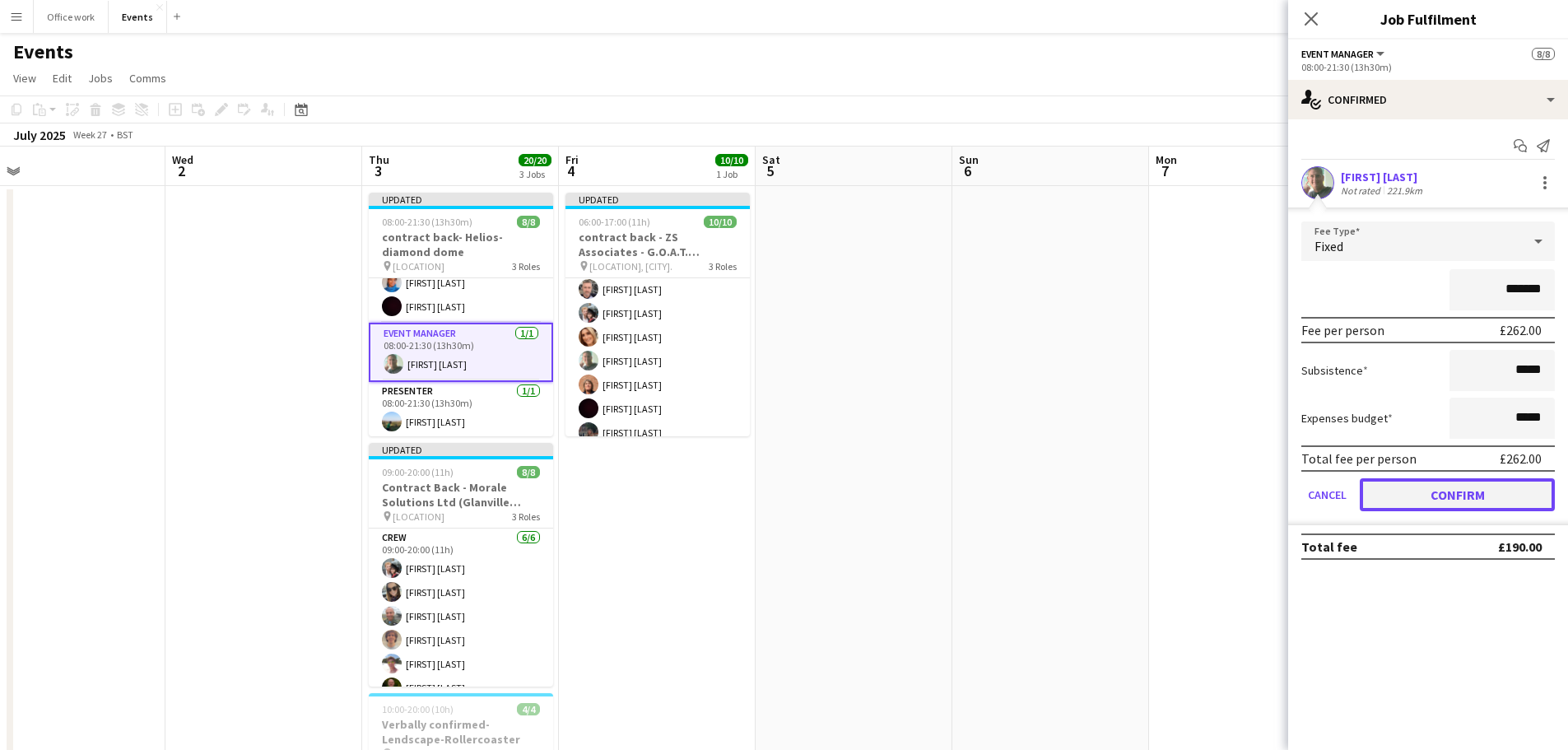 click on "Confirm" at bounding box center (1457, 495) 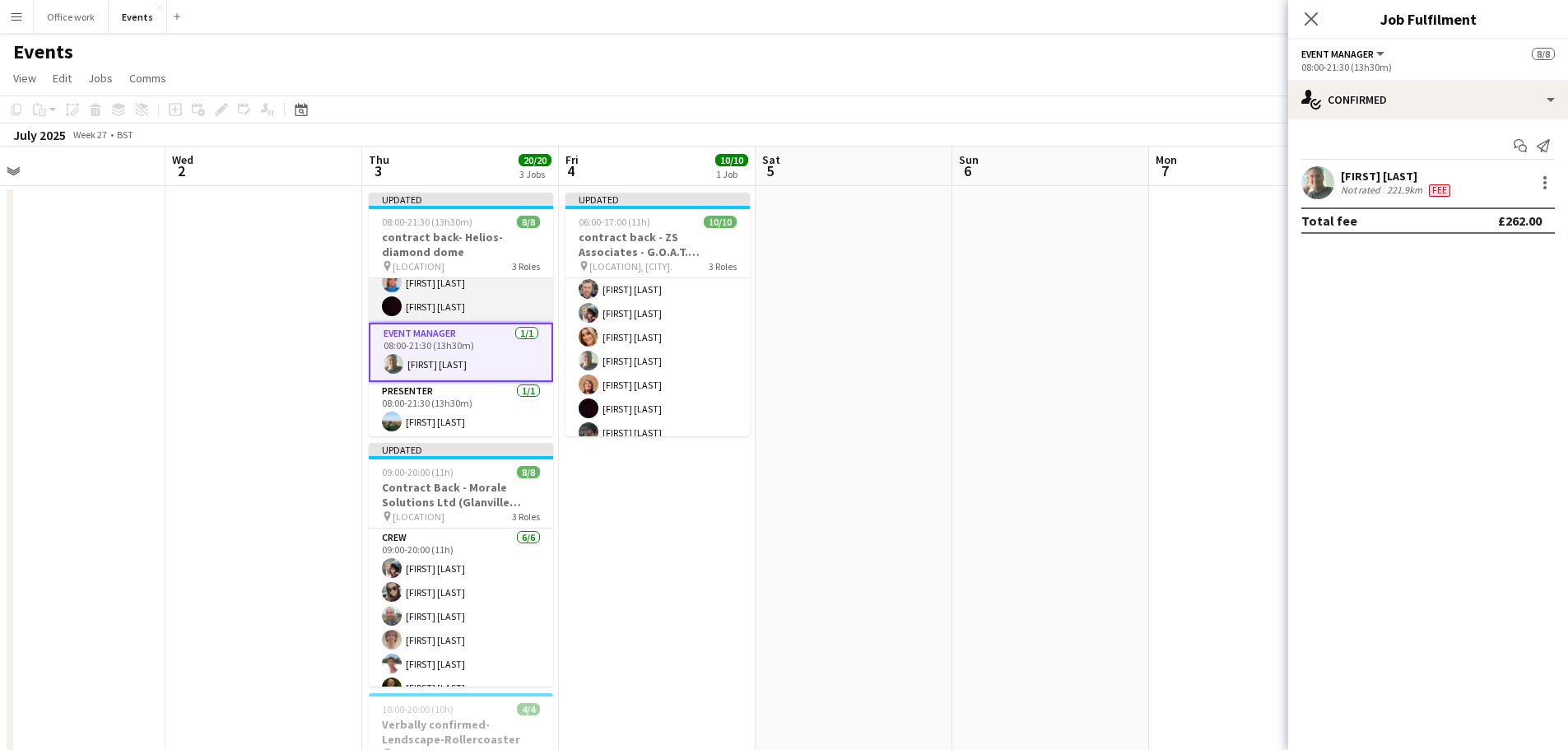 click on "Crew   6/6   08:00-21:30 (13h30m)
Isla Fox Jemma Wilson Alexandra Tanase Chris Ebbon Chrystal Williams Christopher Michael" at bounding box center [461, 235] 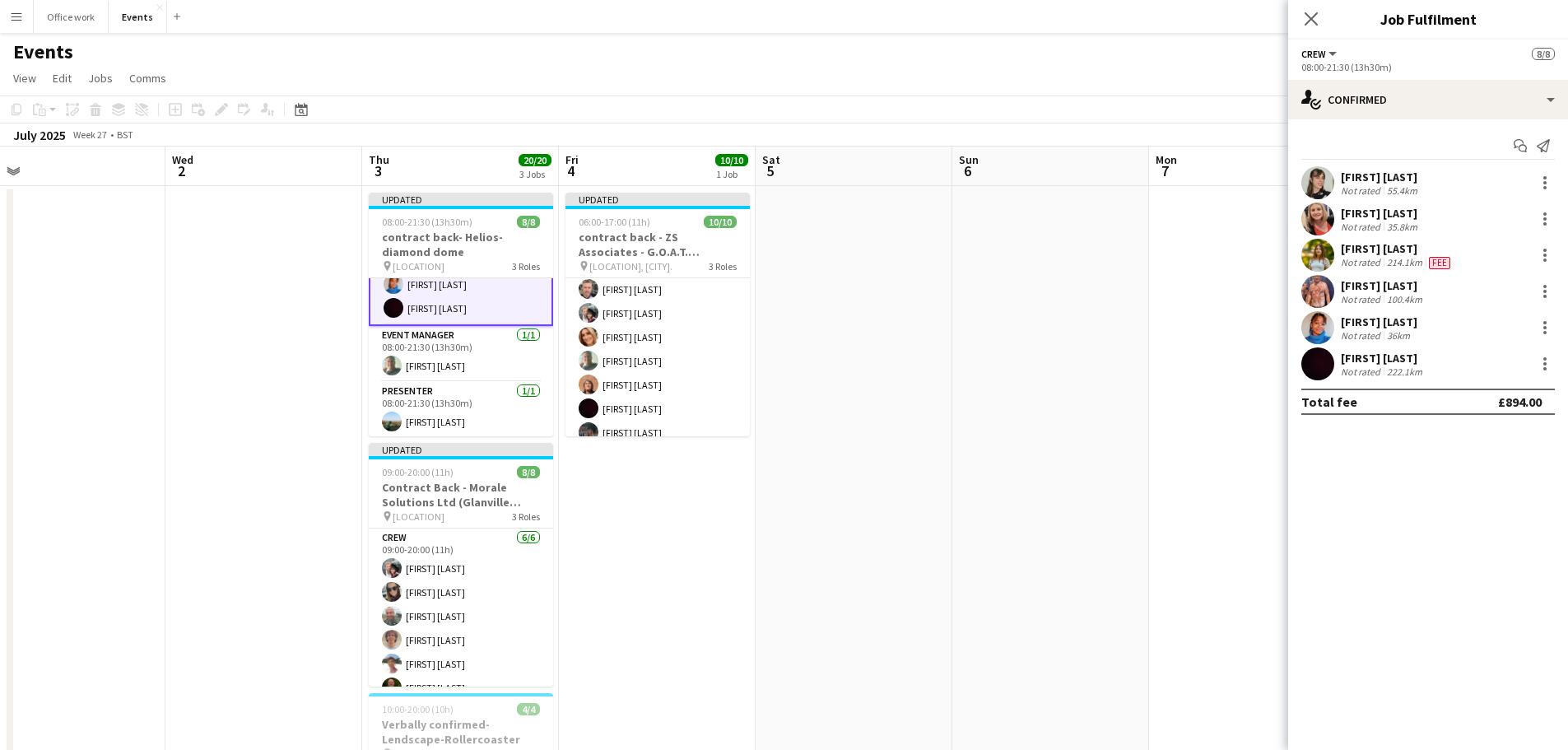 scroll, scrollTop: 133, scrollLeft: 0, axis: vertical 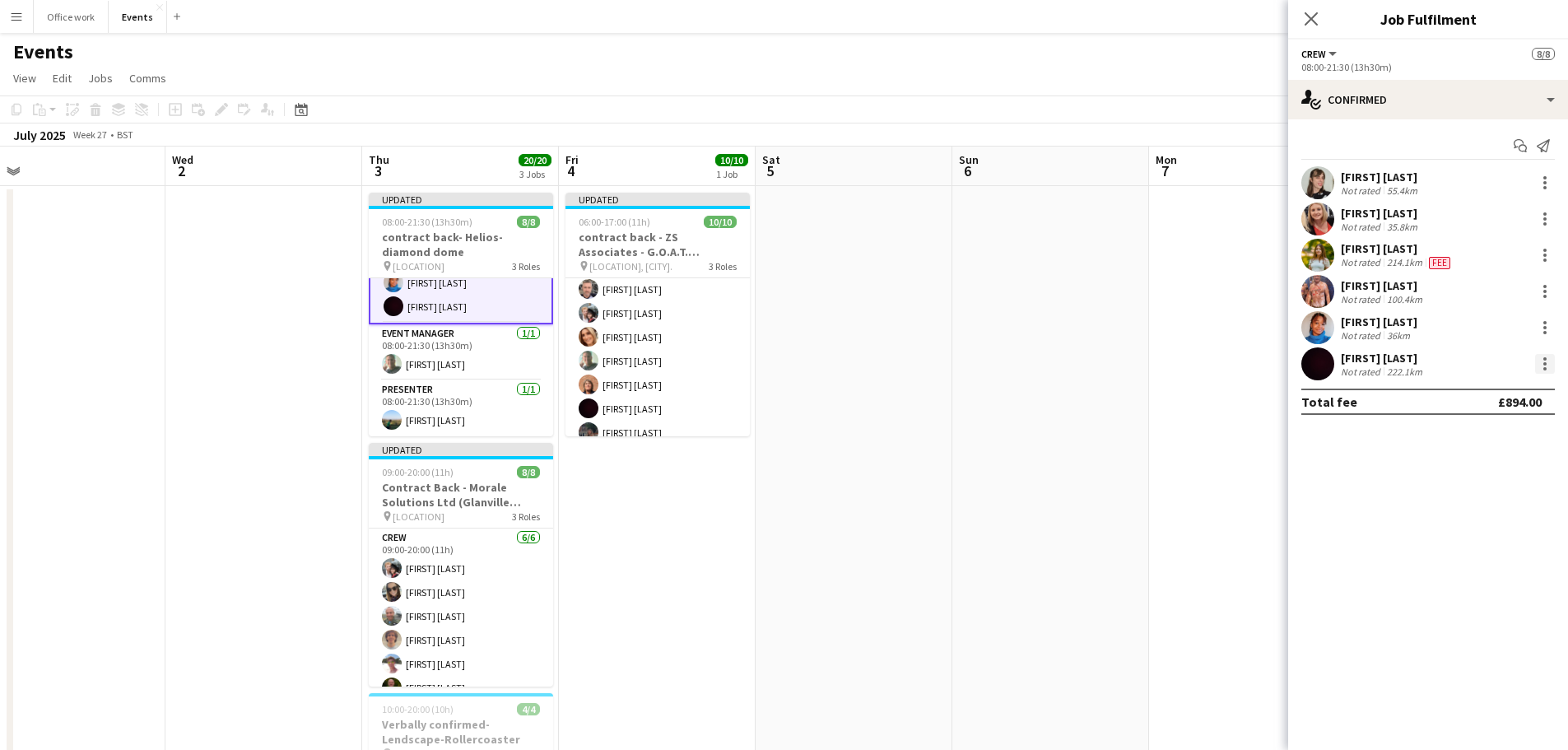 click at bounding box center [1545, 364] 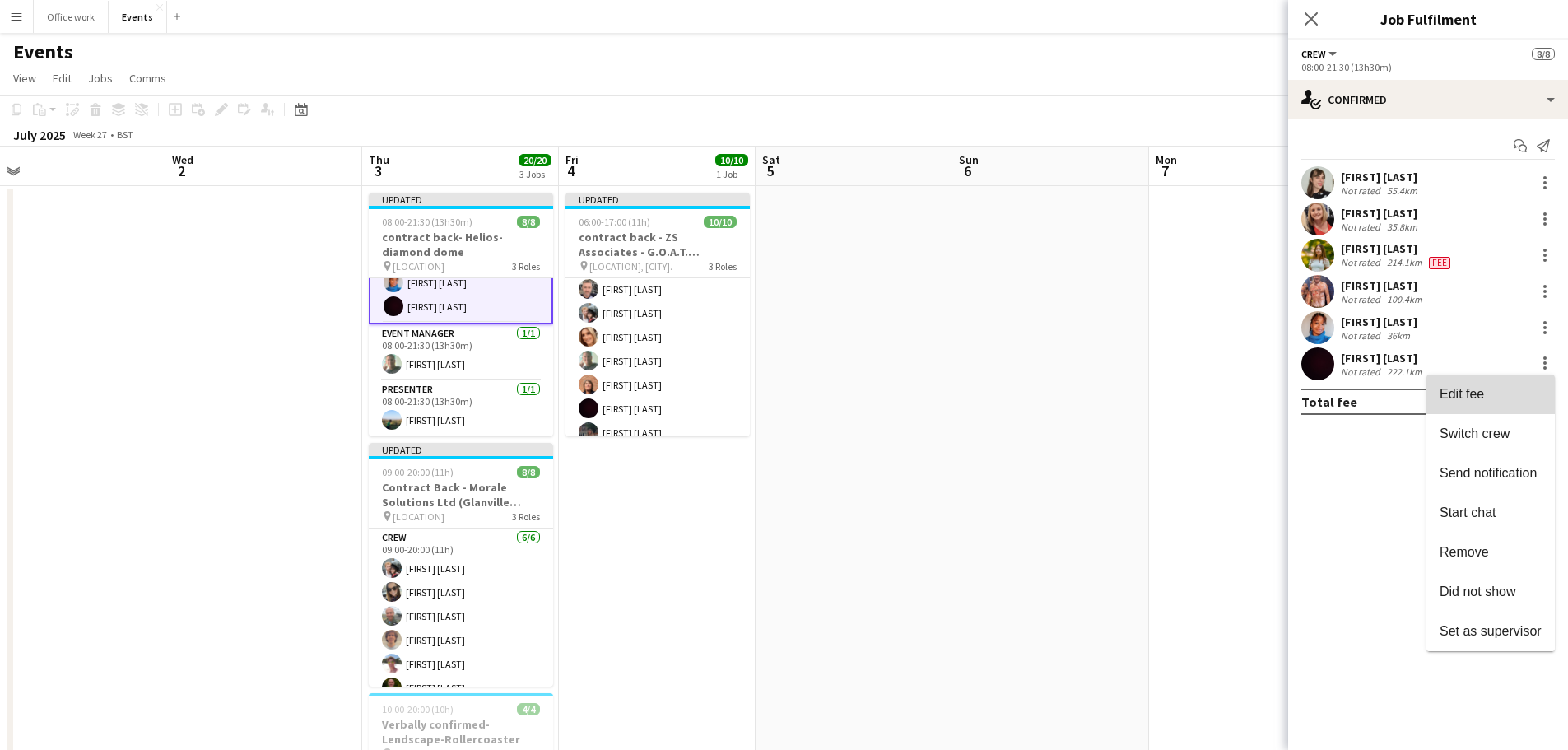 click on "Edit fee" at bounding box center [1491, 394] 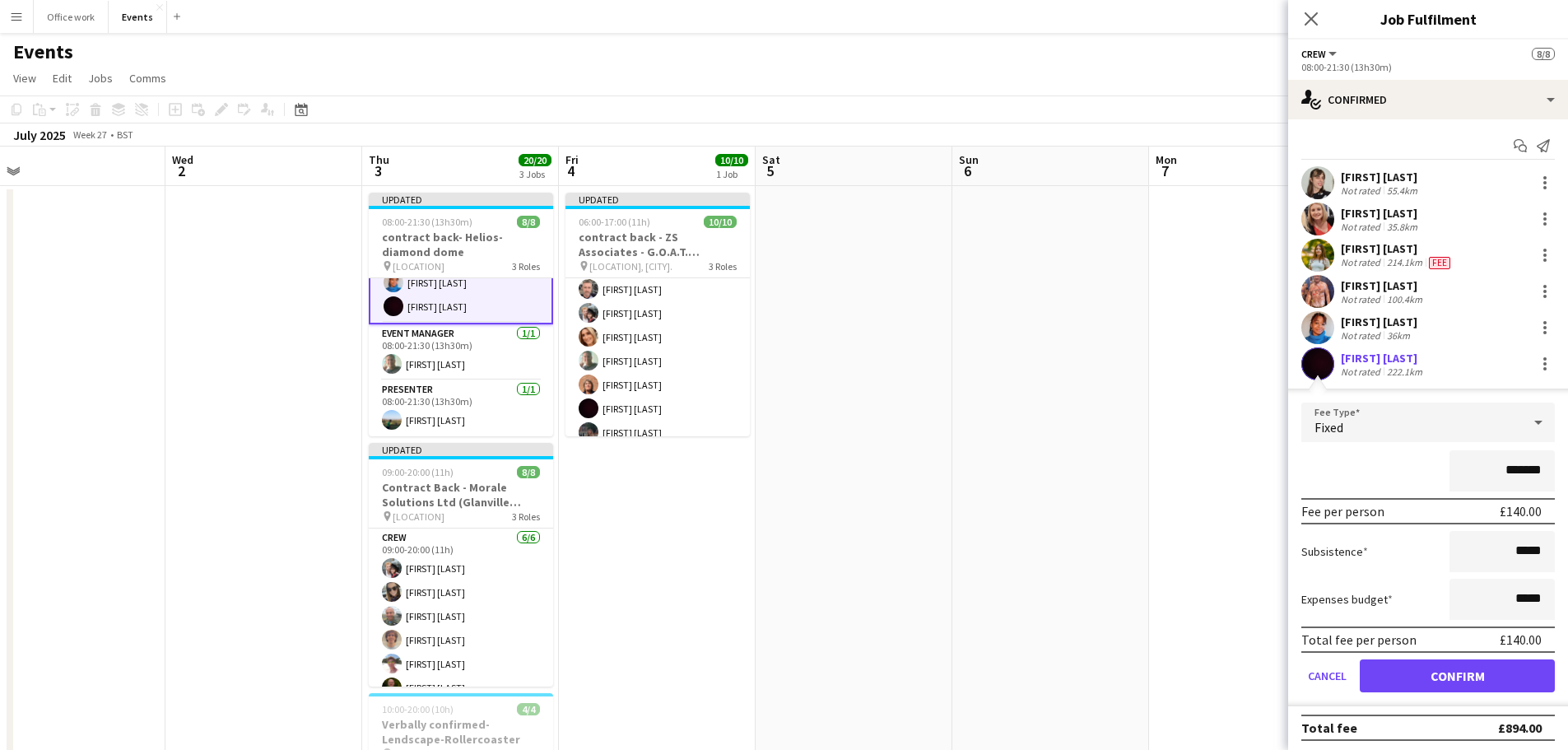 click on "*******" at bounding box center [1502, 471] 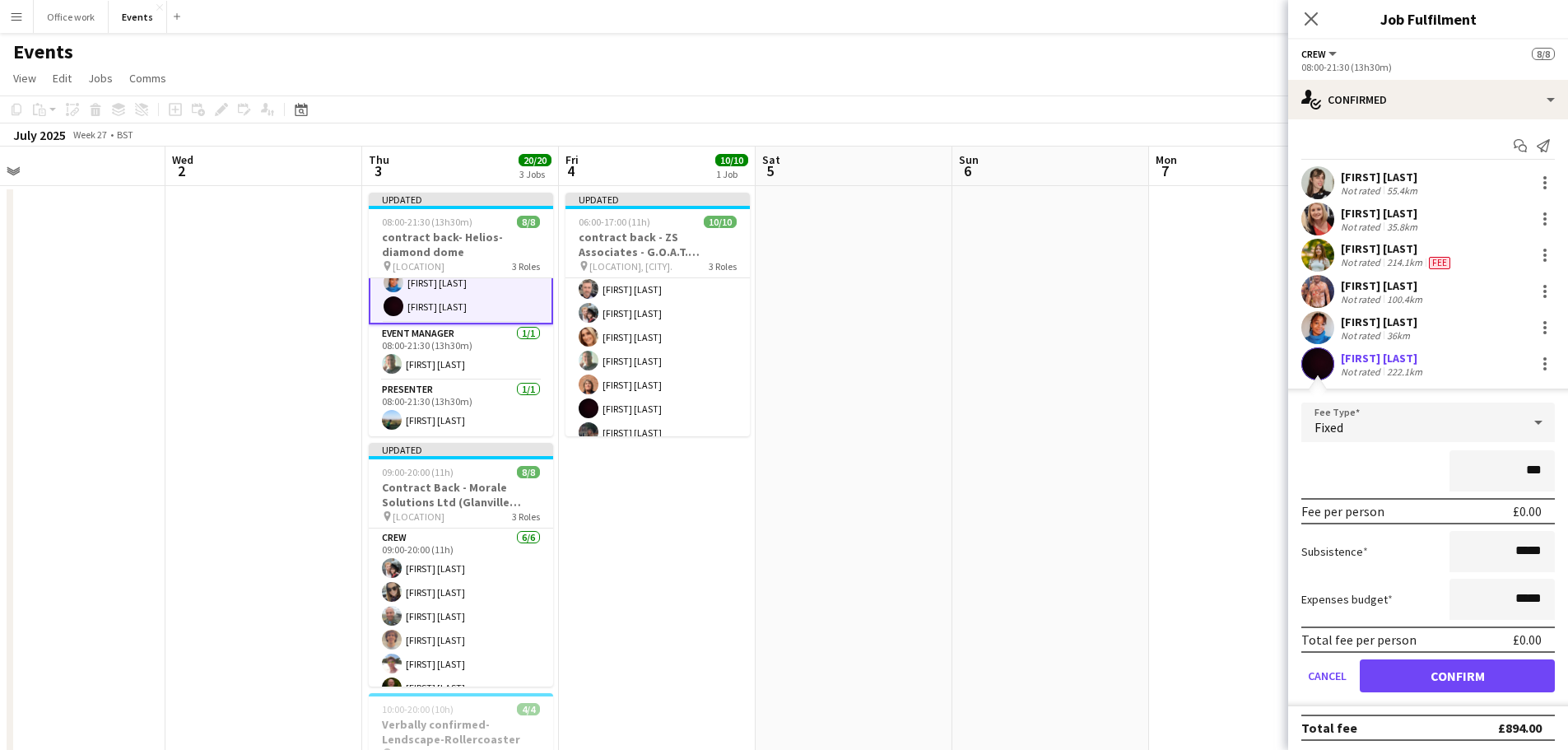type on "**" 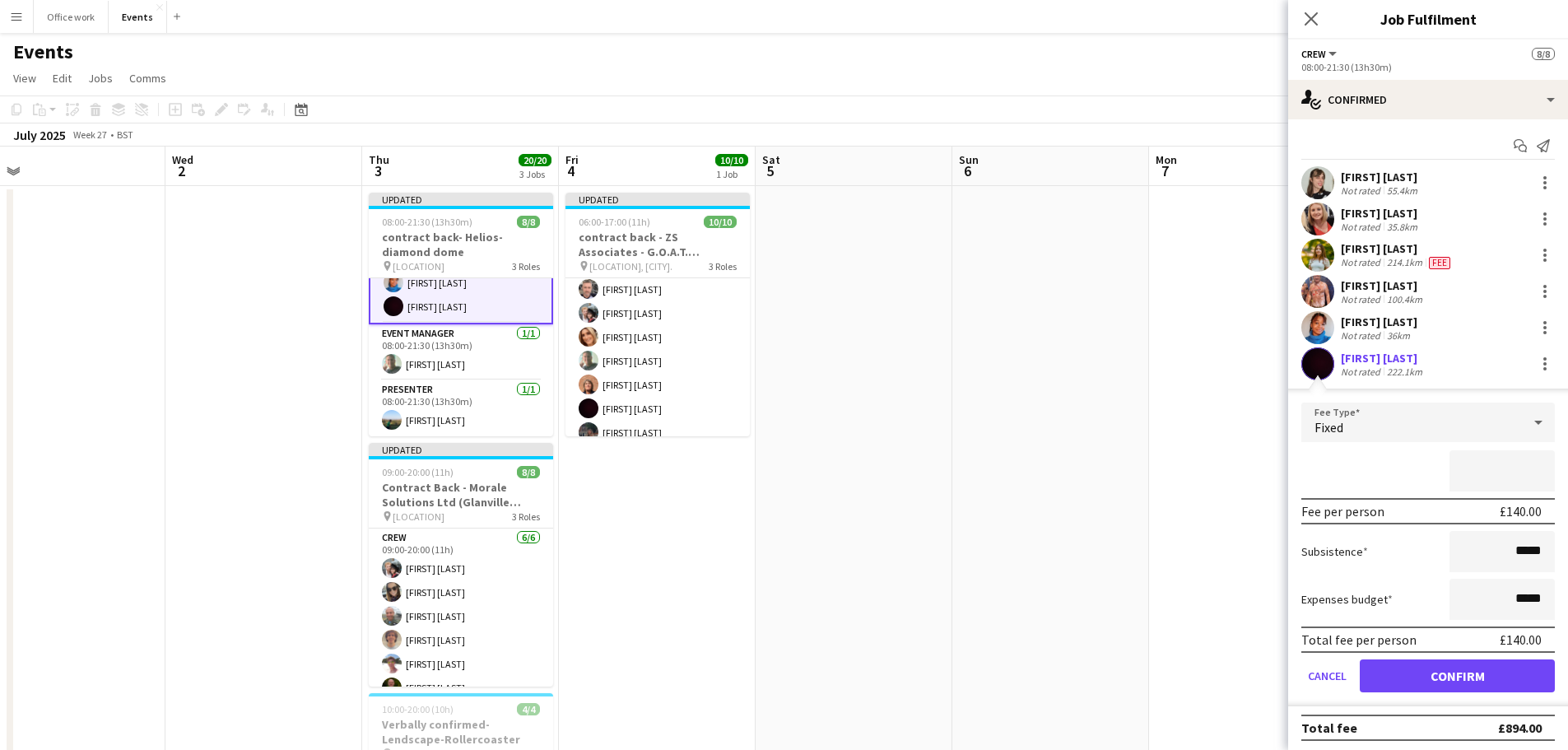 type on "**" 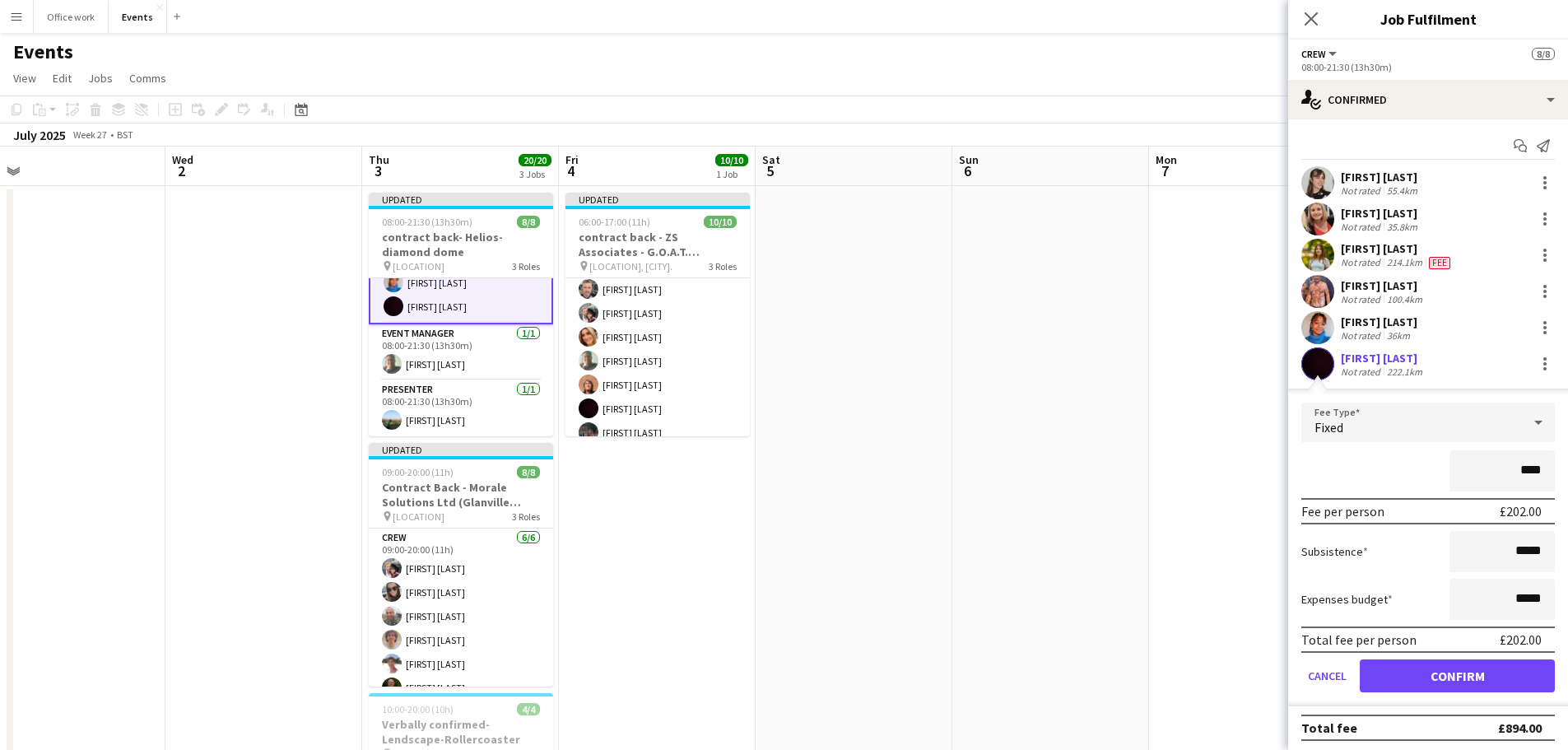 click on "****" at bounding box center (1502, 471) 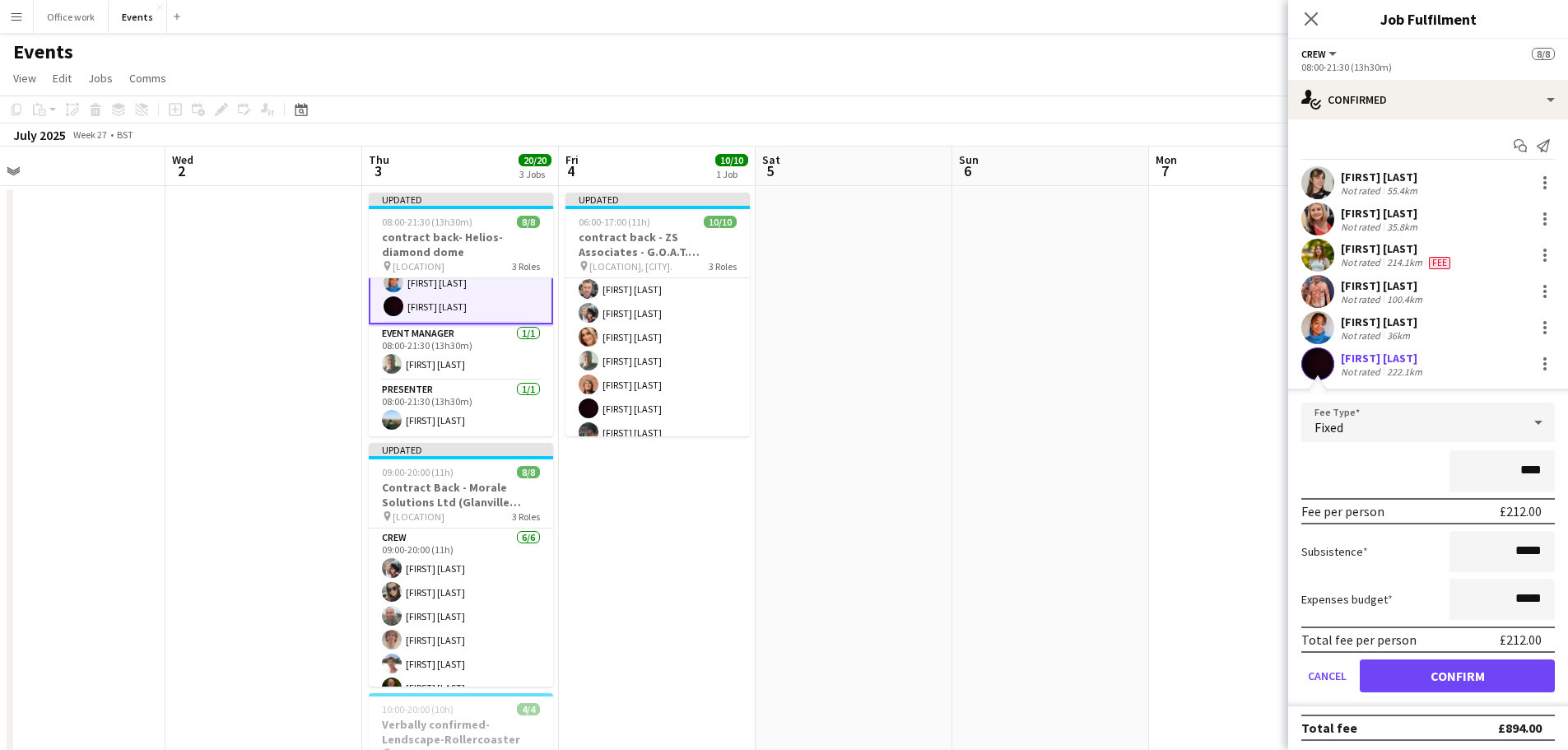 type on "****" 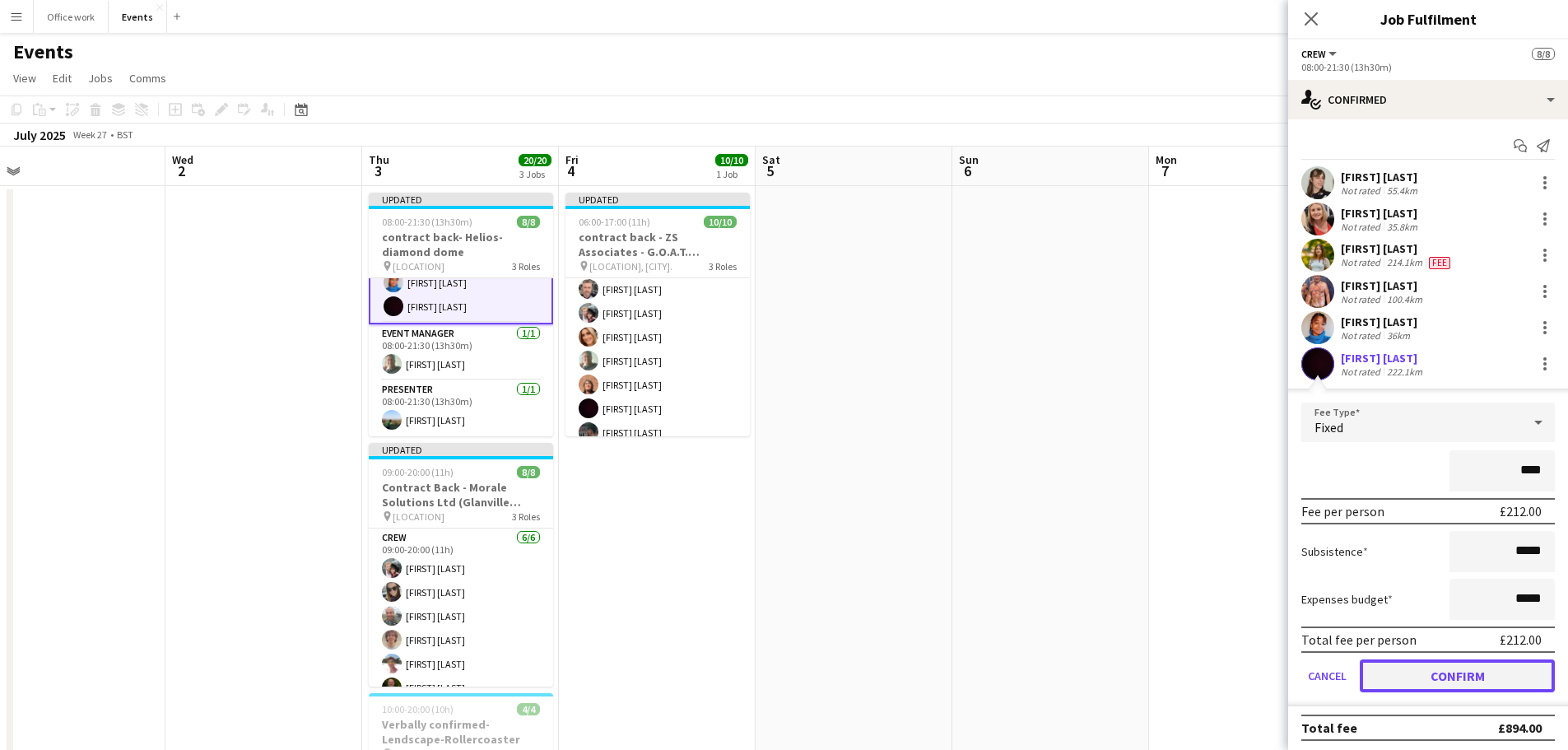 click on "Confirm" at bounding box center (1457, 676) 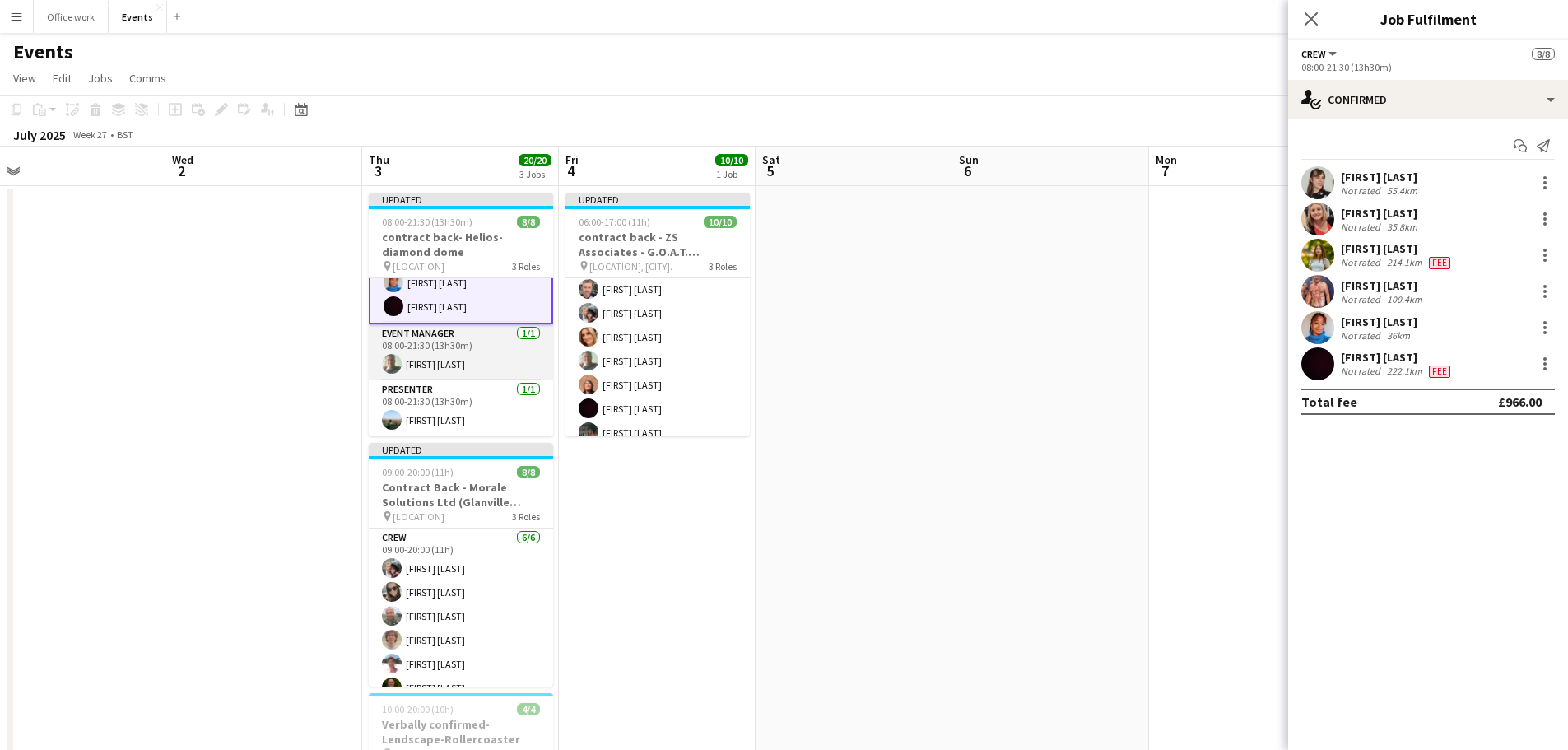 click on "Event Manager   1/1   08:00-21:30 (13h30m)
Neo Neophytou" at bounding box center [461, 352] 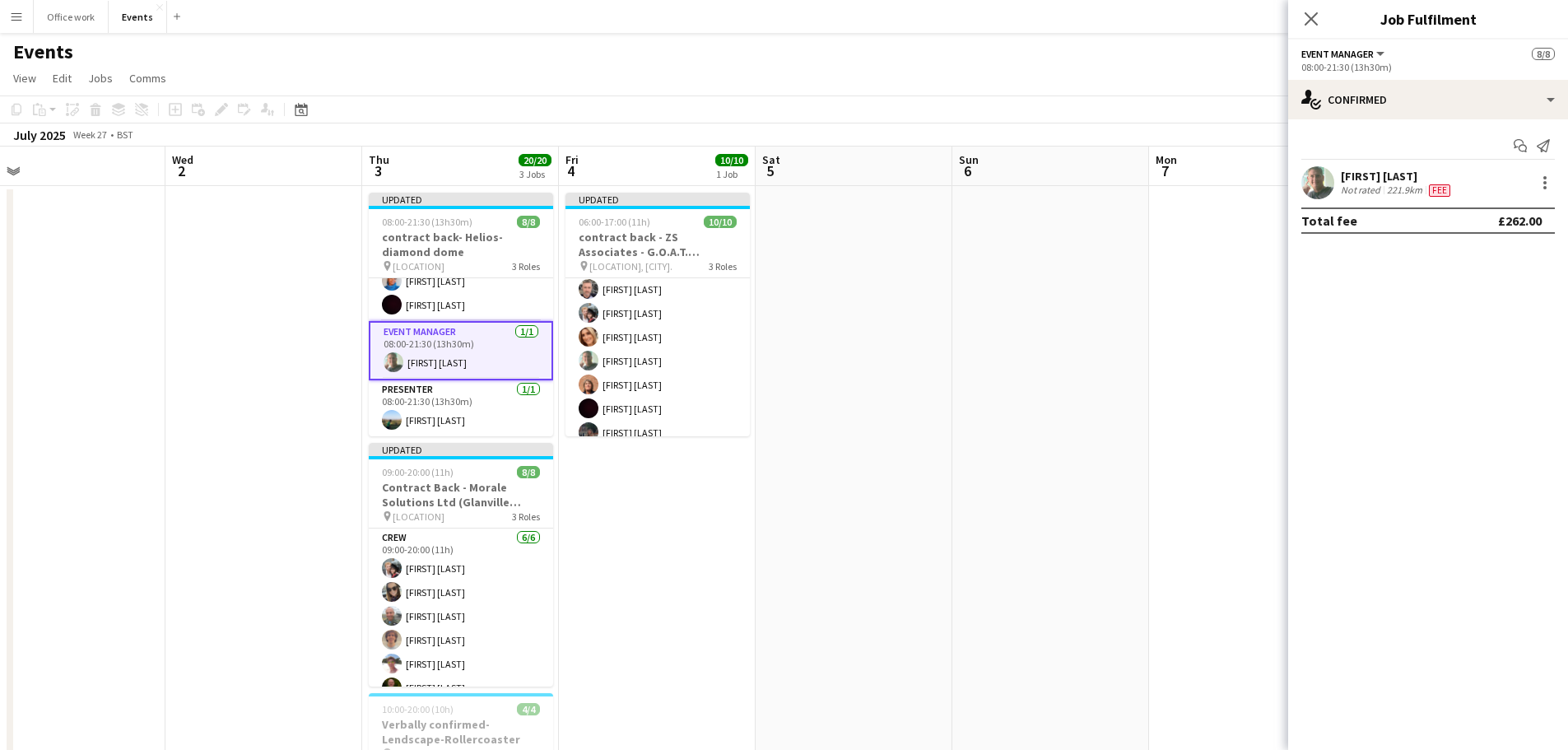 scroll, scrollTop: 131, scrollLeft: 0, axis: vertical 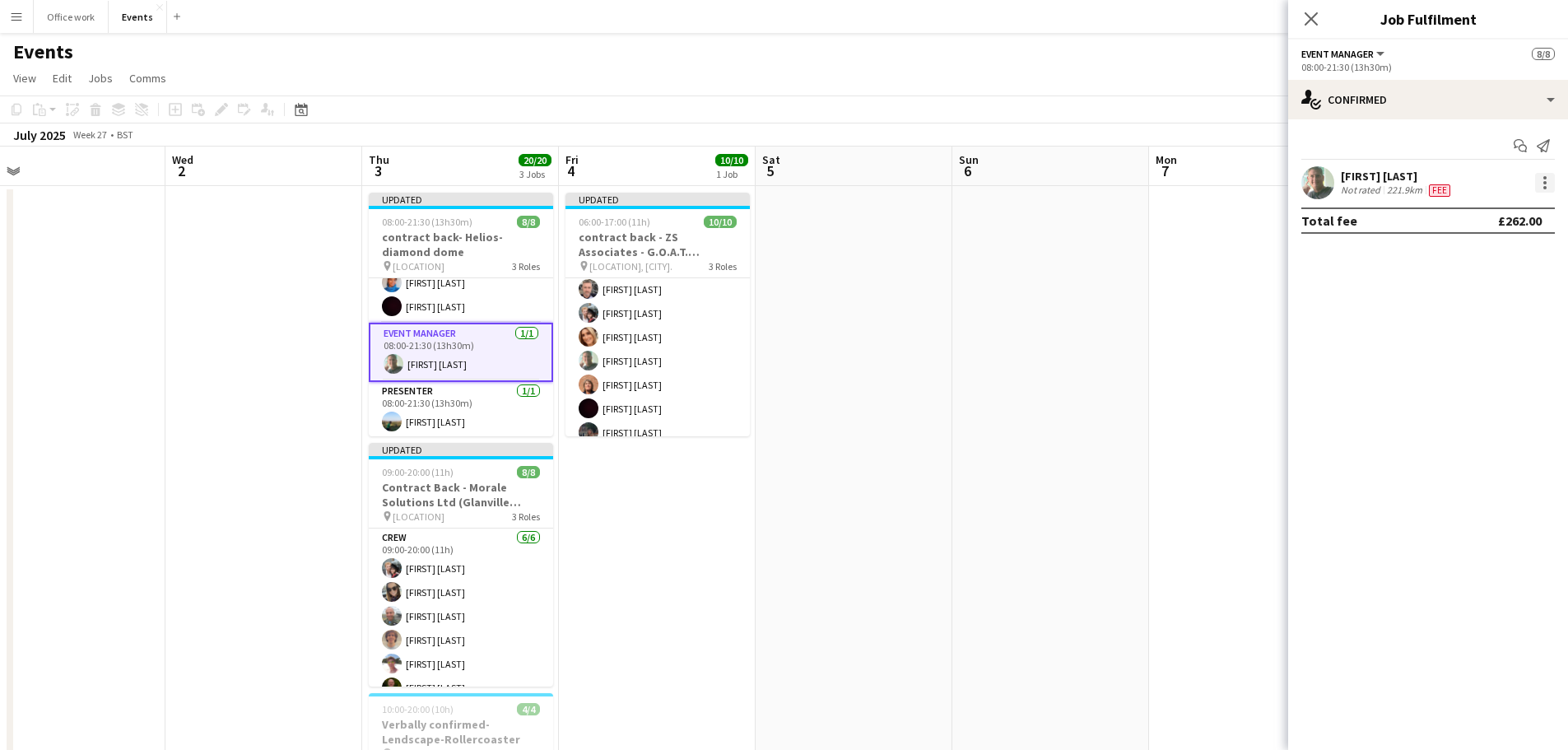 click at bounding box center (1545, 183) 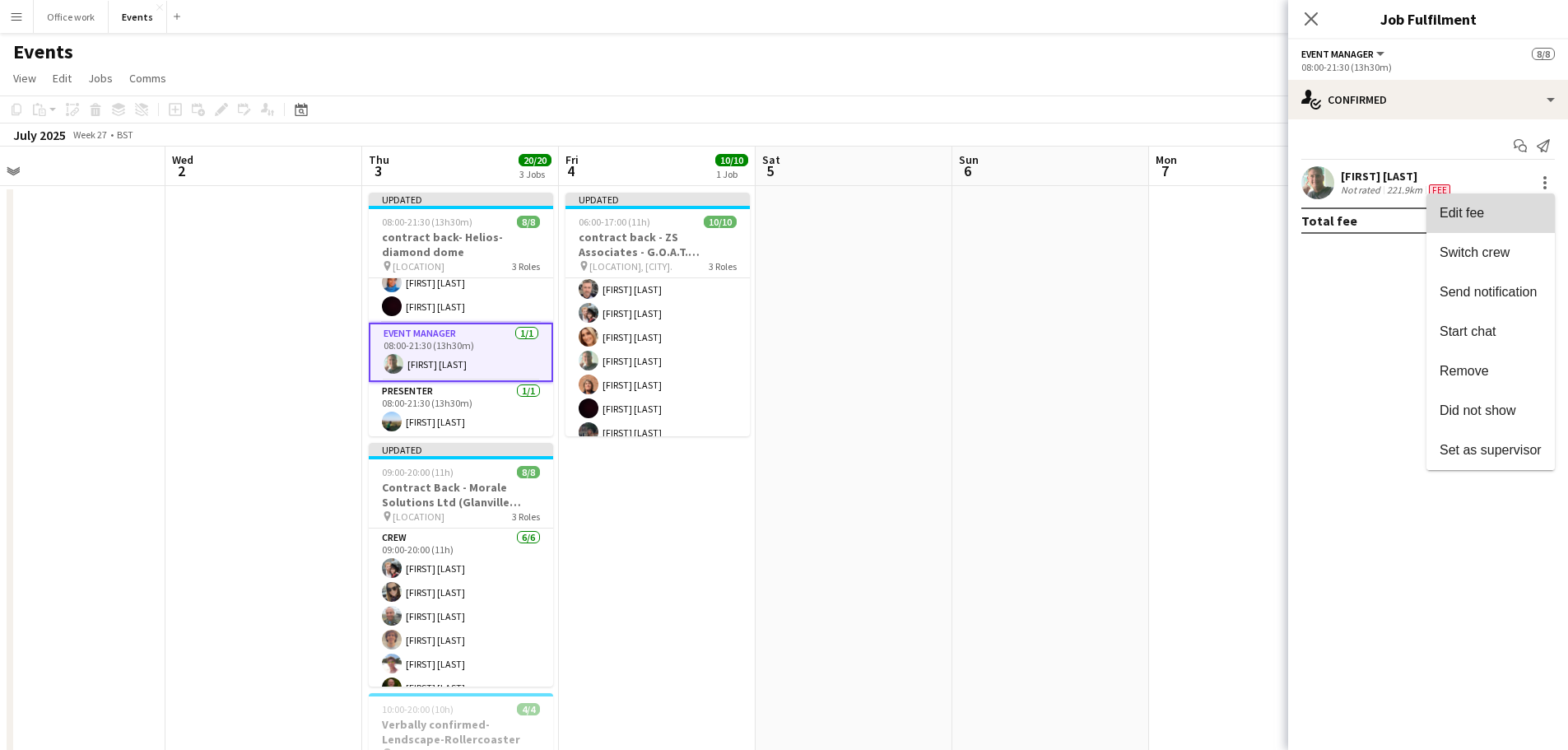click on "Edit fee" at bounding box center [1491, 213] 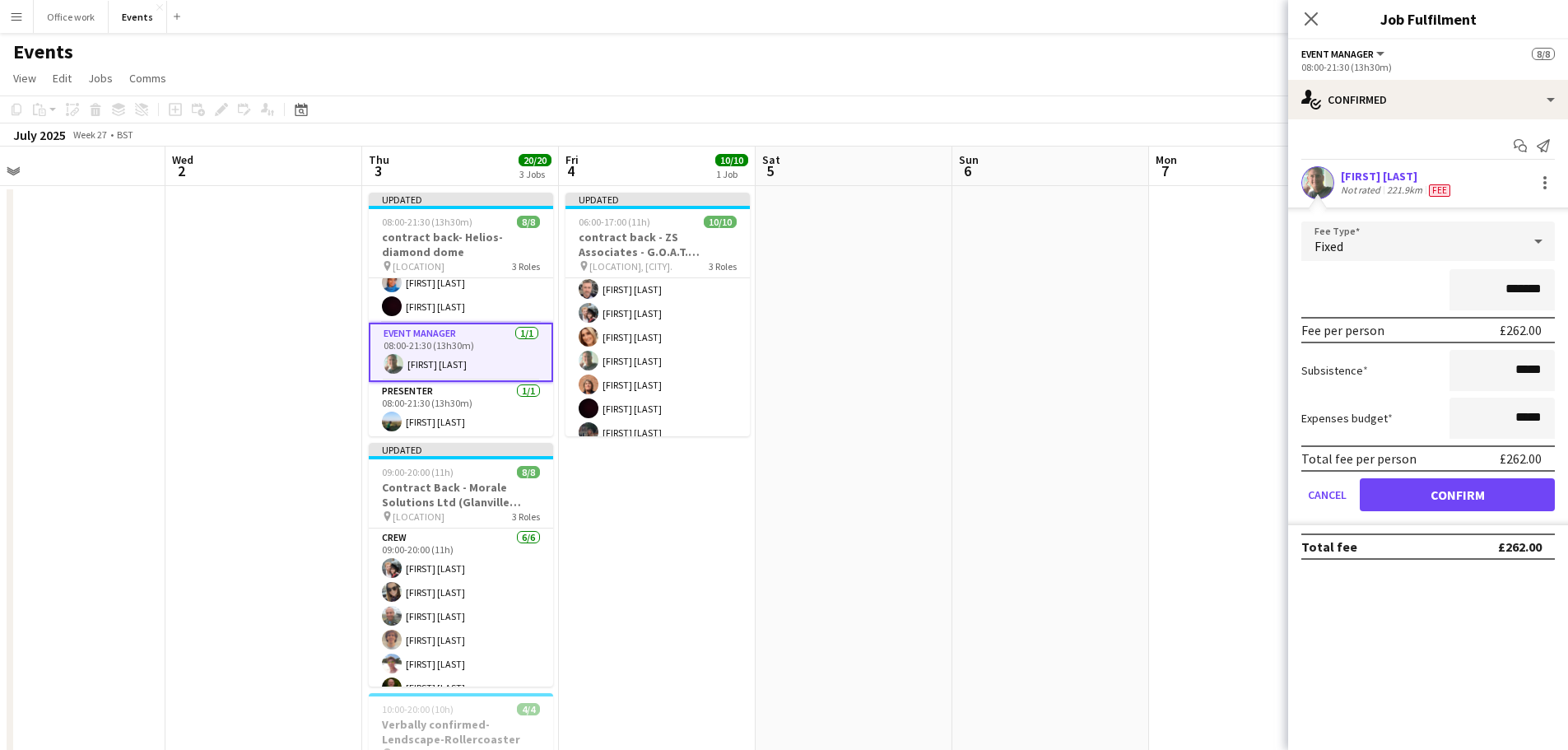 click on "*******" at bounding box center [1502, 290] 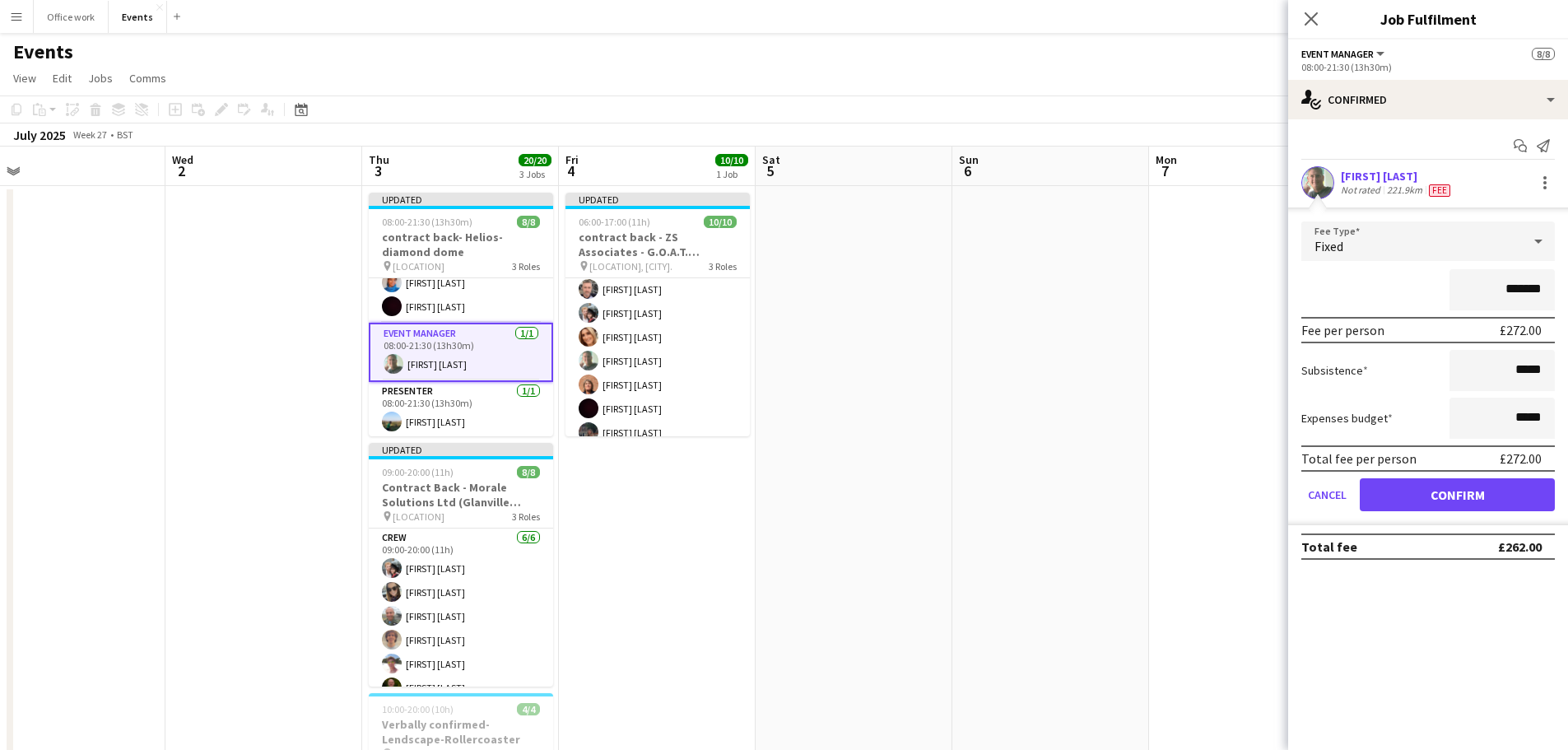 type on "*******" 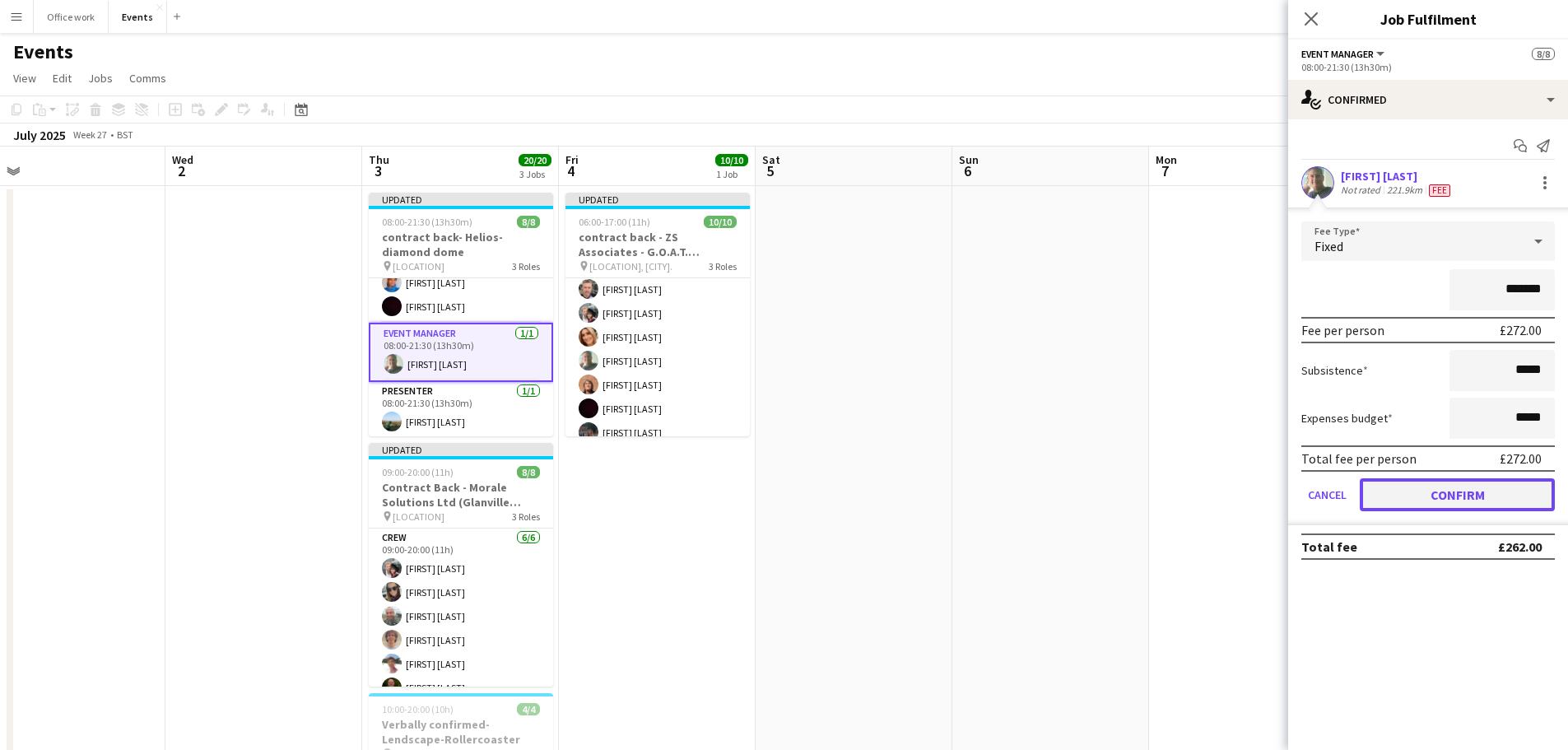click on "Confirm" at bounding box center (1457, 495) 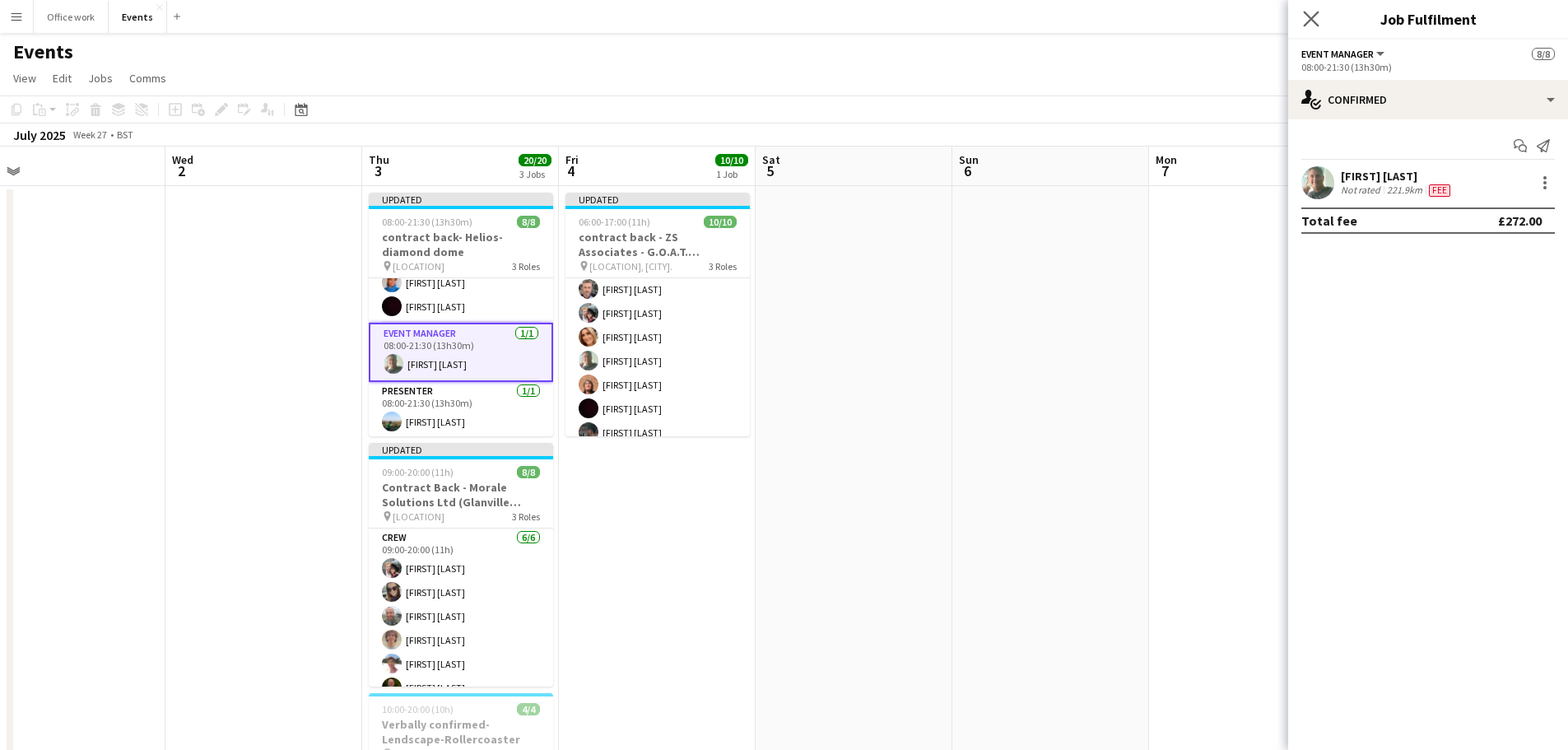 click on "Close pop-in" 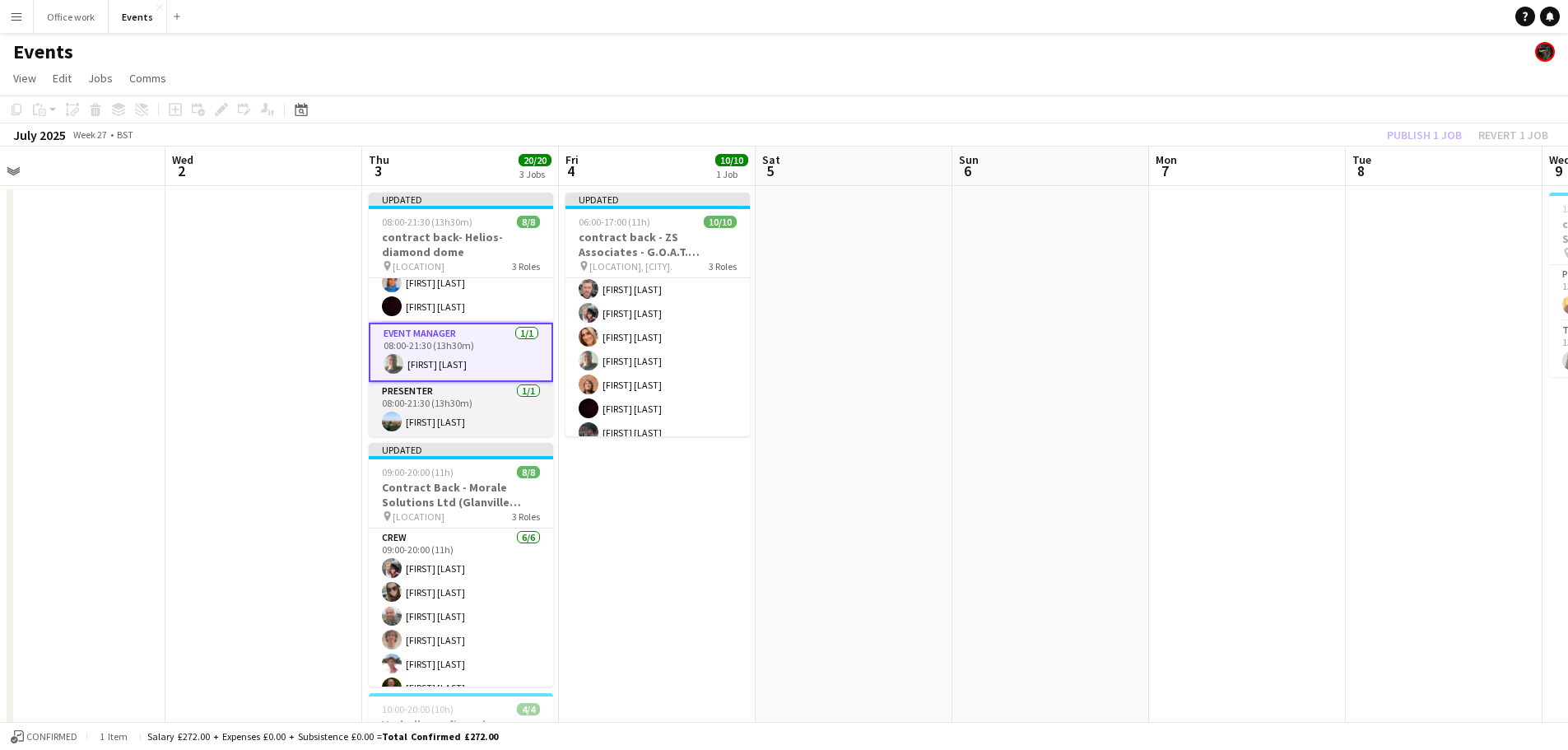 click on "Presenter   1/1   08:00-21:30 (13h30m)
Luke White" at bounding box center (461, 410) 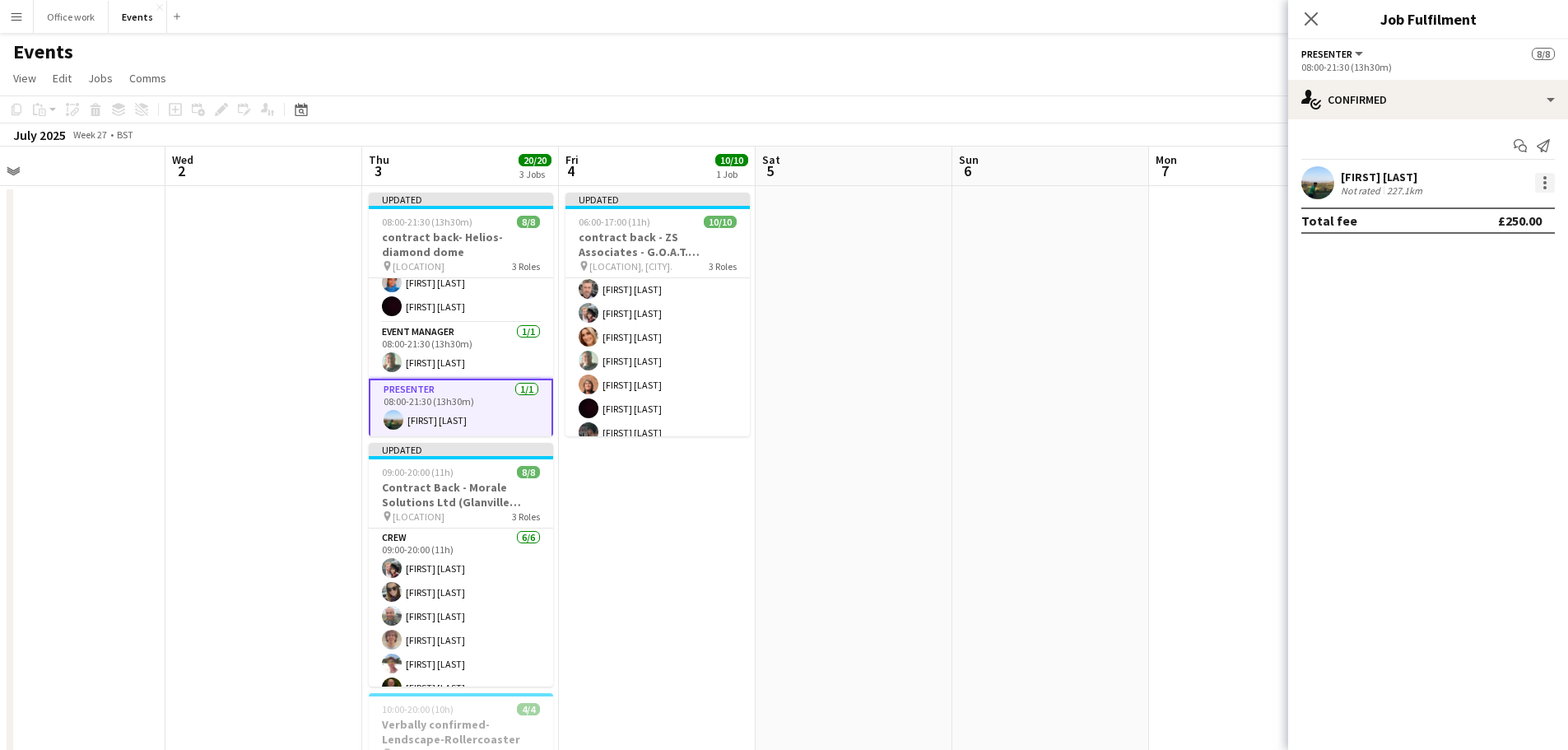 click at bounding box center (1545, 178) 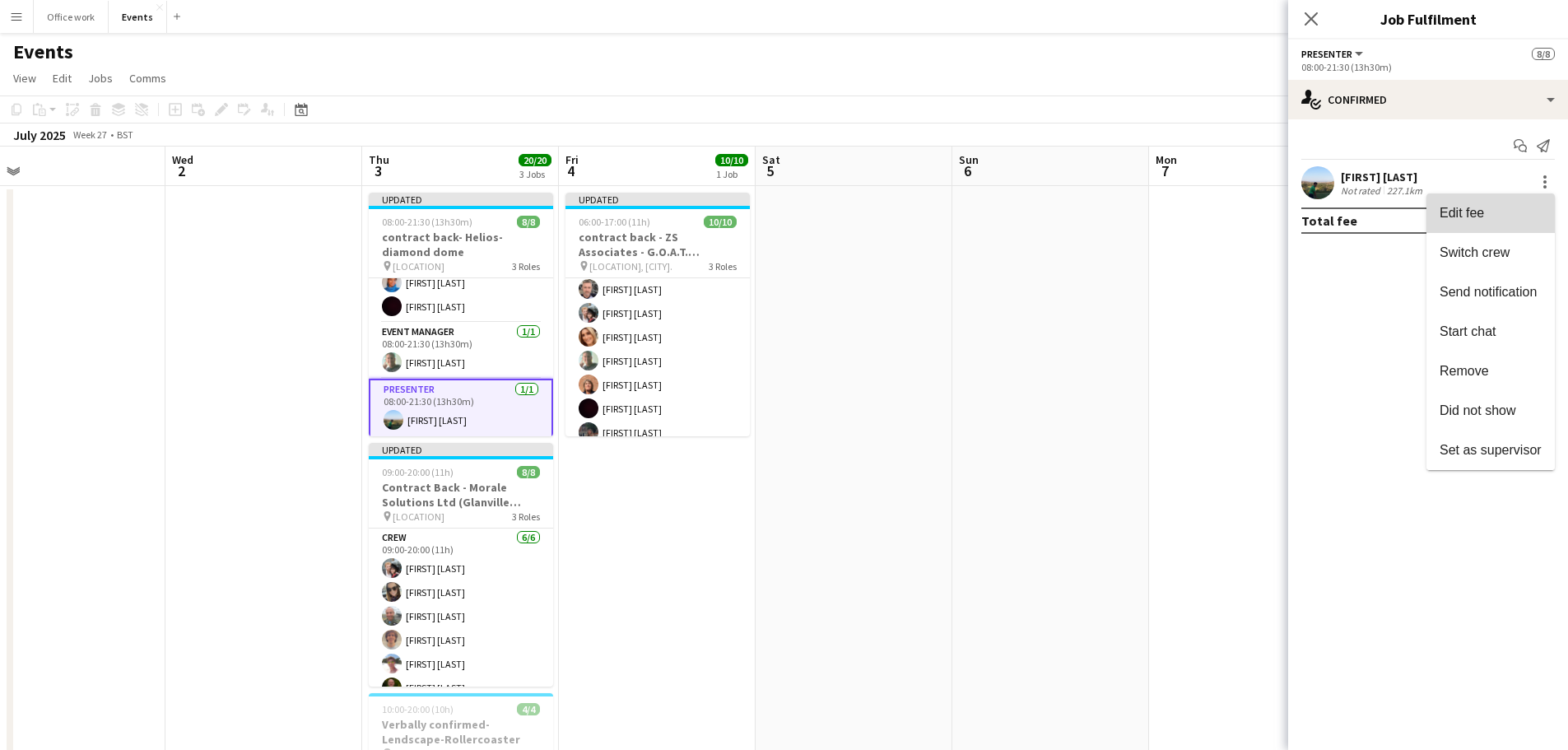 click on "Edit fee" at bounding box center (1491, 213) 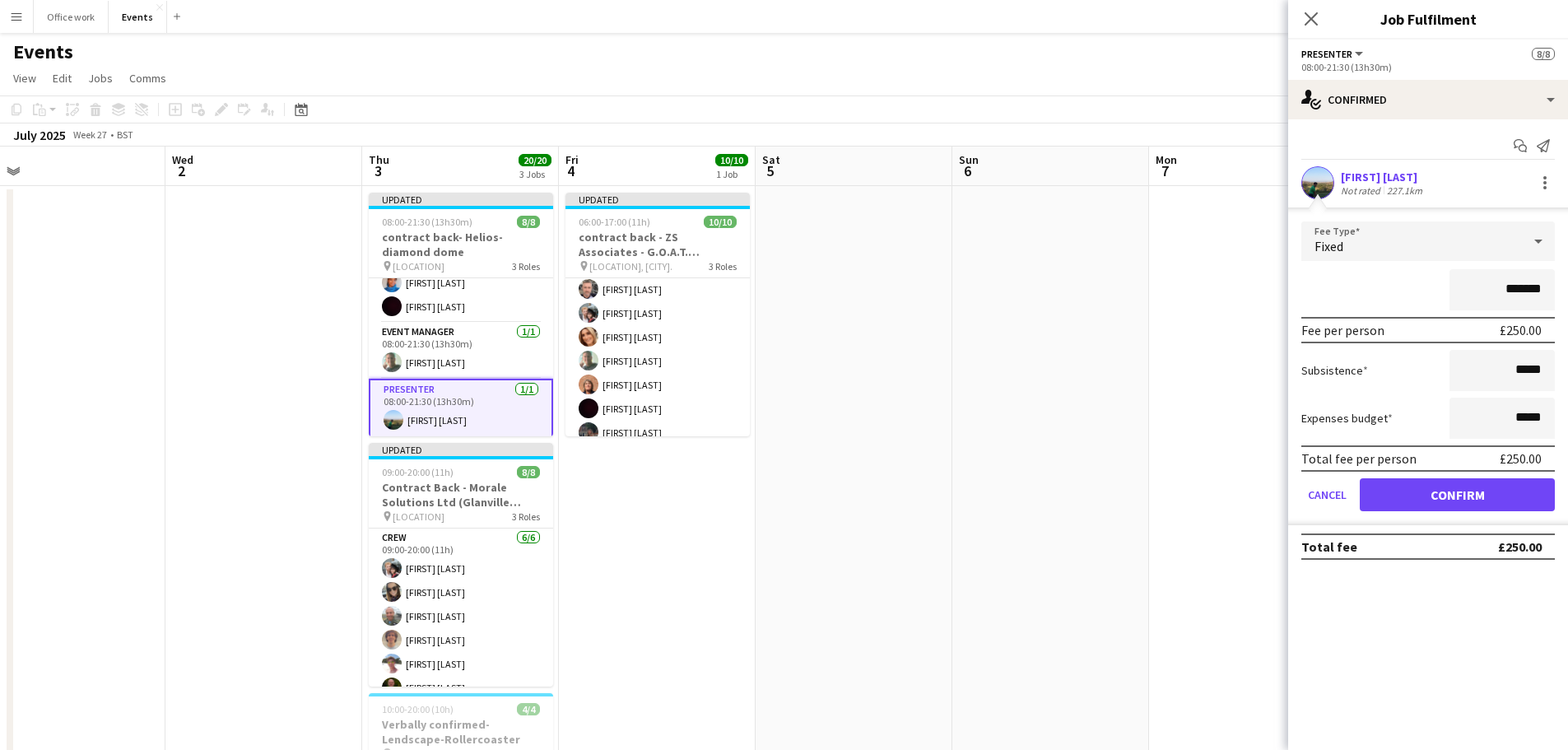 click on "*******" at bounding box center [1502, 290] 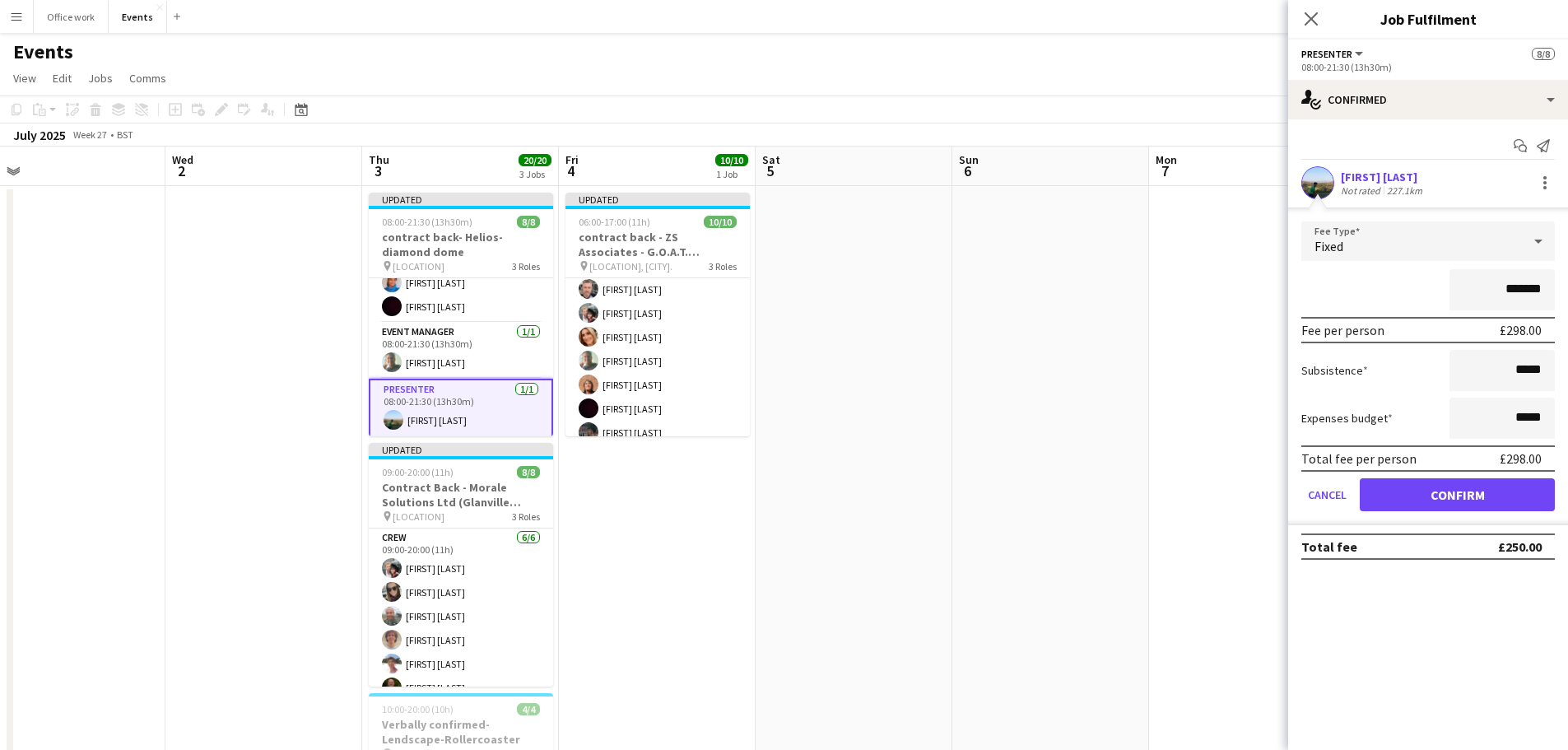 type on "*******" 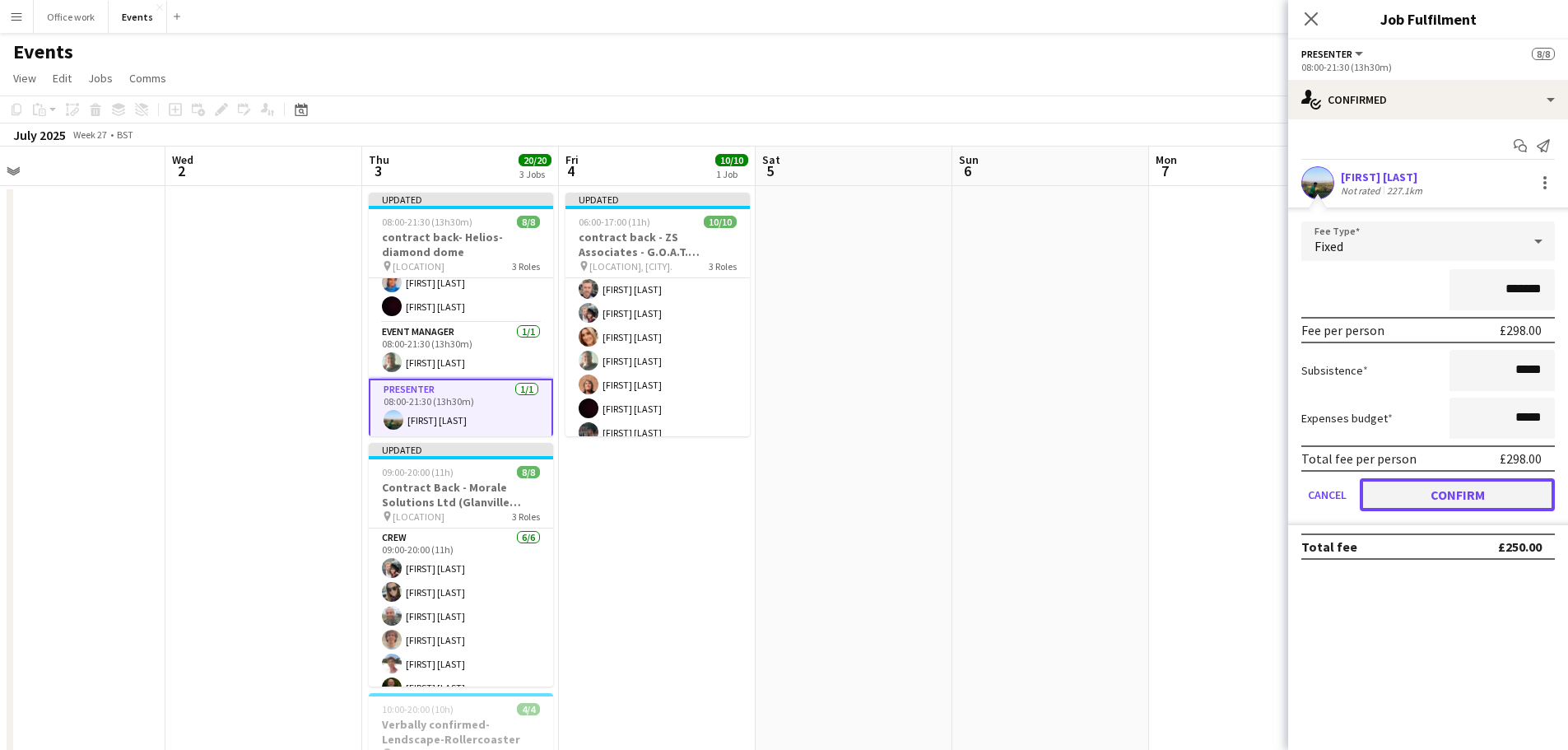 click on "Confirm" at bounding box center (1457, 495) 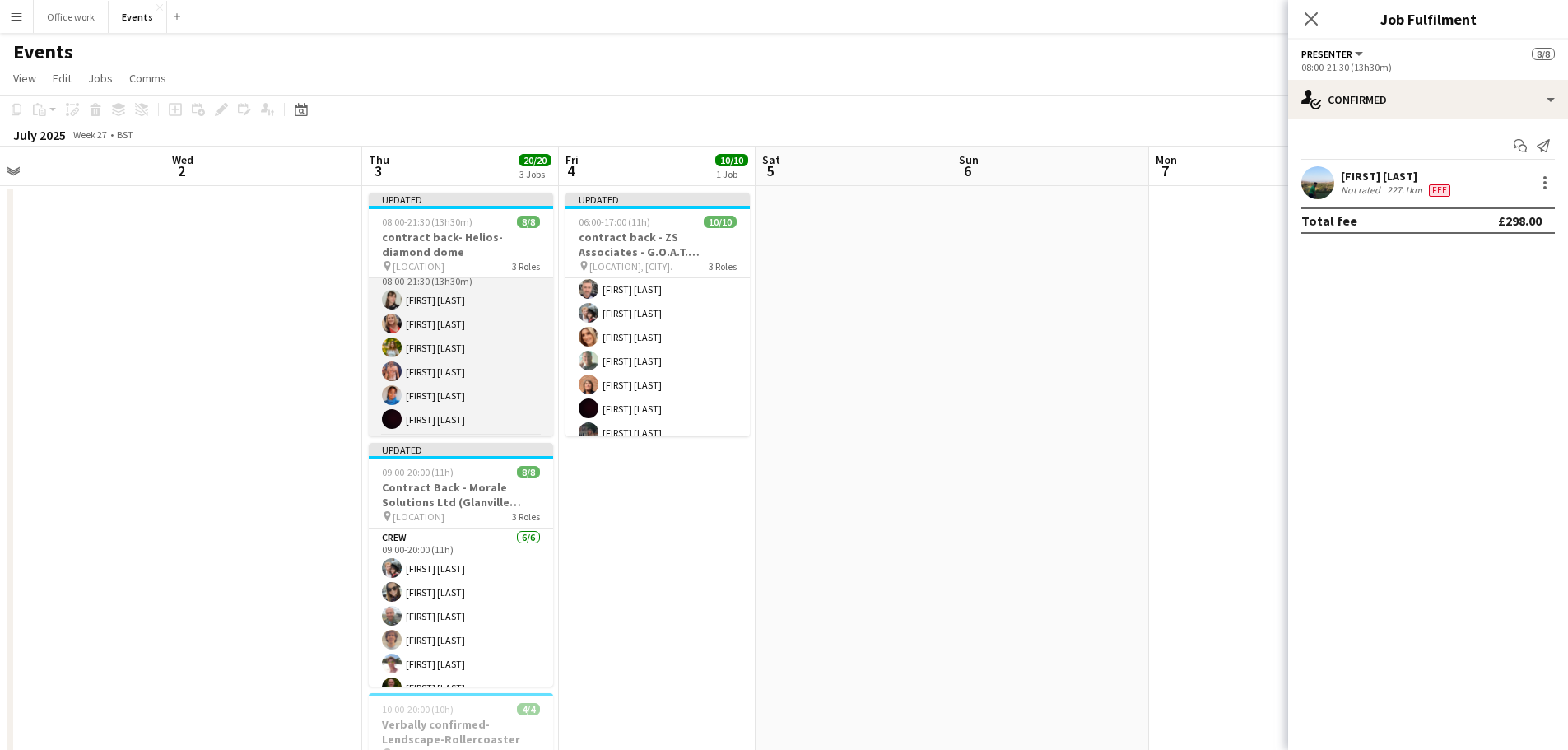 scroll, scrollTop: 17, scrollLeft: 0, axis: vertical 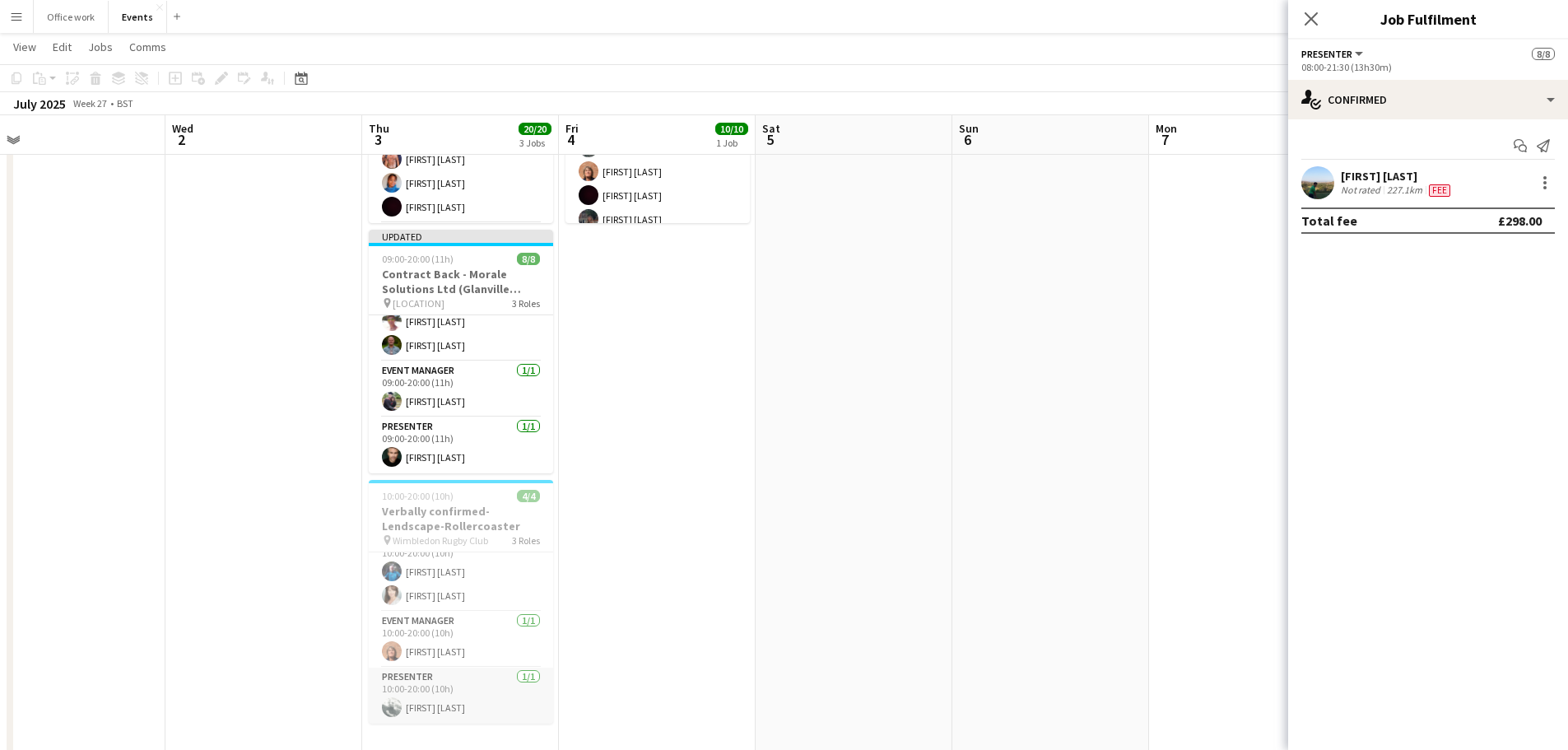 click on "Presenter   1/1   10:00-20:00 (10h)
Michael Smith" at bounding box center [461, 696] 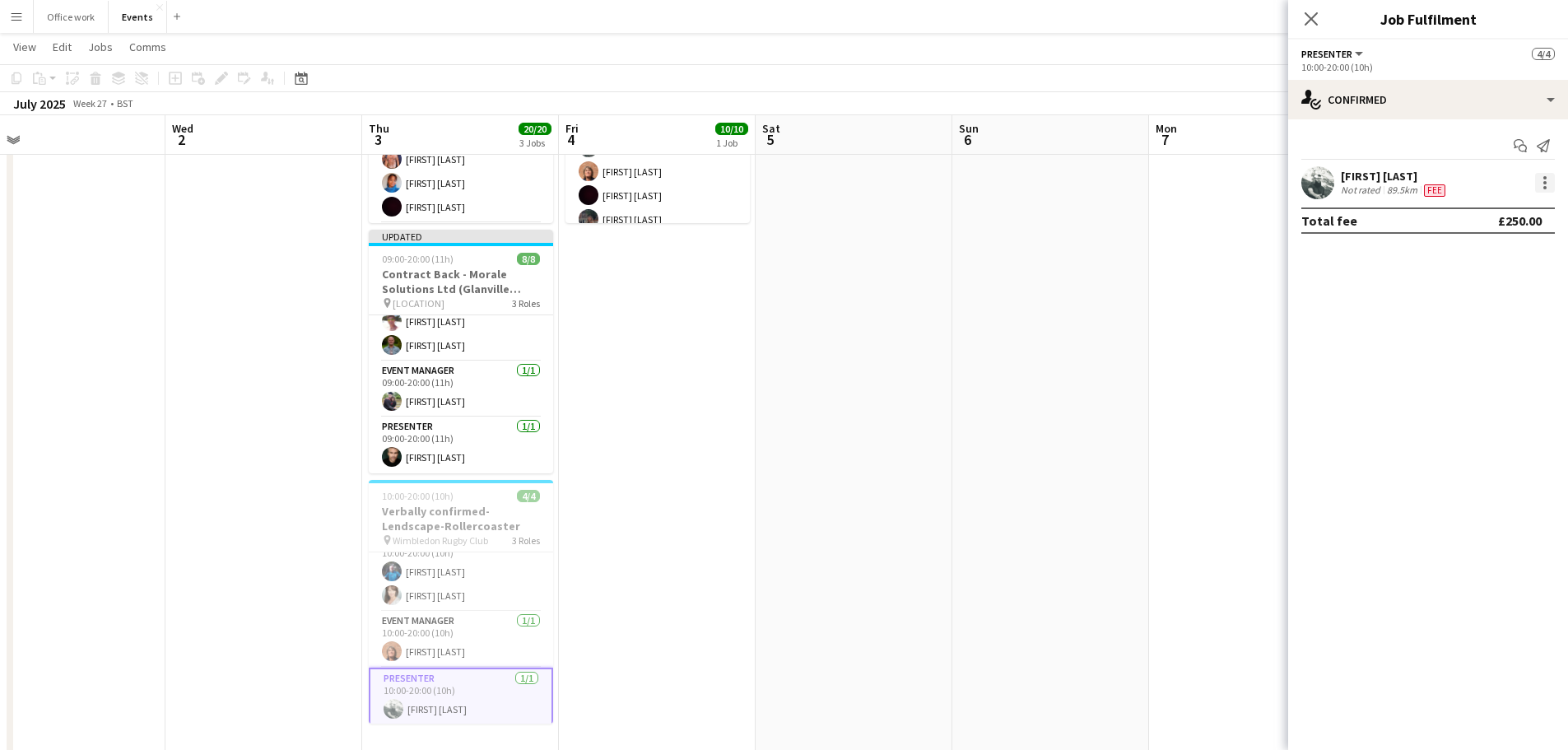 click at bounding box center [1545, 183] 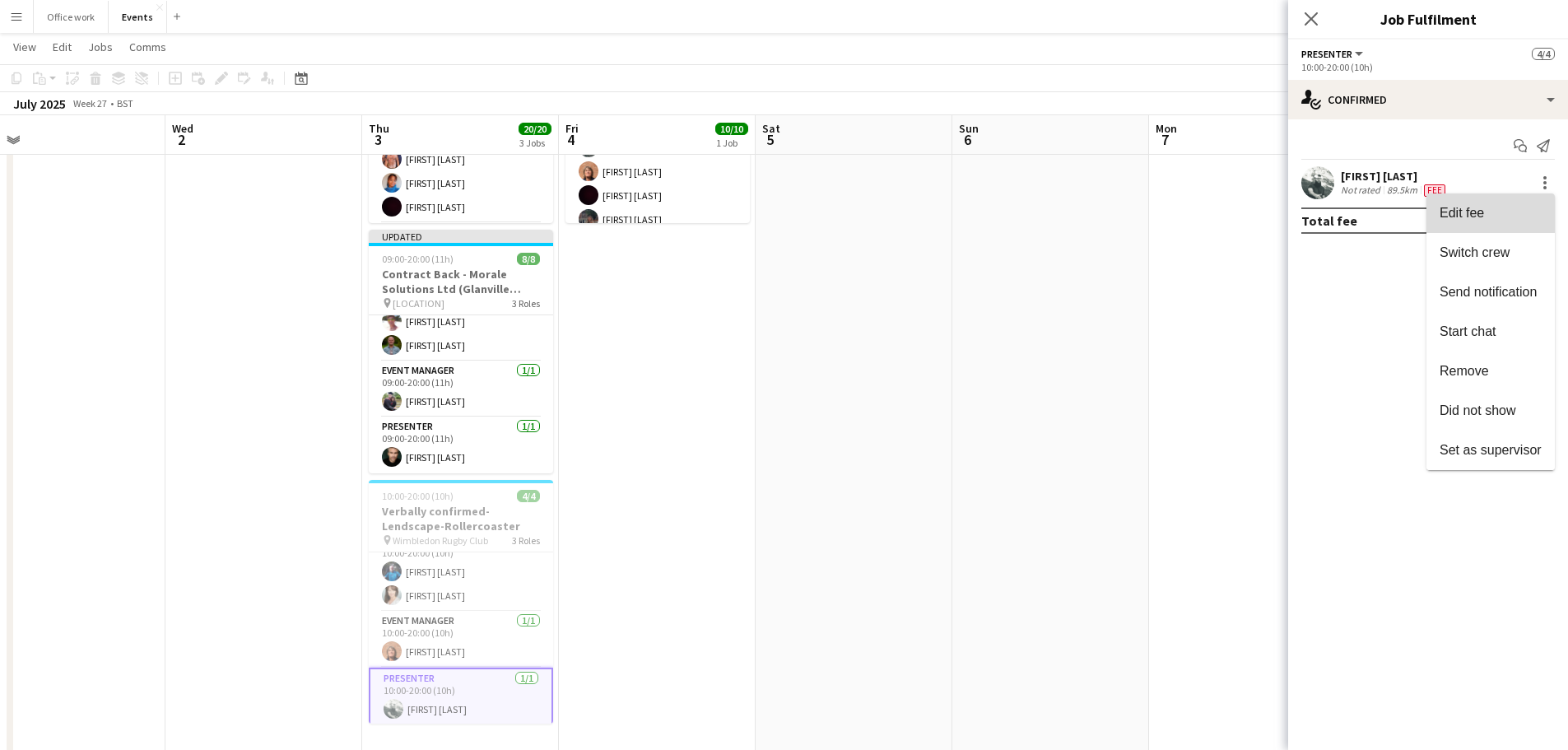 click on "Edit fee" at bounding box center [1462, 212] 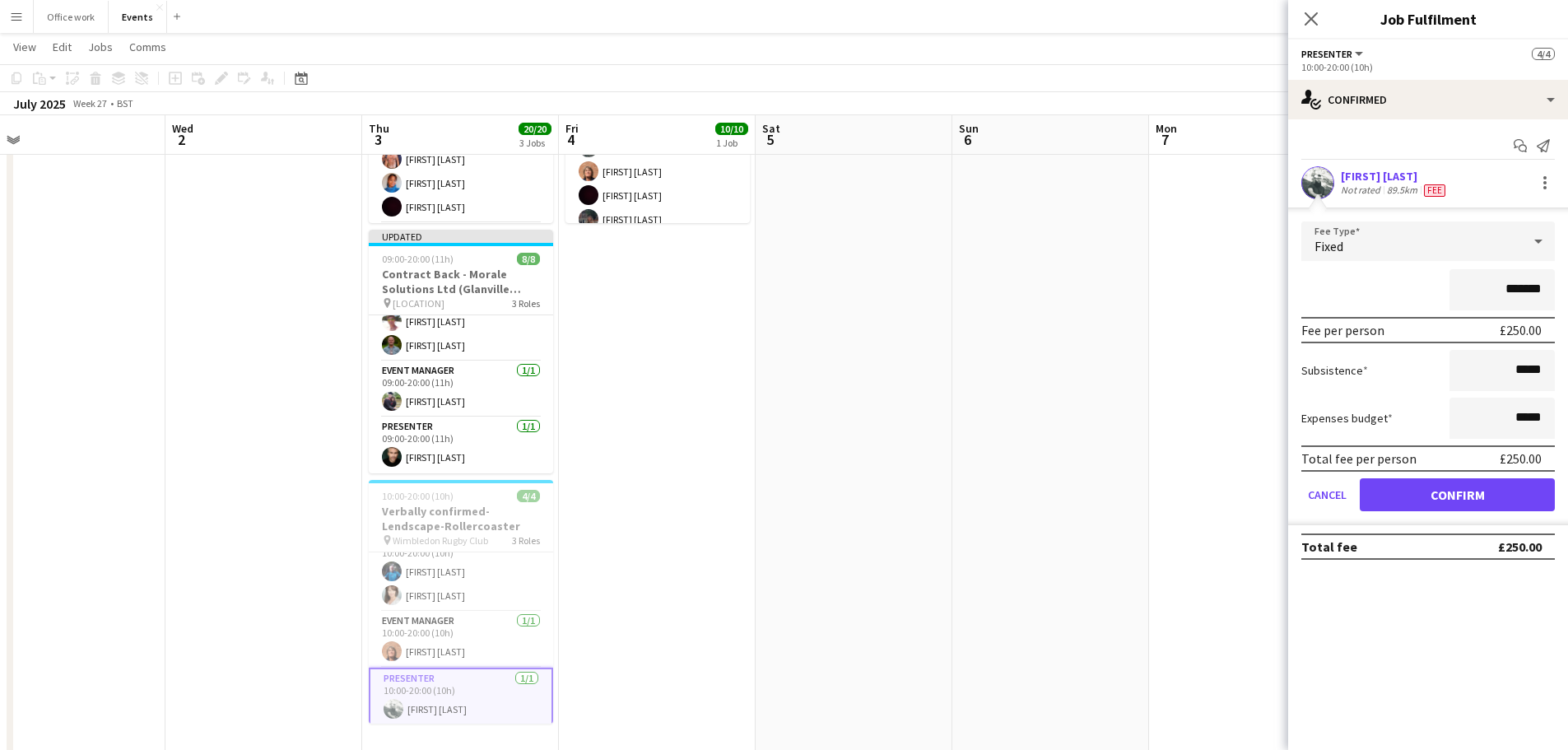 click on "*******" at bounding box center (1502, 290) 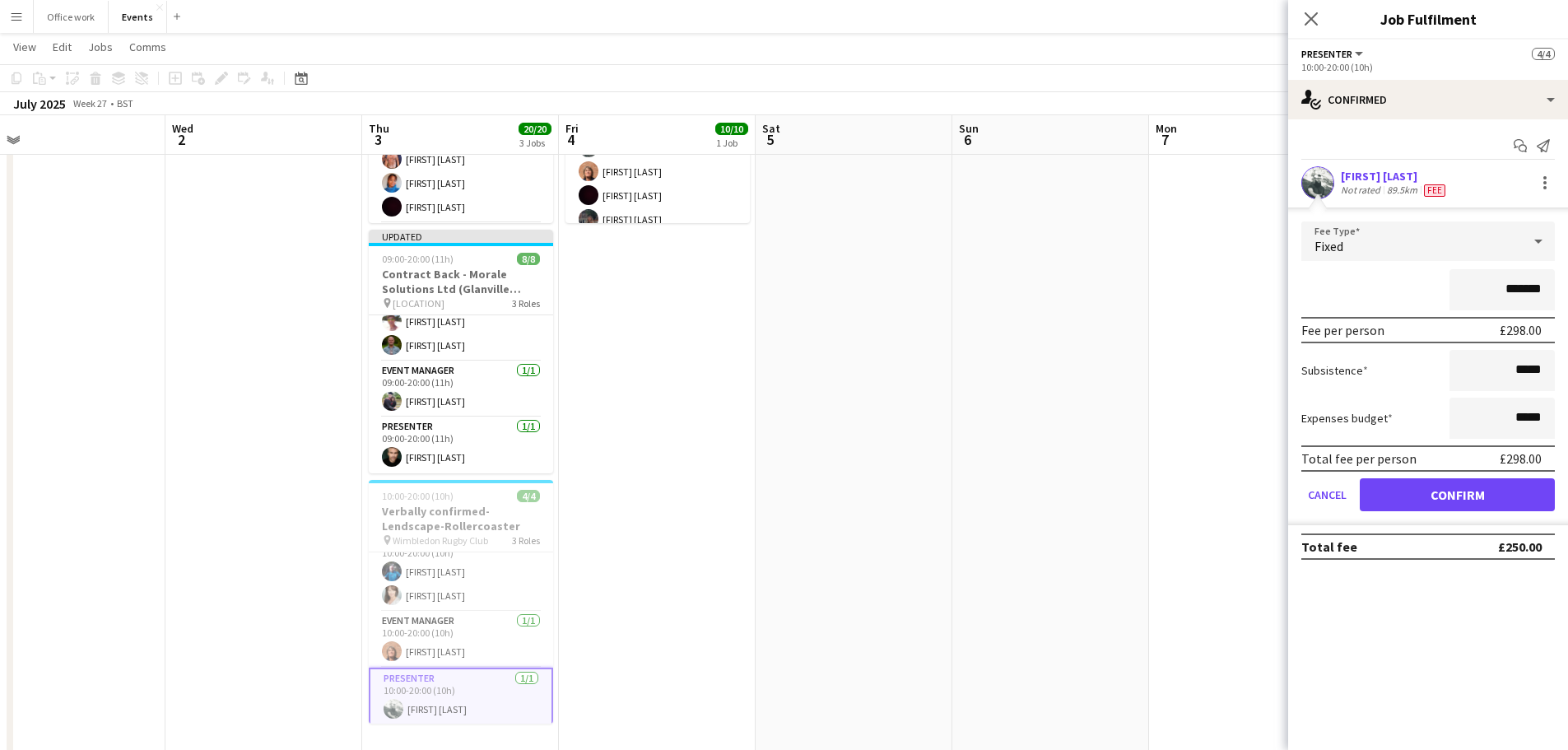 type on "*******" 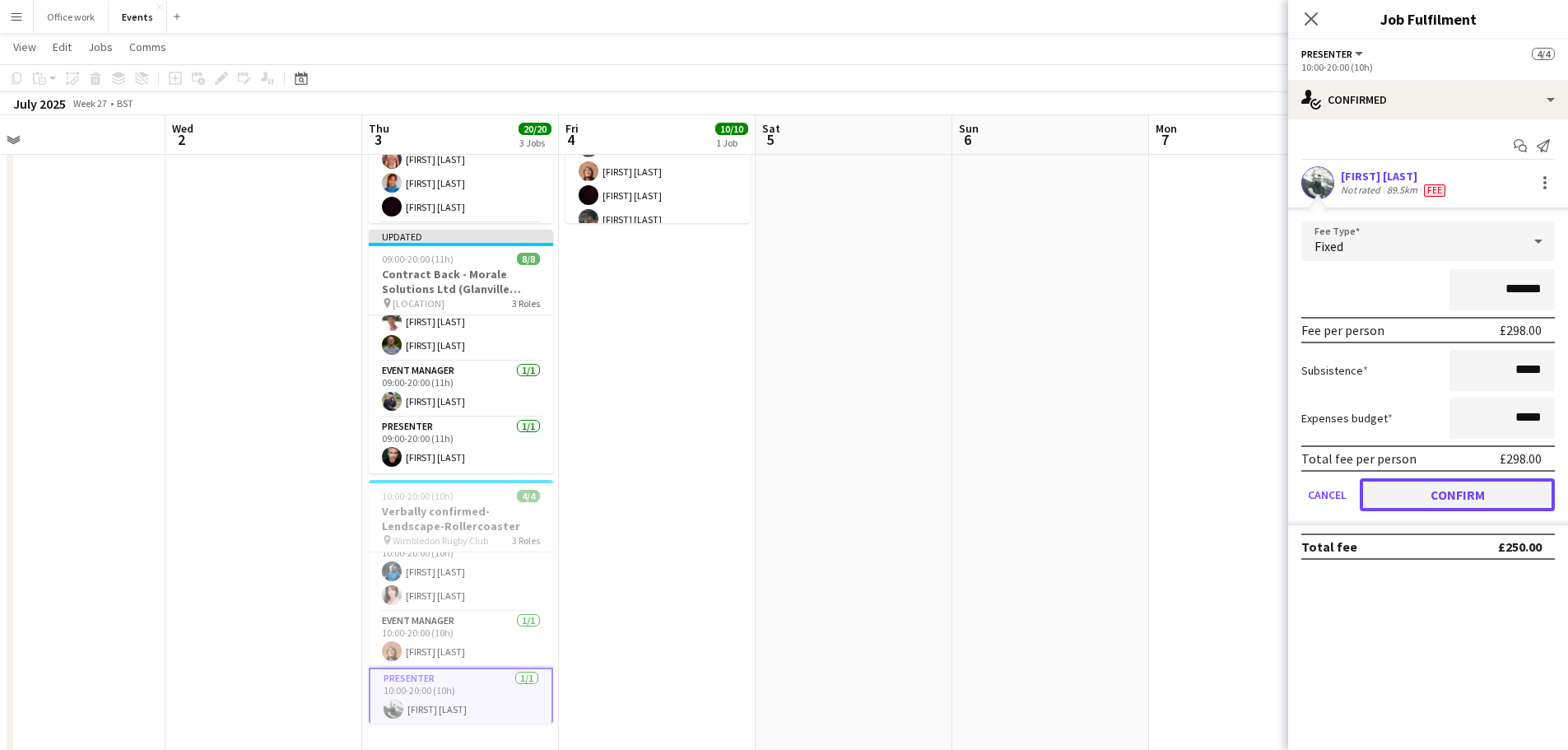 click on "Confirm" at bounding box center [1457, 495] 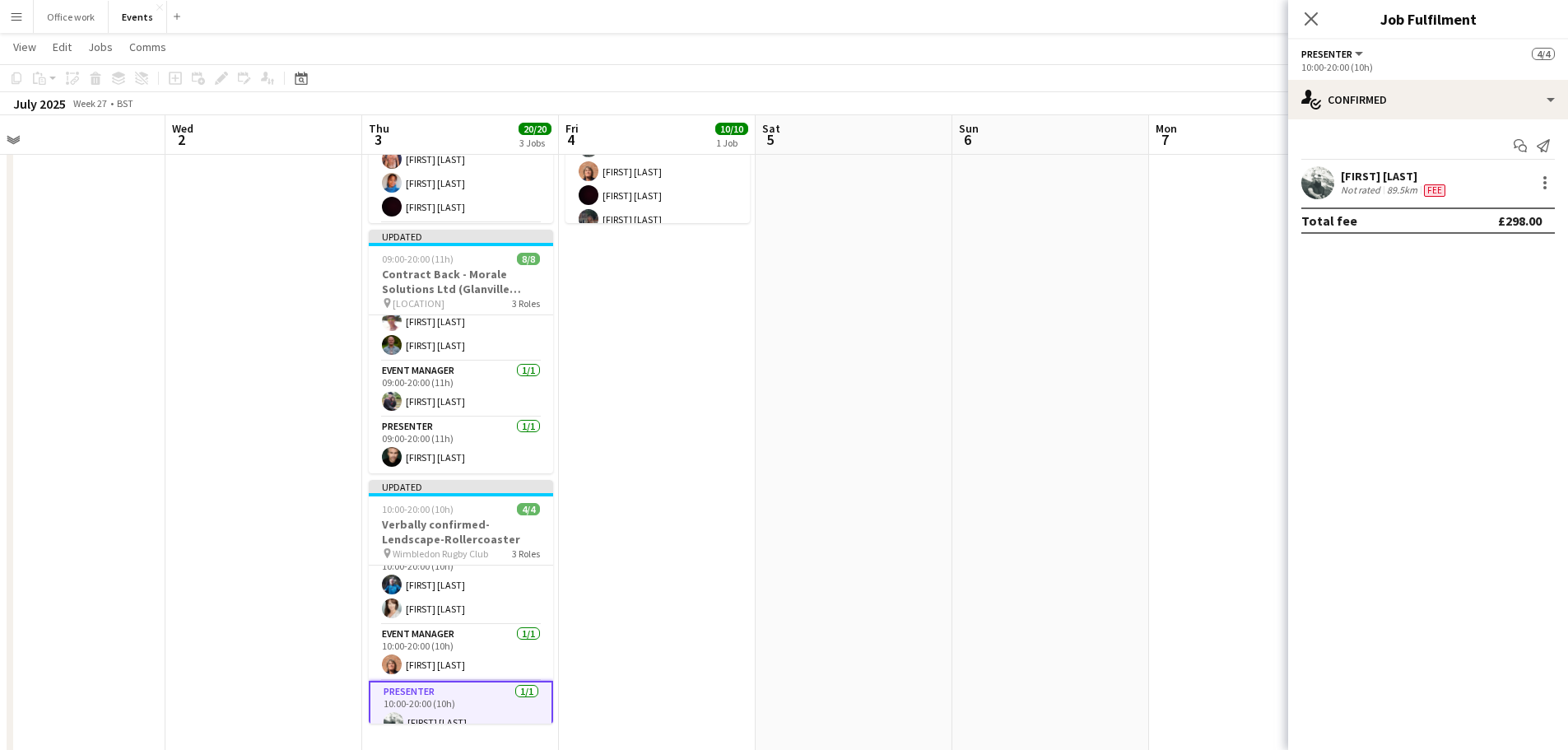 click on "Menu" at bounding box center (16, 16) 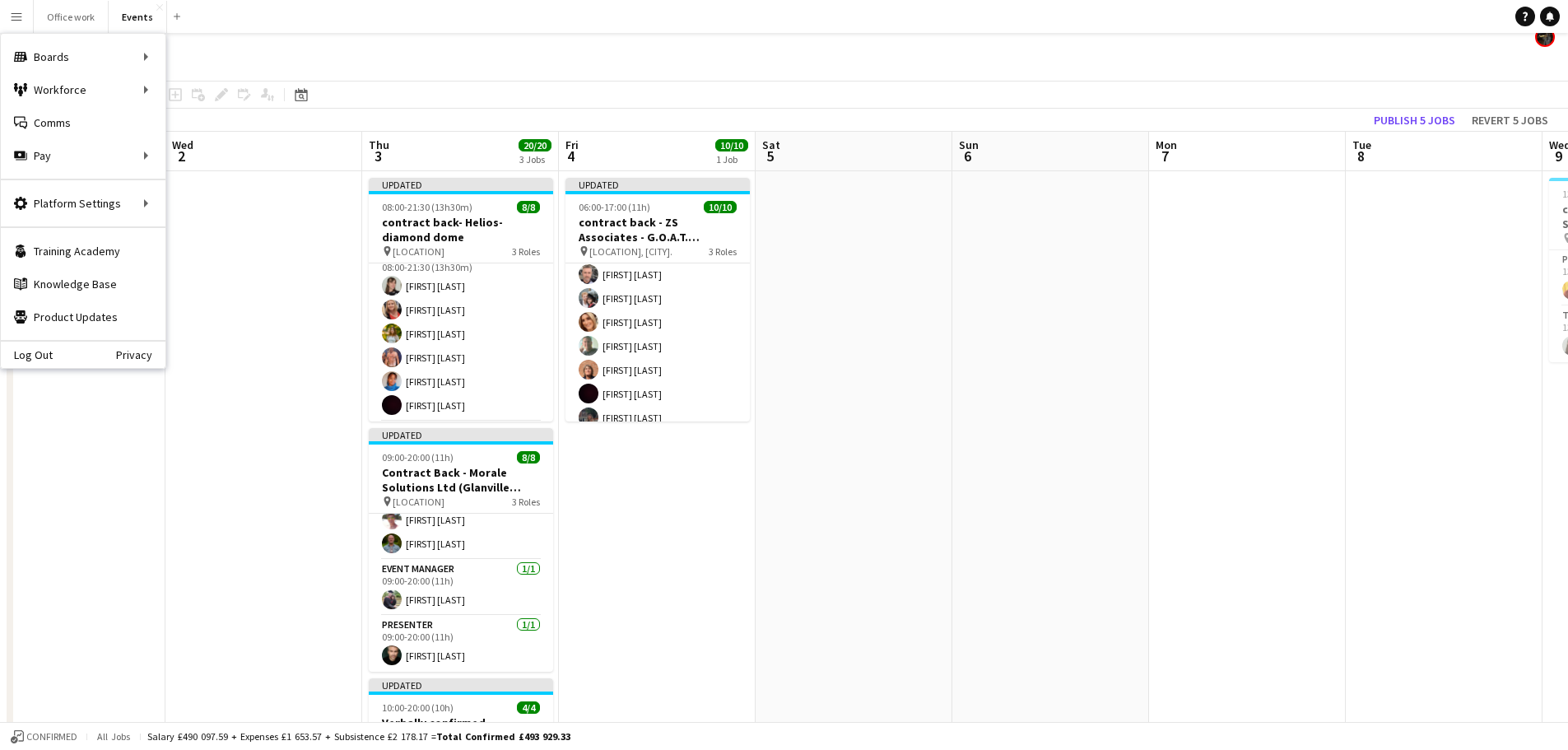 scroll, scrollTop: 0, scrollLeft: 0, axis: both 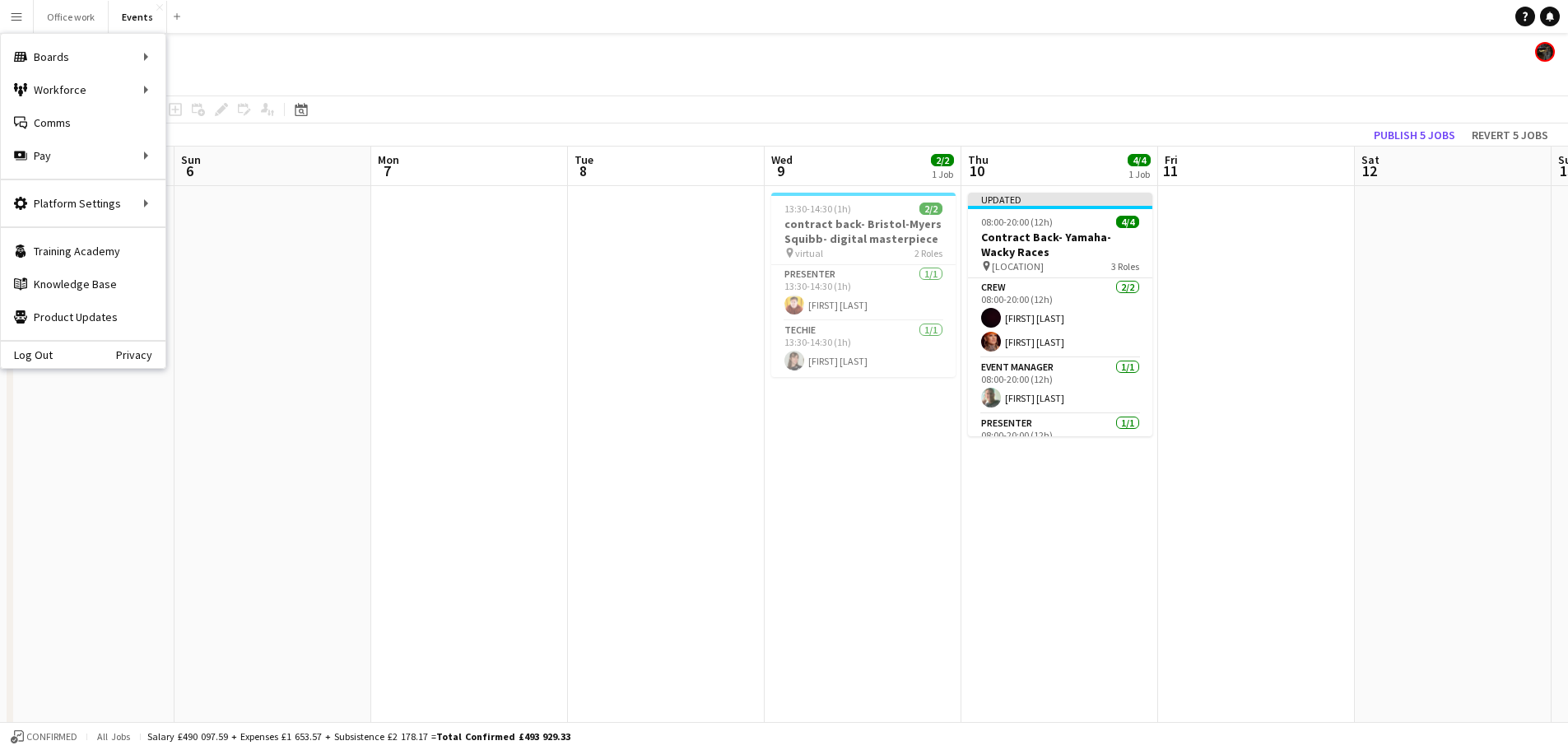 click at bounding box center [469, 578] 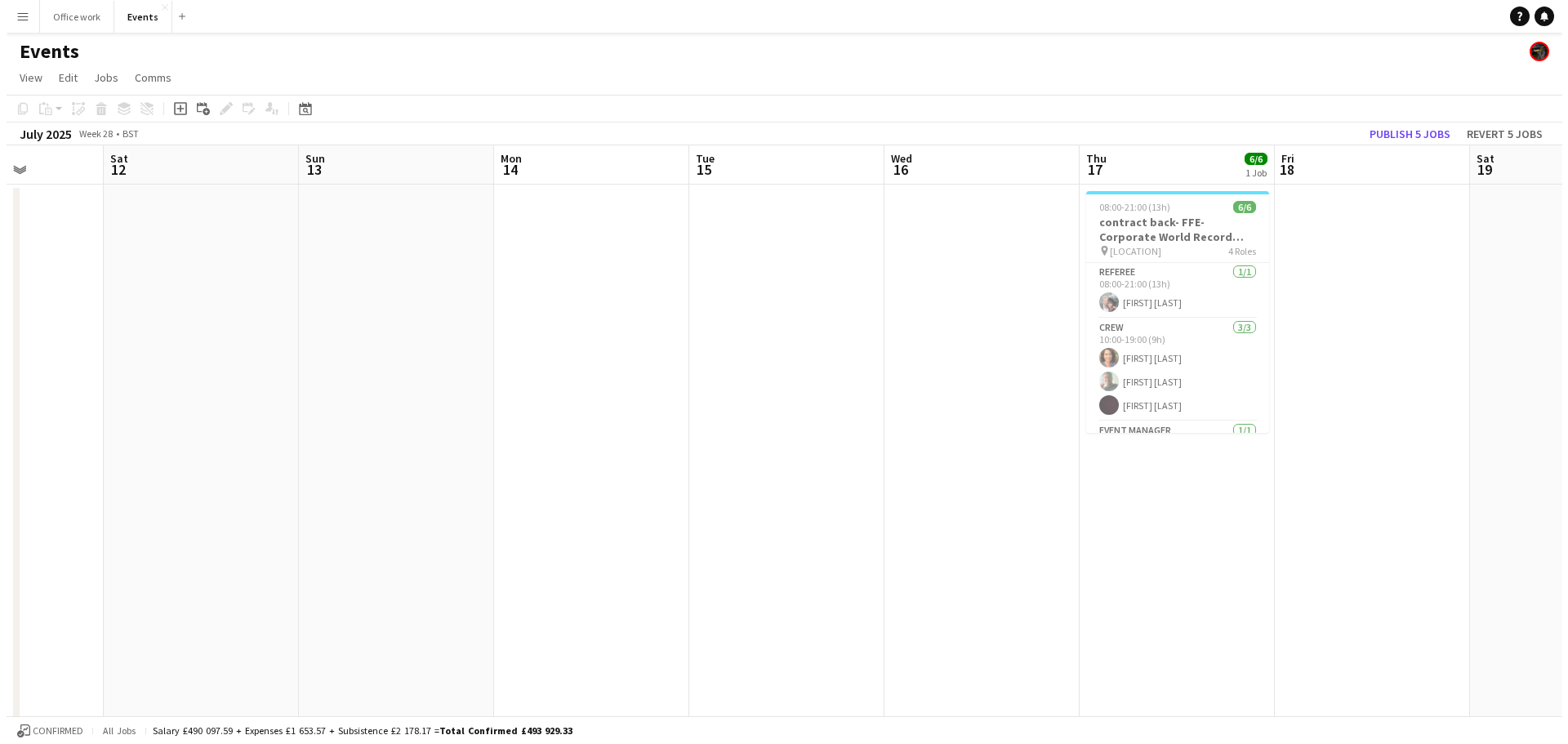 scroll, scrollTop: 0, scrollLeft: 534, axis: horizontal 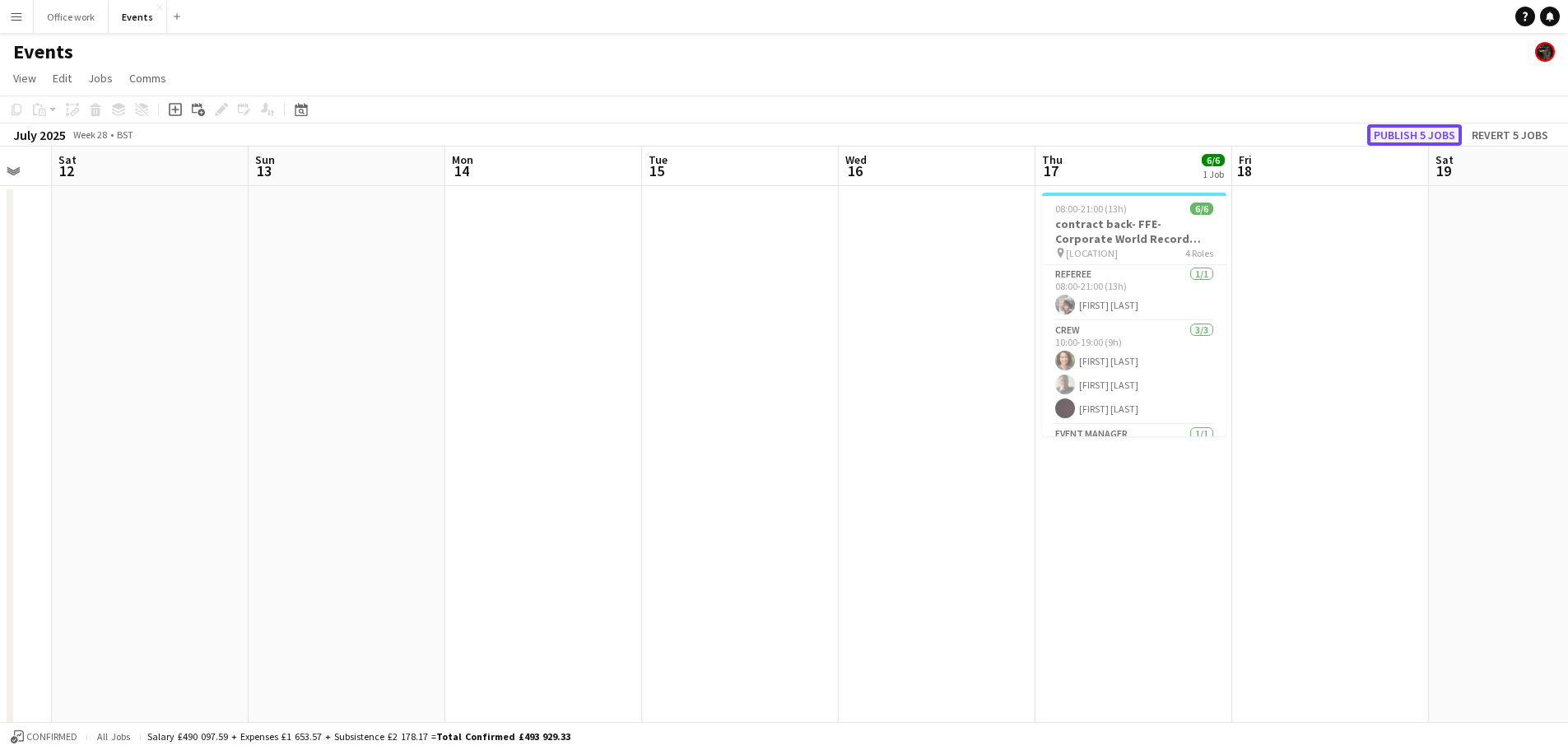 click on "Publish 5 jobs" 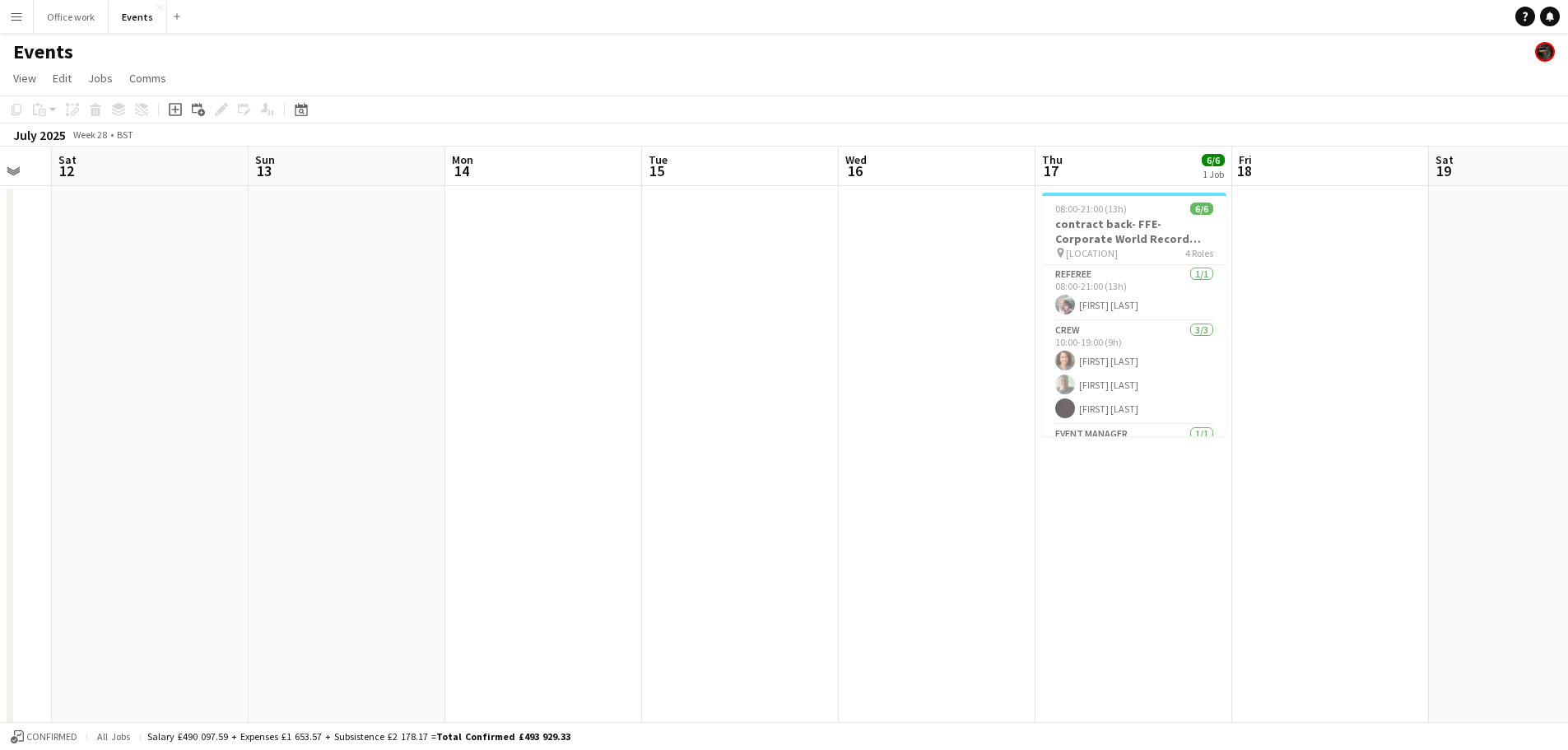 click at bounding box center [543, 578] 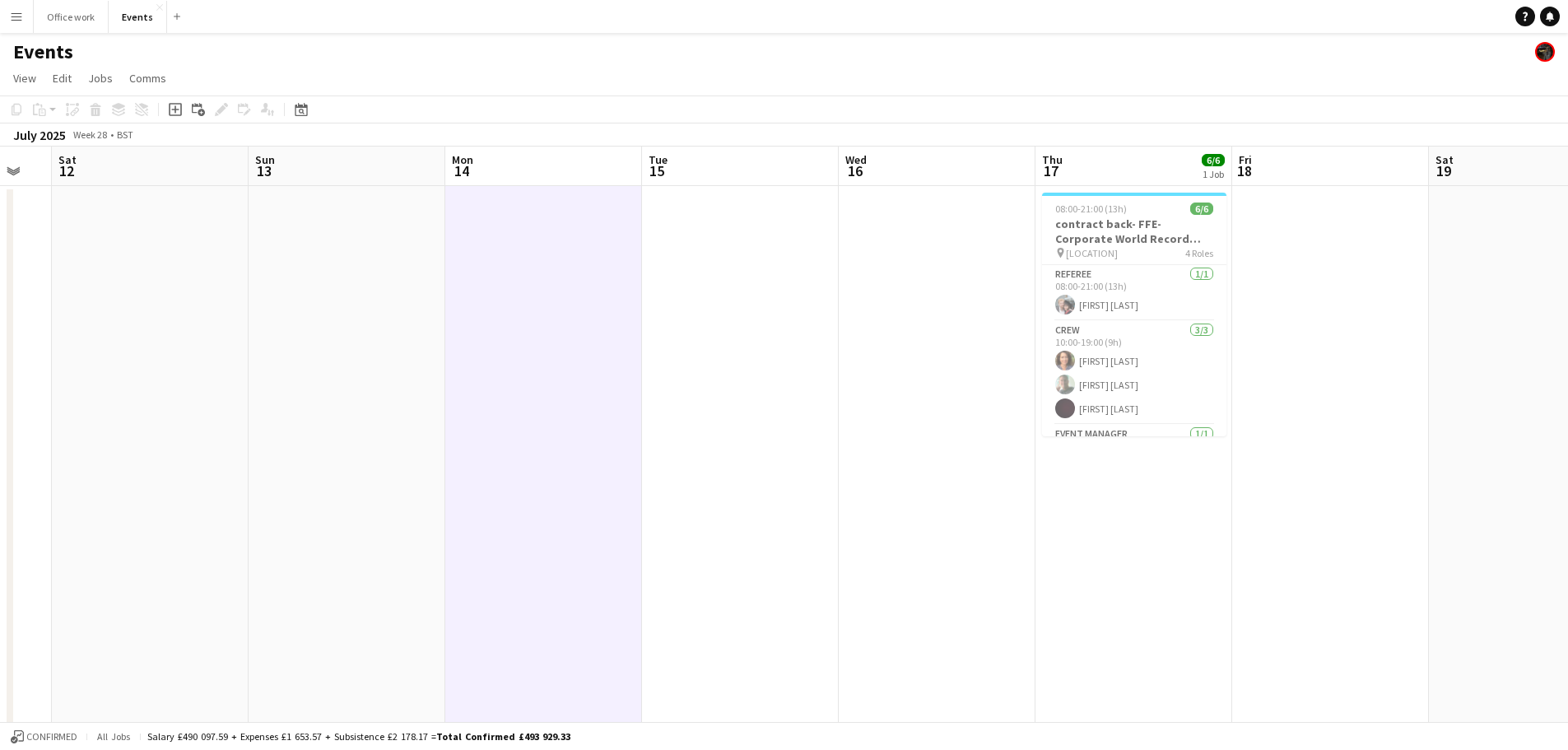 click on "Menu" at bounding box center (16, 16) 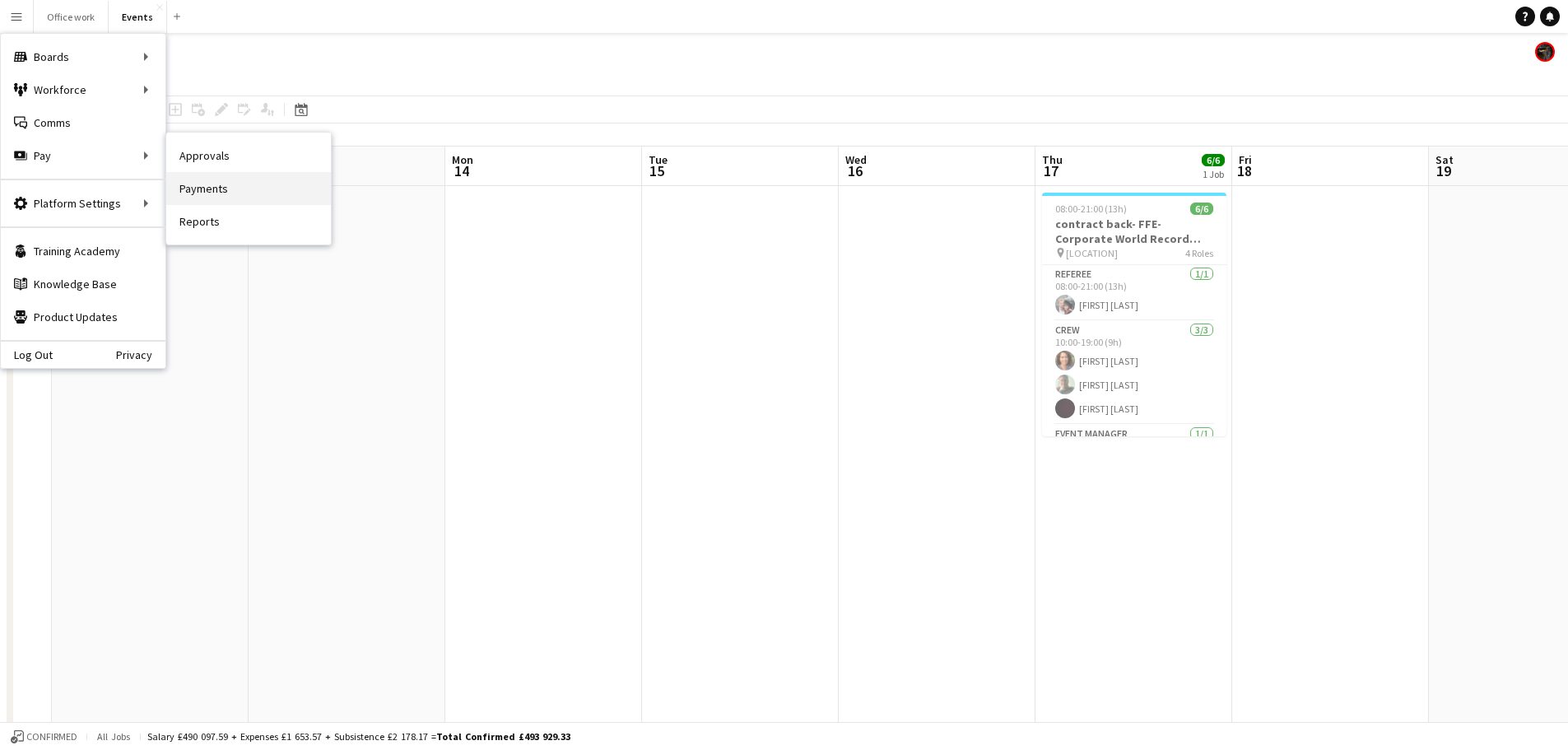click on "Payments" at bounding box center [249, 189] 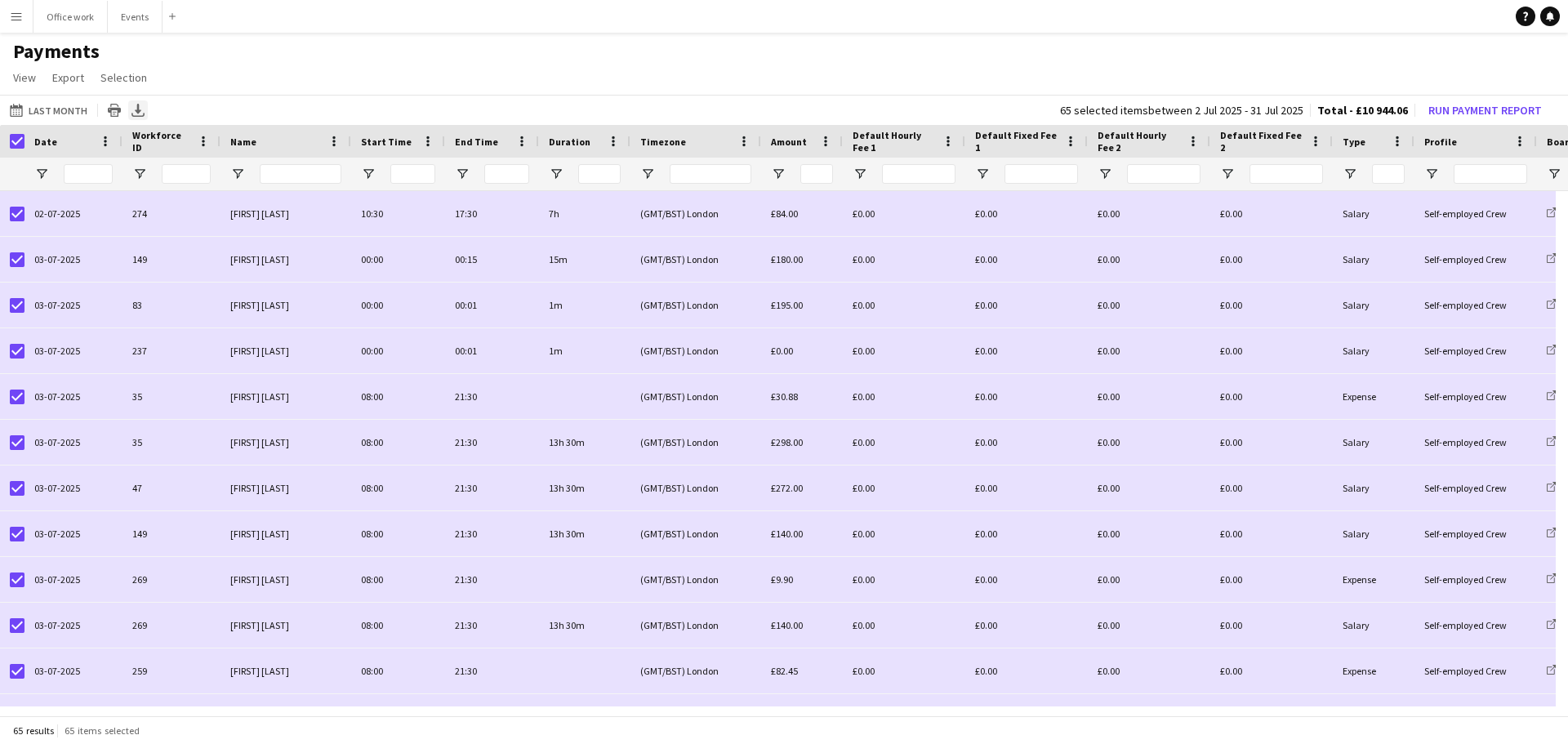 click 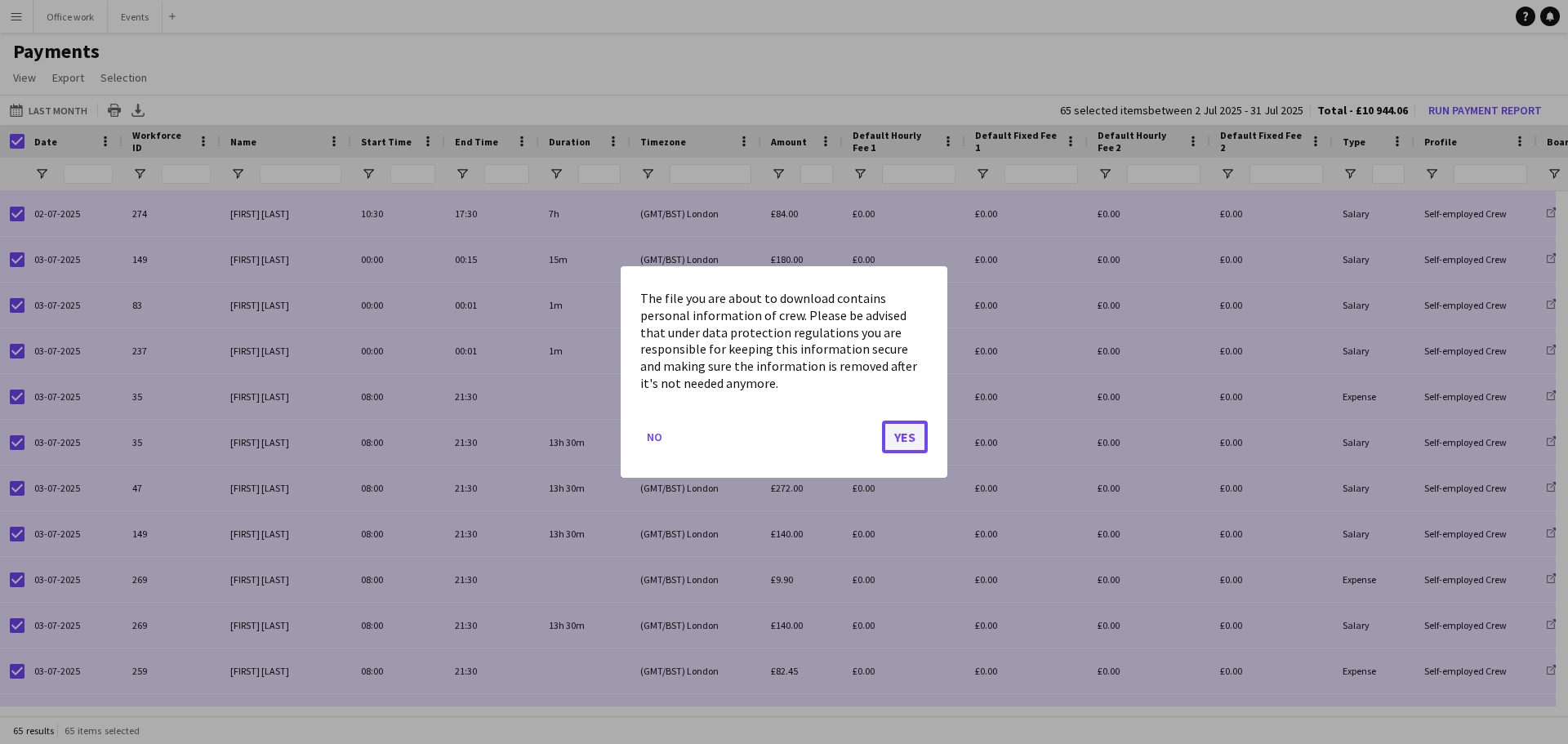 click on "Yes" 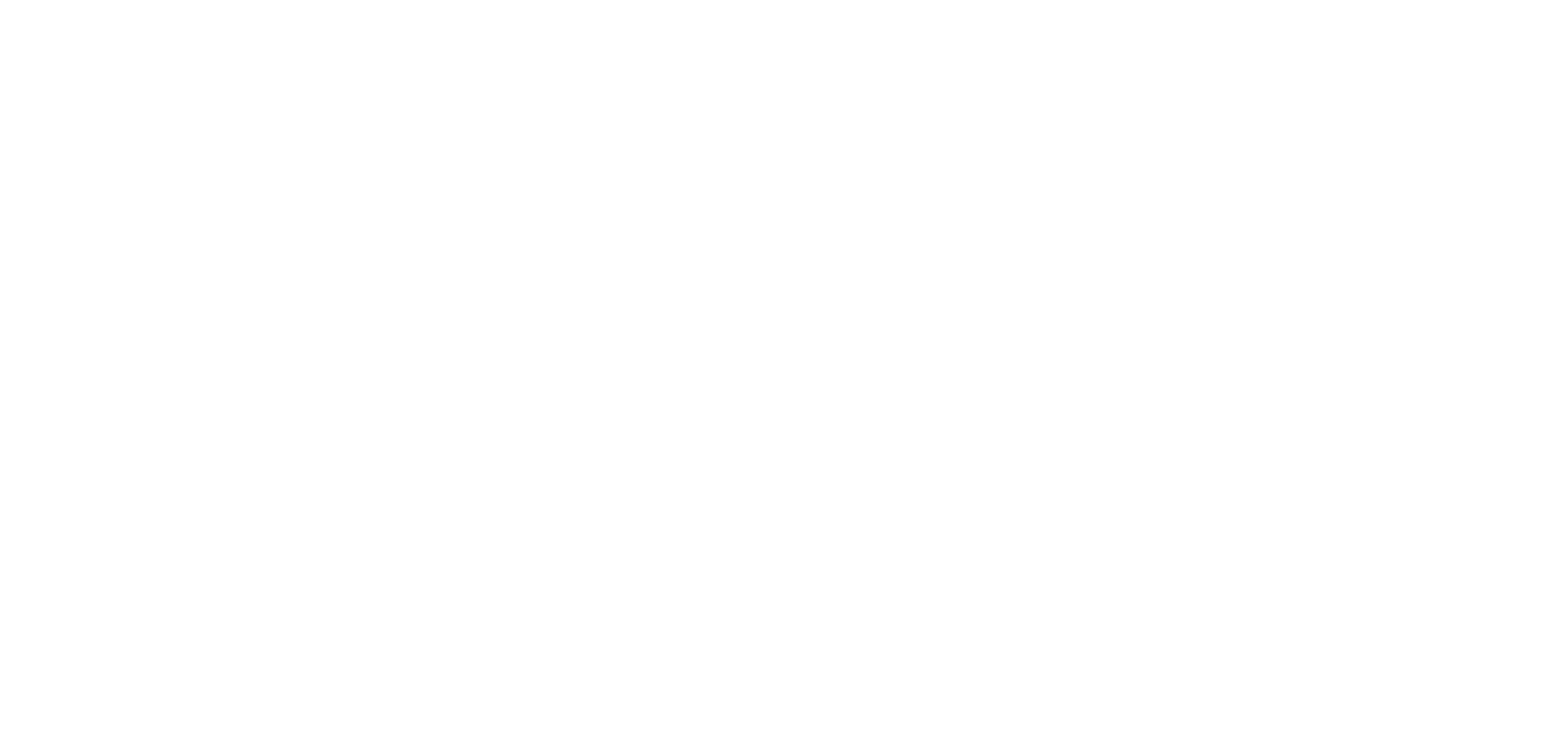 scroll, scrollTop: 0, scrollLeft: 0, axis: both 